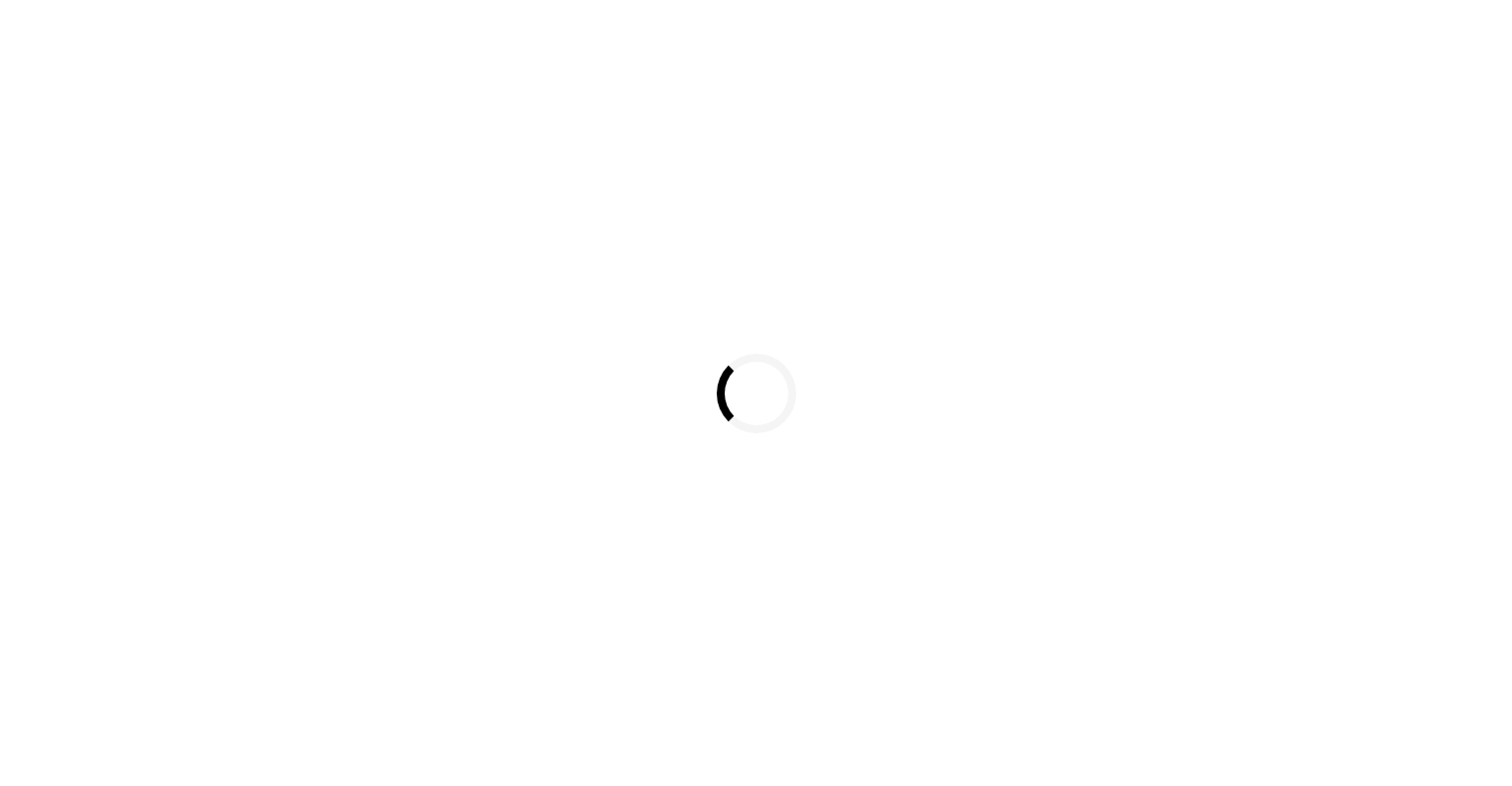 scroll, scrollTop: 0, scrollLeft: 0, axis: both 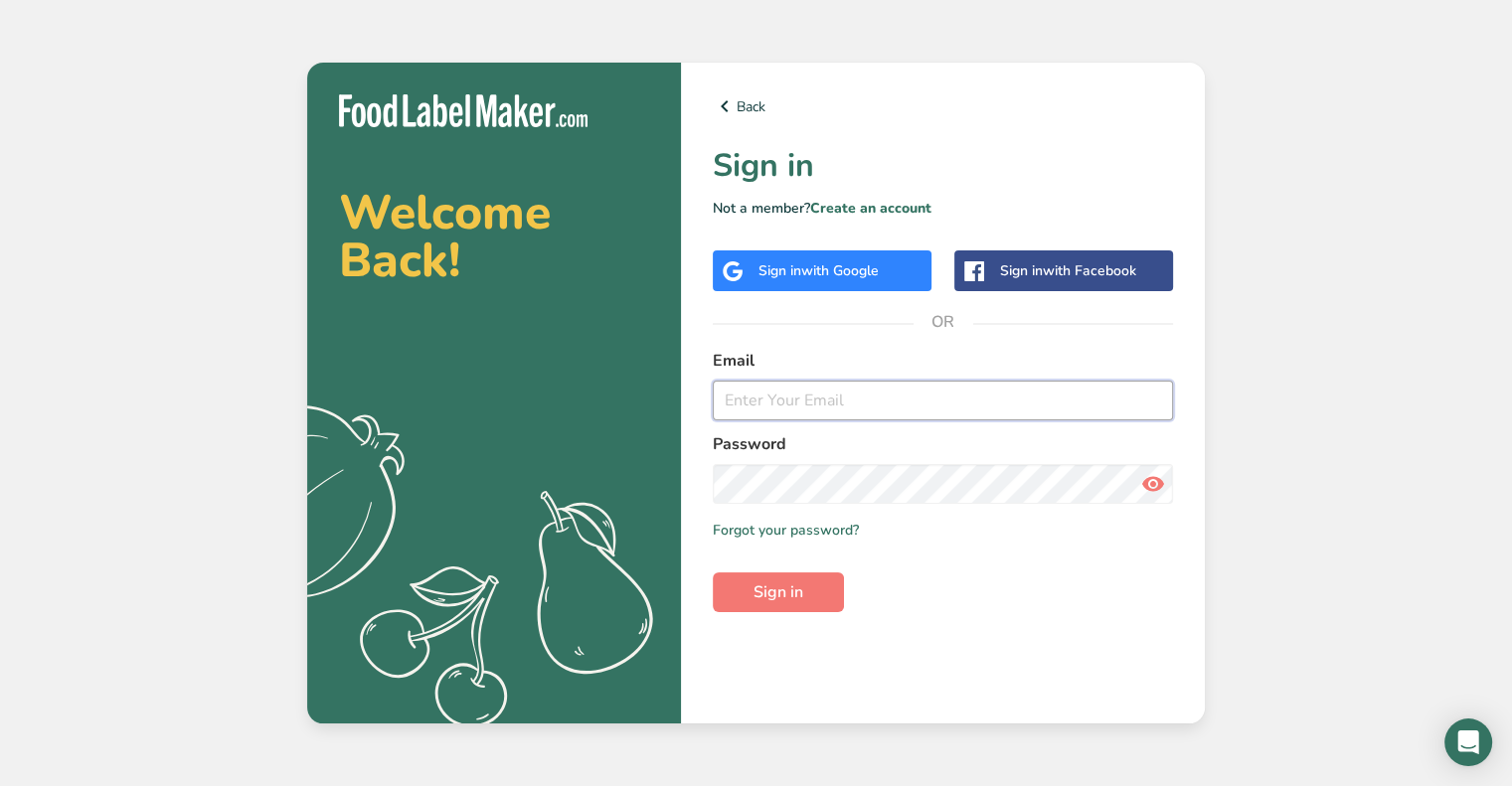 click at bounding box center (942, 400) 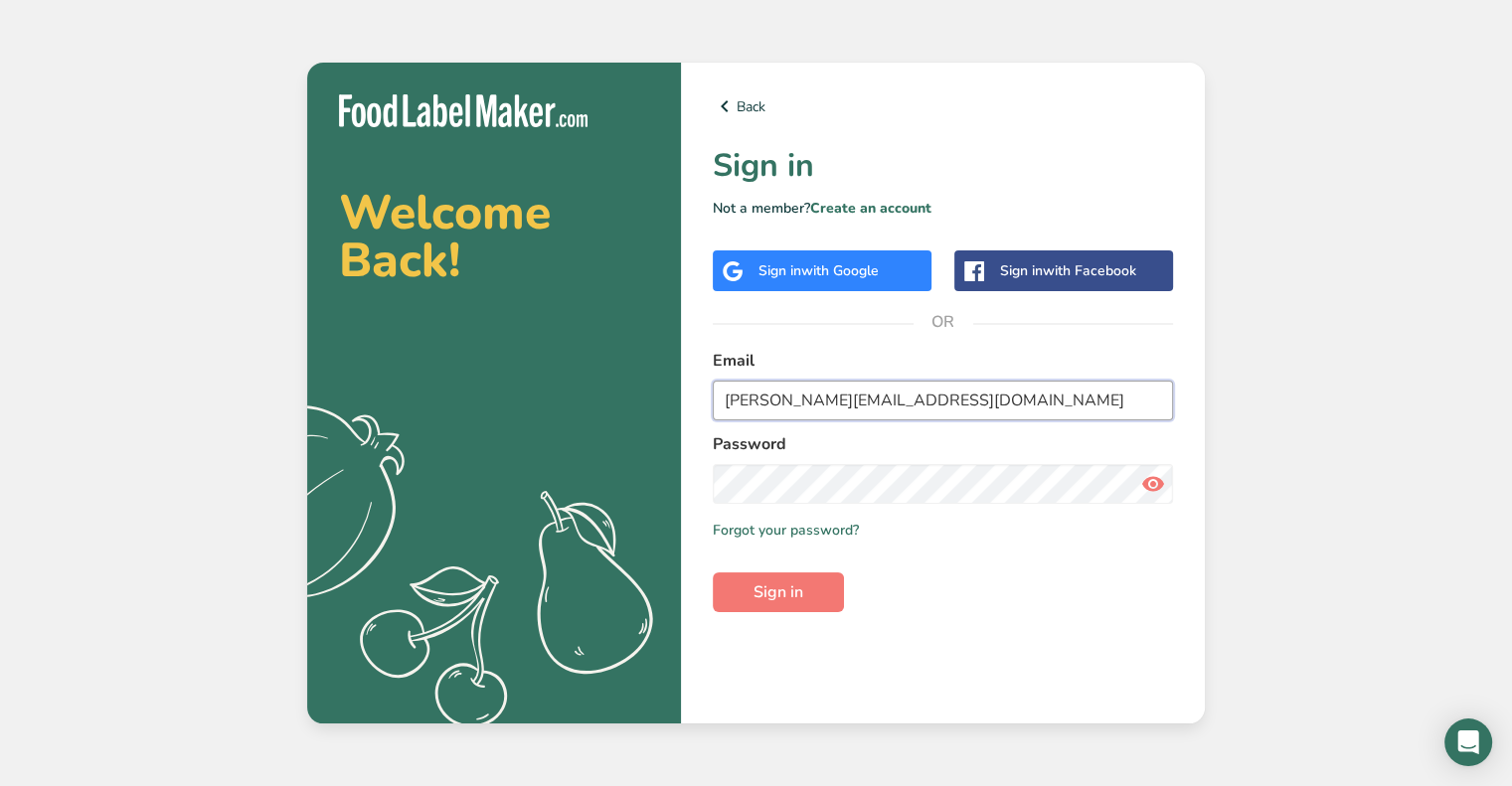 type on "[PERSON_NAME][EMAIL_ADDRESS][DOMAIN_NAME]" 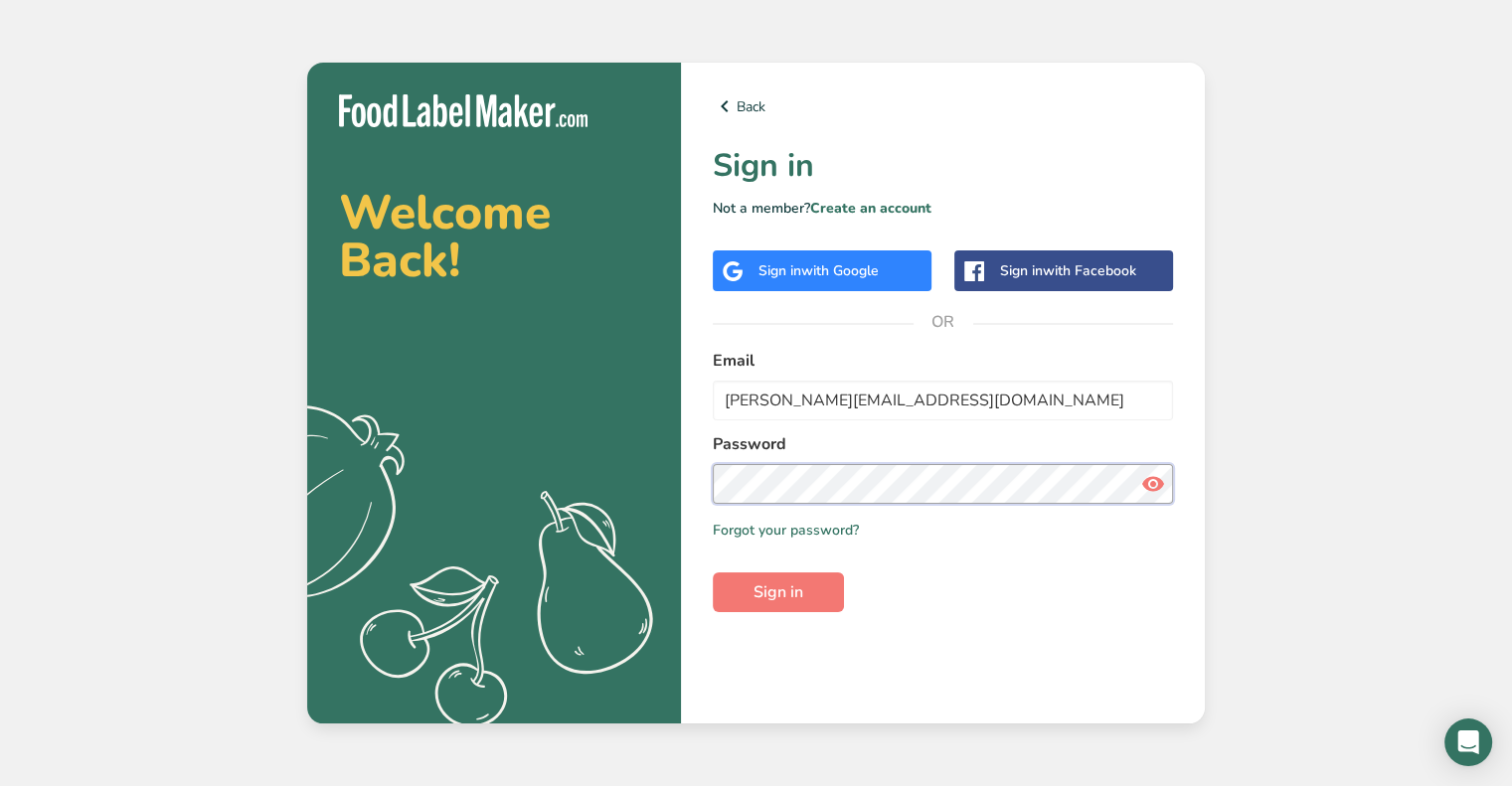 click on "Sign in" at bounding box center [778, 592] 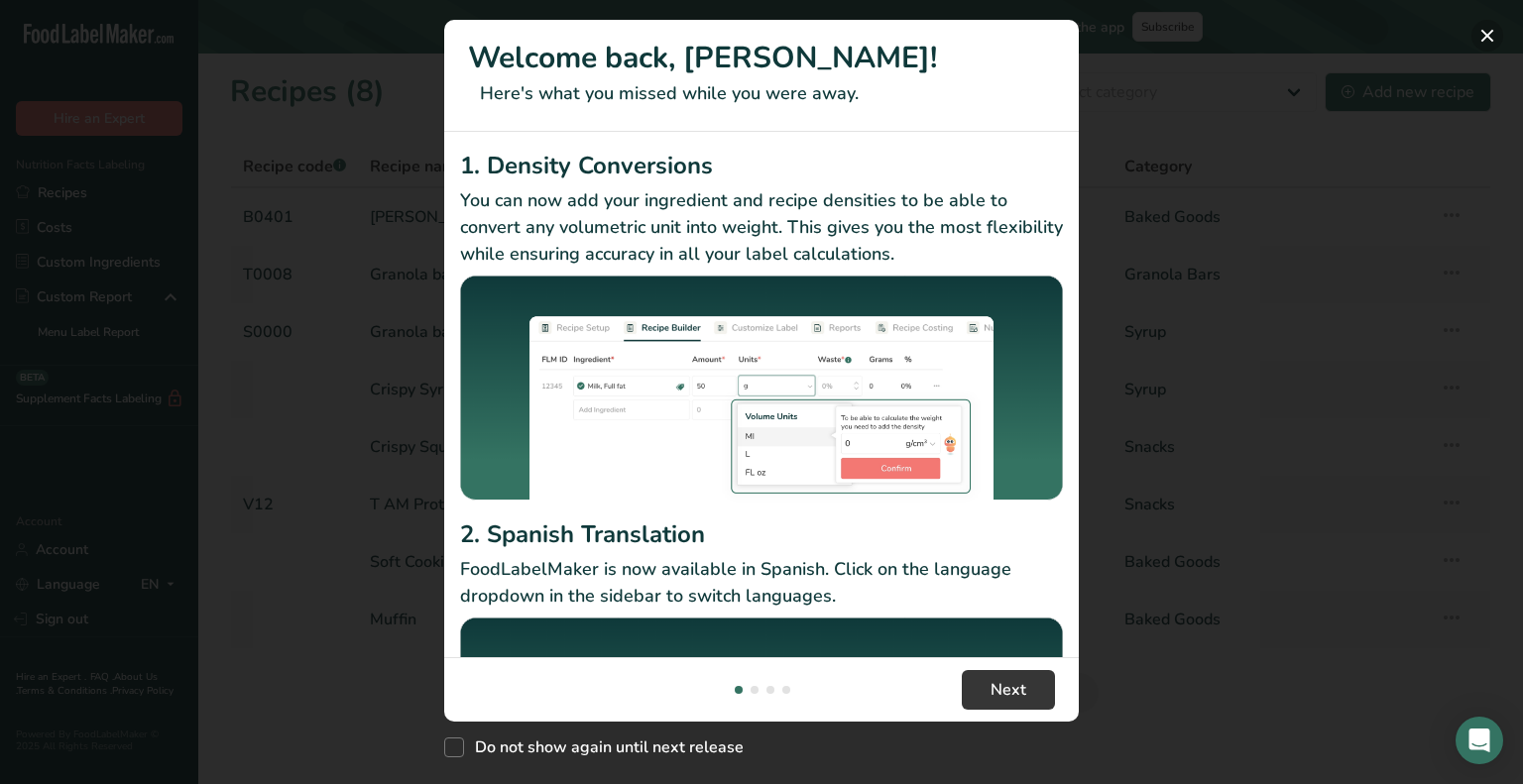 click at bounding box center (1487, 36) 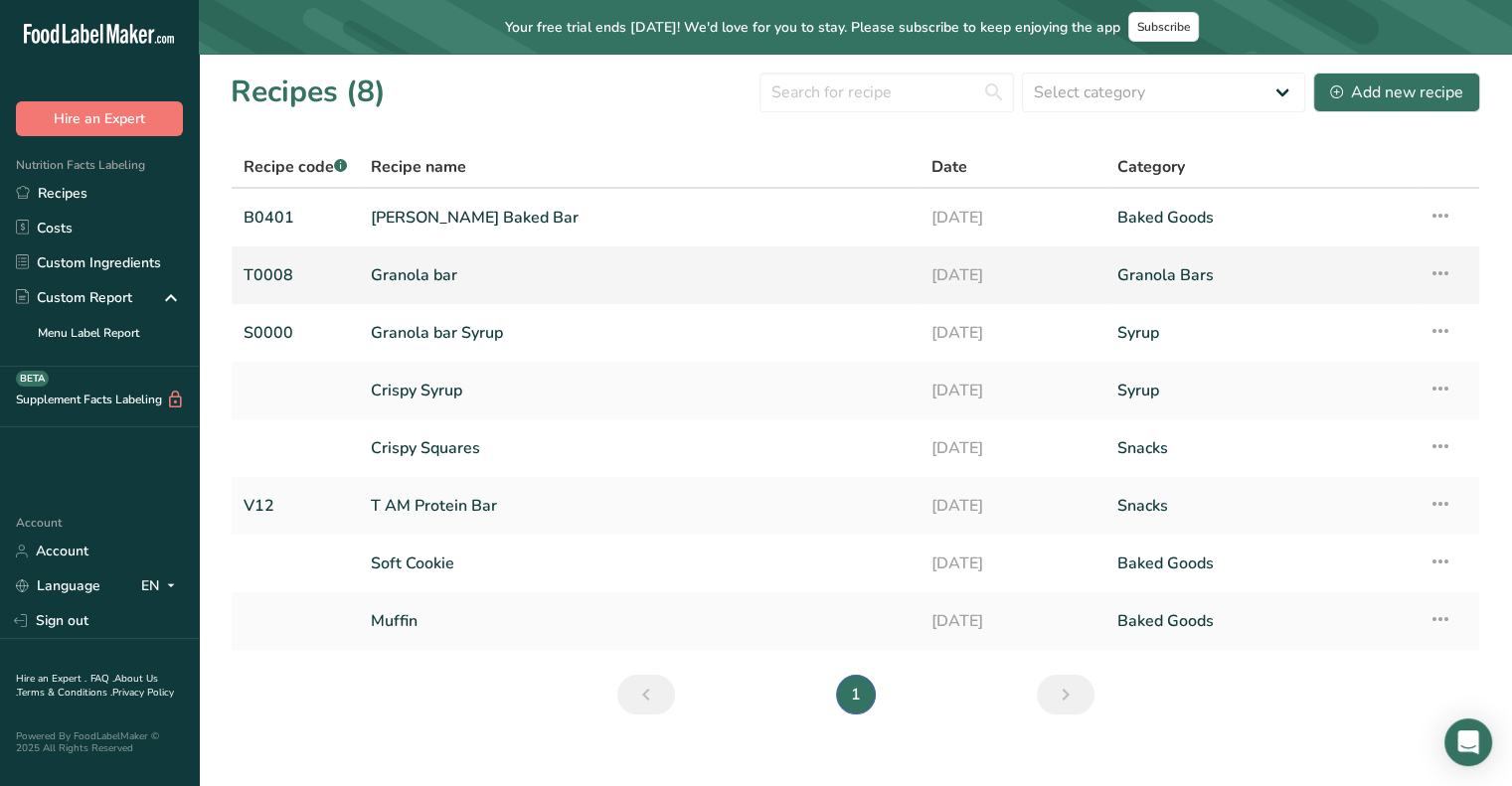 click on "Granola bar" at bounding box center (638, 275) 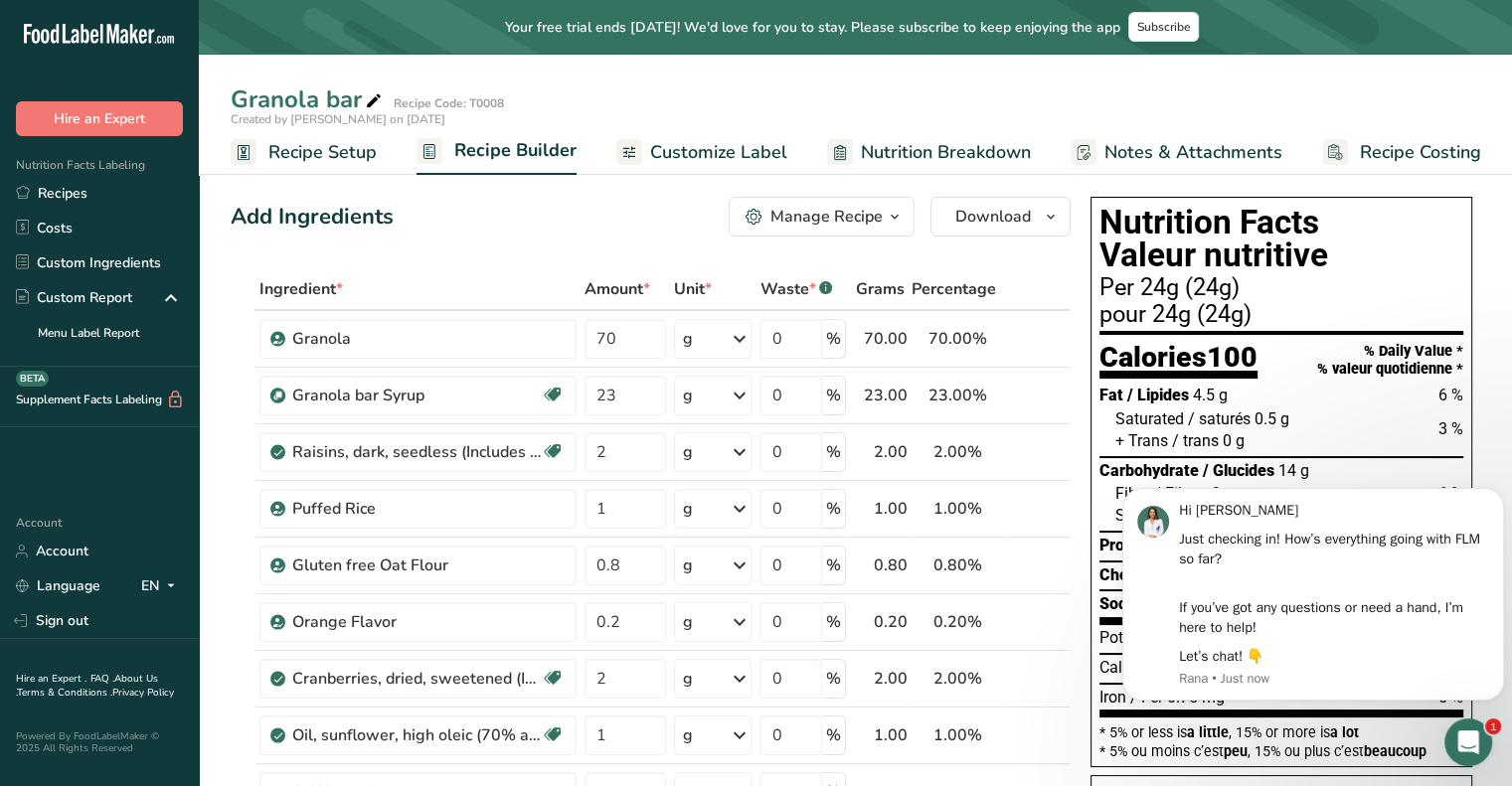scroll, scrollTop: 0, scrollLeft: 0, axis: both 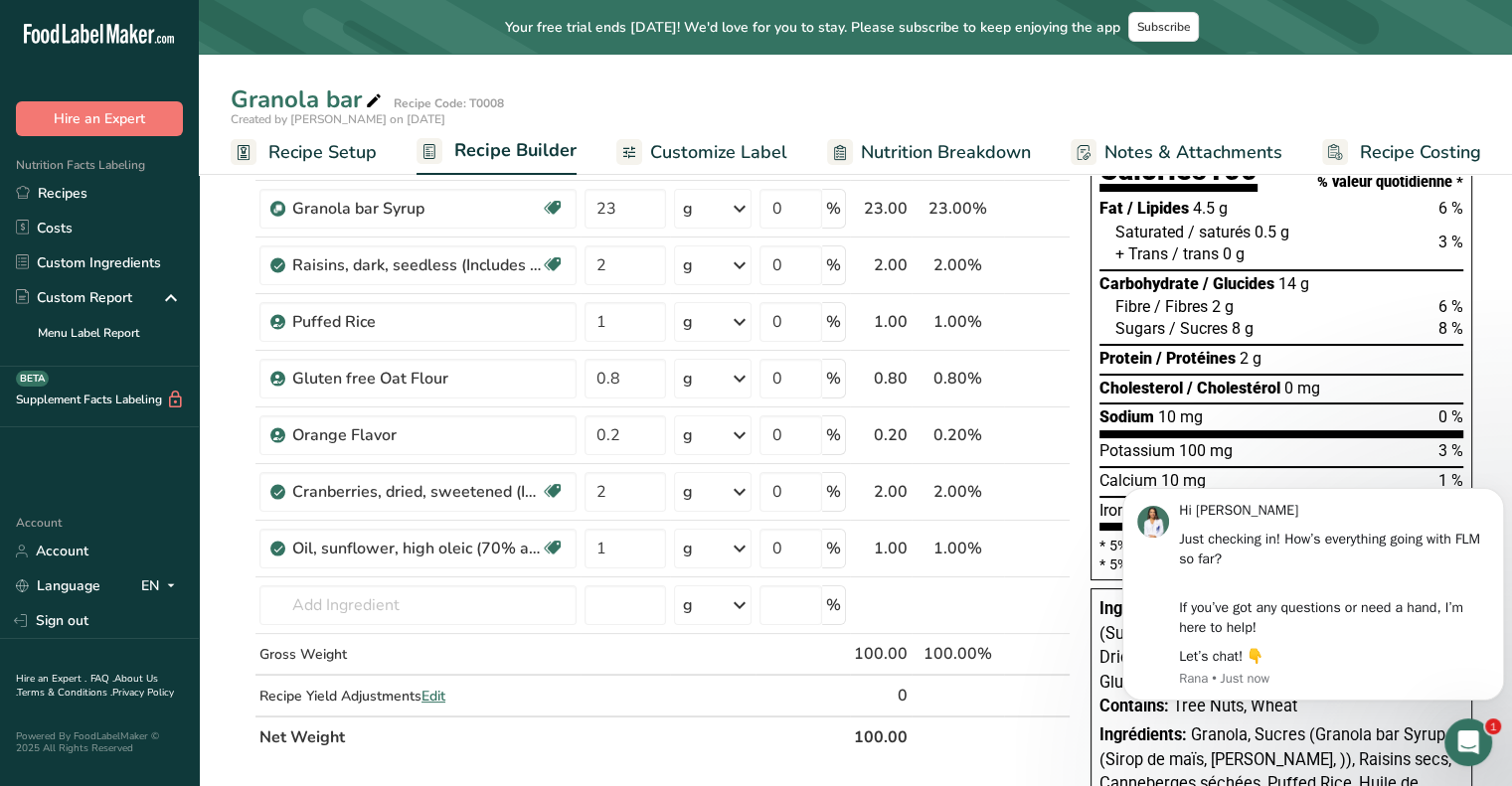 click on "Contains:" at bounding box center (1134, 706) 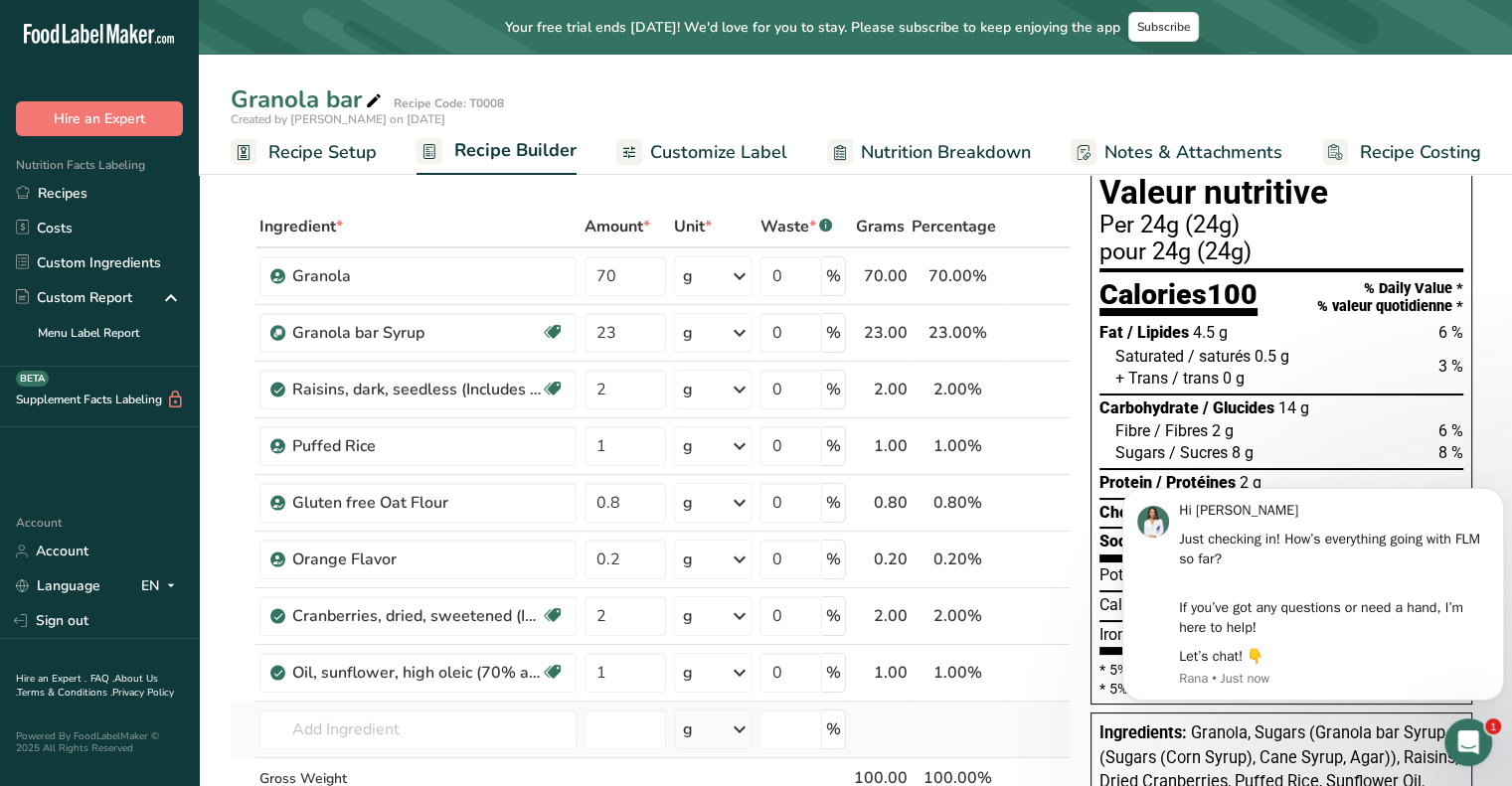 scroll, scrollTop: 60, scrollLeft: 0, axis: vertical 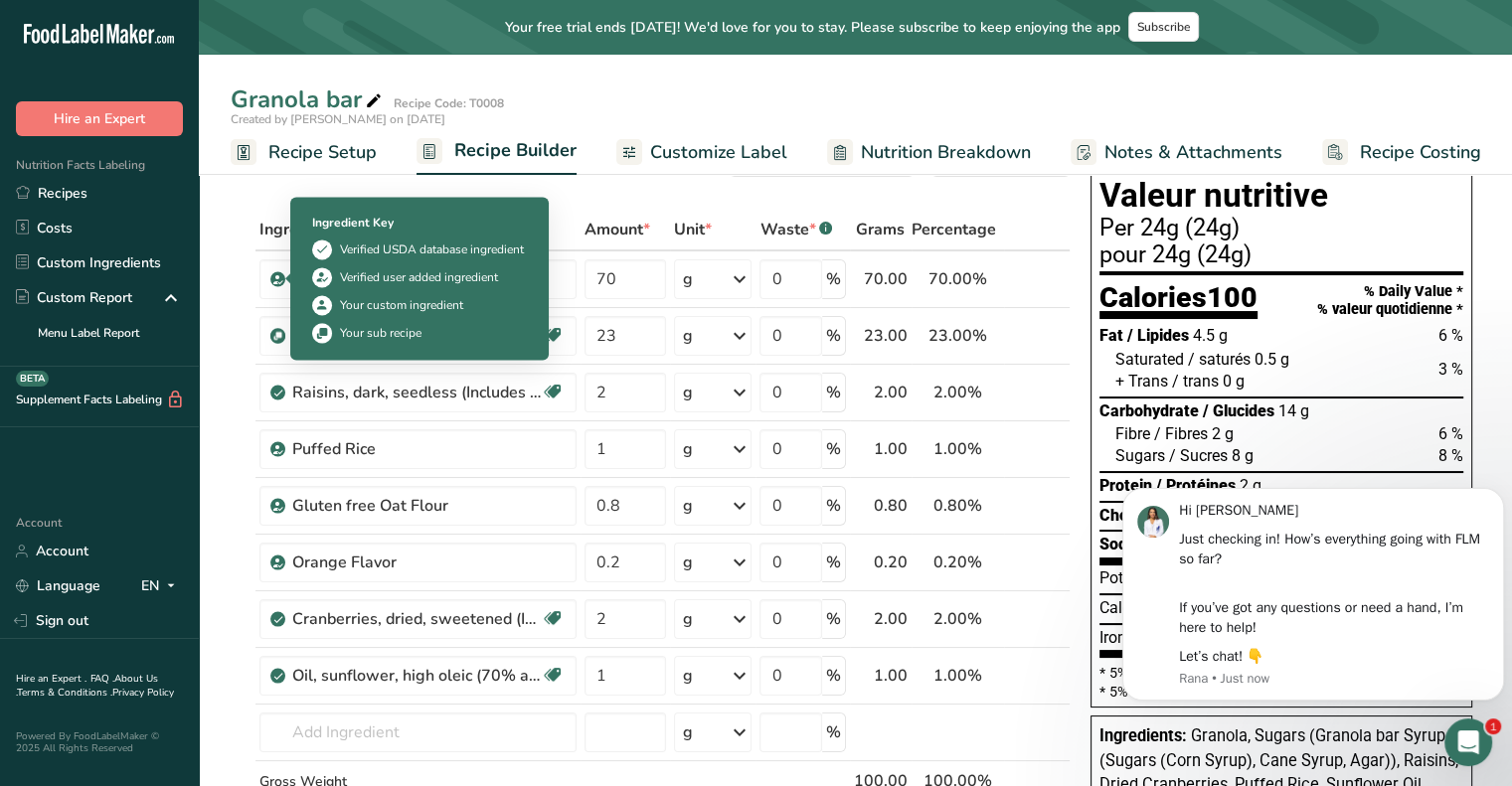 click at bounding box center [322, 333] 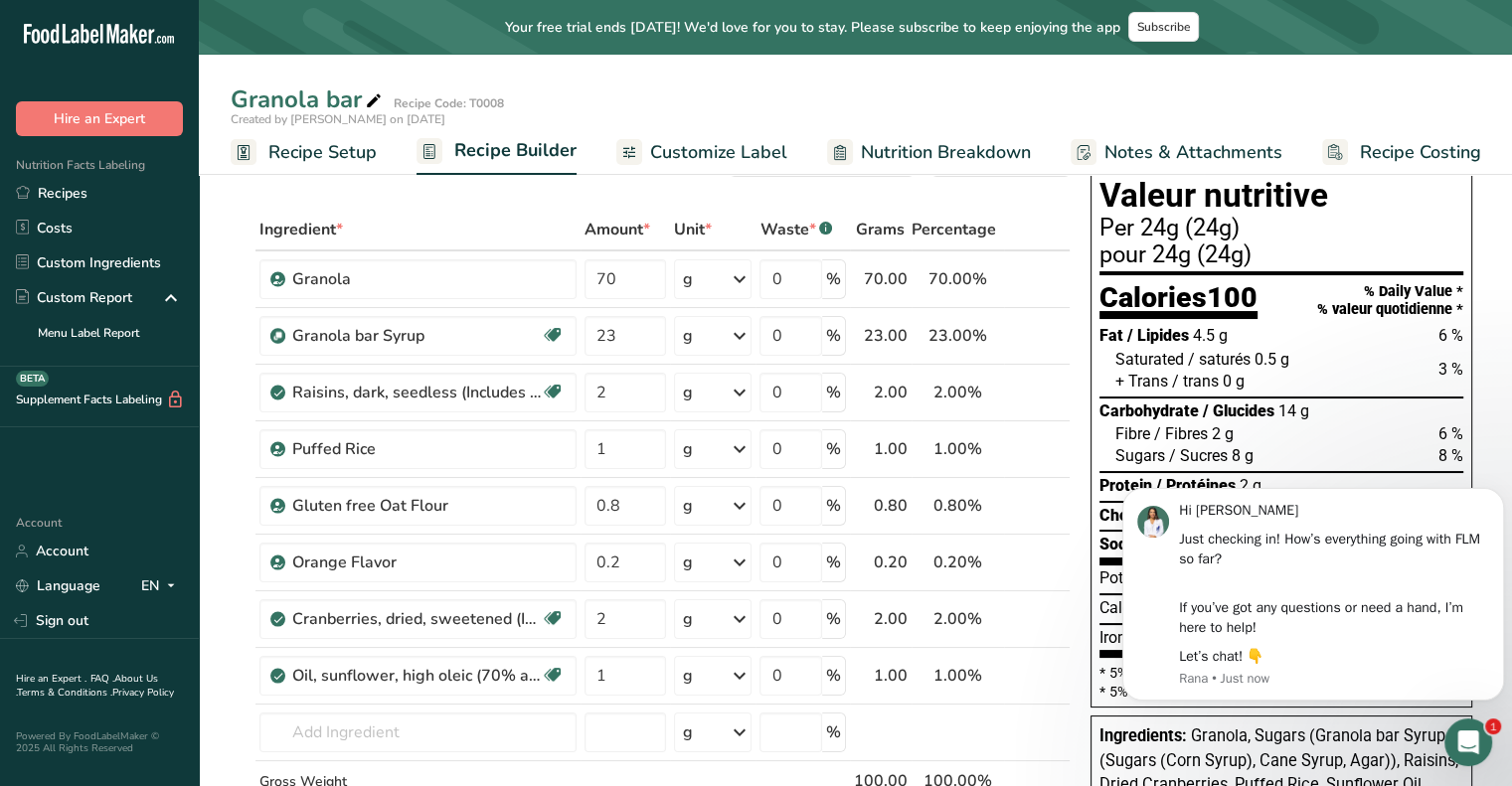 scroll, scrollTop: 0, scrollLeft: 0, axis: both 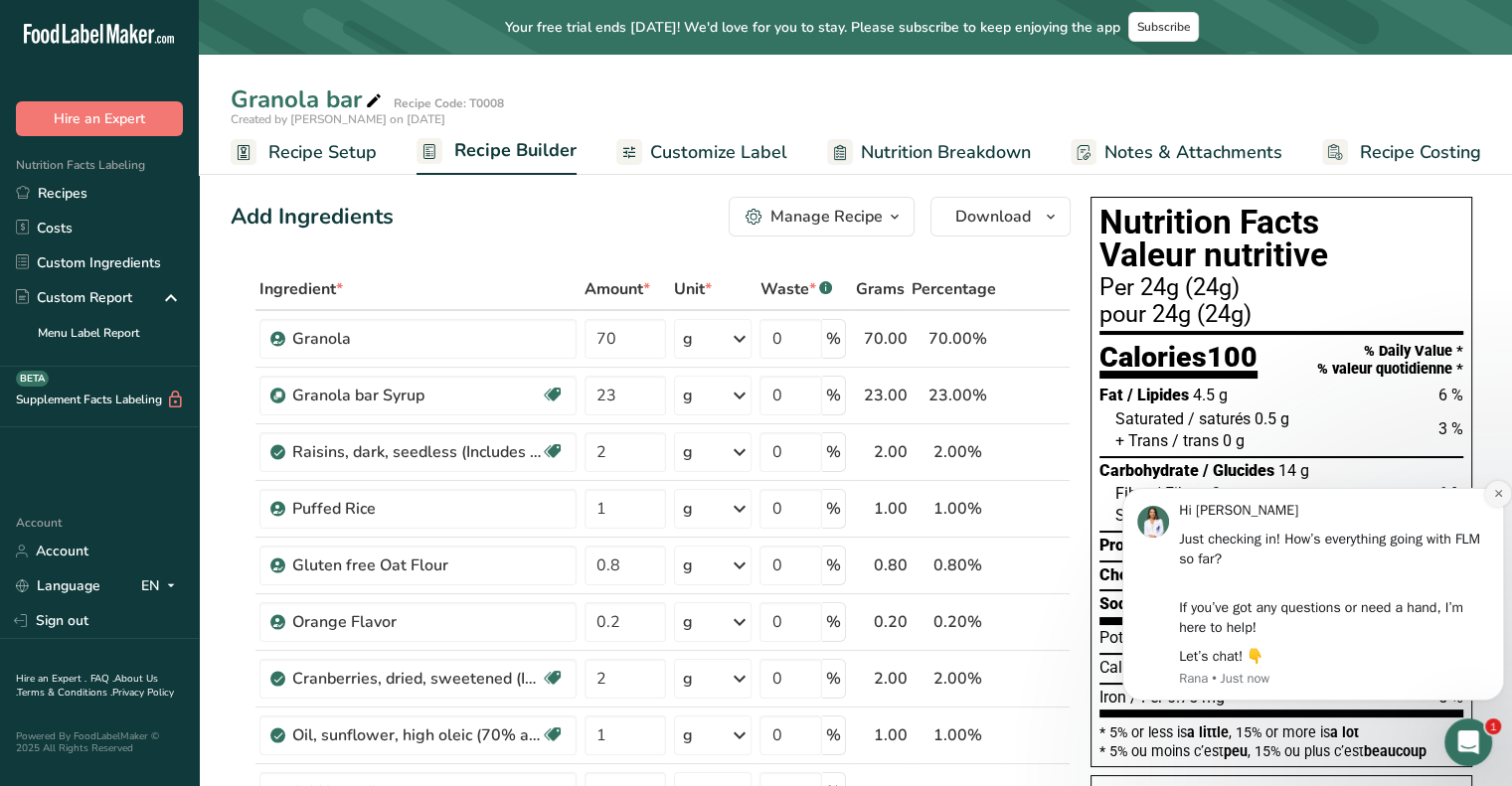 click 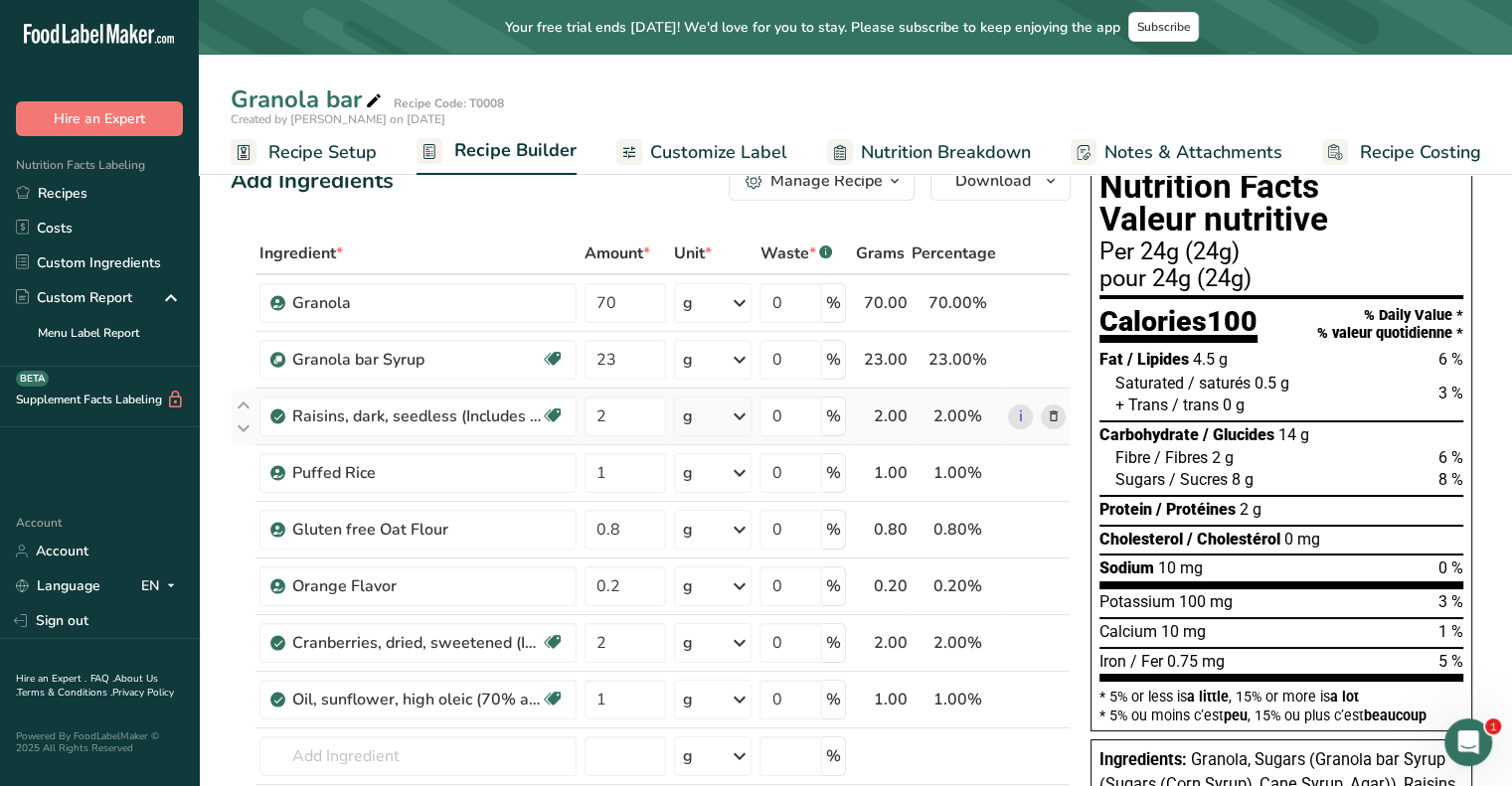 scroll, scrollTop: 0, scrollLeft: 0, axis: both 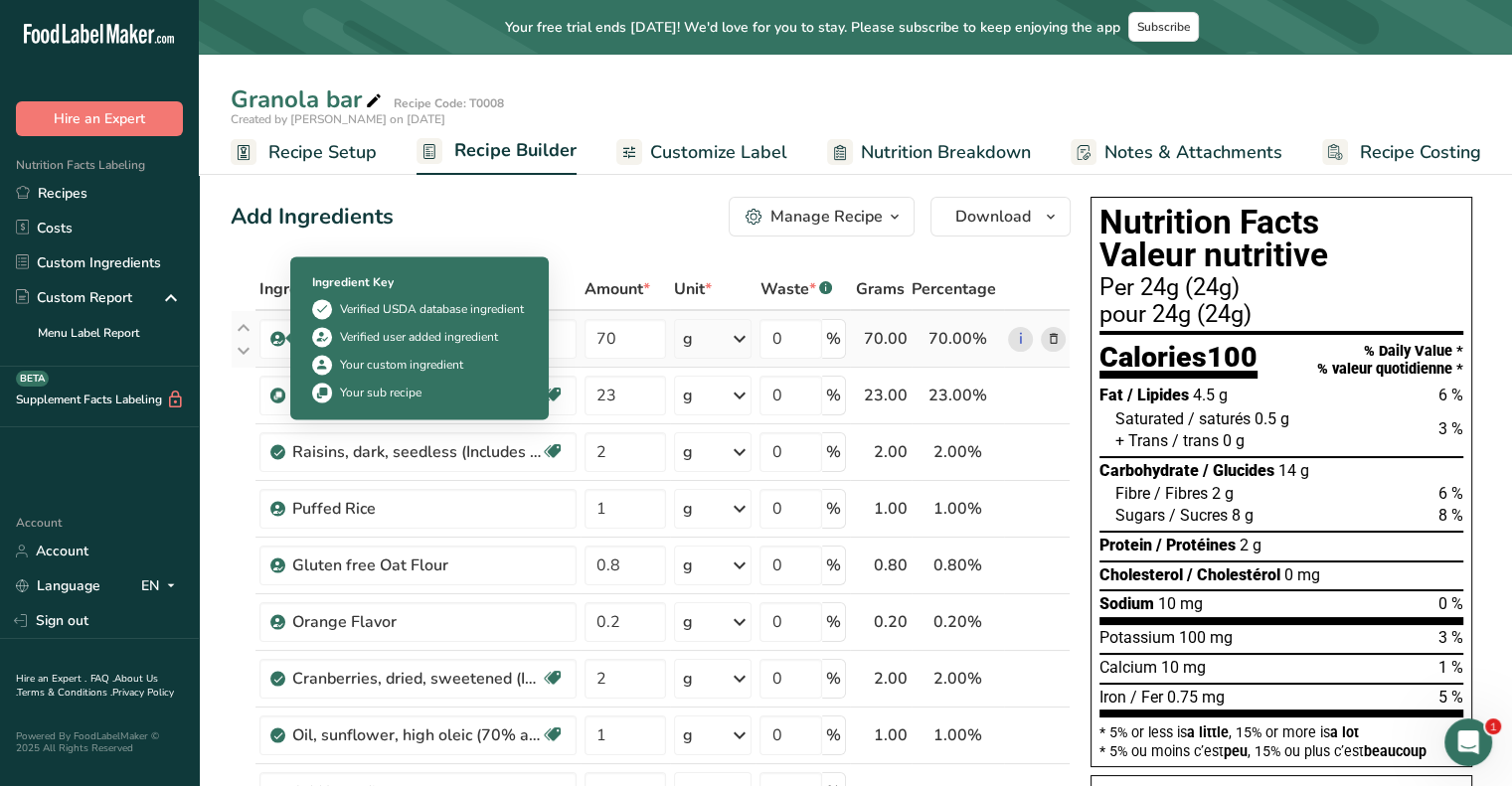 click at bounding box center (278, 339) 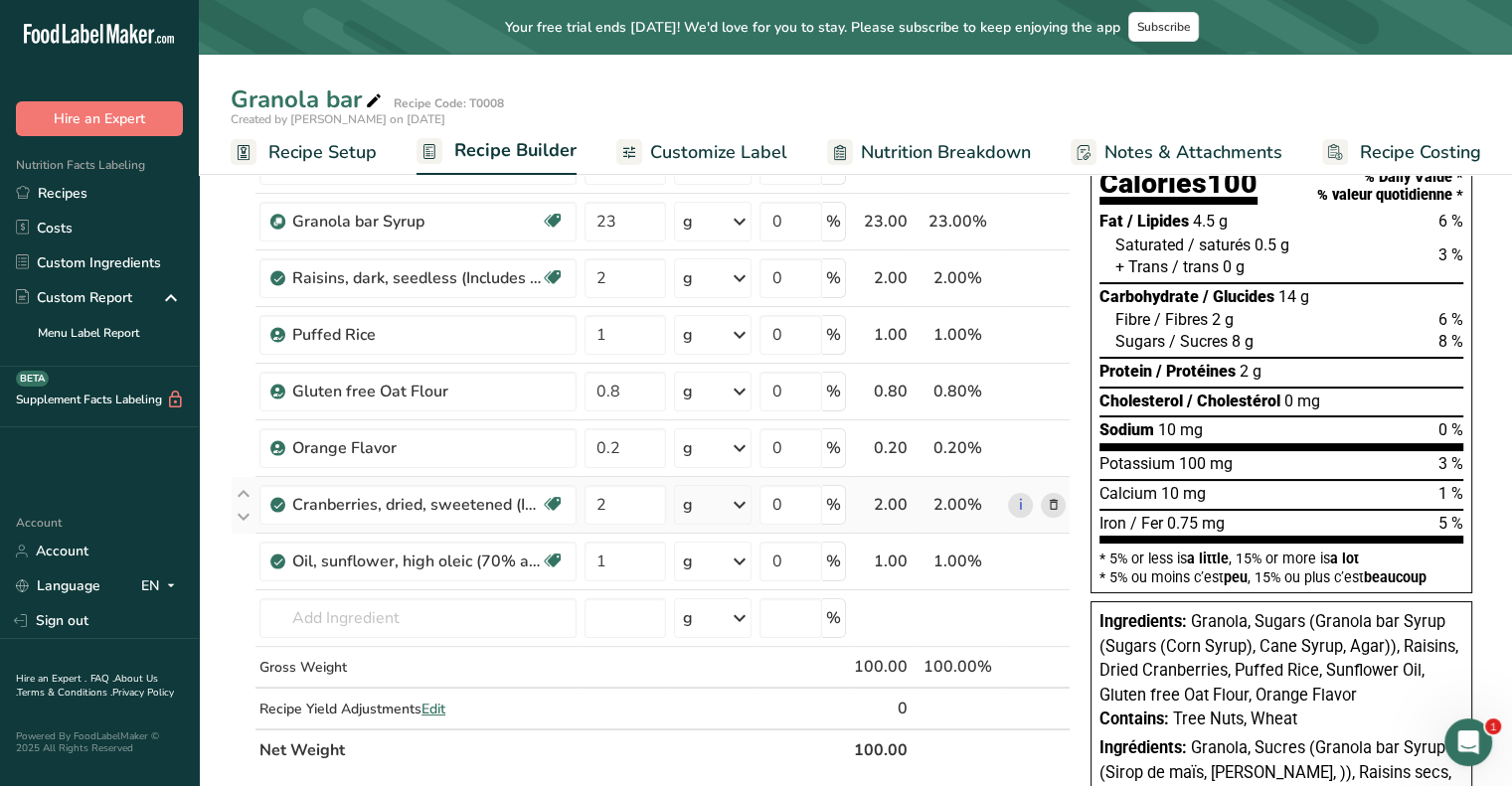 scroll, scrollTop: 175, scrollLeft: 0, axis: vertical 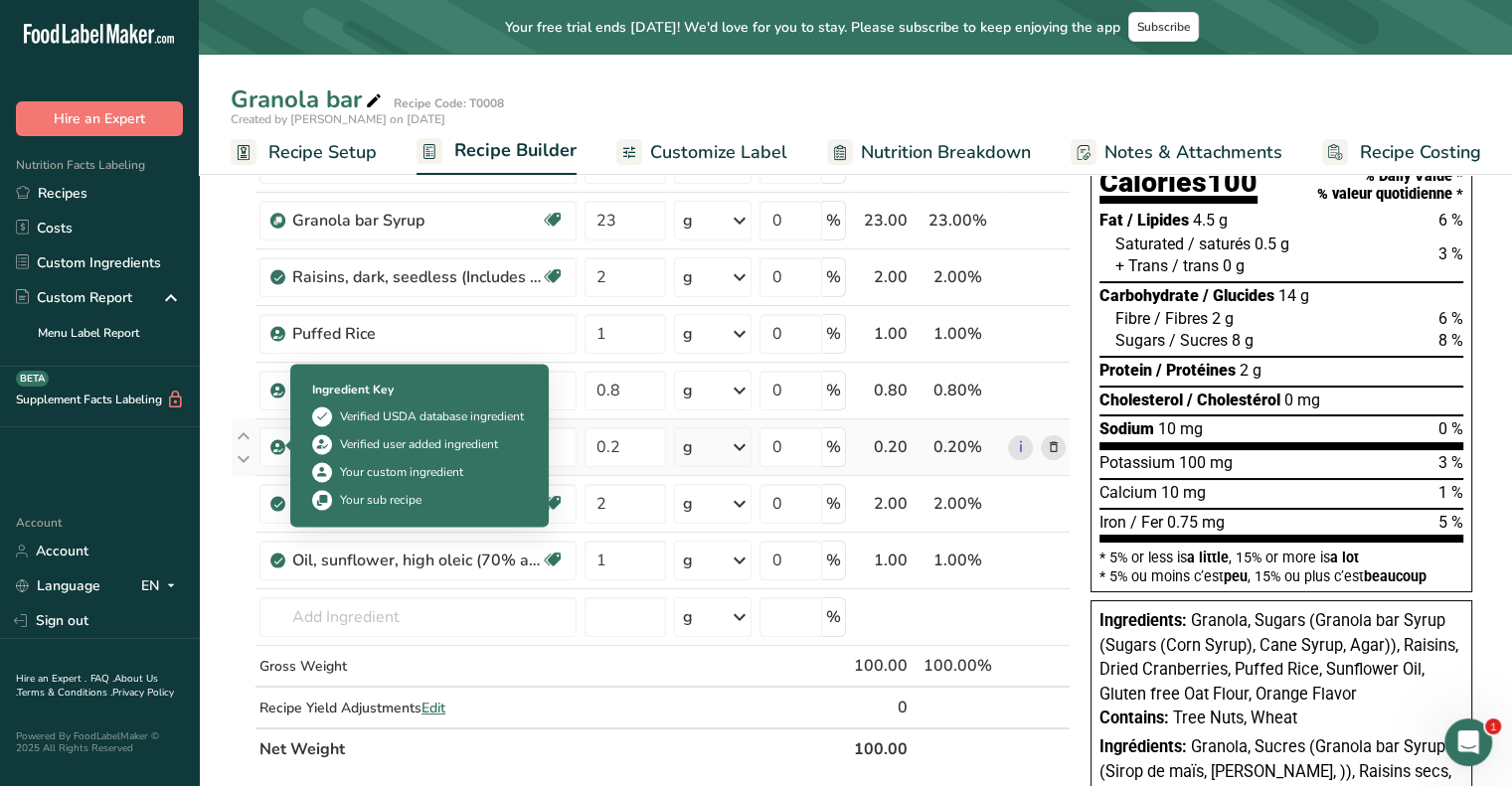 click at bounding box center (278, 447) 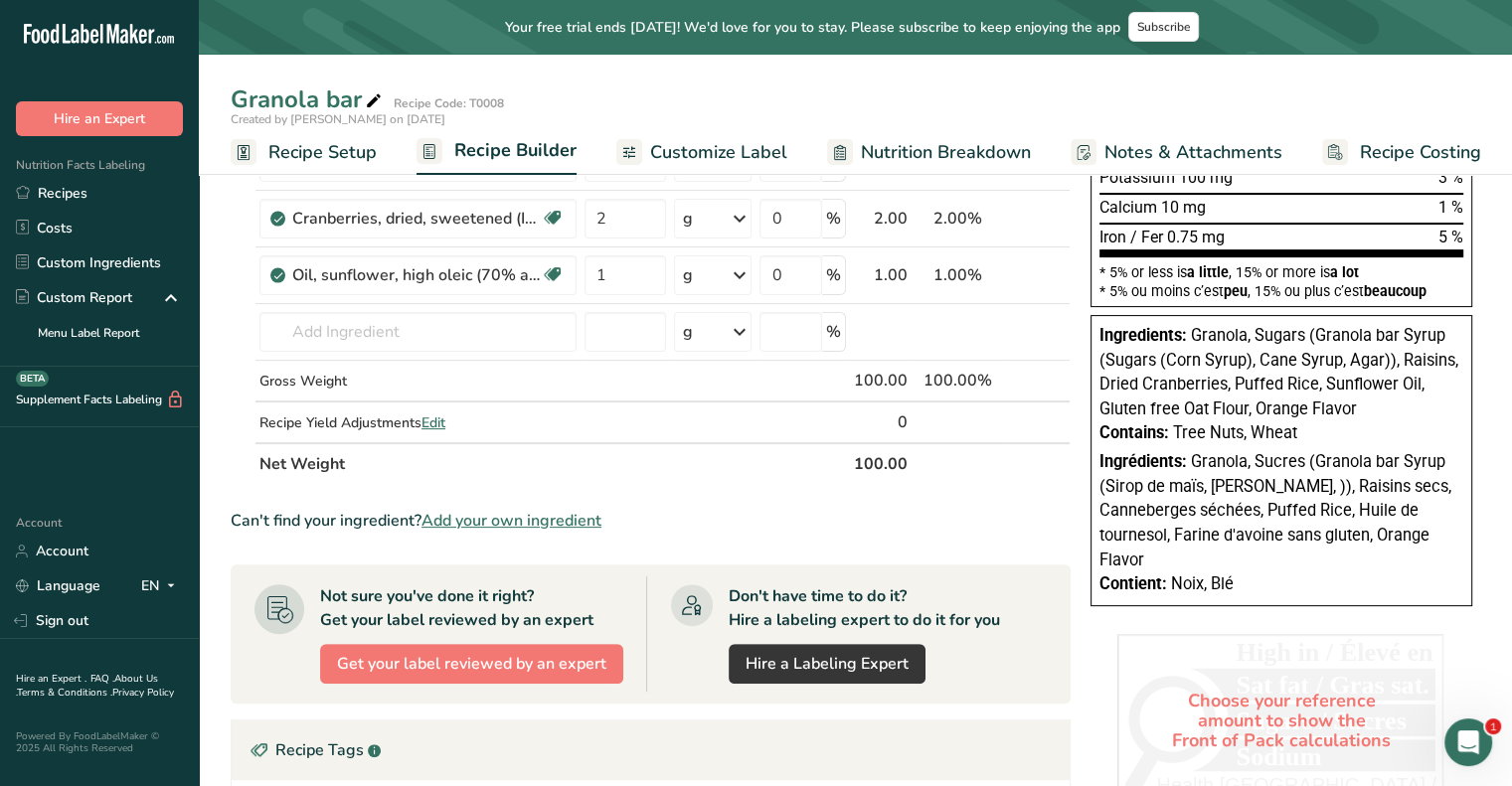 scroll, scrollTop: 456, scrollLeft: 0, axis: vertical 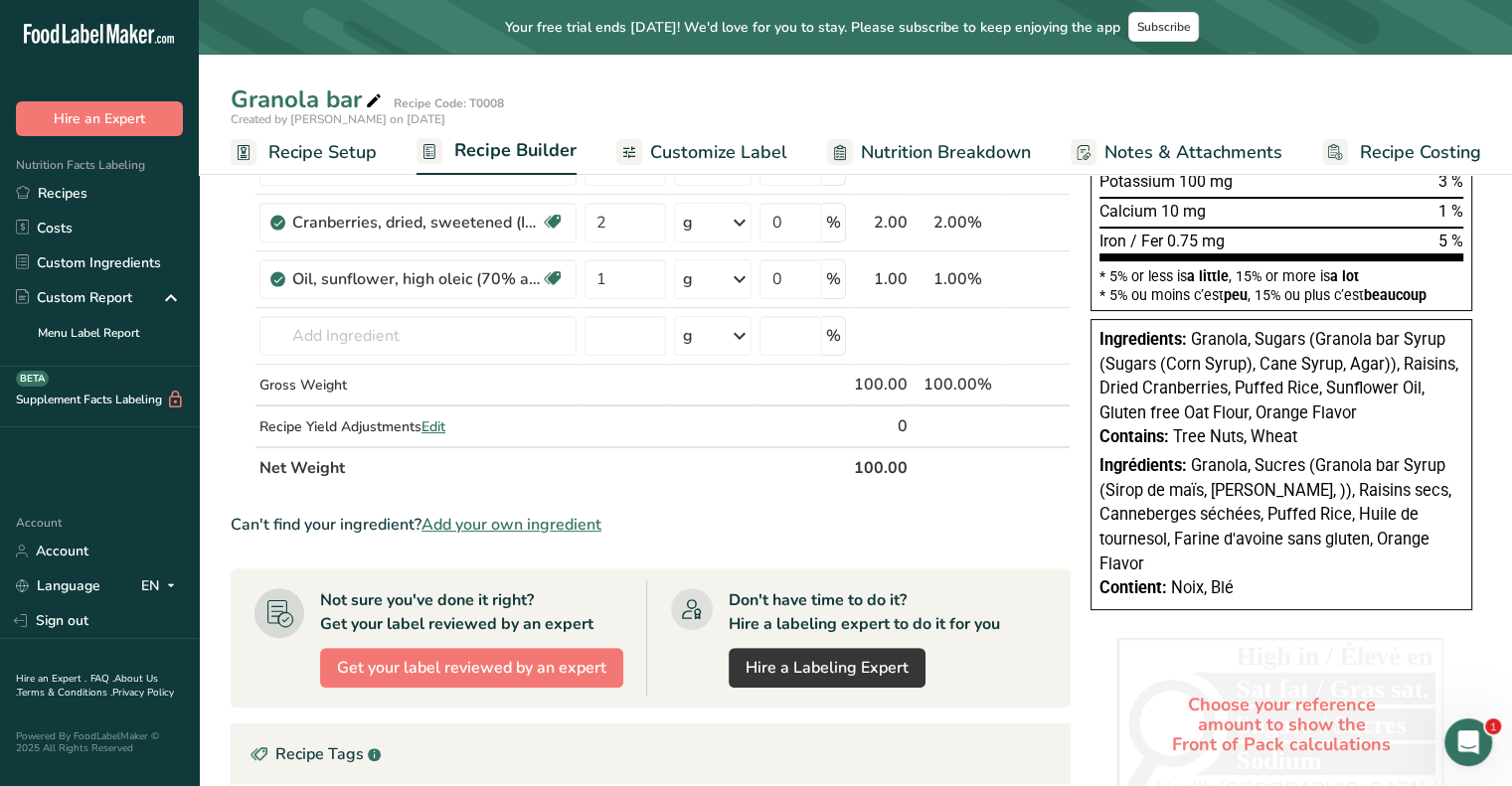 click on "Recipe Setup" at bounding box center [322, 152] 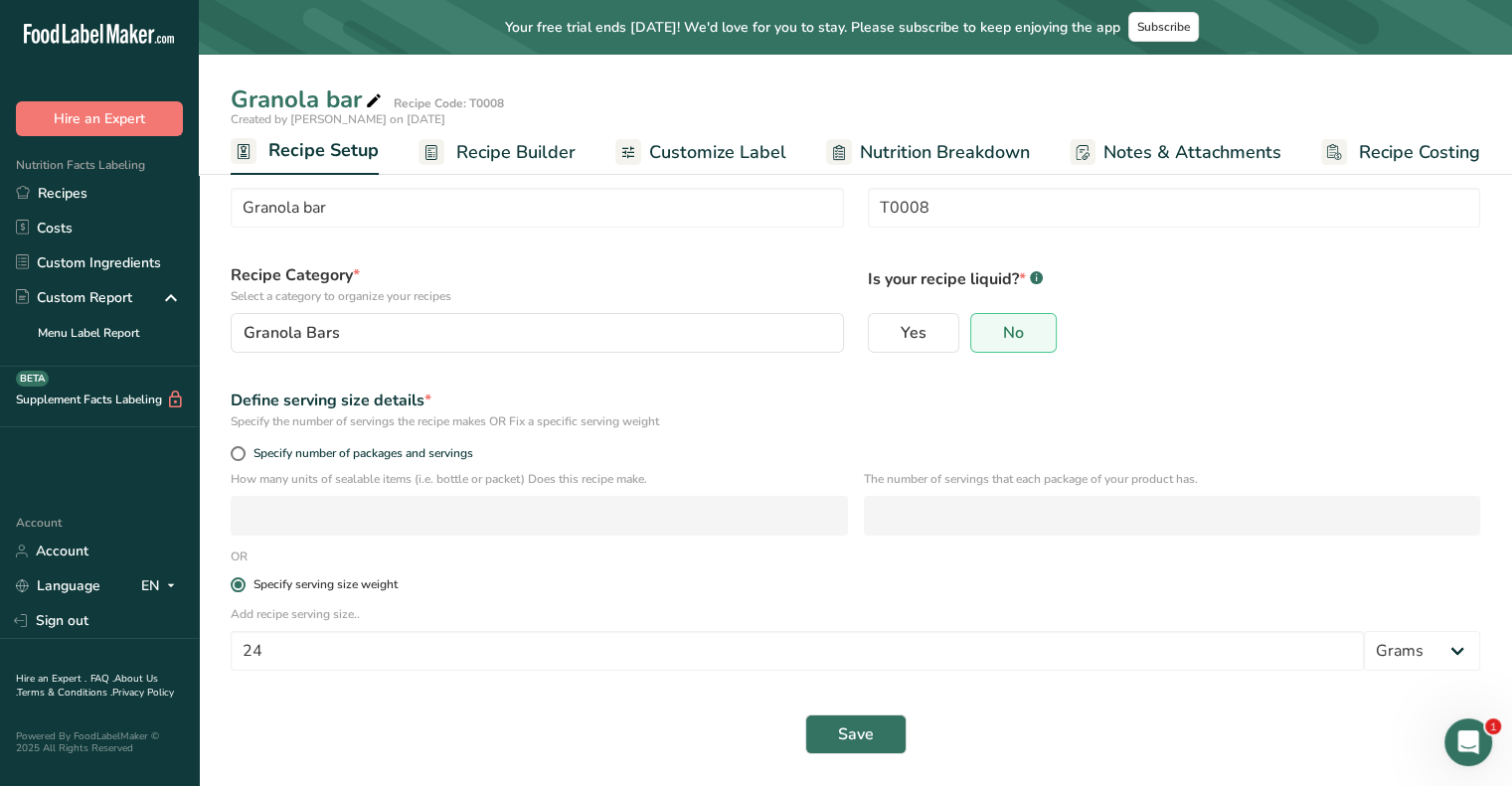 scroll, scrollTop: 0, scrollLeft: 0, axis: both 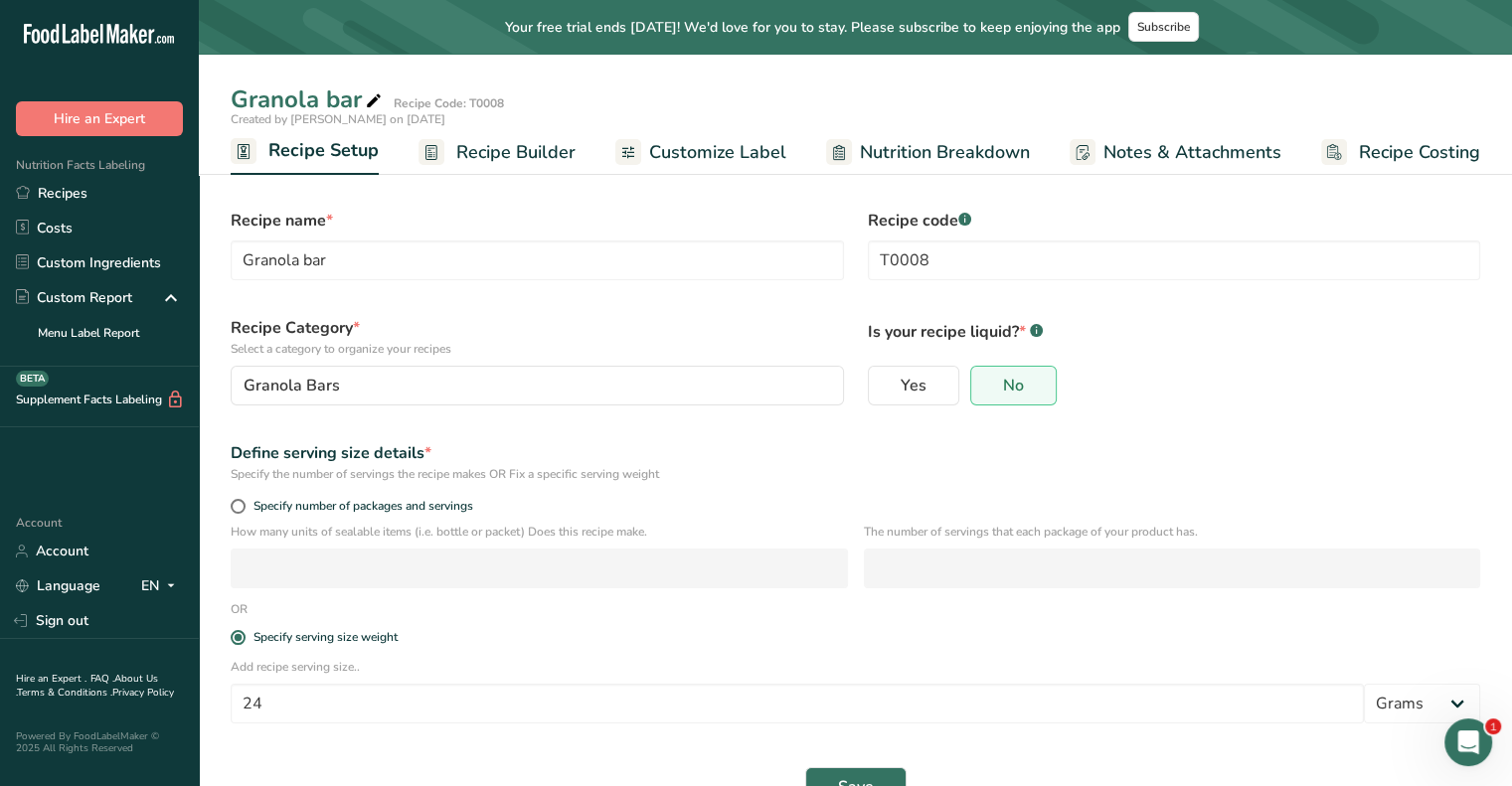 click on "Recipe Builder" at bounding box center [516, 152] 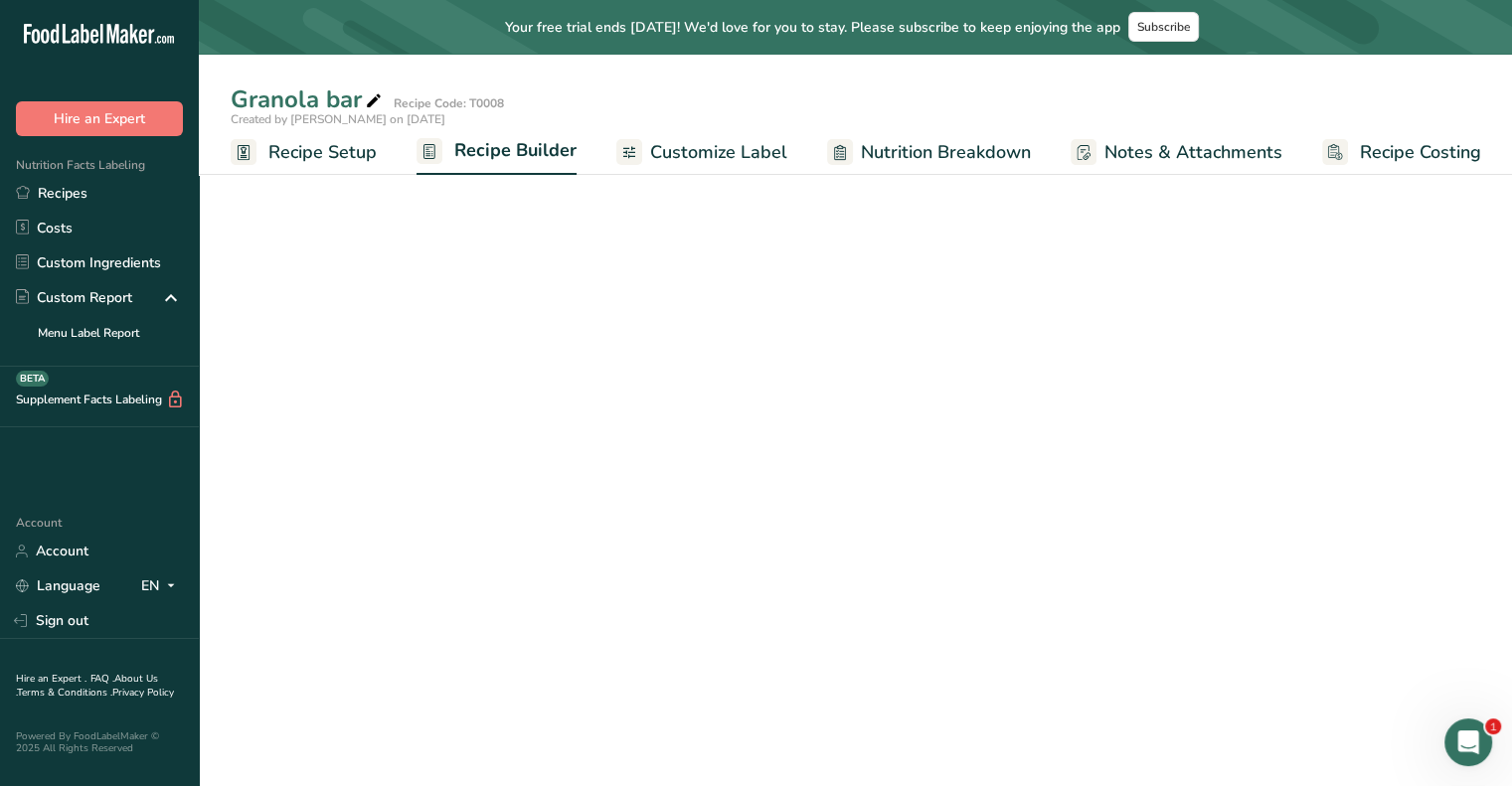 scroll, scrollTop: 0, scrollLeft: 0, axis: both 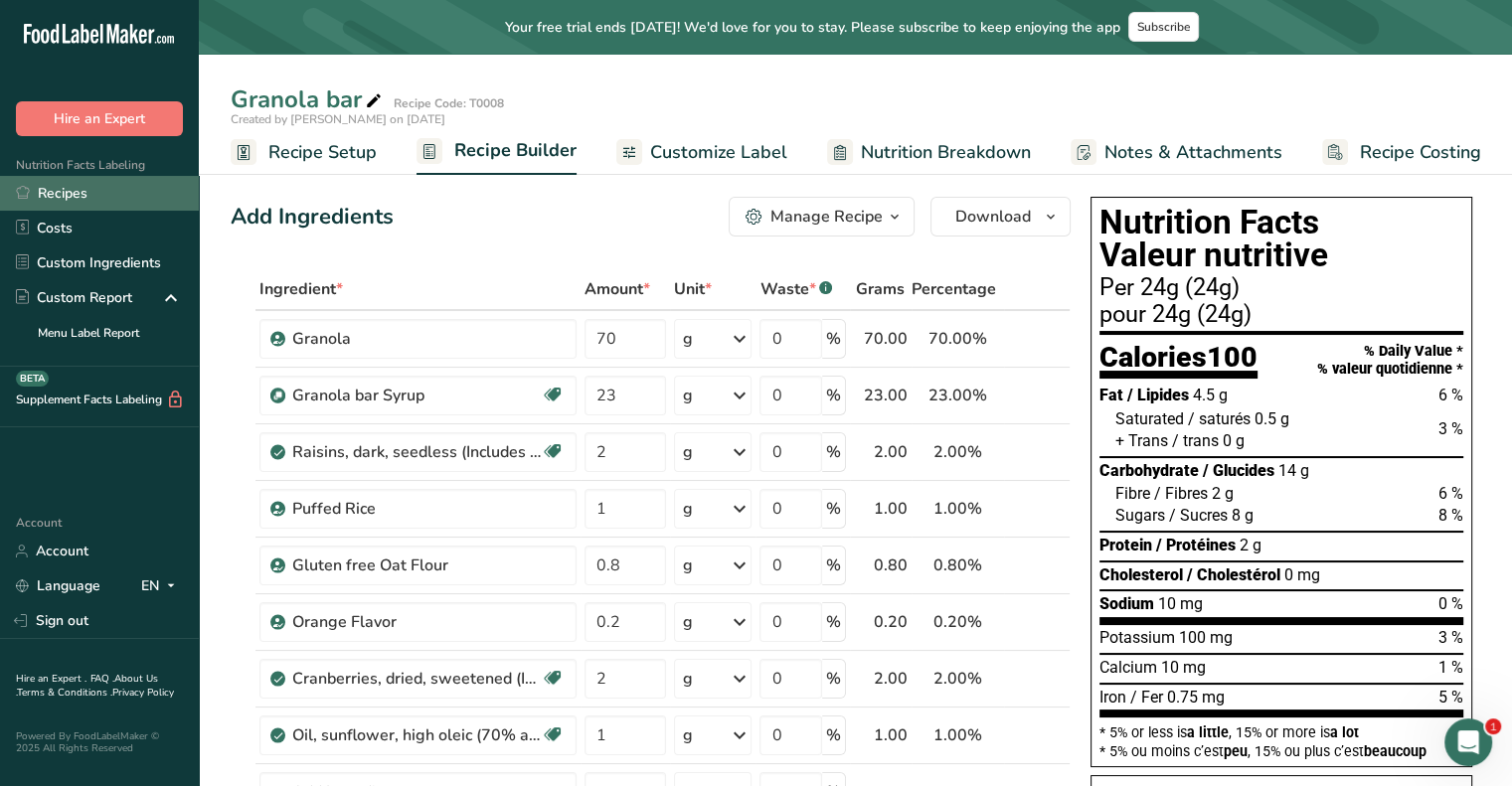 click on "Recipes" at bounding box center (99, 193) 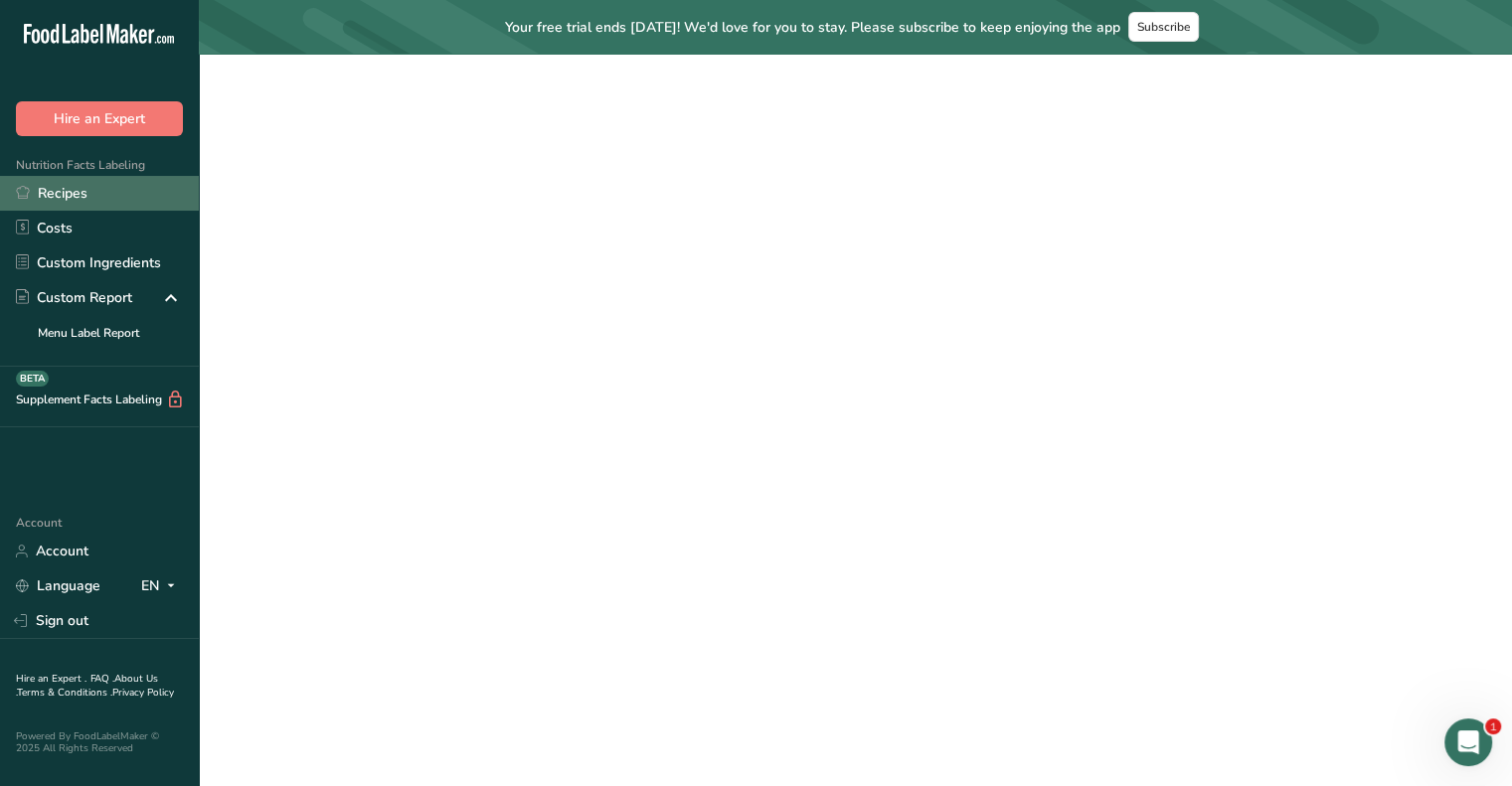 click on "Recipes" at bounding box center (99, 193) 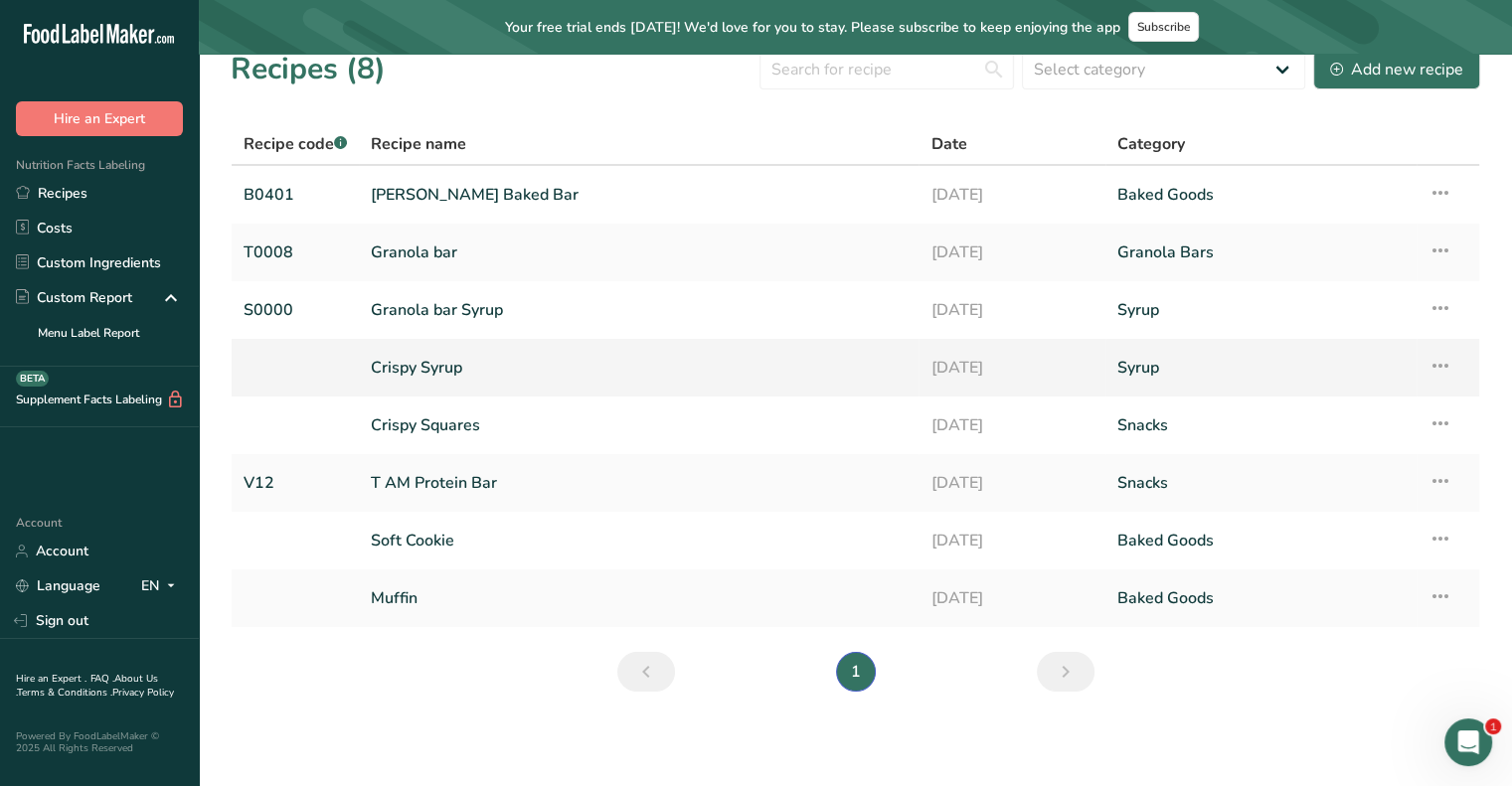 scroll, scrollTop: 0, scrollLeft: 0, axis: both 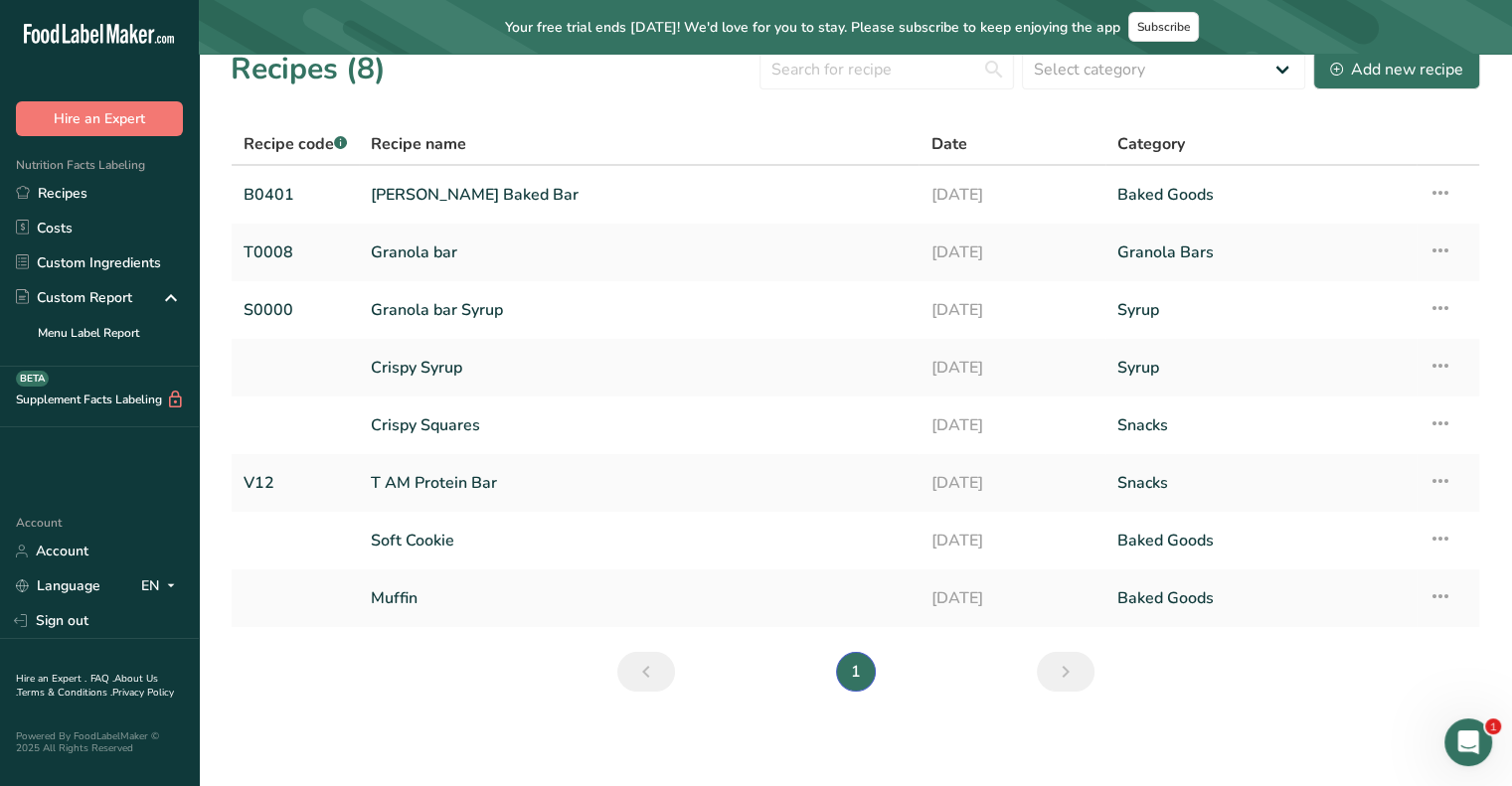 drag, startPoint x: 239, startPoint y: 260, endPoint x: 766, endPoint y: 724, distance: 702.15739 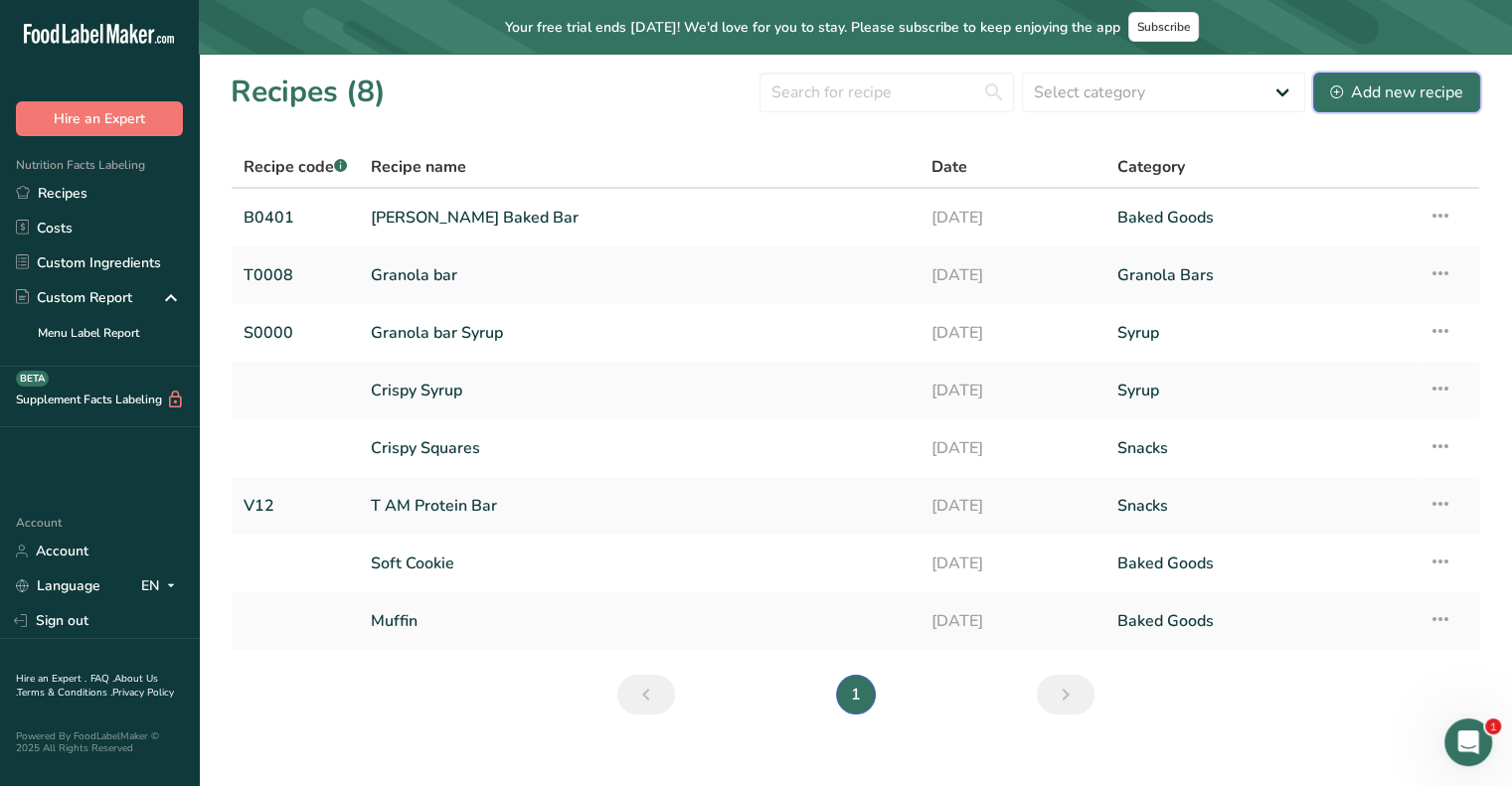 click on "Add new recipe" at bounding box center [1397, 92] 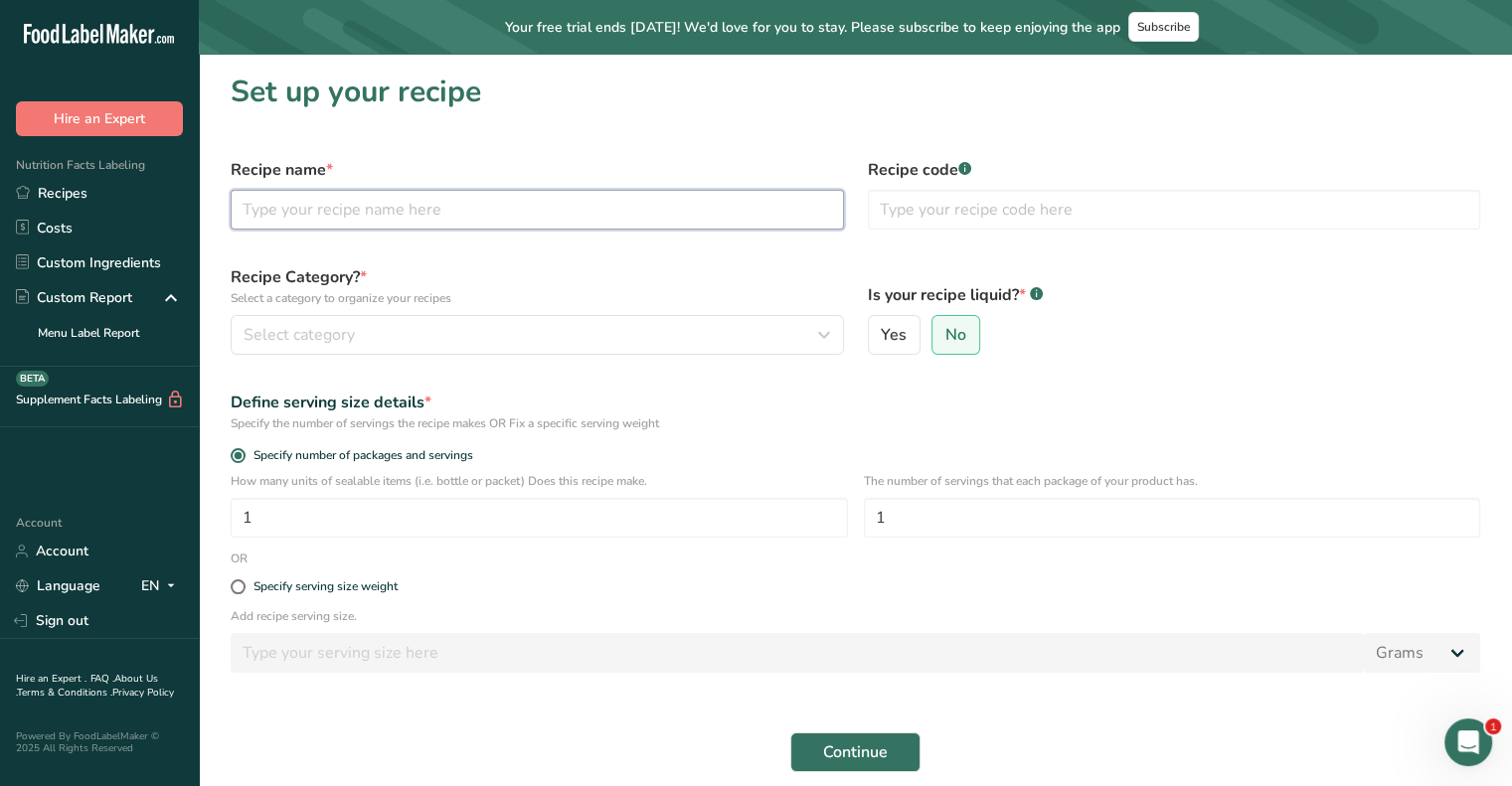 click at bounding box center (537, 210) 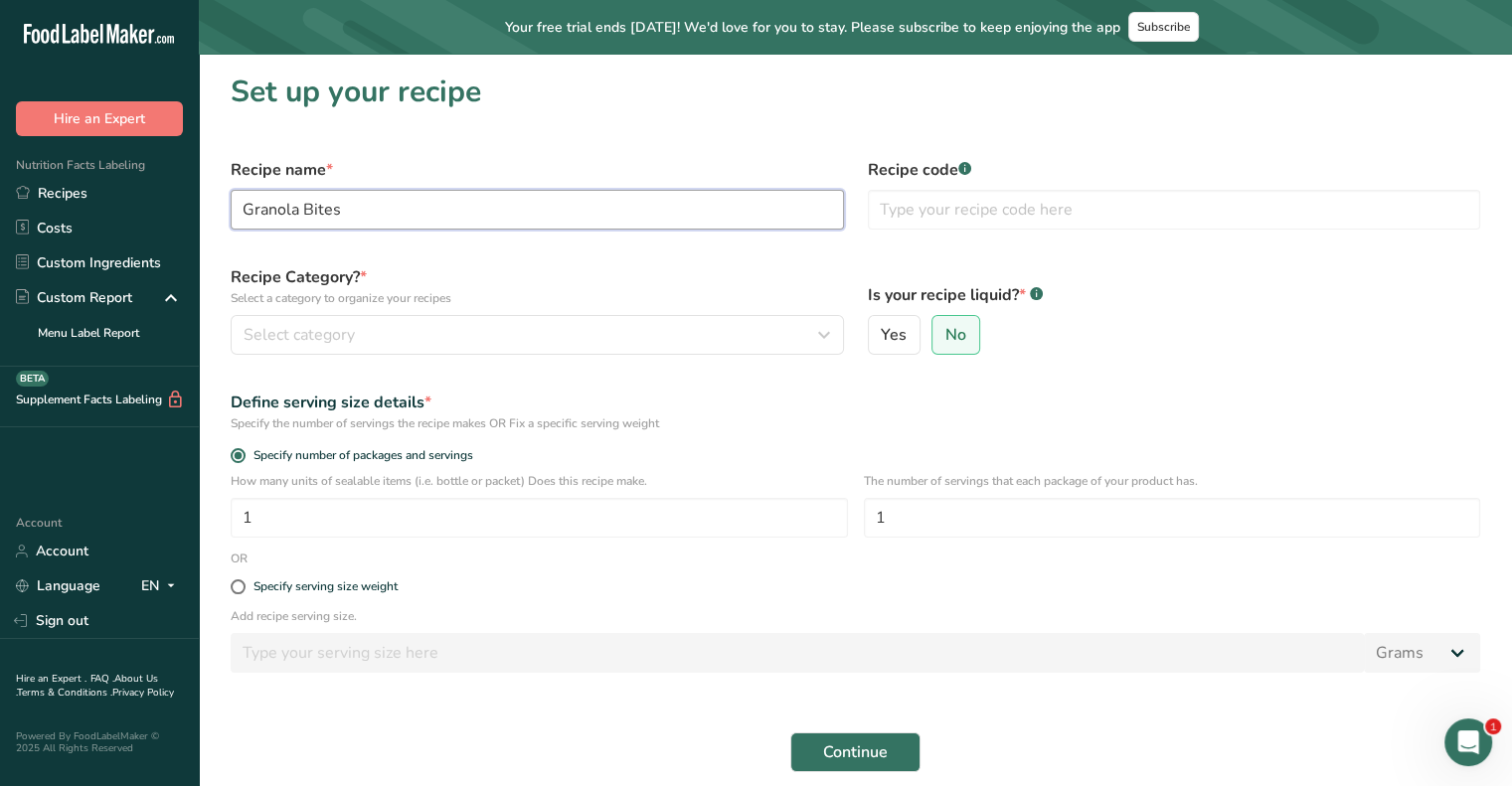 type on "Granola Bites" 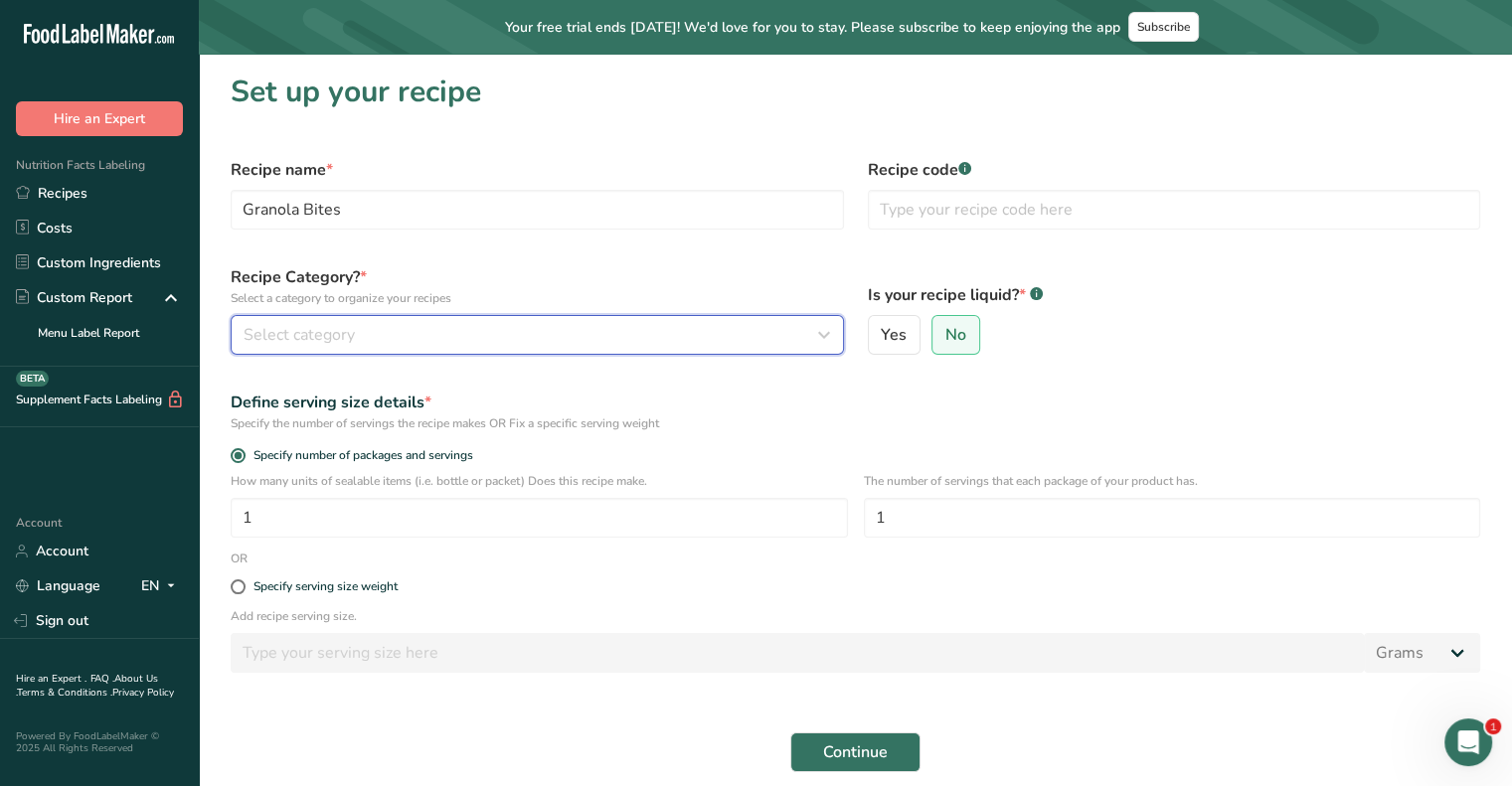 click on "Select category" at bounding box center [537, 335] 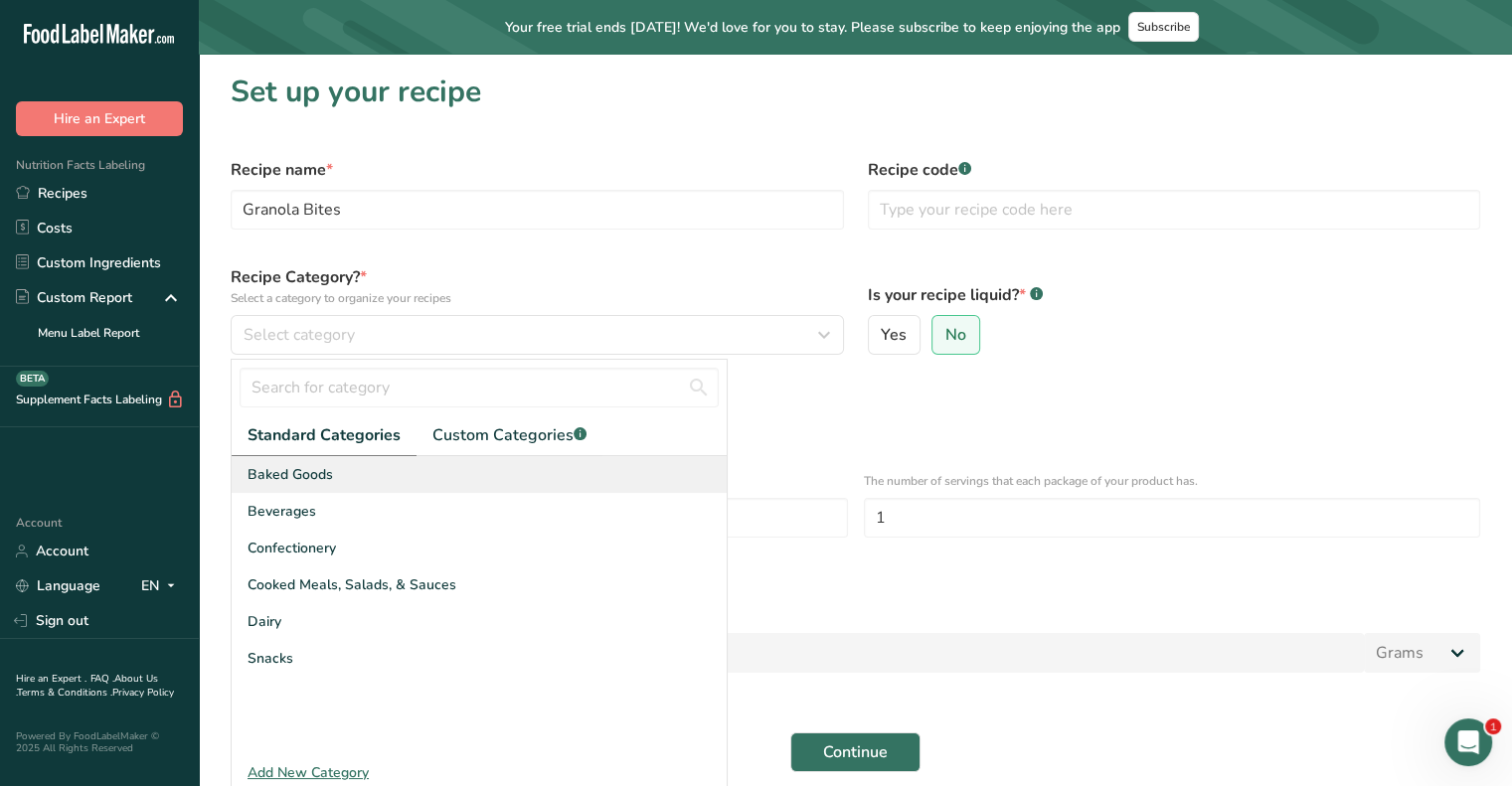 click on "Baked Goods" at bounding box center [479, 474] 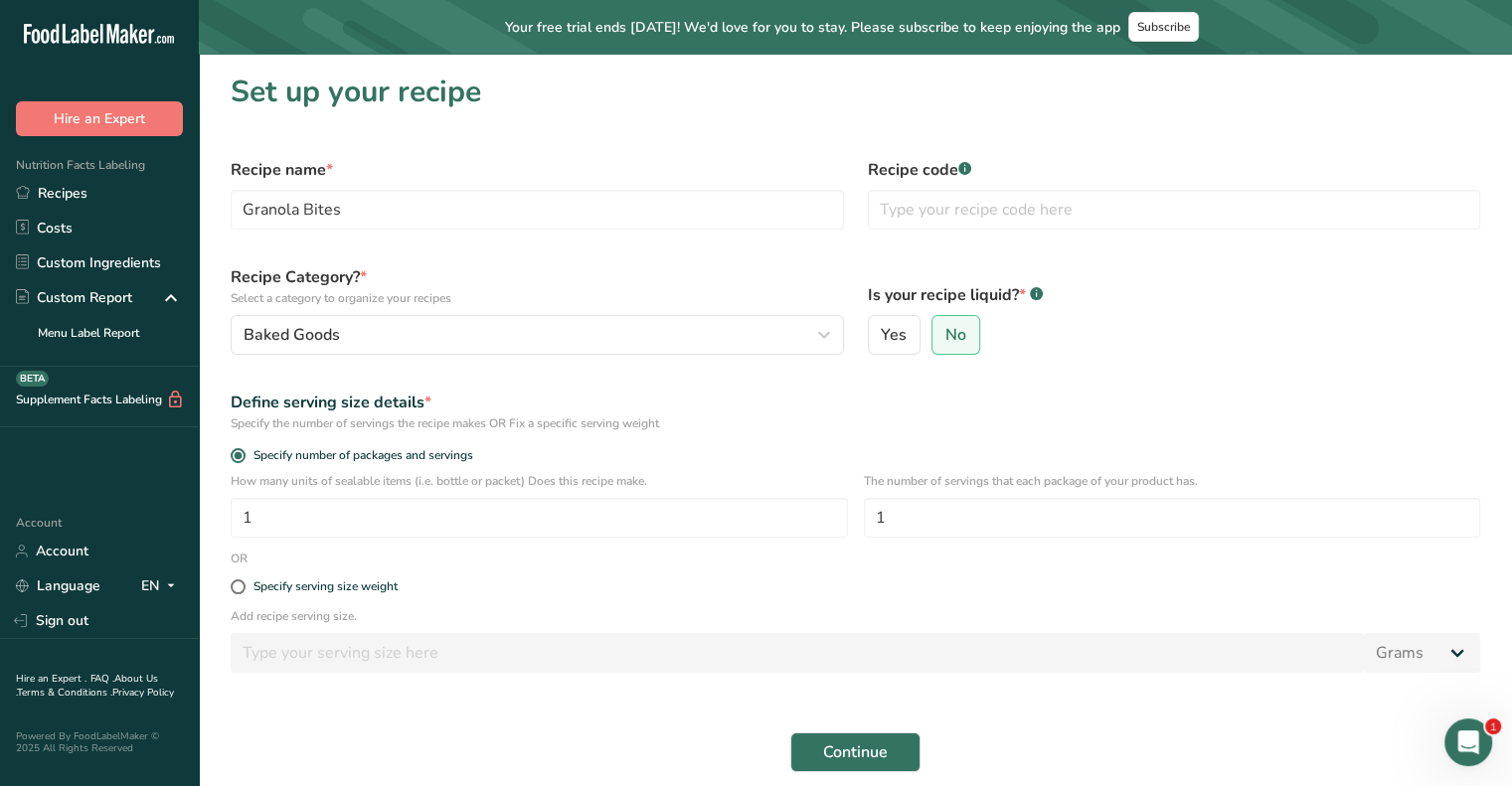 scroll, scrollTop: 121, scrollLeft: 0, axis: vertical 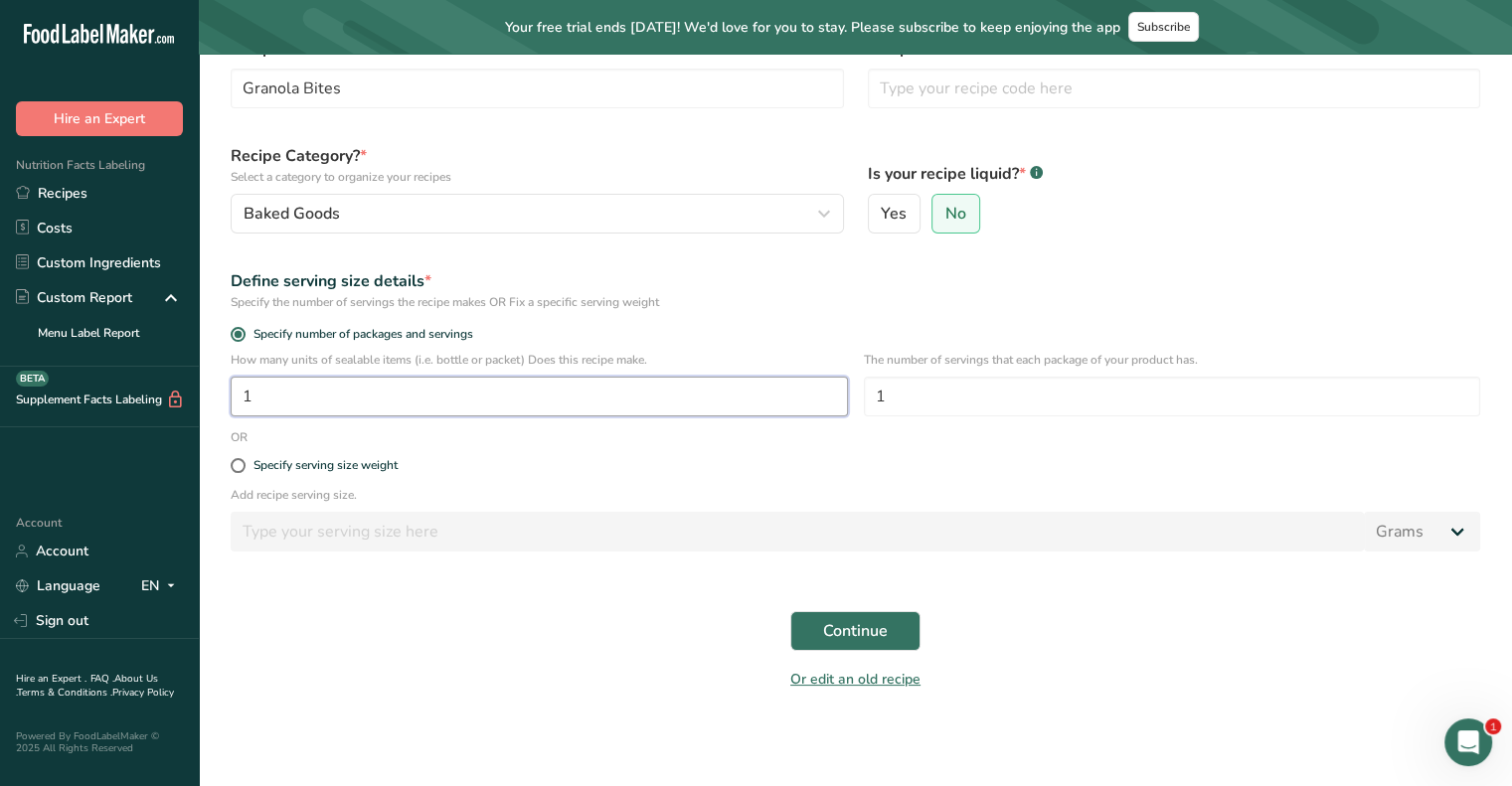 click on "1" at bounding box center (539, 396) 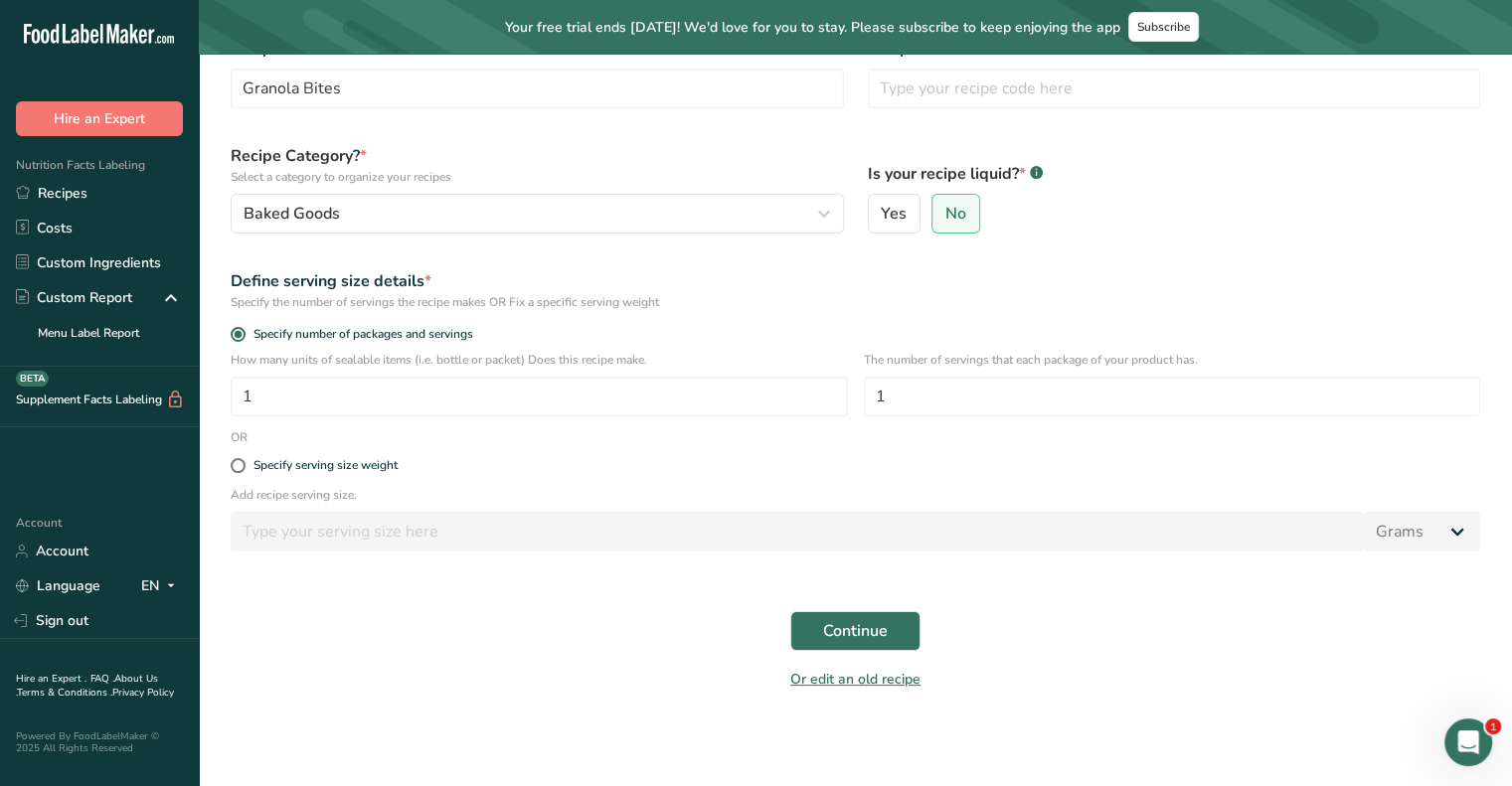 drag, startPoint x: 338, startPoint y: 253, endPoint x: 695, endPoint y: 351, distance: 370.2067 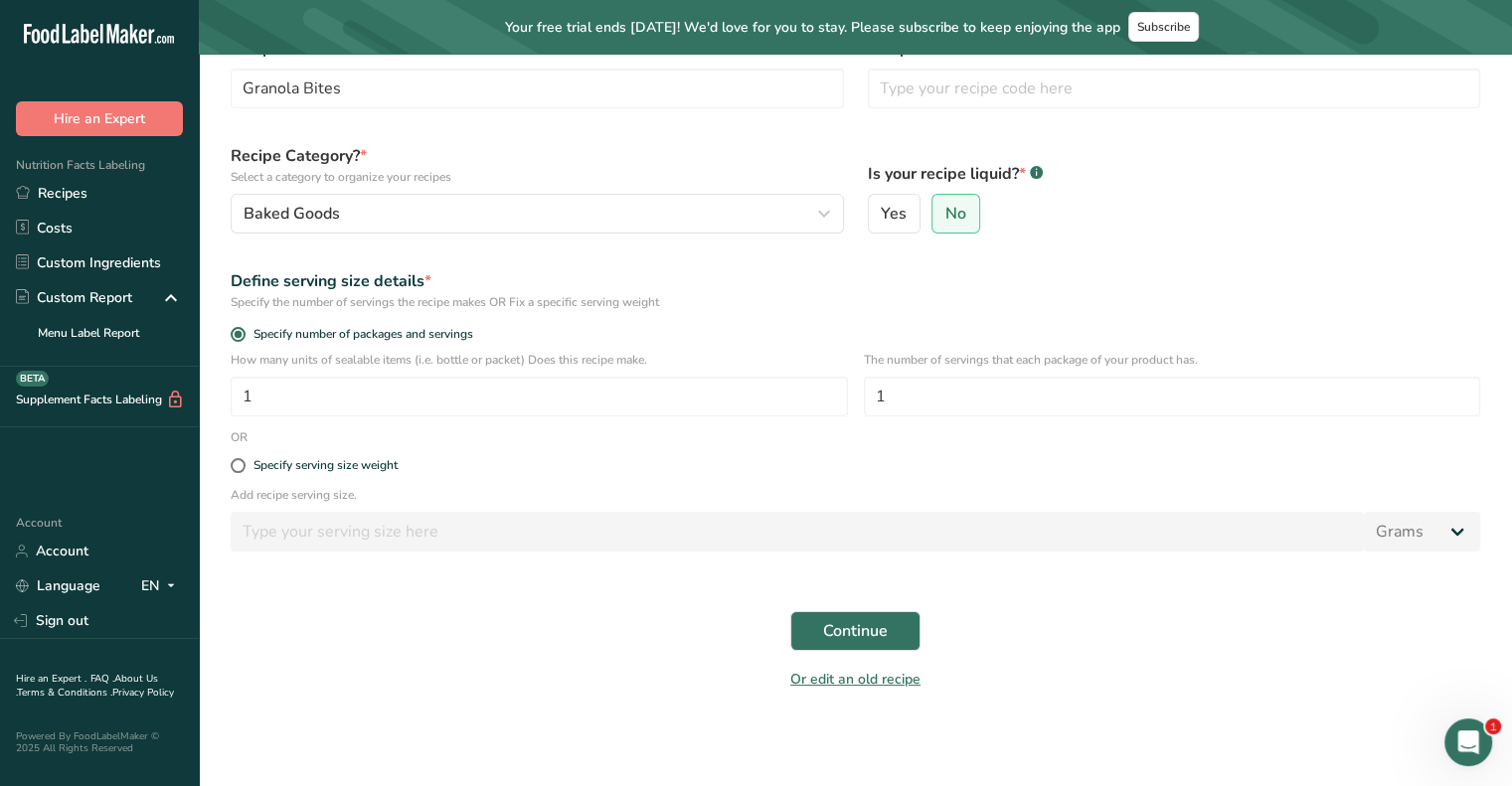 click on "Recipe name *   Granola Bites
Recipe code
.a-a{fill:#347362;}.b-a{fill:#fff;}
Recipe Category? *
Select a category to organize your recipes
Baked Goods
Standard Categories
Custom Categories
.a-a{fill:#347362;}.b-a{fill:#fff;}
Baked Goods
[GEOGRAPHIC_DATA]
Confectionery
Cooked Meals, Salads, & Sauces
[GEOGRAPHIC_DATA]
Snacks
Add New Category
Is your recipe liquid? *   .a-a{fill:#347362;}.b-a{fill:#fff;}           Yes   No
Define serving size details *
Specify the number of servings the recipe makes OR Fix a specific serving weight
Specify number of packages and servings
1     1
OR" at bounding box center (855, 364) 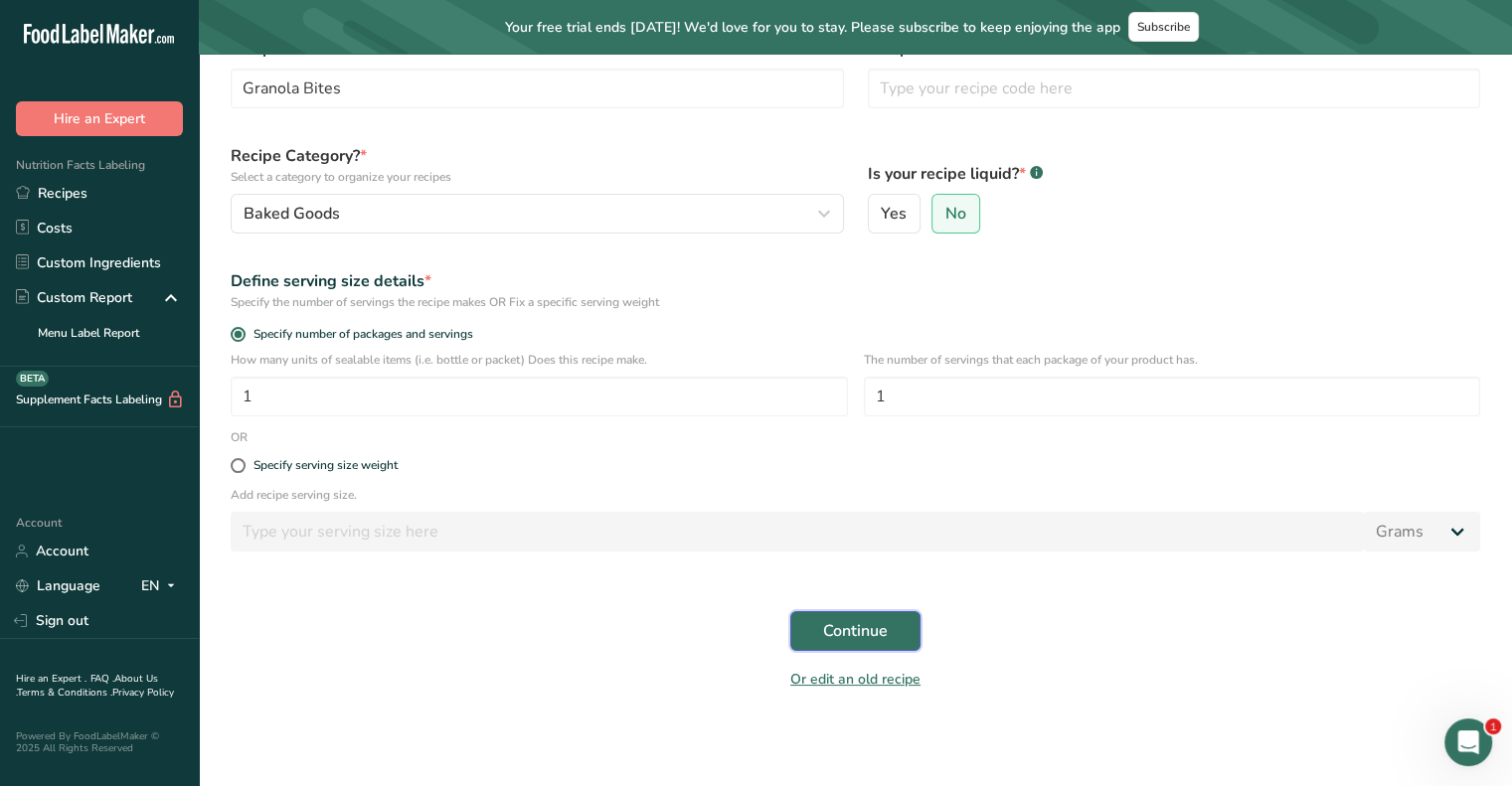 click on "Continue" at bounding box center [855, 631] 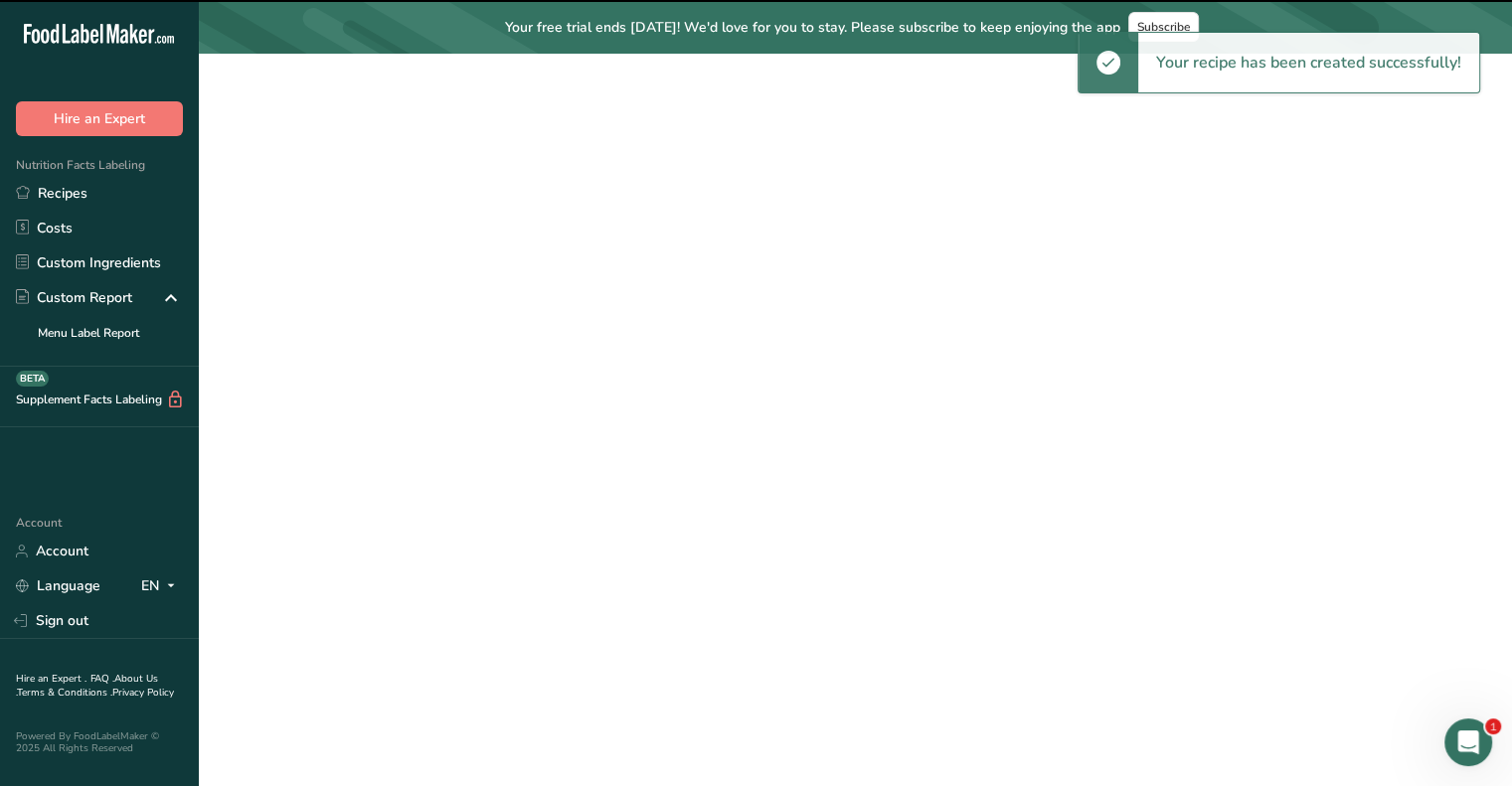 scroll, scrollTop: 0, scrollLeft: 0, axis: both 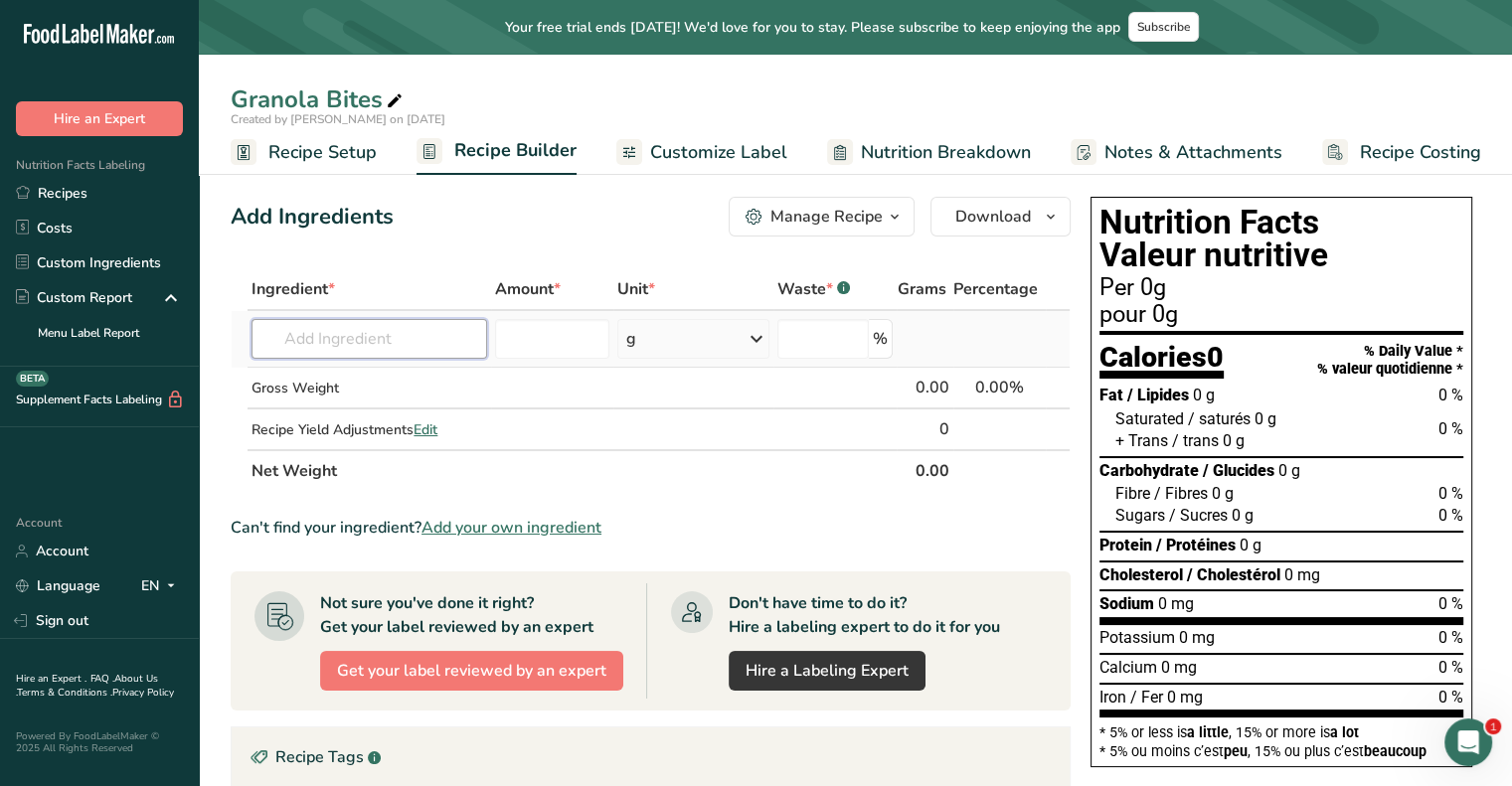 click at bounding box center (369, 339) 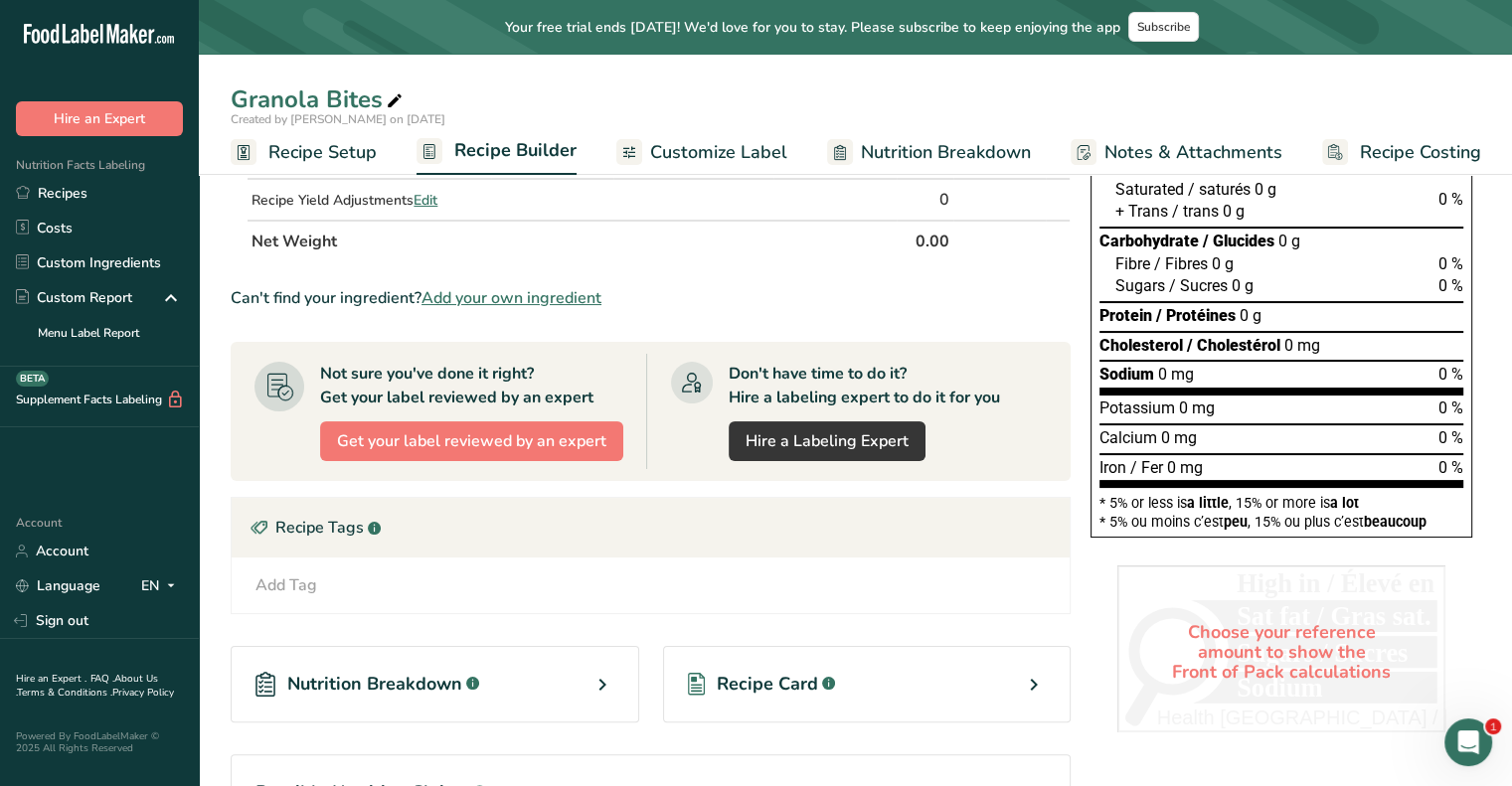 scroll, scrollTop: 0, scrollLeft: 0, axis: both 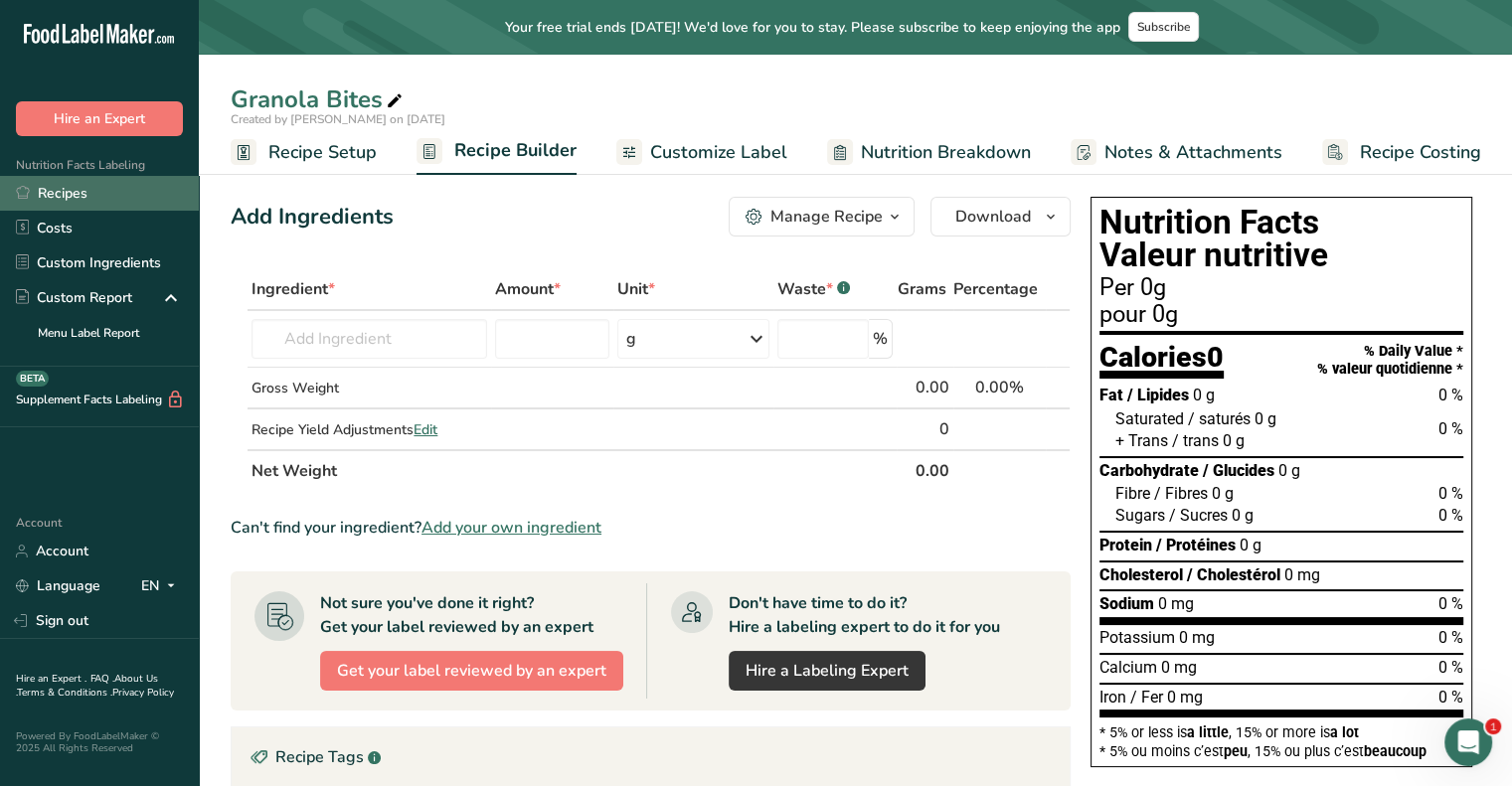 click on "Recipes" at bounding box center (99, 193) 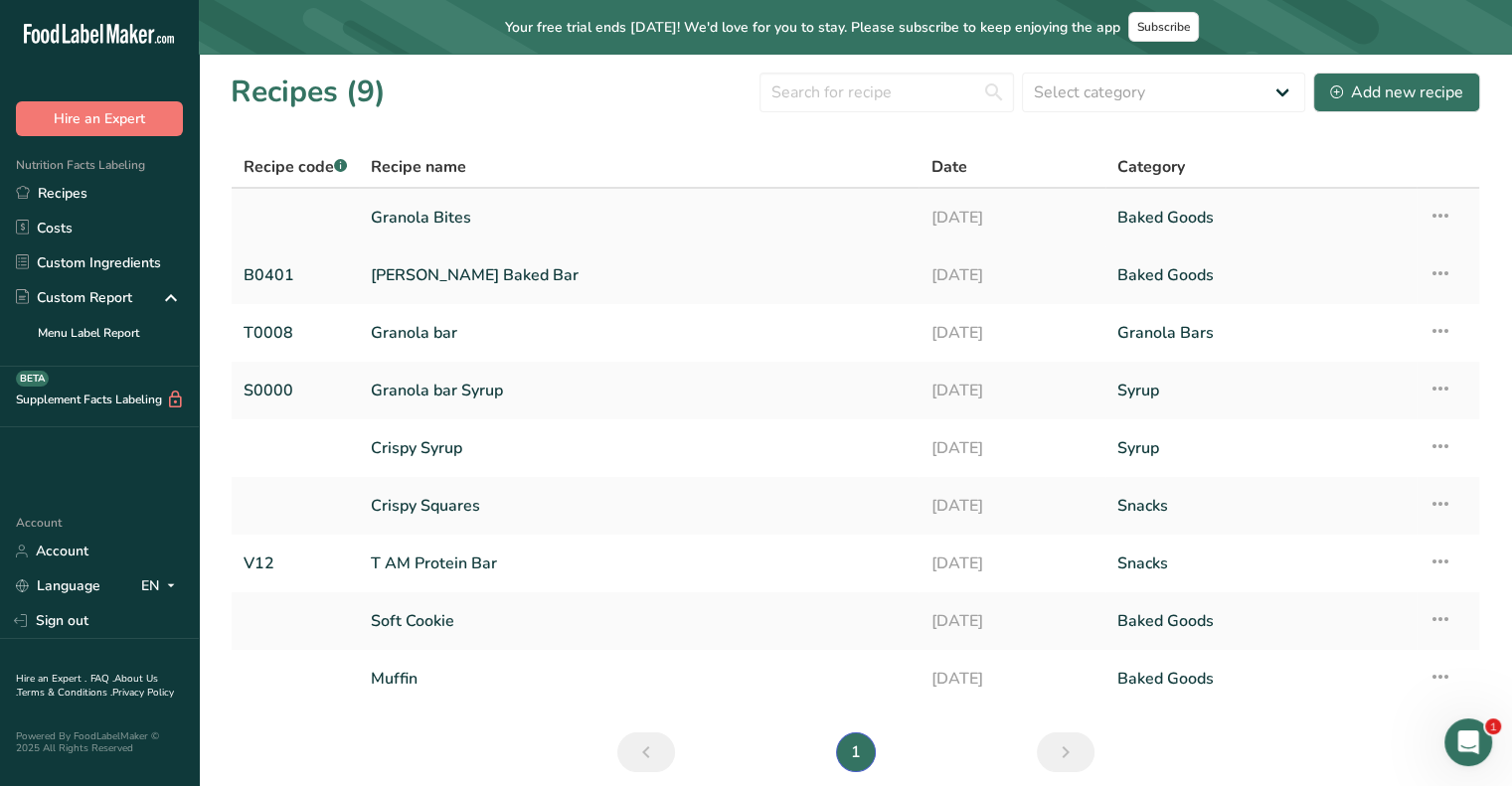 click on "Granola Bites" at bounding box center (638, 218) 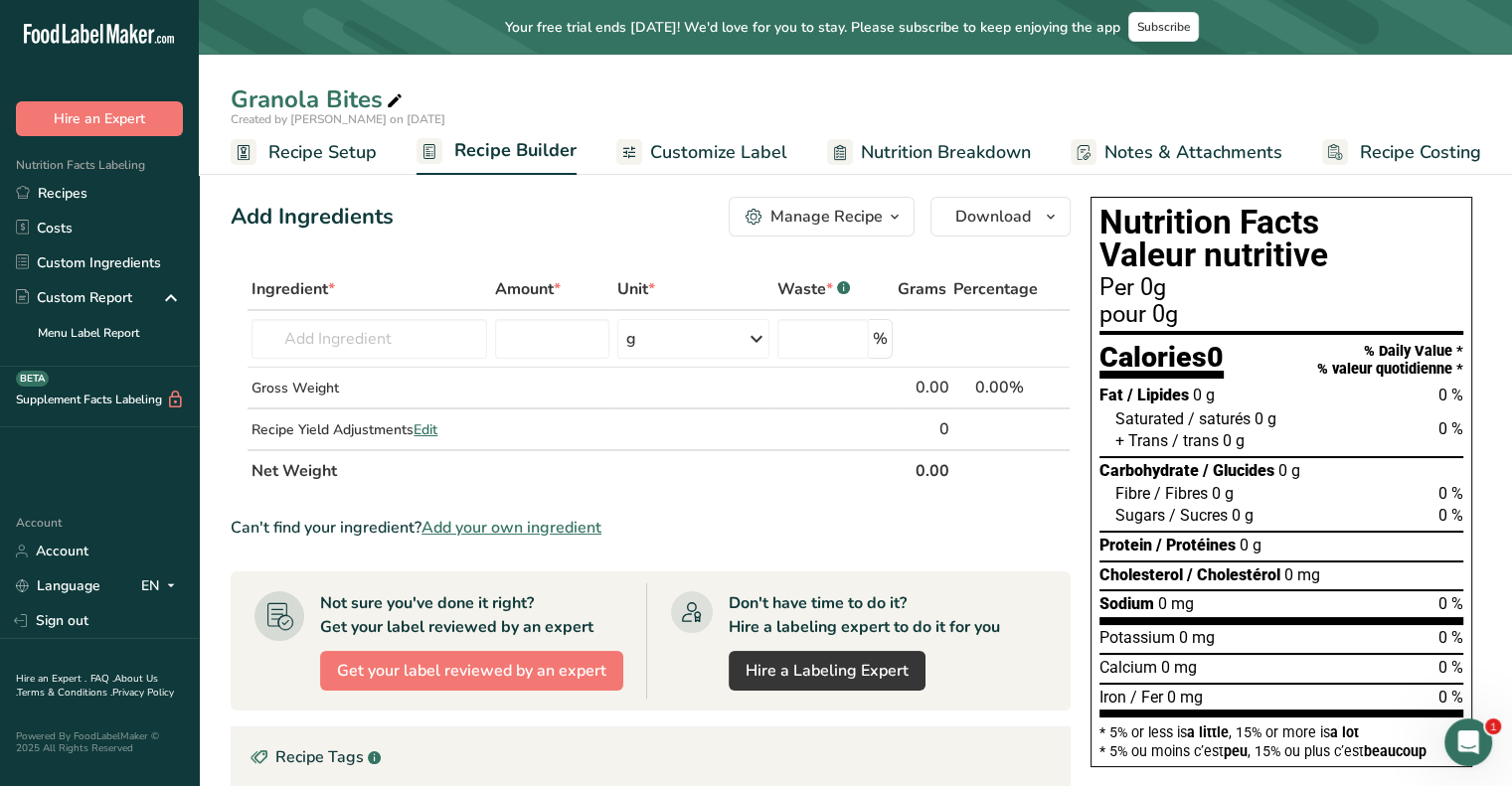 click on "Ingredient *
Amount *
Unit *
Waste *   .a-a{fill:#347362;}.b-a{fill:#fff;}          Grams
Percentage
[GEOGRAPHIC_DATA] flour
Milk, whole, 3.25% milkfat, without added vitamin A and [MEDICAL_DATA]
Beef, tenderloin, steak, separable lean only, trimmed to 1/8" fat, all grades, raw
Beef, grass-fed, strip steaks, lean only, raw
Beef, ground, 70% lean meat / 30% fat, raw
See full Results
g
Weight Units
g
kg
mg
See more
Volume Units
l
mL
fl oz
See more
%
Gross Weight
0.00" at bounding box center (650, 707) 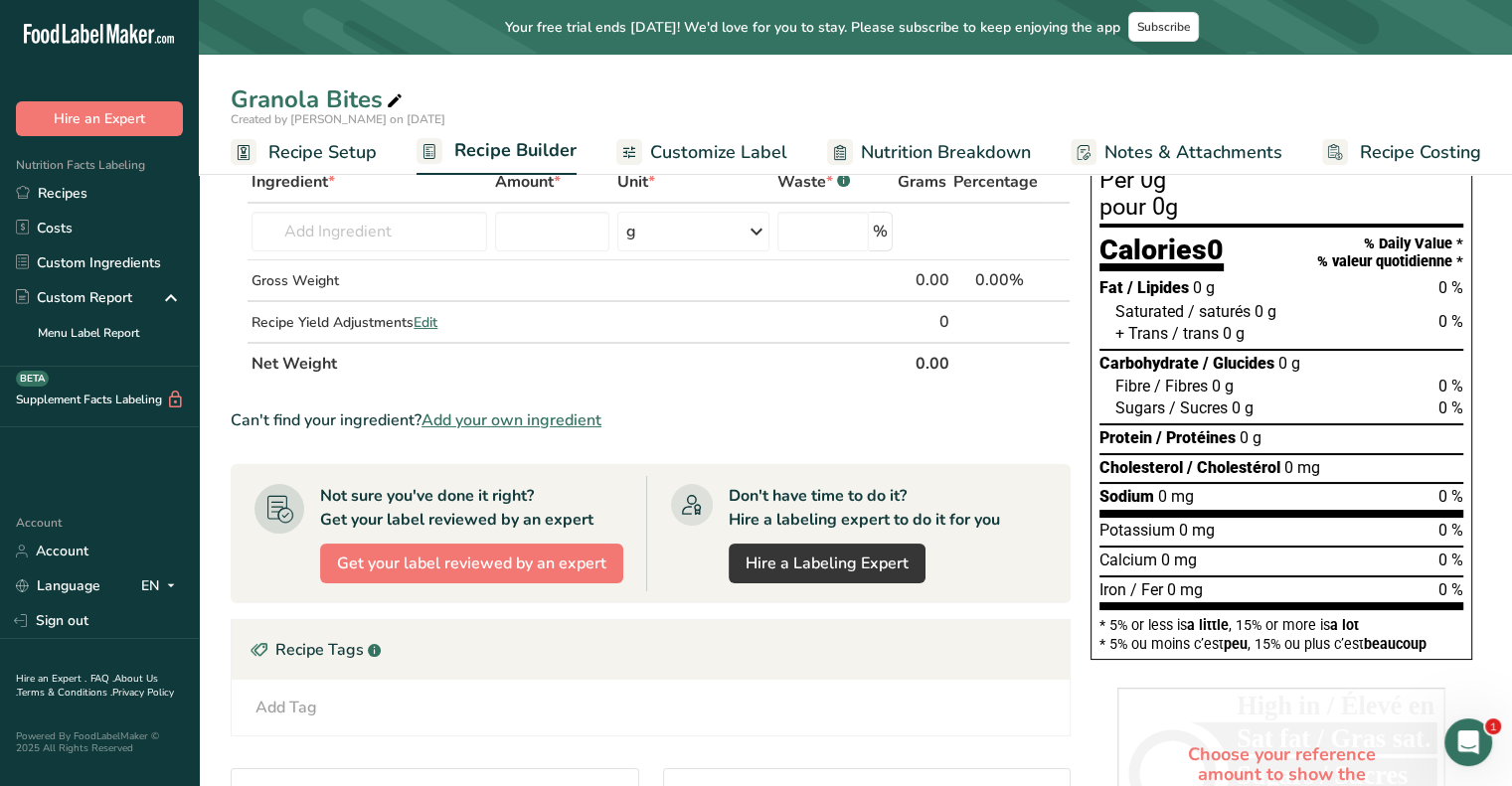 scroll, scrollTop: 0, scrollLeft: 0, axis: both 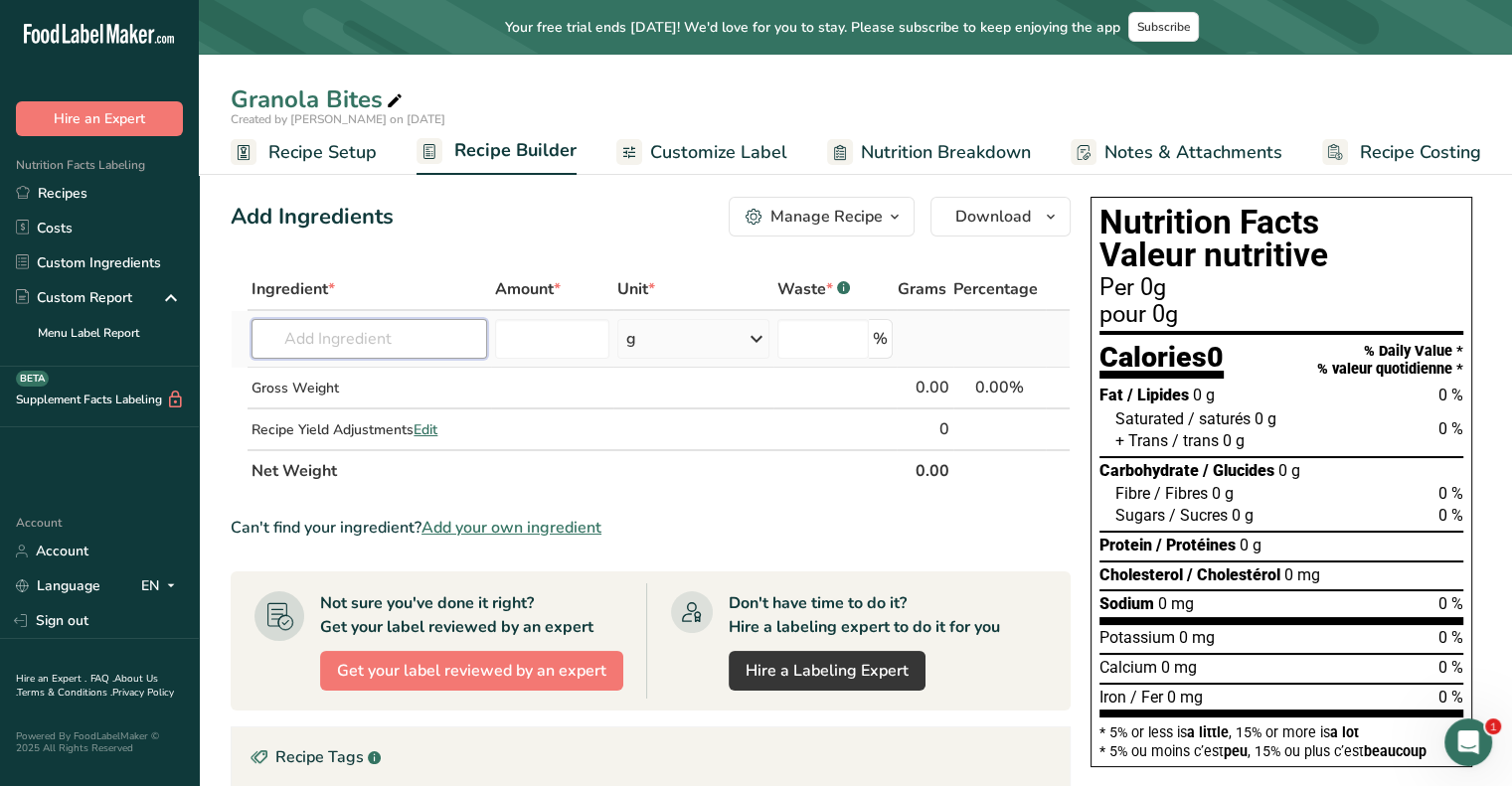 click at bounding box center [369, 339] 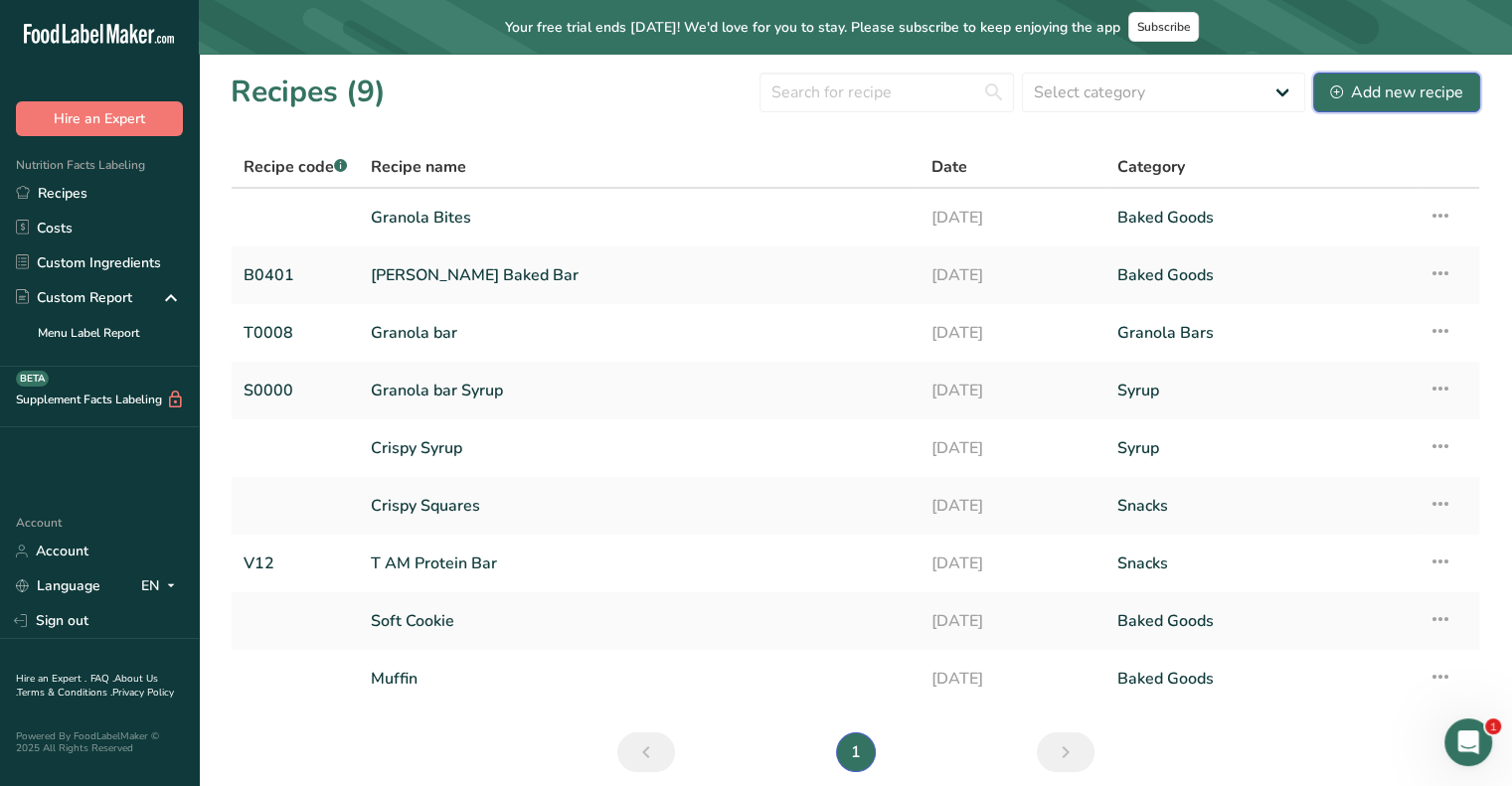 click on "Add new recipe" at bounding box center [1397, 92] 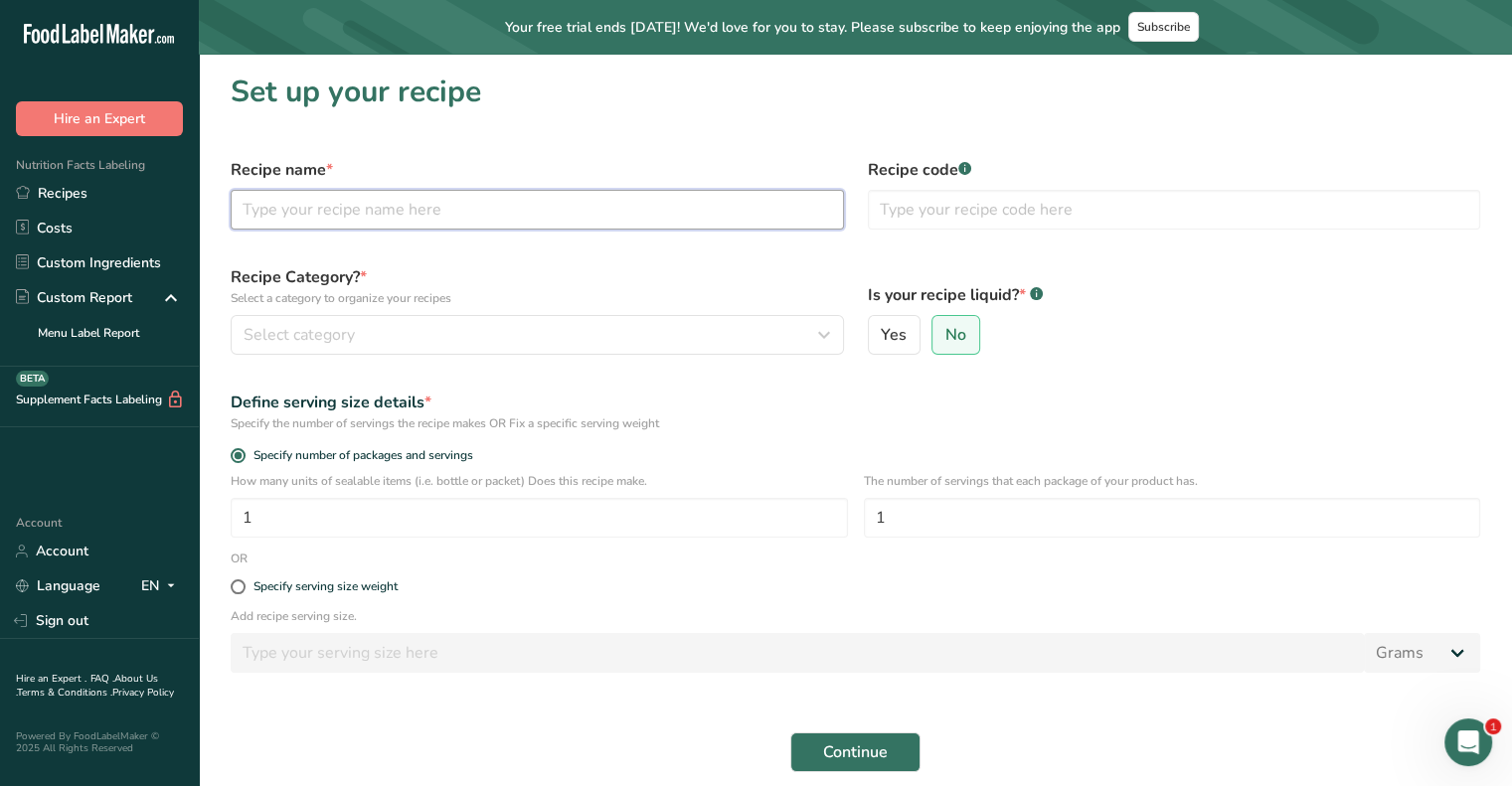 click at bounding box center (537, 210) 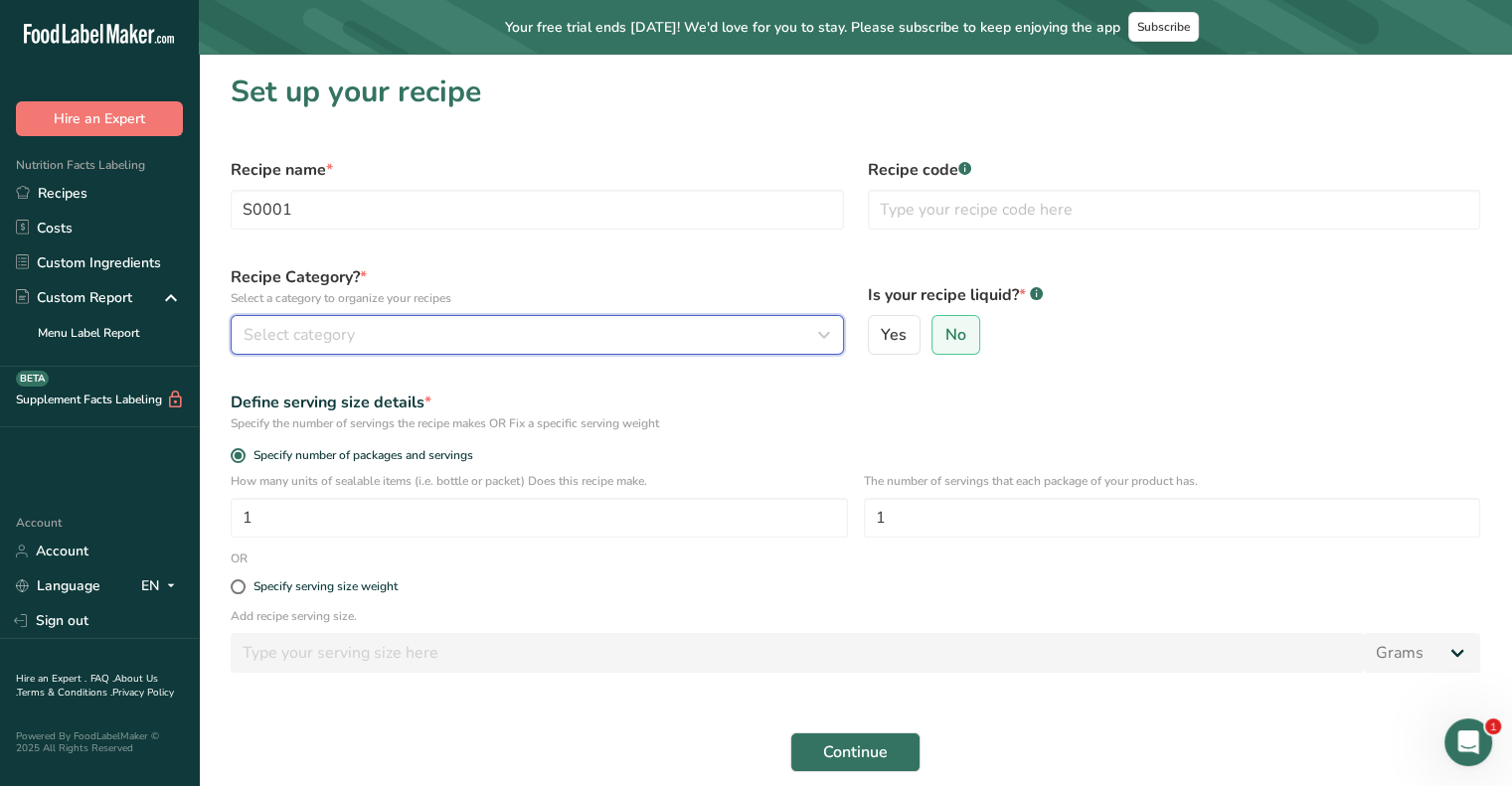 click on "Select category" at bounding box center (531, 335) 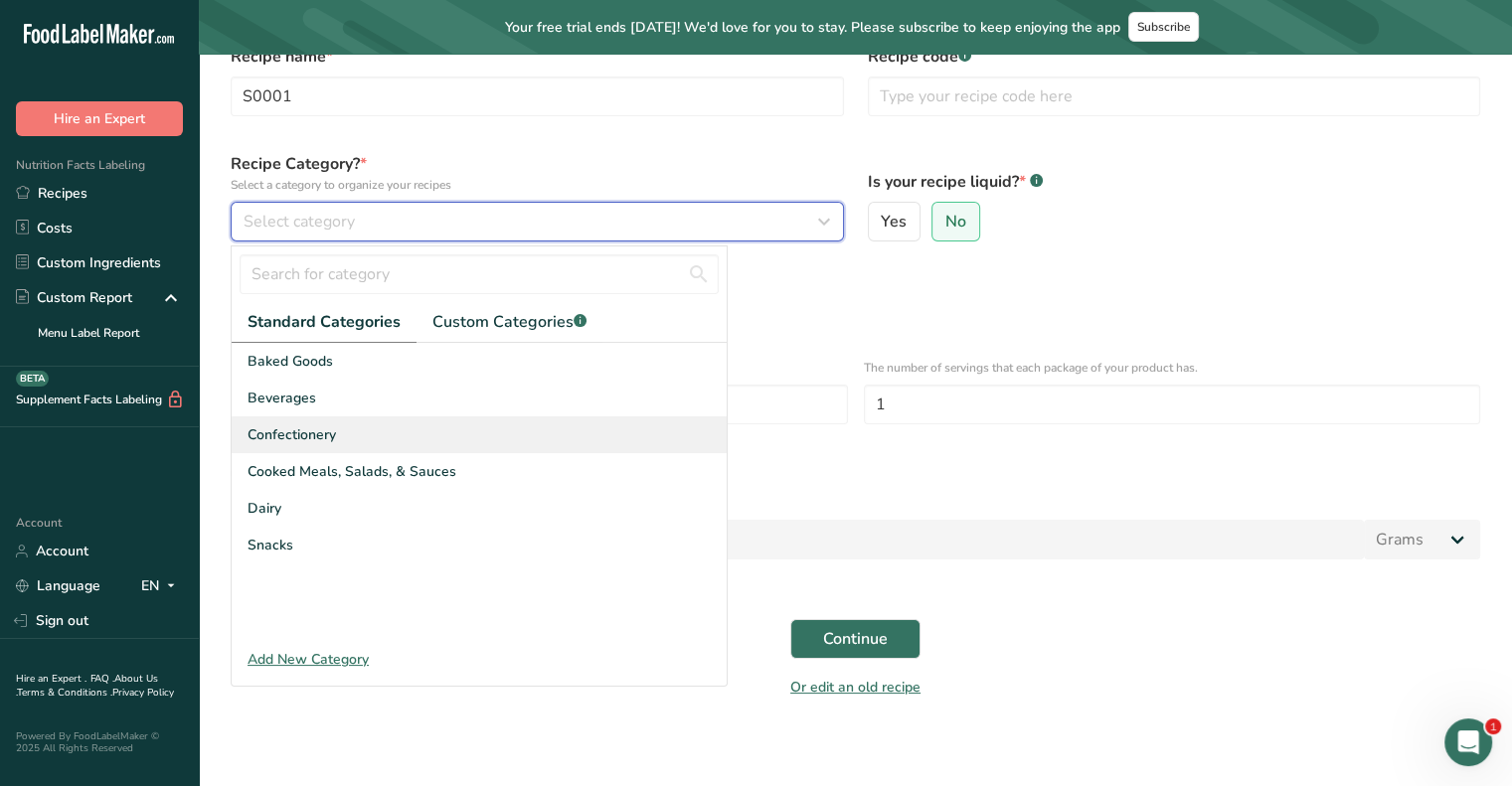 scroll, scrollTop: 104, scrollLeft: 0, axis: vertical 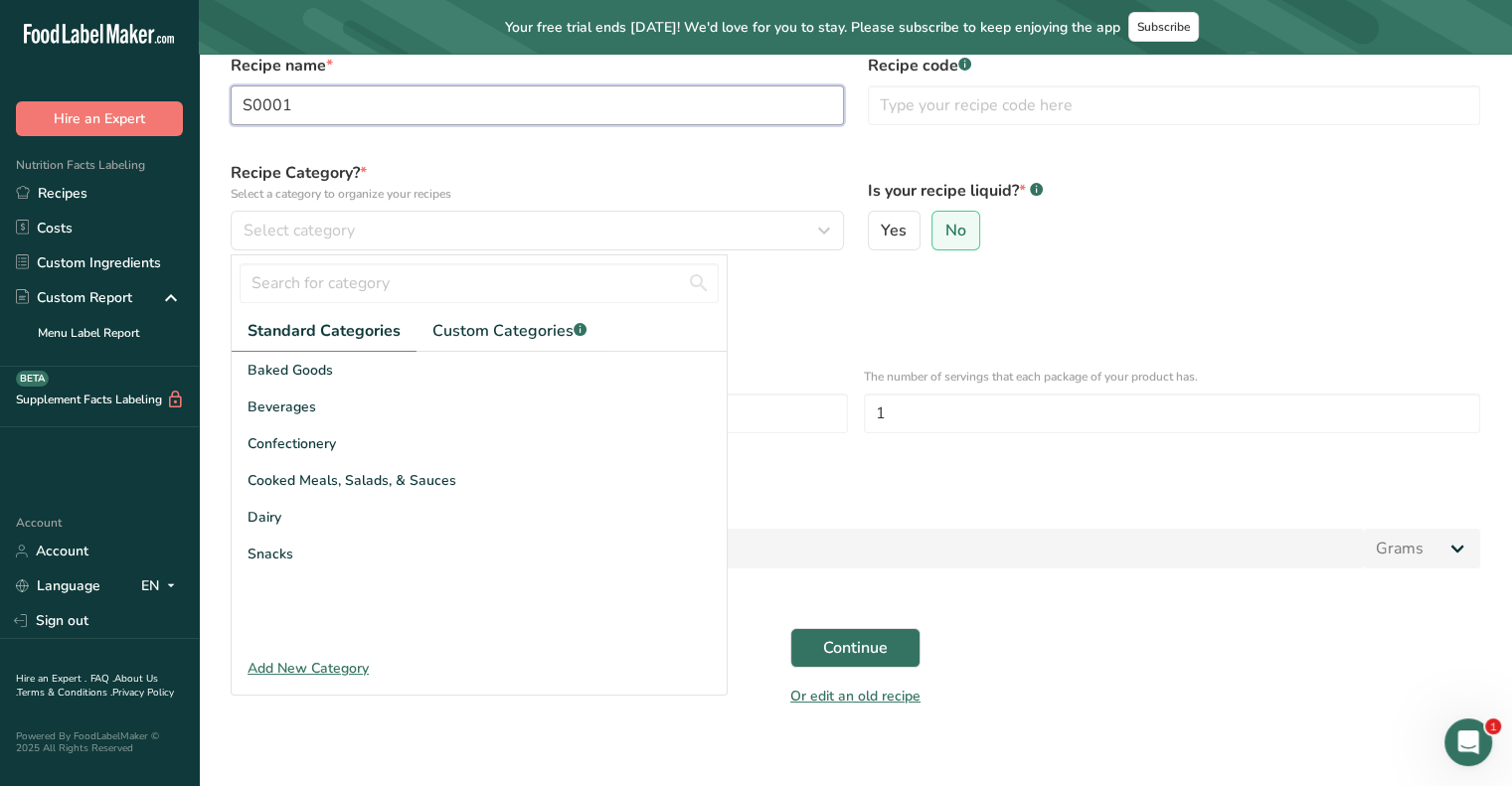 click on "S0001" at bounding box center [537, 105] 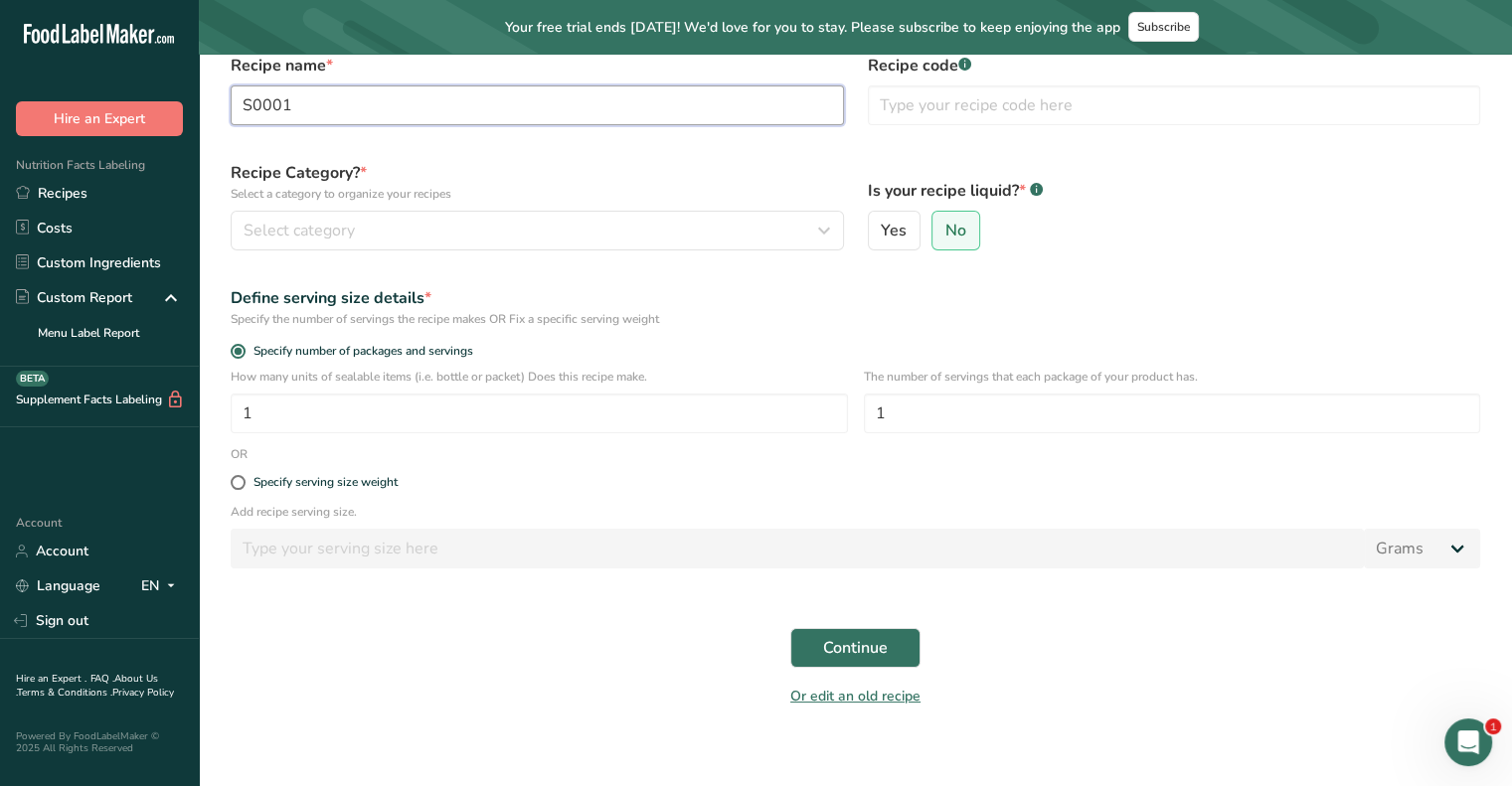 click on "S0001" at bounding box center [537, 105] 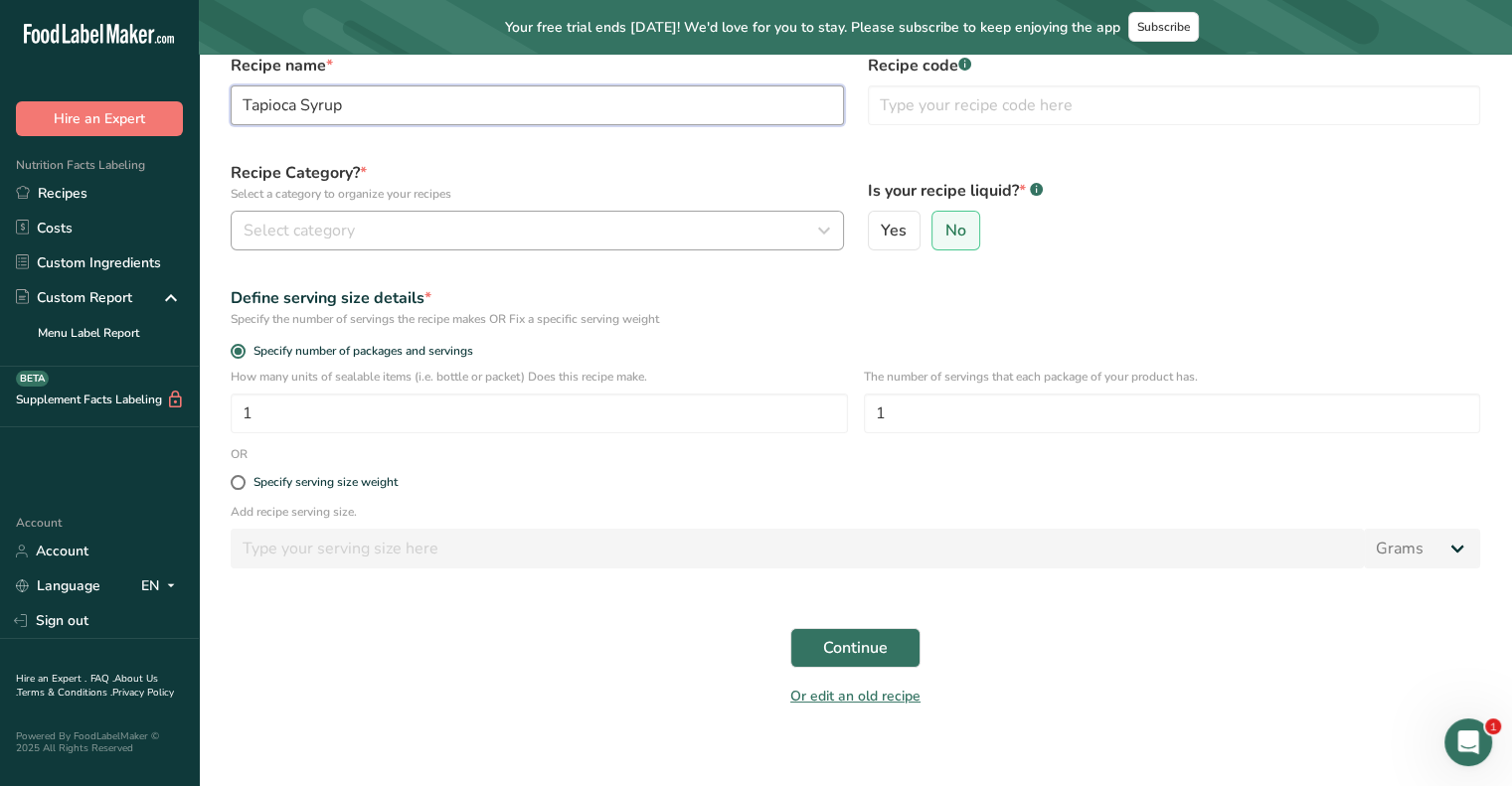 type on "Tapioca Syrup" 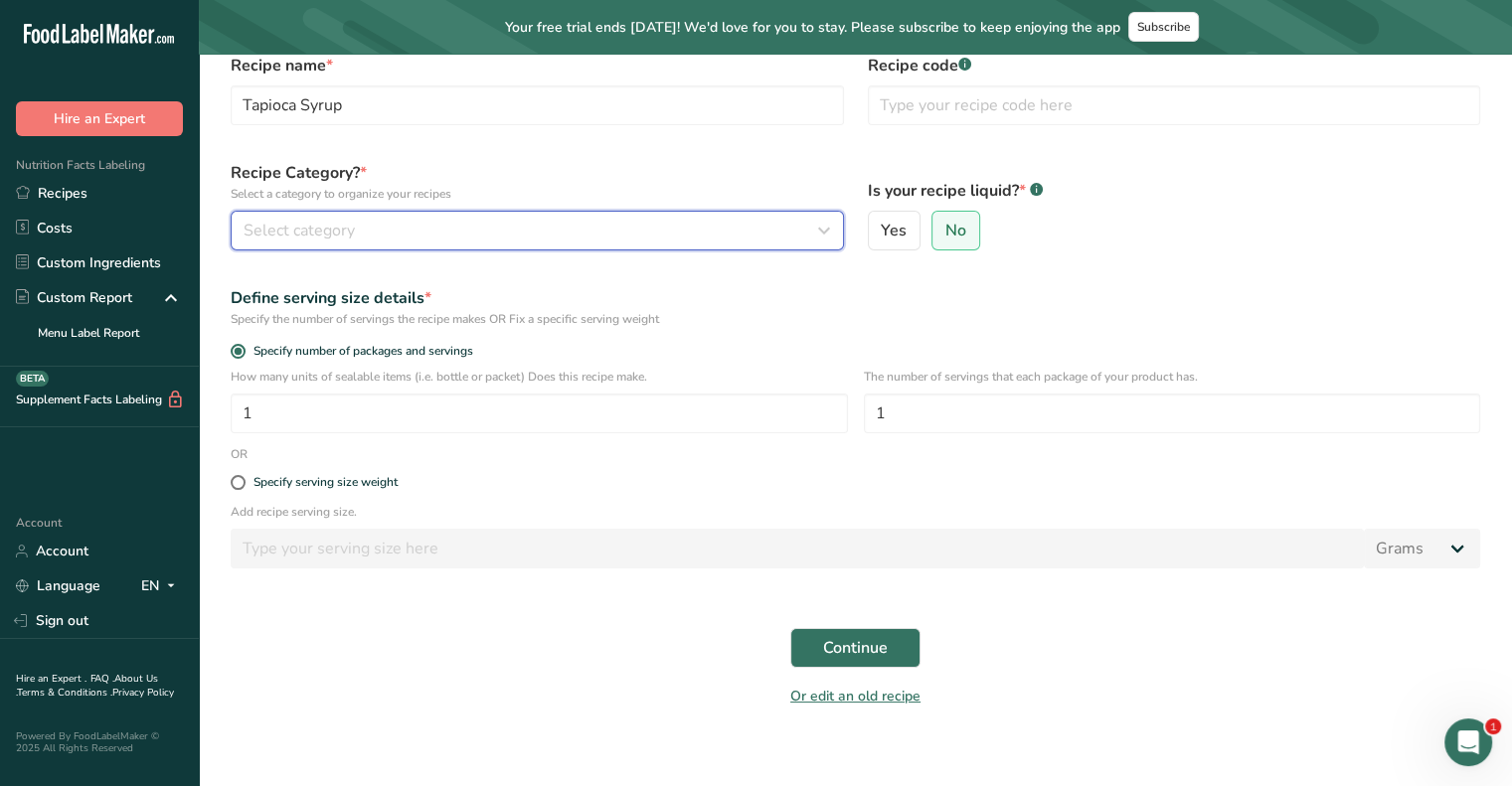 click on "Select category" at bounding box center [537, 231] 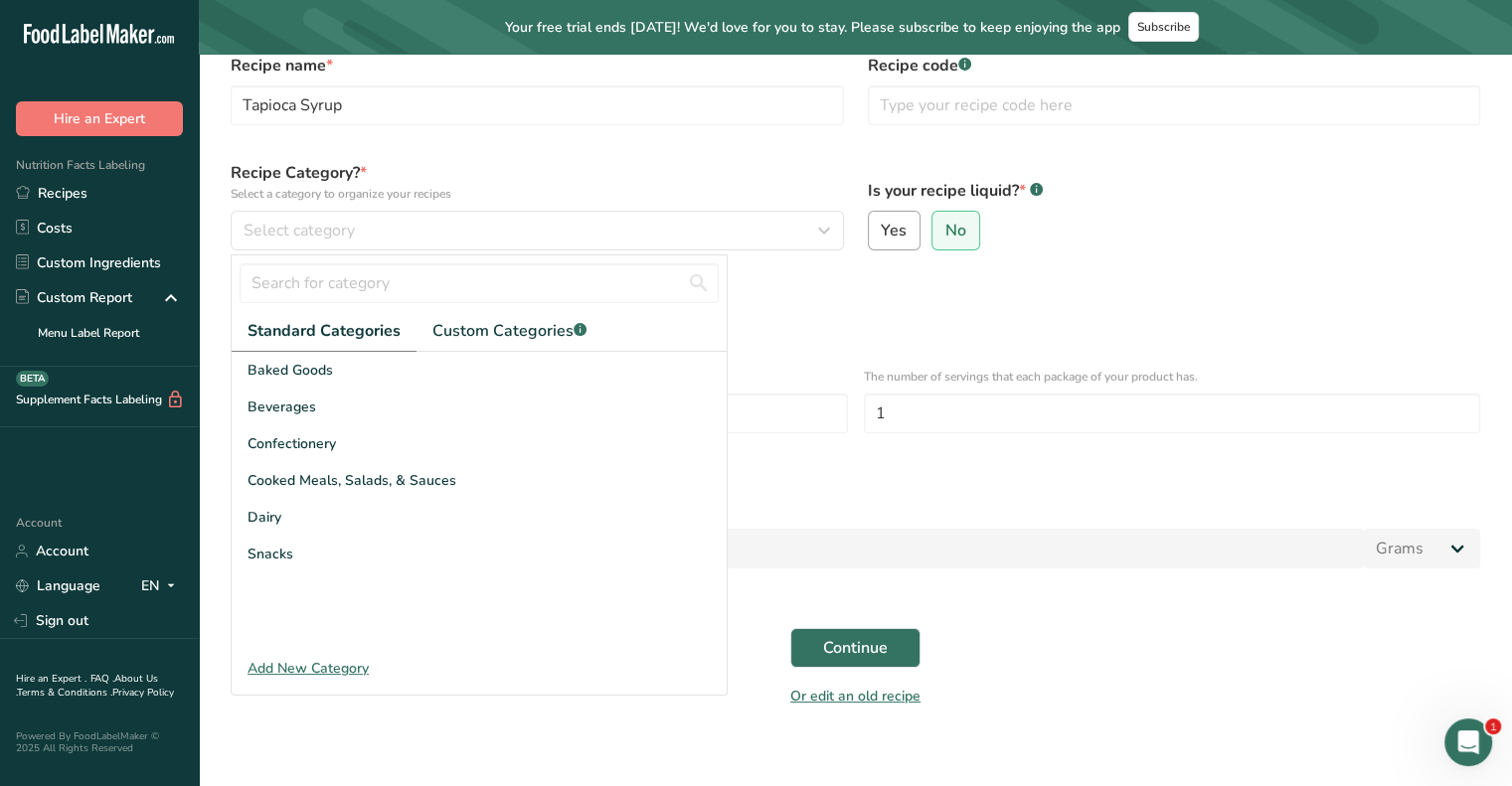 click on "Yes" at bounding box center [895, 231] 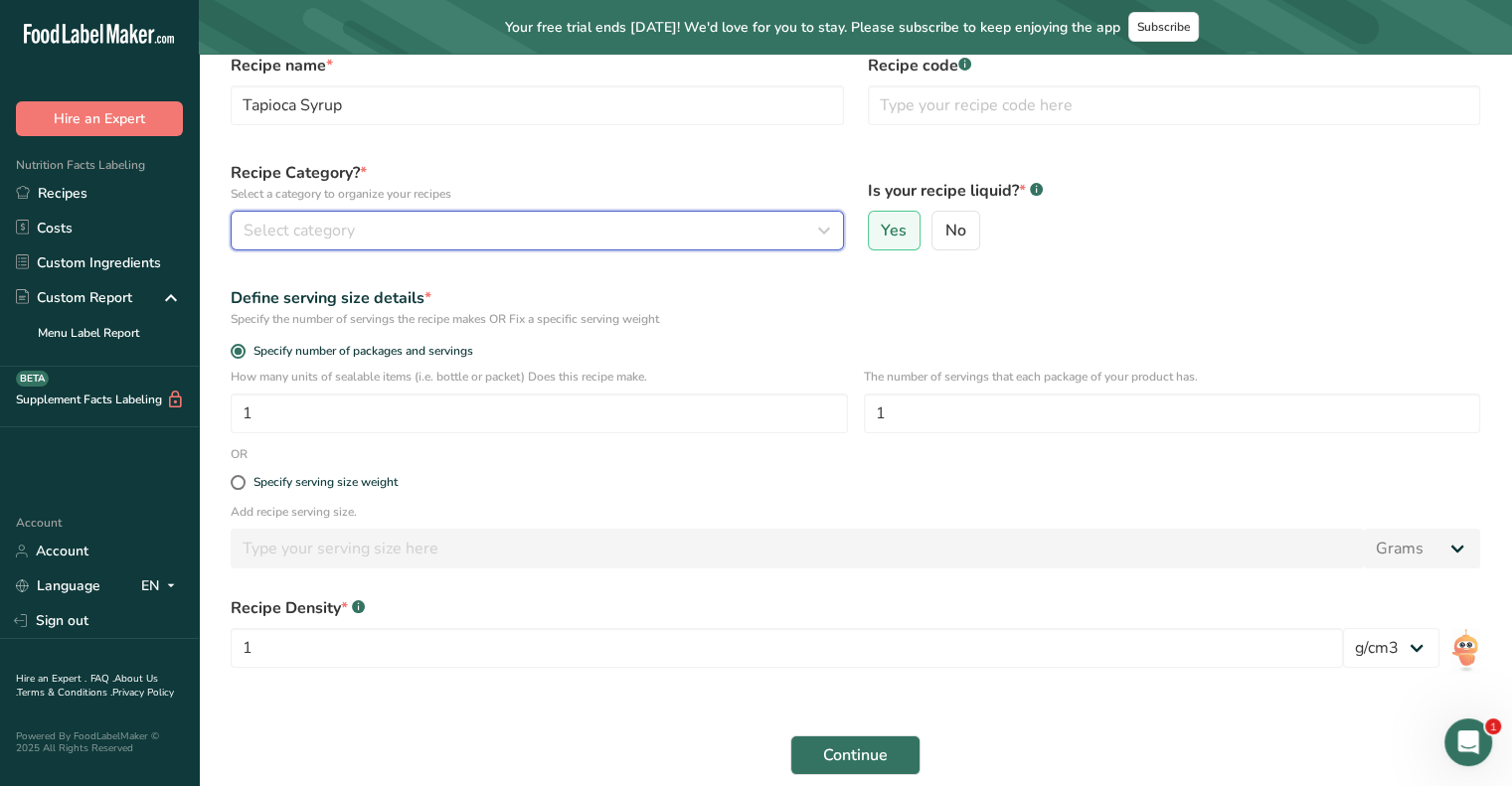 click on "Select category" at bounding box center (531, 231) 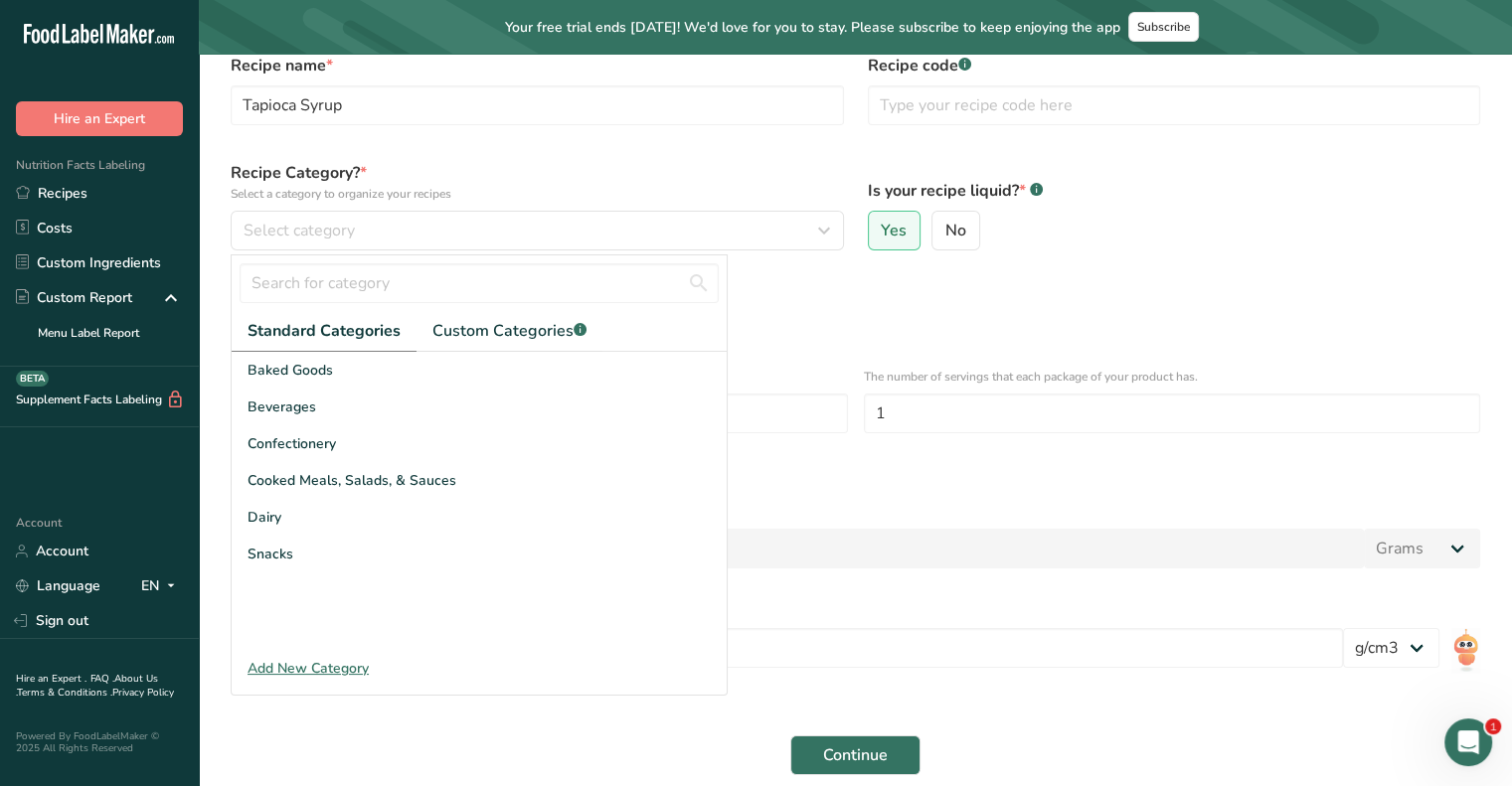 click on "Recipe name *   Tapioca Syrup
Recipe code
.a-a{fill:#347362;}.b-a{fill:#fff;}
Recipe Category? *
Select a category to organize your recipes
Select category
Standard Categories
Custom Categories
.a-a{fill:#347362;}.b-a{fill:#fff;}
Baked Goods
[GEOGRAPHIC_DATA]
Confectionery
Cooked Meals, Salads, & Sauces
[GEOGRAPHIC_DATA]
Snacks
Add New Category
Is your recipe liquid? *   .a-a{fill:#347362;}.b-a{fill:#fff;}           Yes   No
Define serving size details *
Specify the number of servings the recipe makes OR Fix a specific serving weight
Specify number of packages and servings
1     1
OR
Grams" at bounding box center [855, 434] 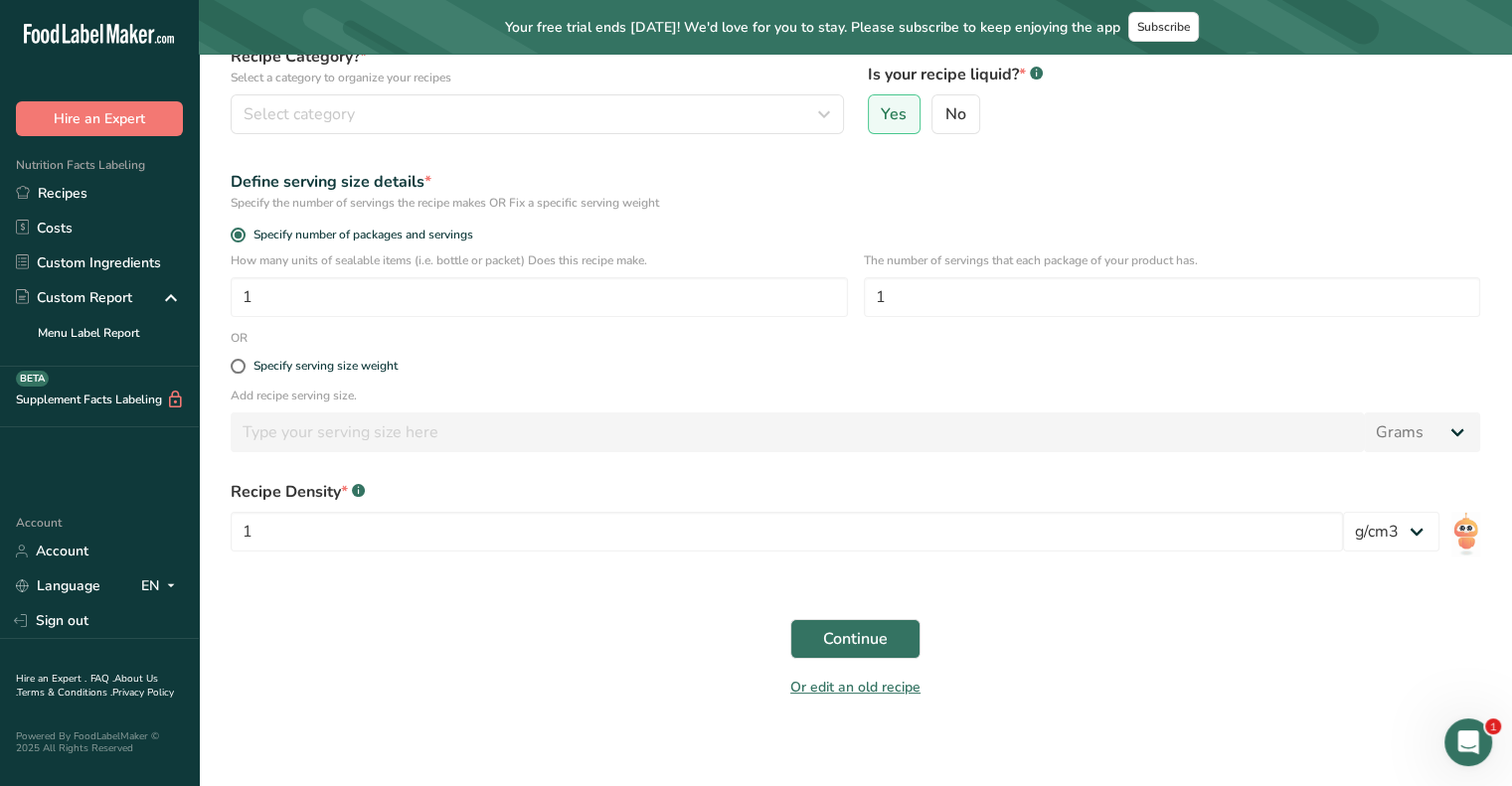 scroll, scrollTop: 229, scrollLeft: 0, axis: vertical 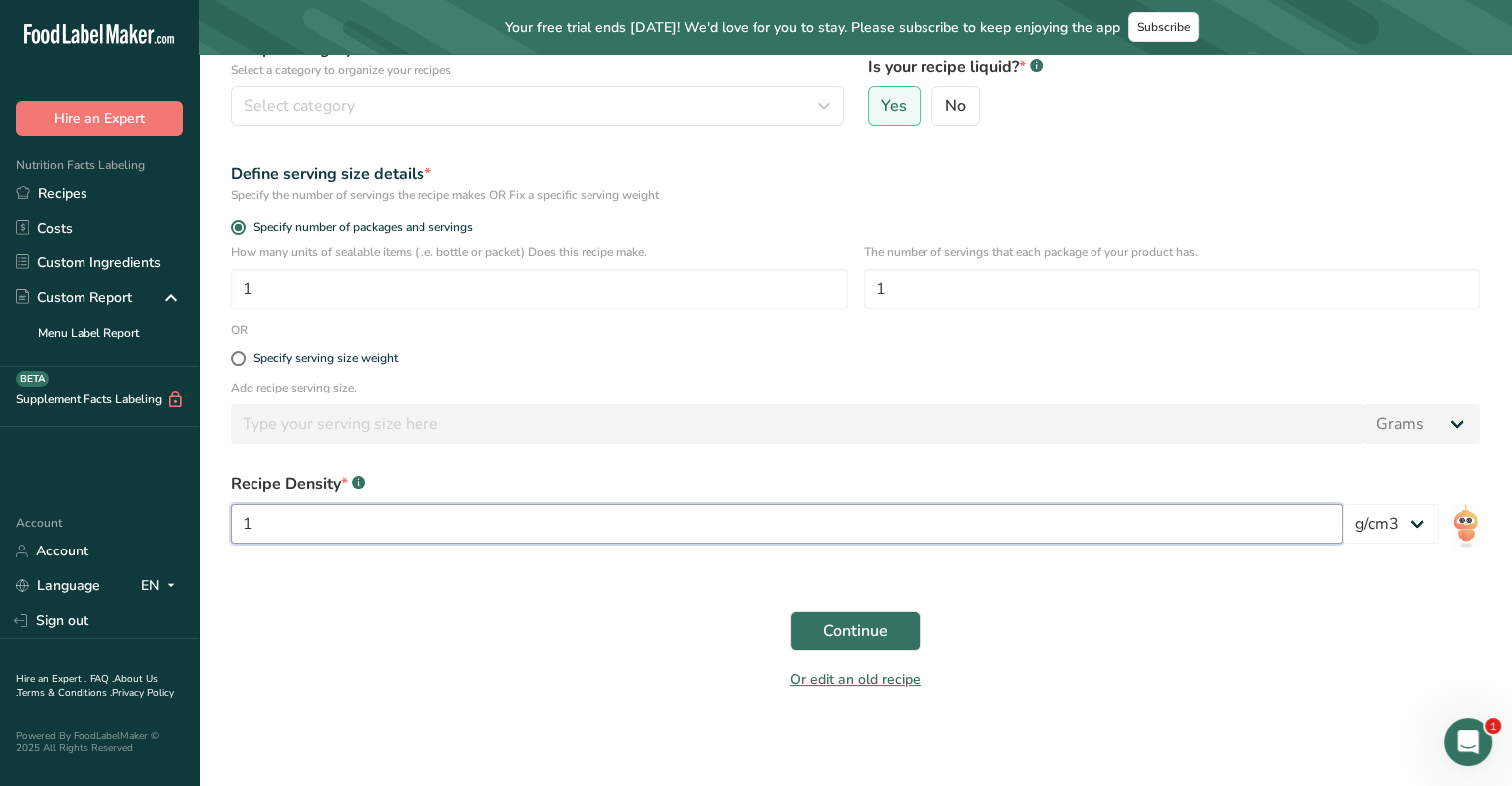click on "1" at bounding box center [786, 524] 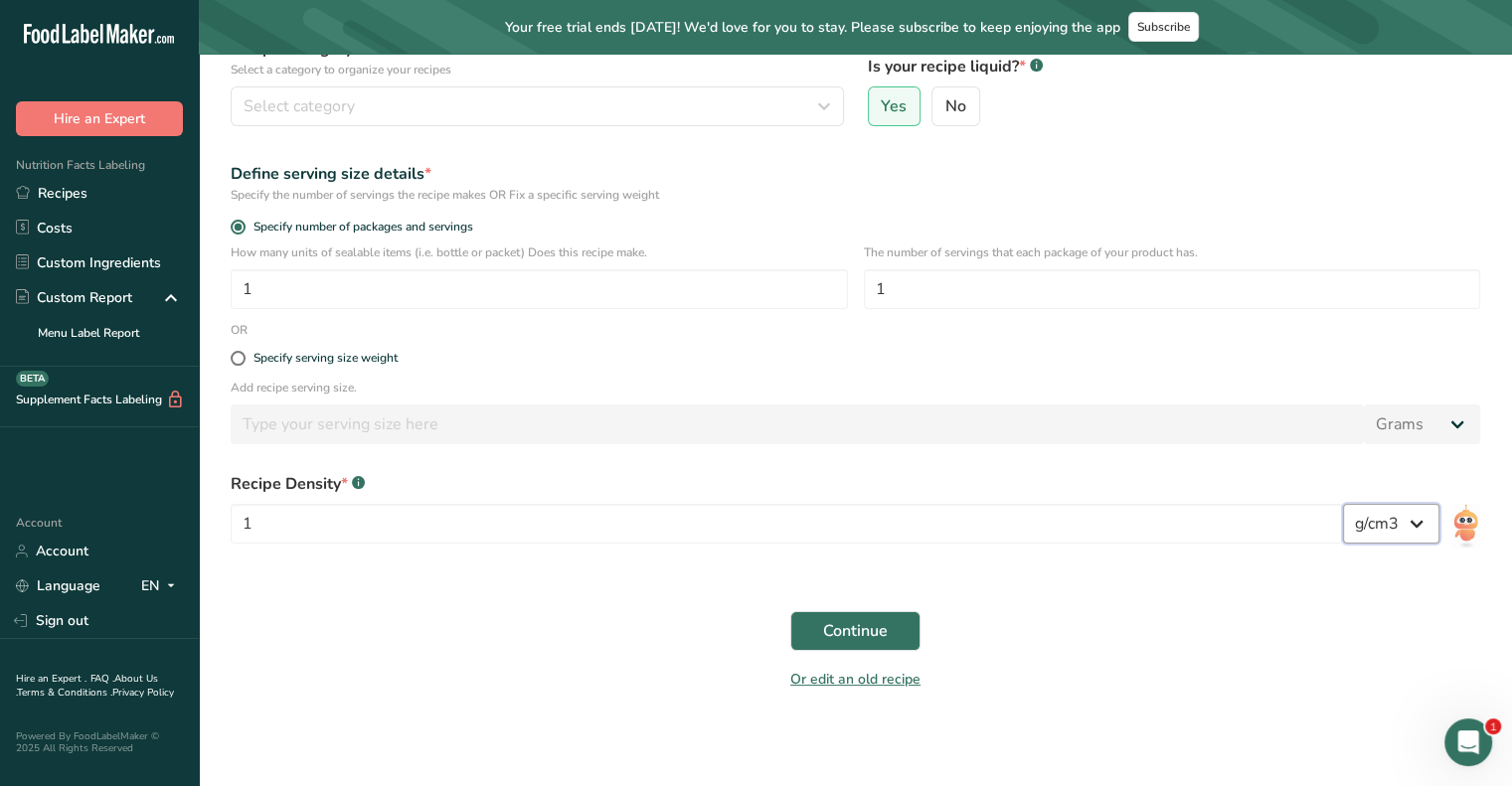 click on "lb/ft3
g/cm3" at bounding box center [1391, 524] 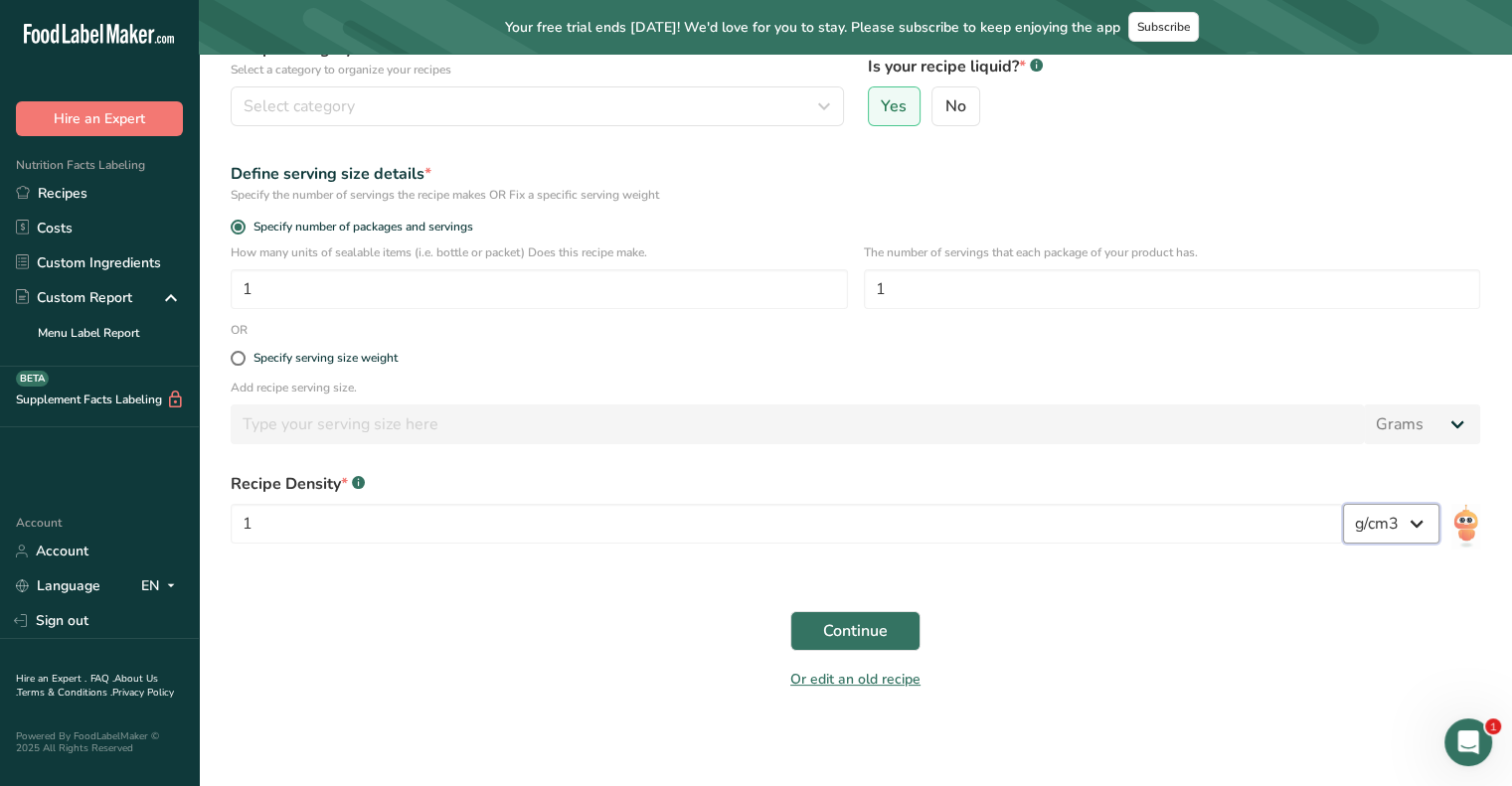click on "lb/ft3
g/cm3" at bounding box center (1391, 524) 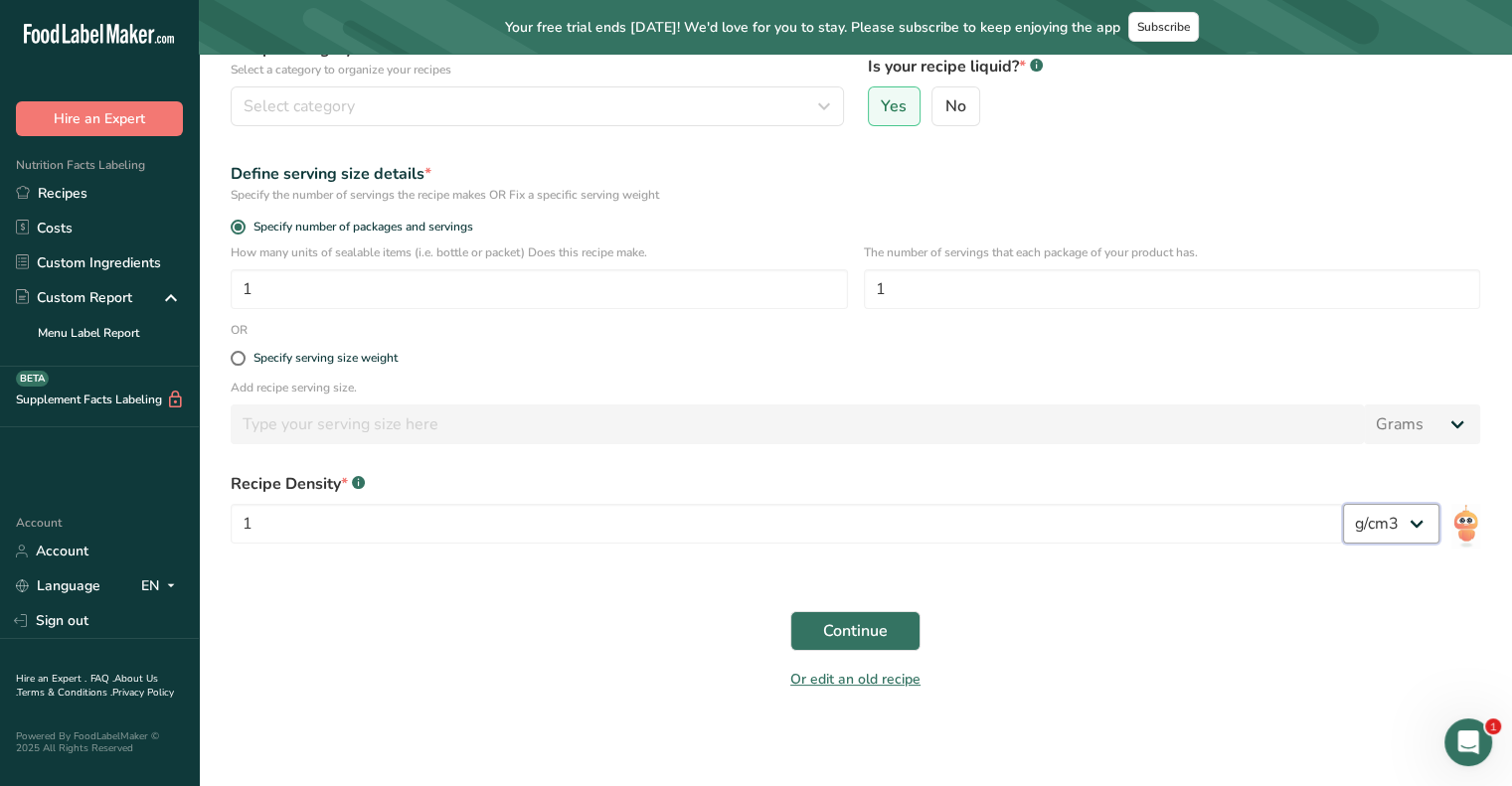 scroll, scrollTop: 228, scrollLeft: 0, axis: vertical 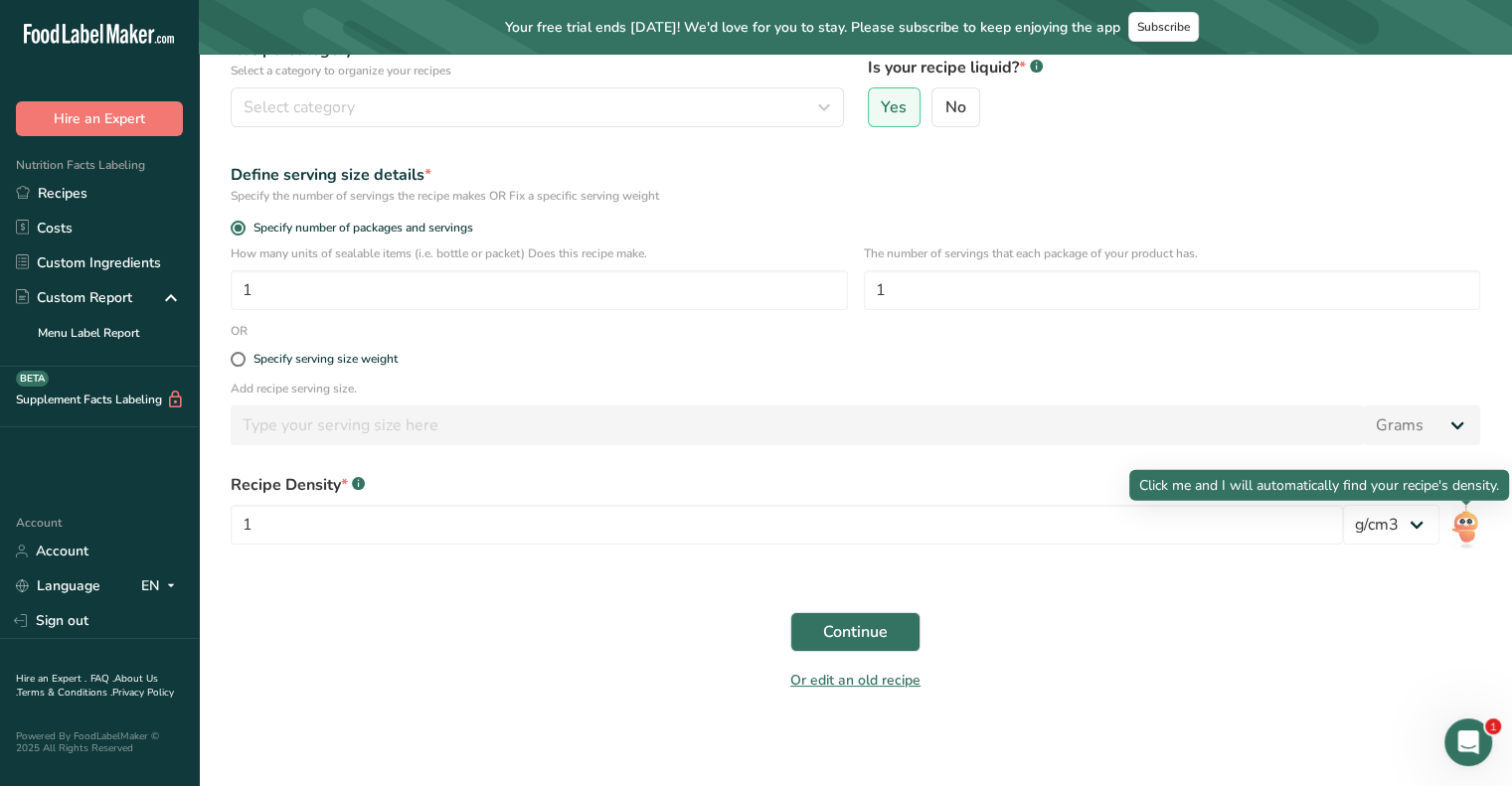 click at bounding box center (1465, 527) 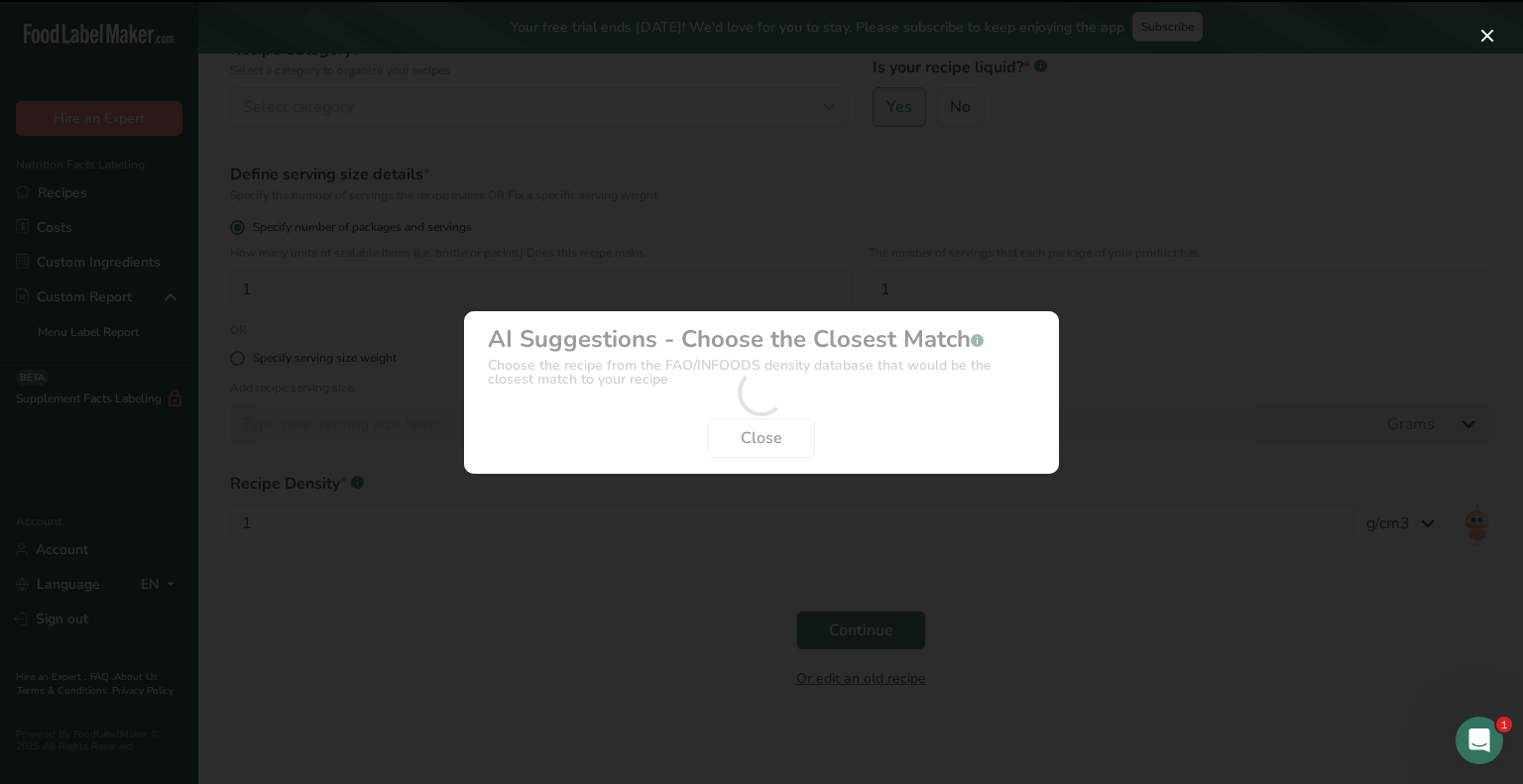 click at bounding box center [762, 392] 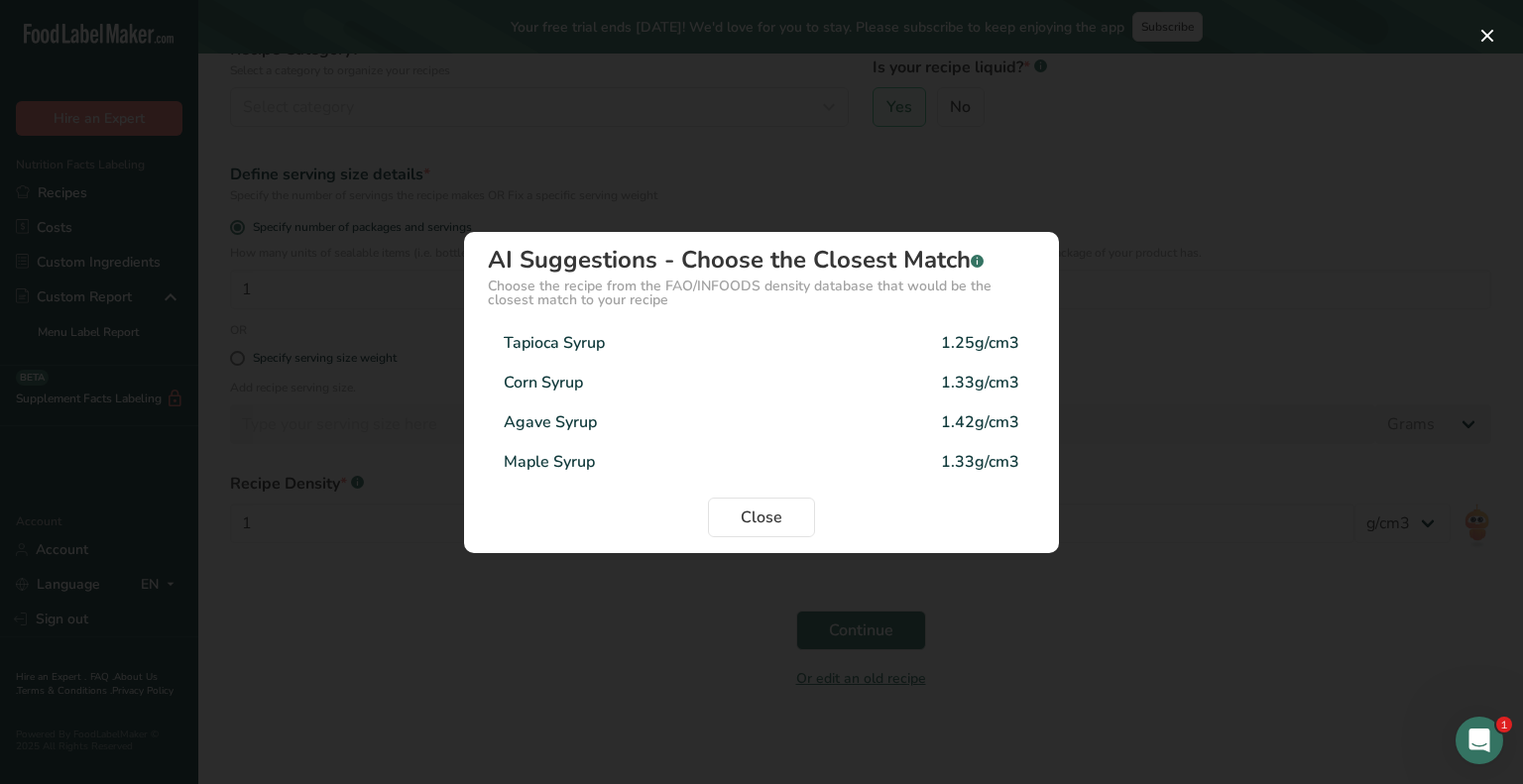 click on "Tapioca Syrup   1.25g/cm3" at bounding box center [762, 343] 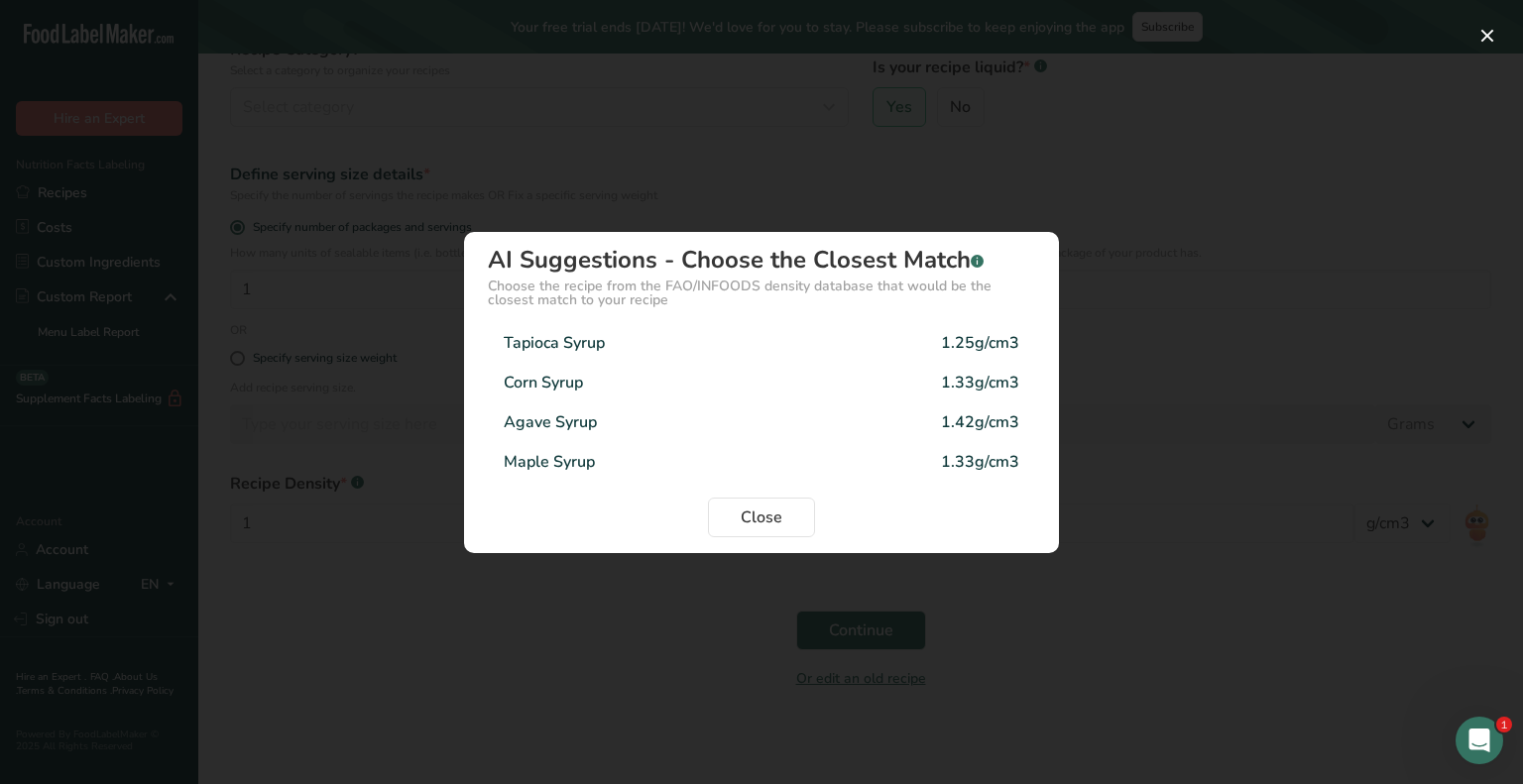 type on "1.25" 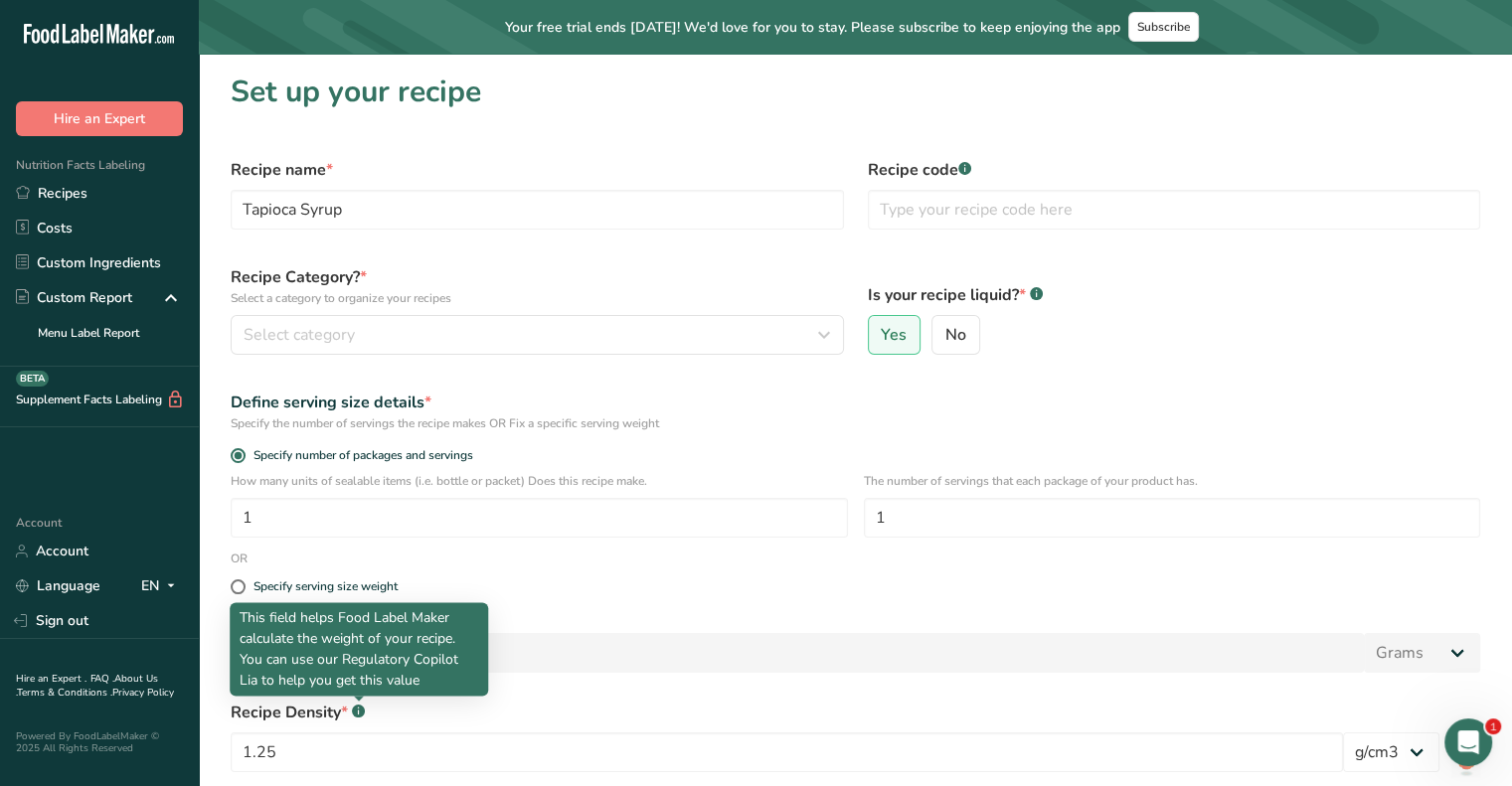 scroll, scrollTop: 2, scrollLeft: 0, axis: vertical 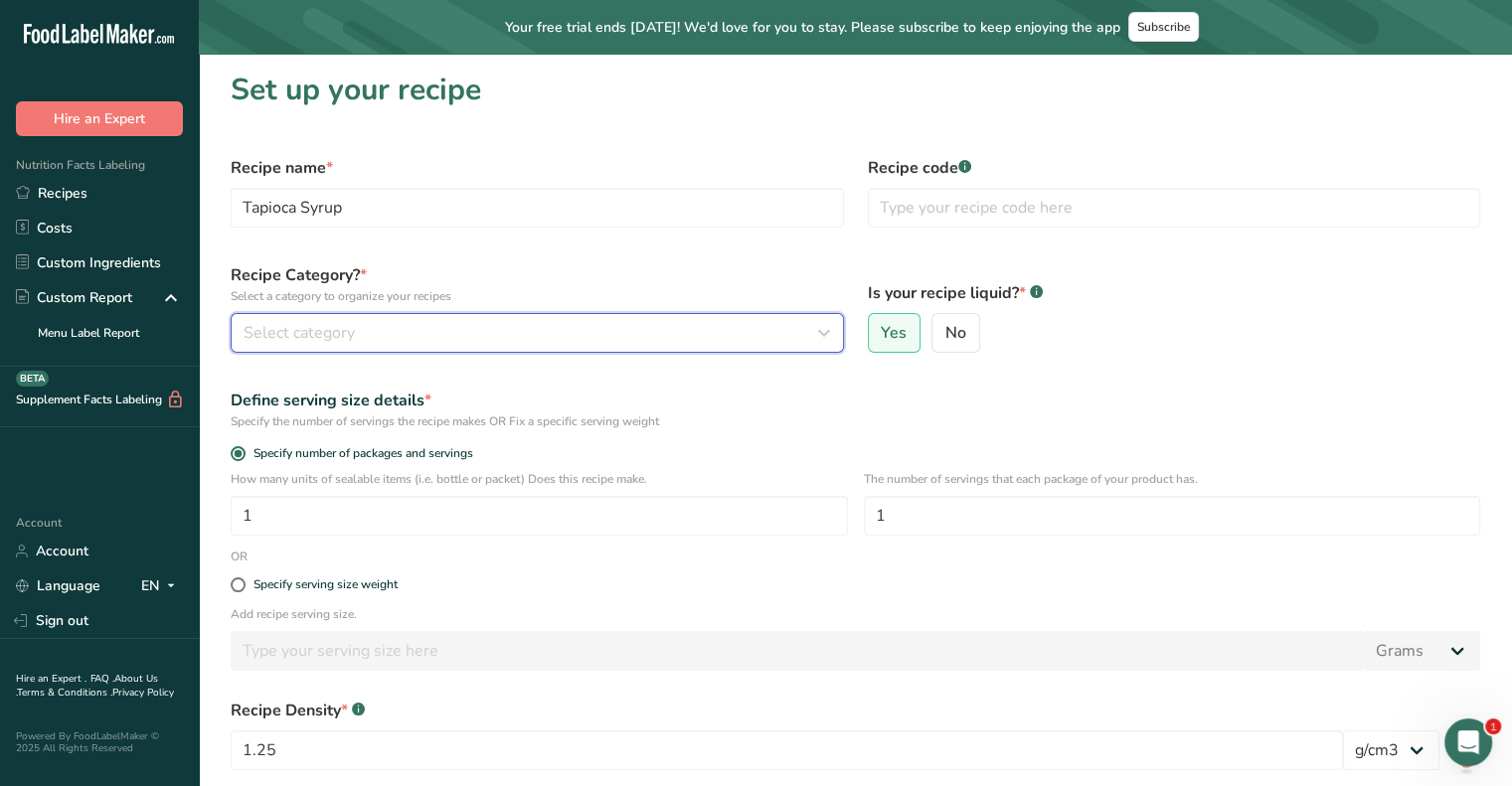 click on "Select category" at bounding box center (531, 333) 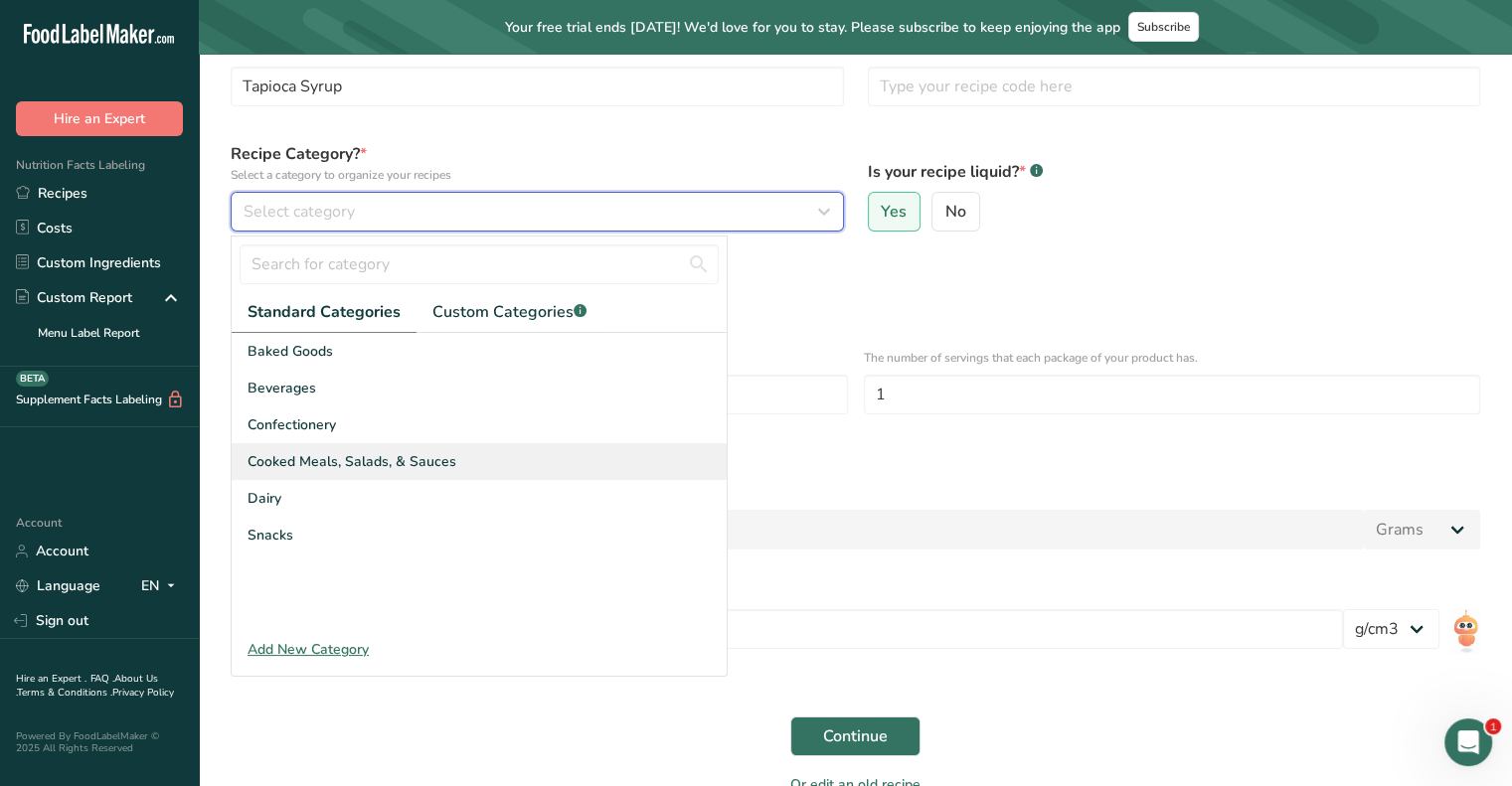 scroll, scrollTop: 127, scrollLeft: 0, axis: vertical 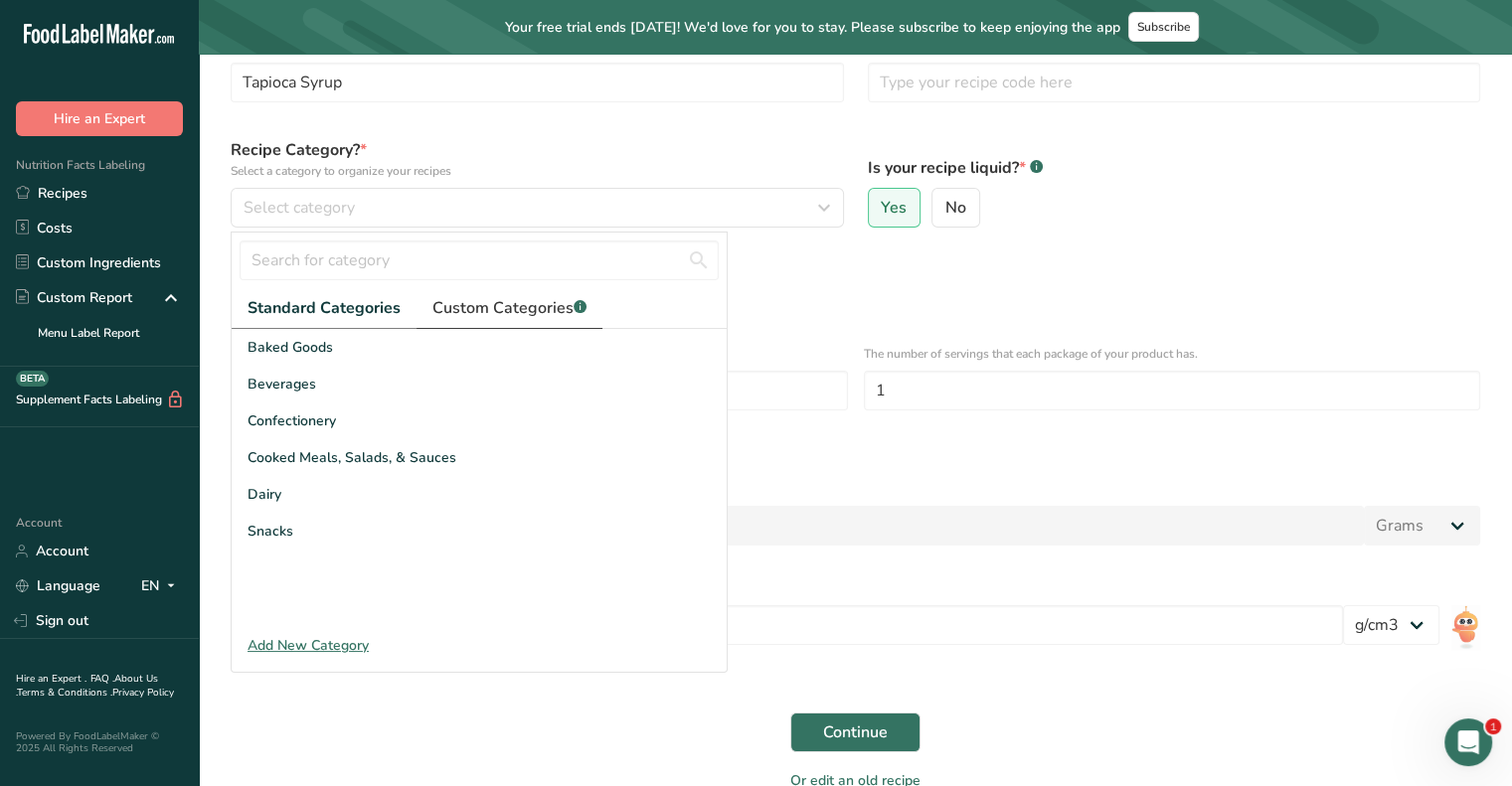 click on "Custom Categories
.a-a{fill:#347362;}.b-a{fill:#fff;}" at bounding box center [509, 308] 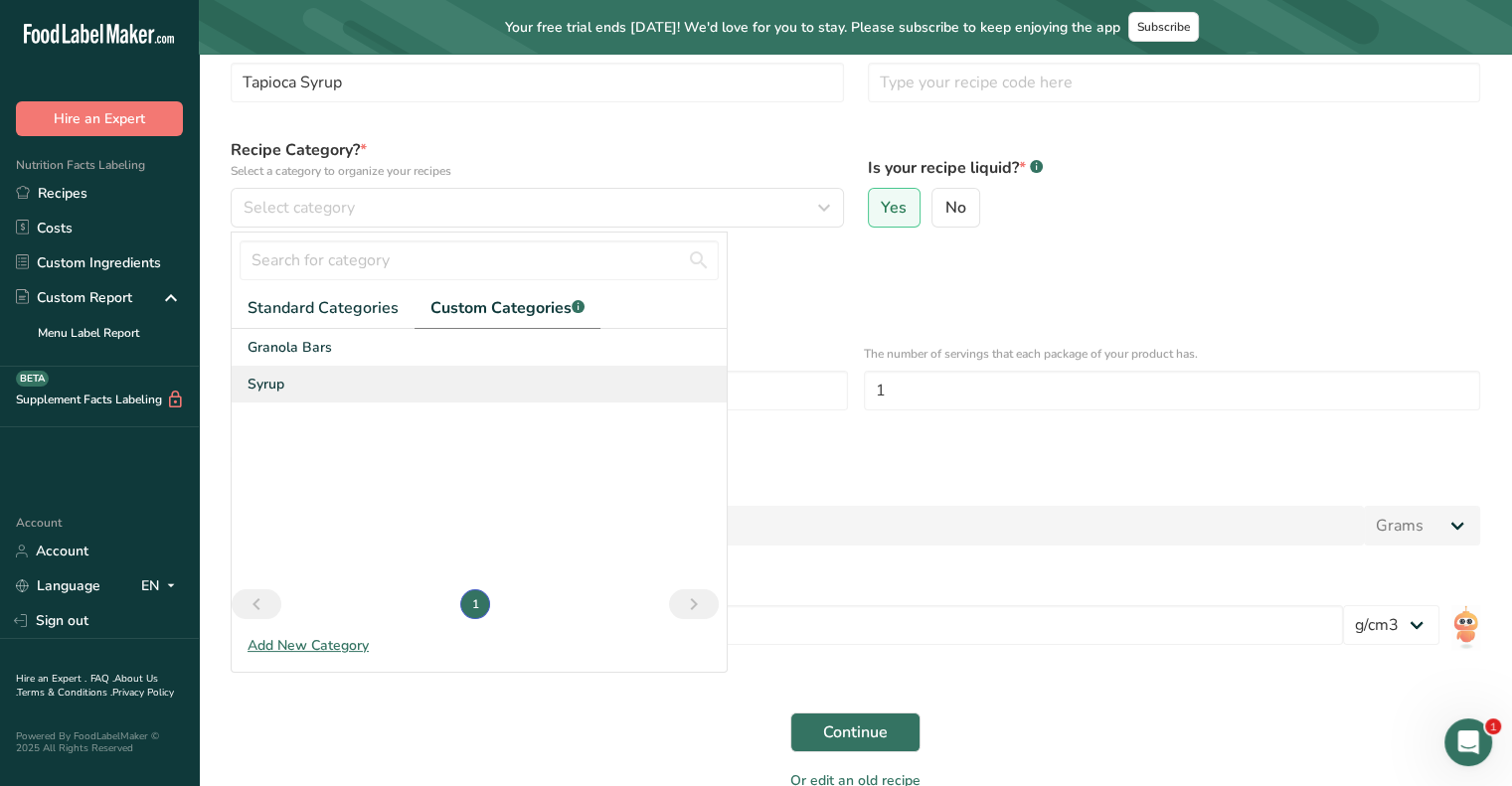click on "Syrup" at bounding box center [479, 384] 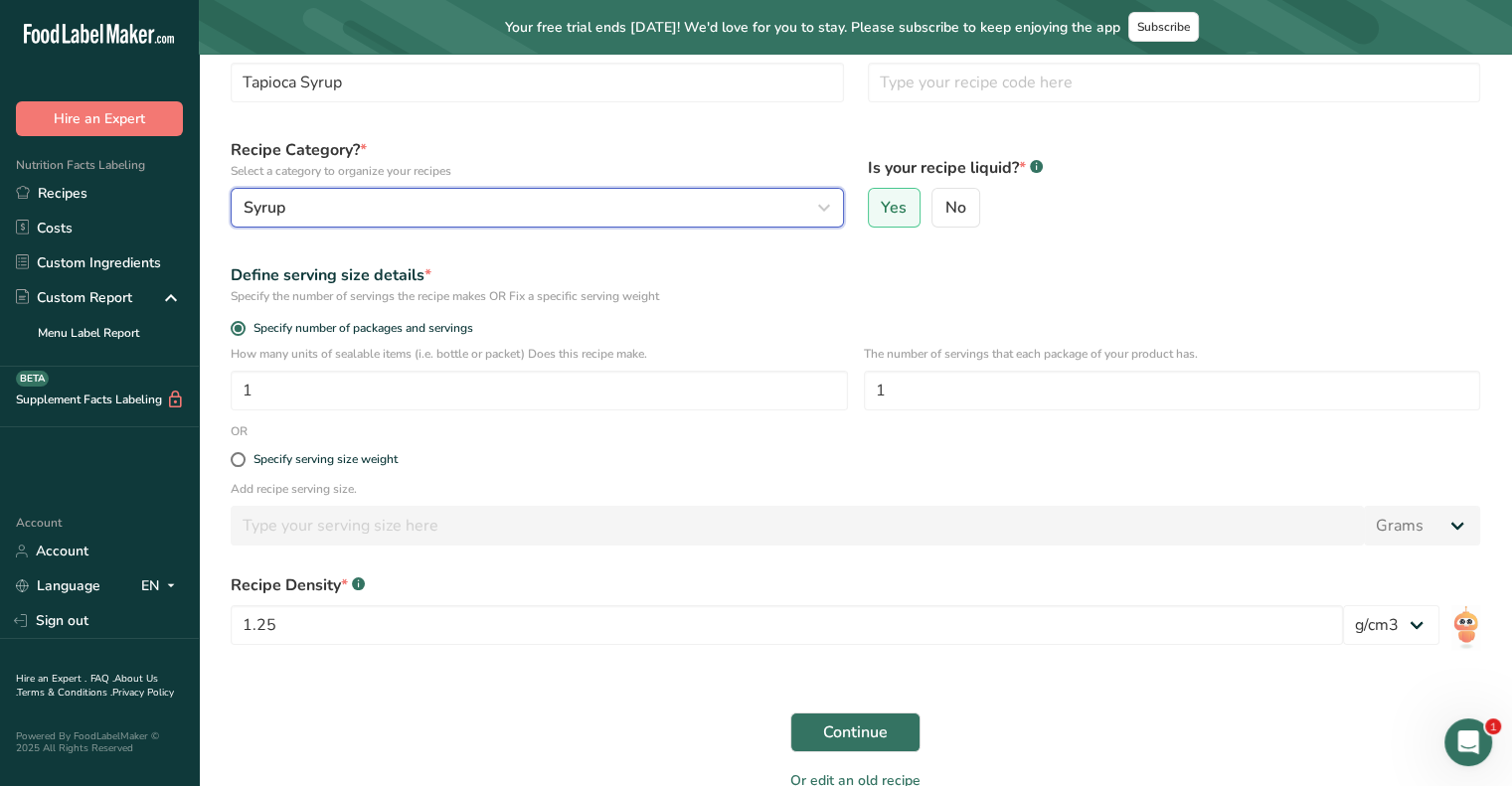 click on "Syrup" at bounding box center (531, 208) 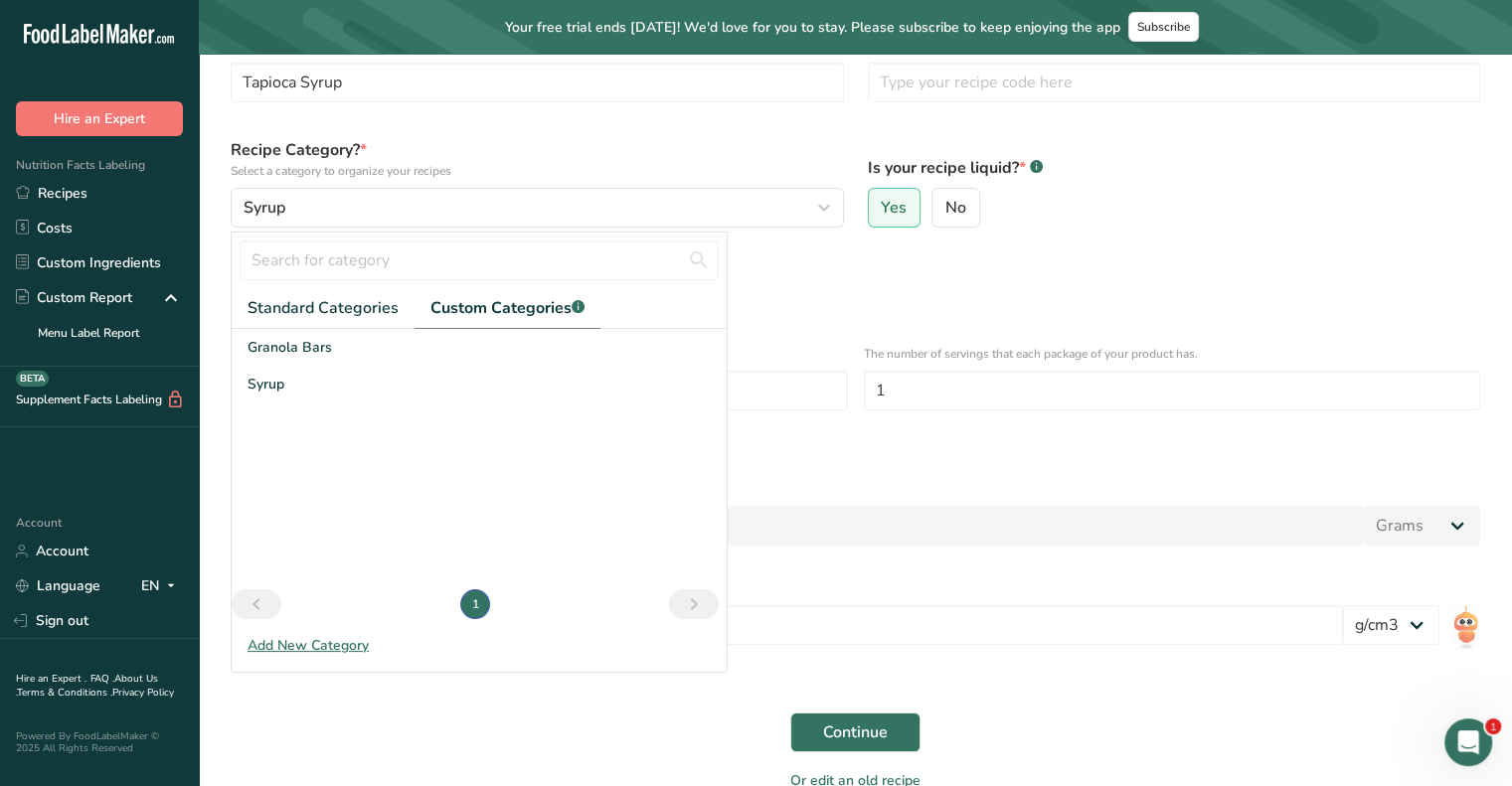 click on "Specify number of packages and servings" at bounding box center [855, 328] 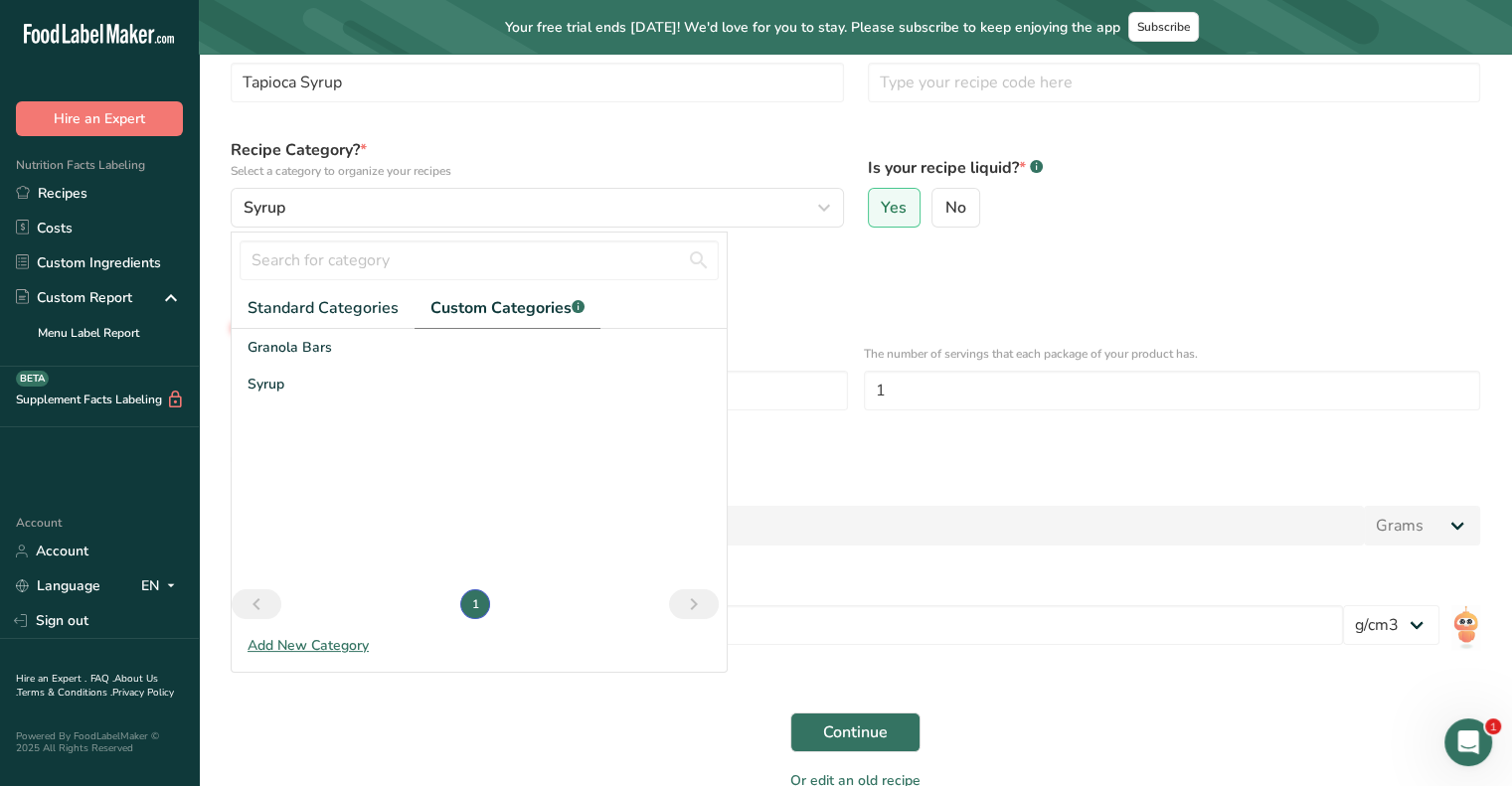 click on "Specify number of packages and servings" at bounding box center (237, 328) 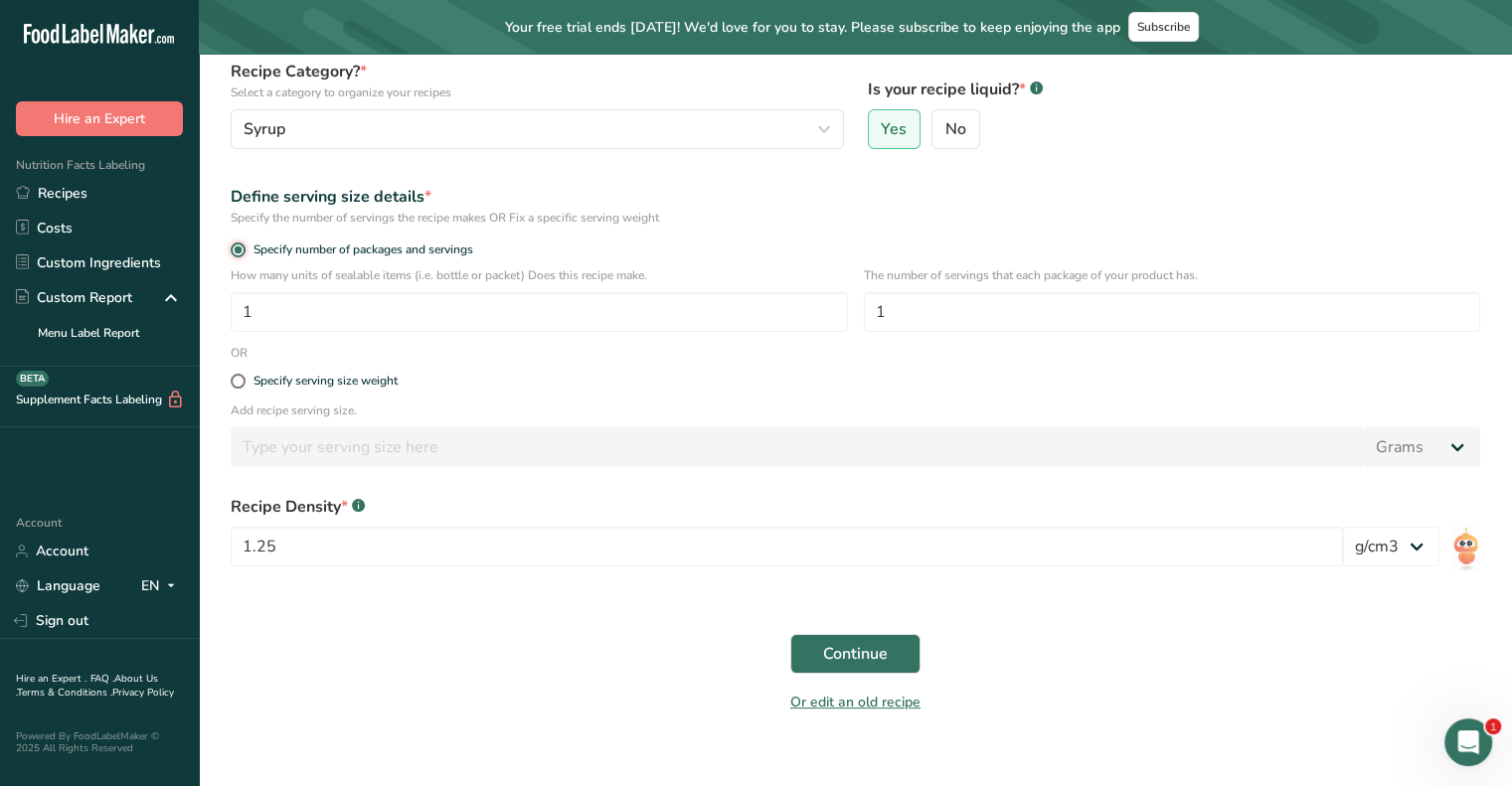 scroll, scrollTop: 229, scrollLeft: 0, axis: vertical 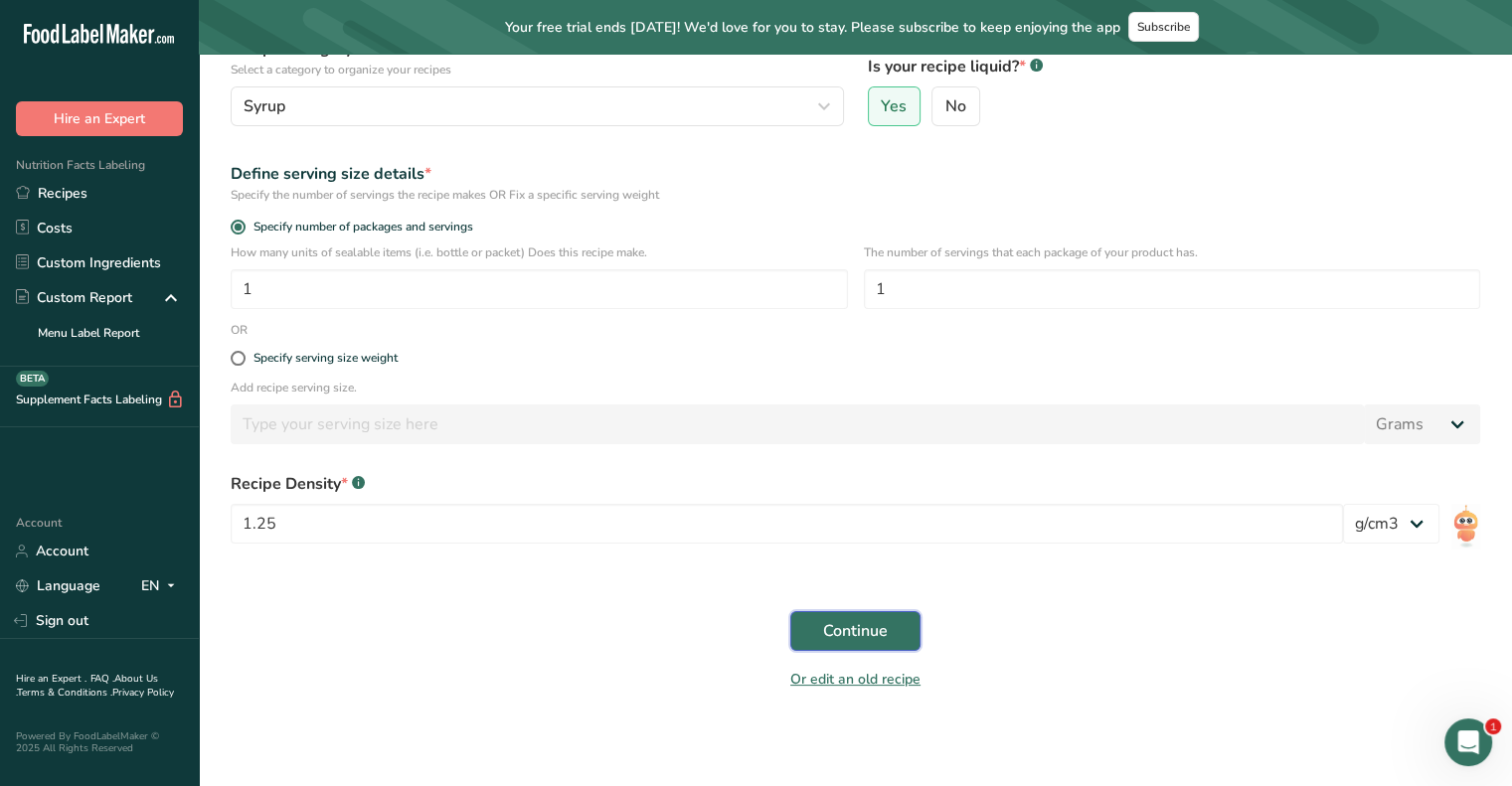click on "Continue" at bounding box center [855, 631] 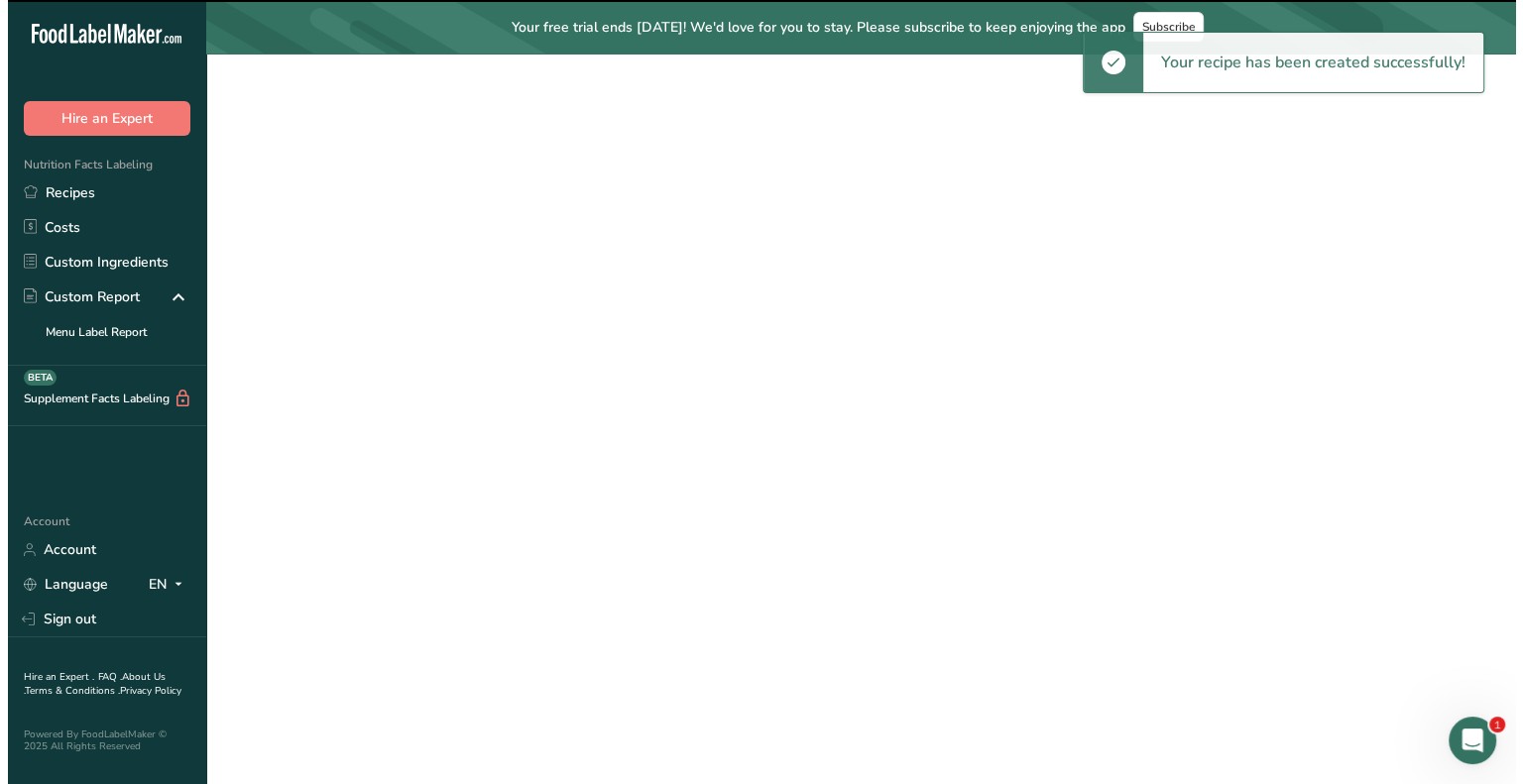 scroll, scrollTop: 0, scrollLeft: 0, axis: both 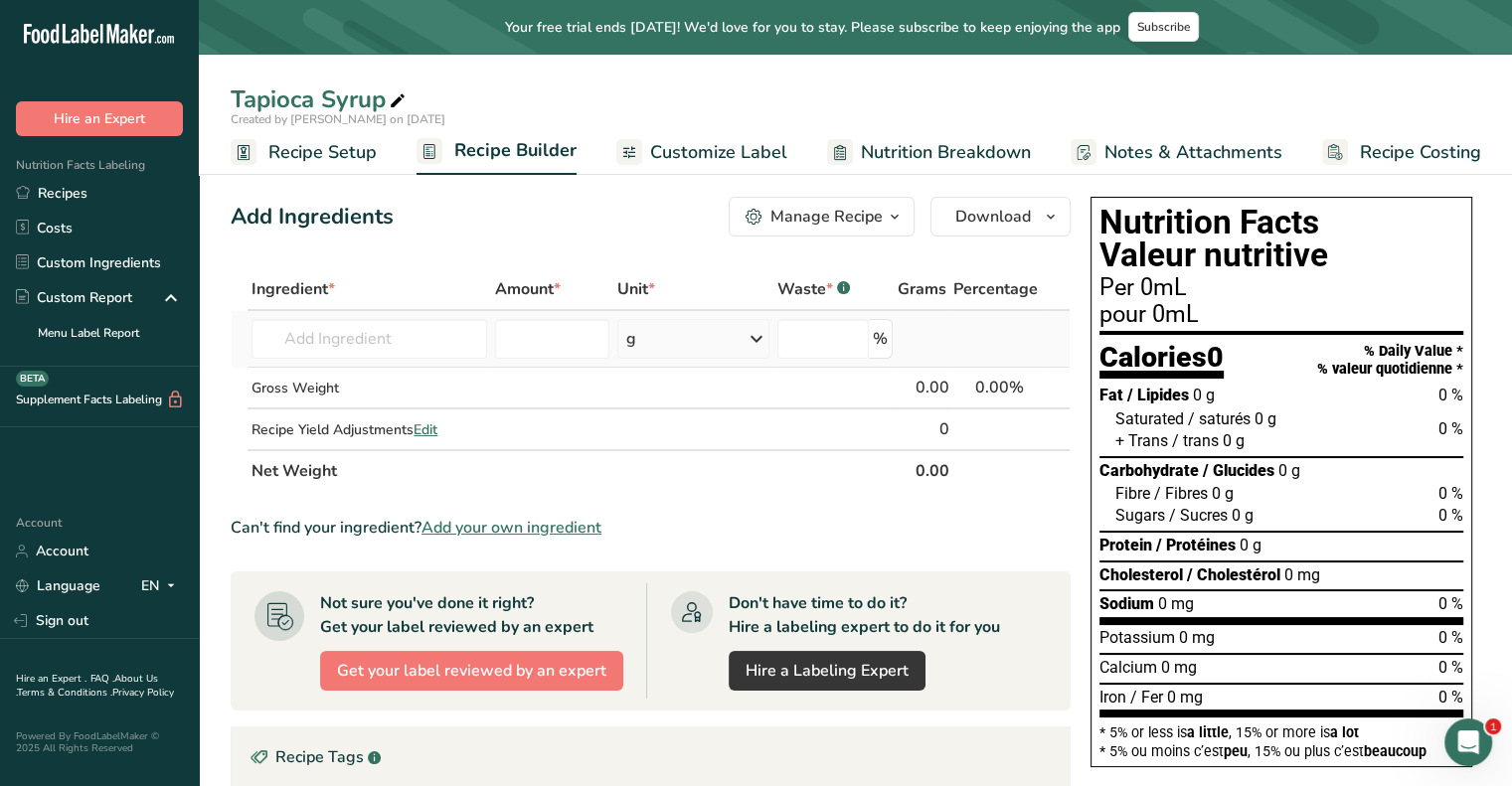 click on "Almond flour
Milk, whole, 3.25% milkfat, without added vitamin A and [MEDICAL_DATA]
Beef, tenderloin, steak, separable lean only, trimmed to 1/8" fat, all grades, raw
Beef, grass-fed, strip steaks, lean only, raw
Beef, ground, 70% lean meat / 30% fat, raw
See full Results" at bounding box center (369, 339) 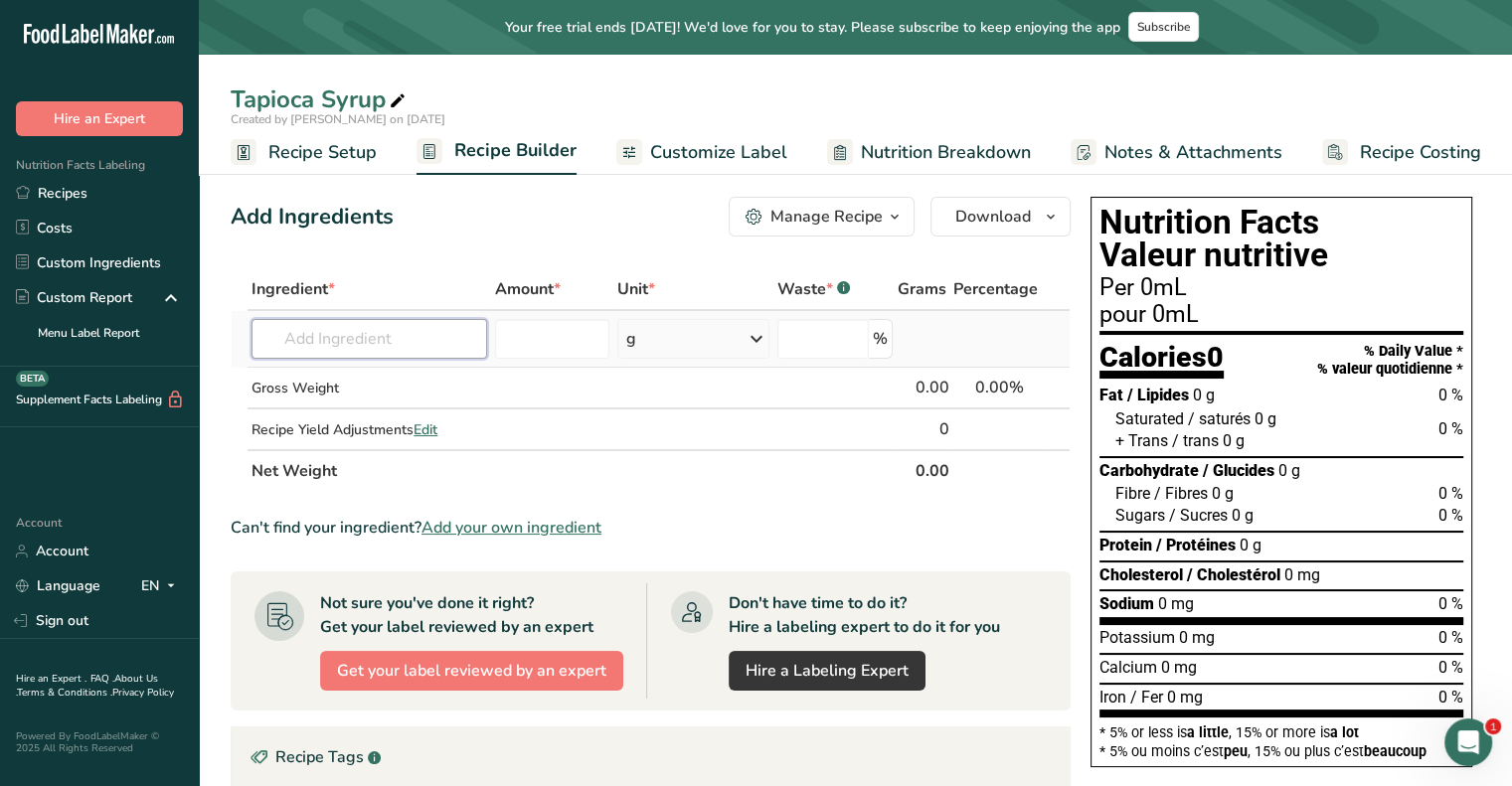 click at bounding box center [369, 339] 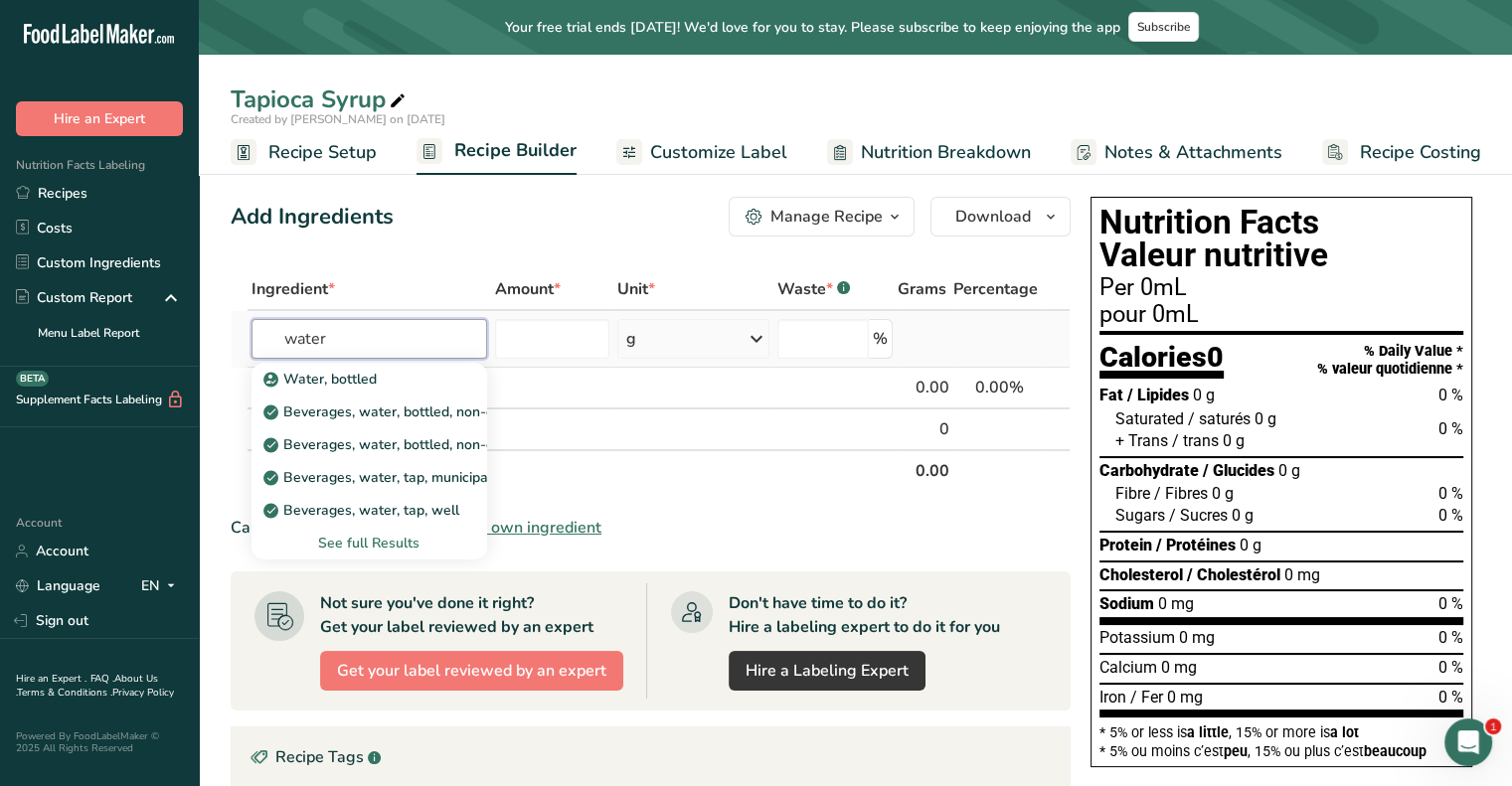 type on "water" 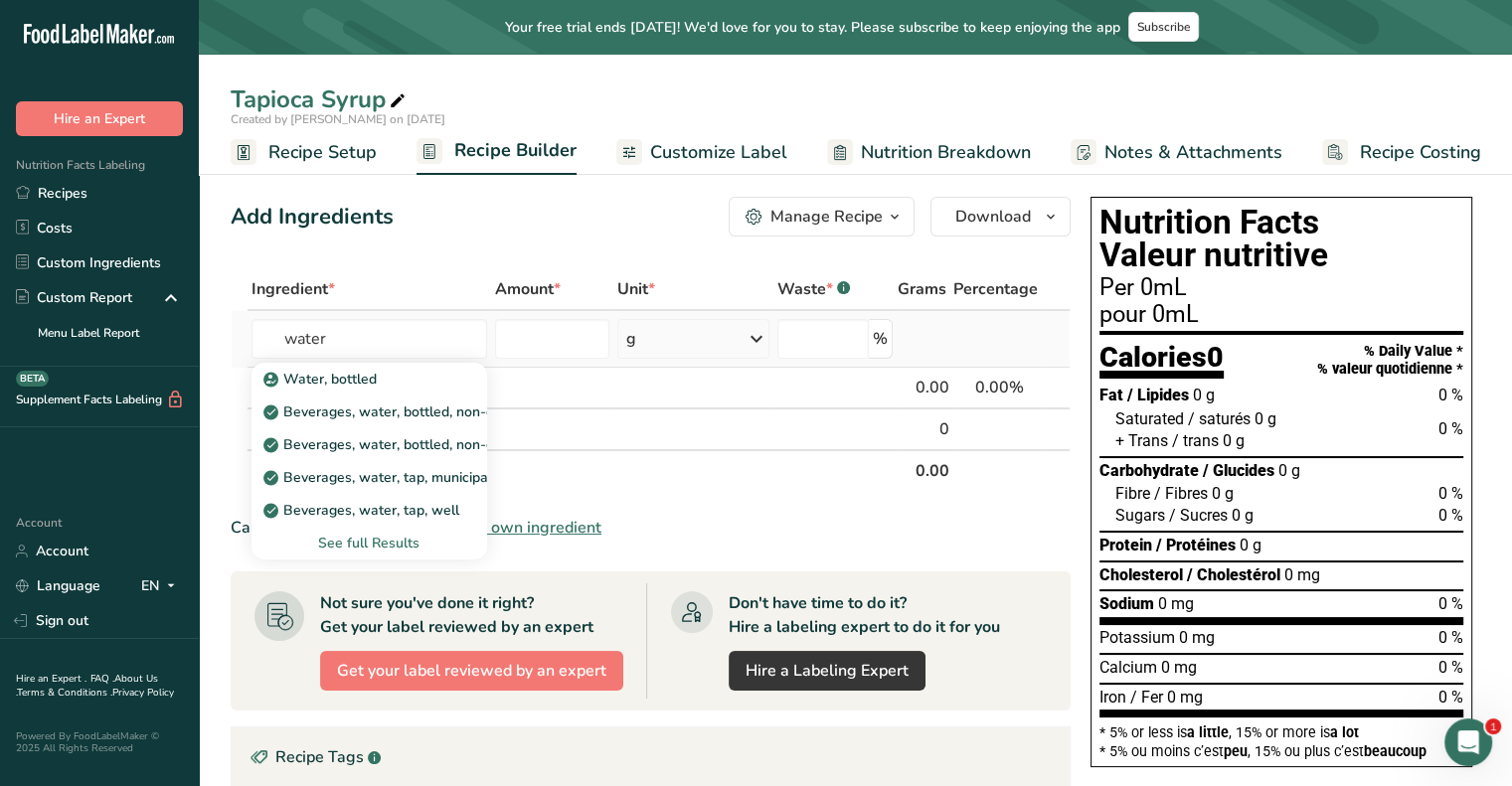 type 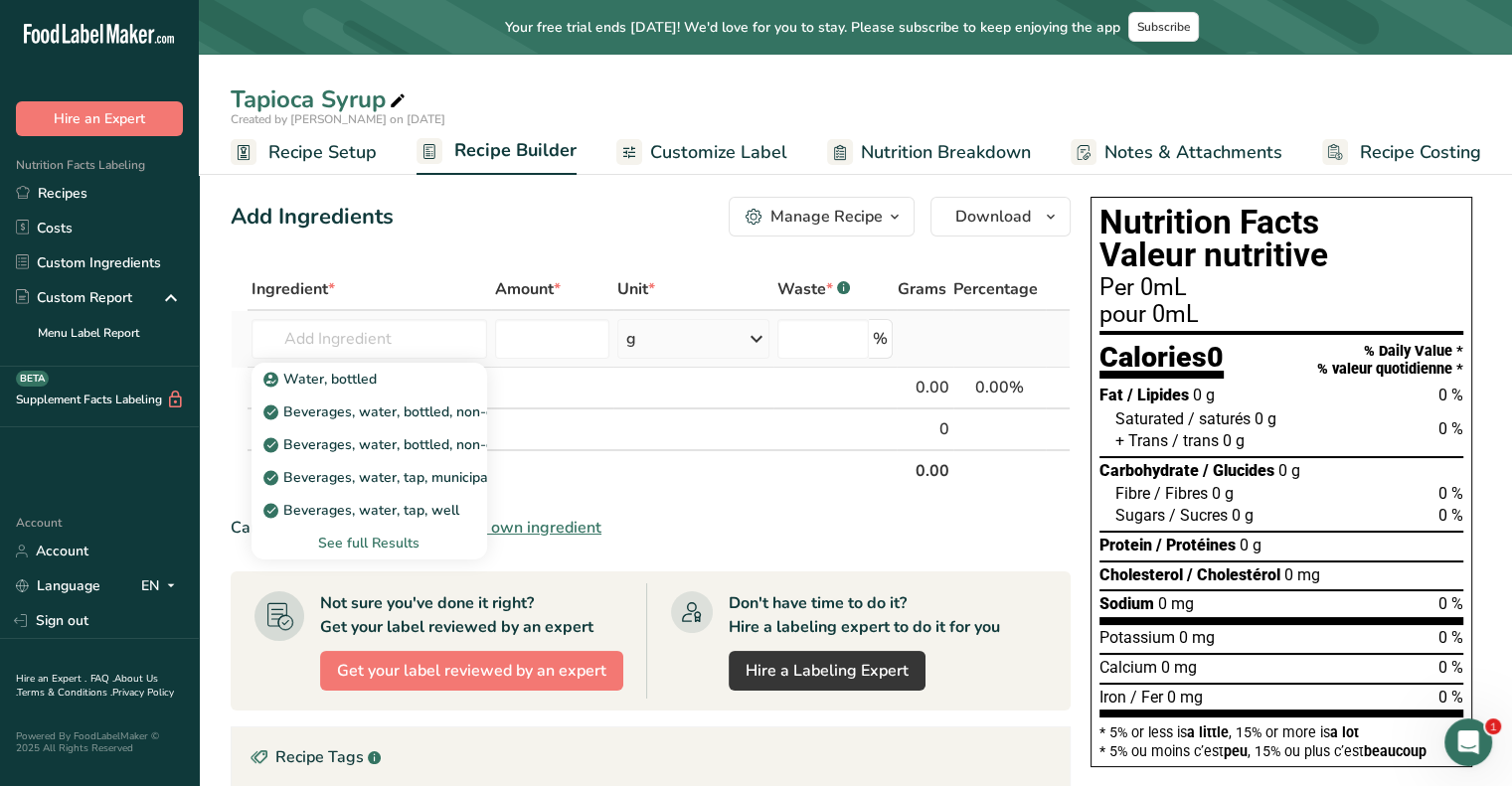 click on "See full Results" at bounding box center (369, 543) 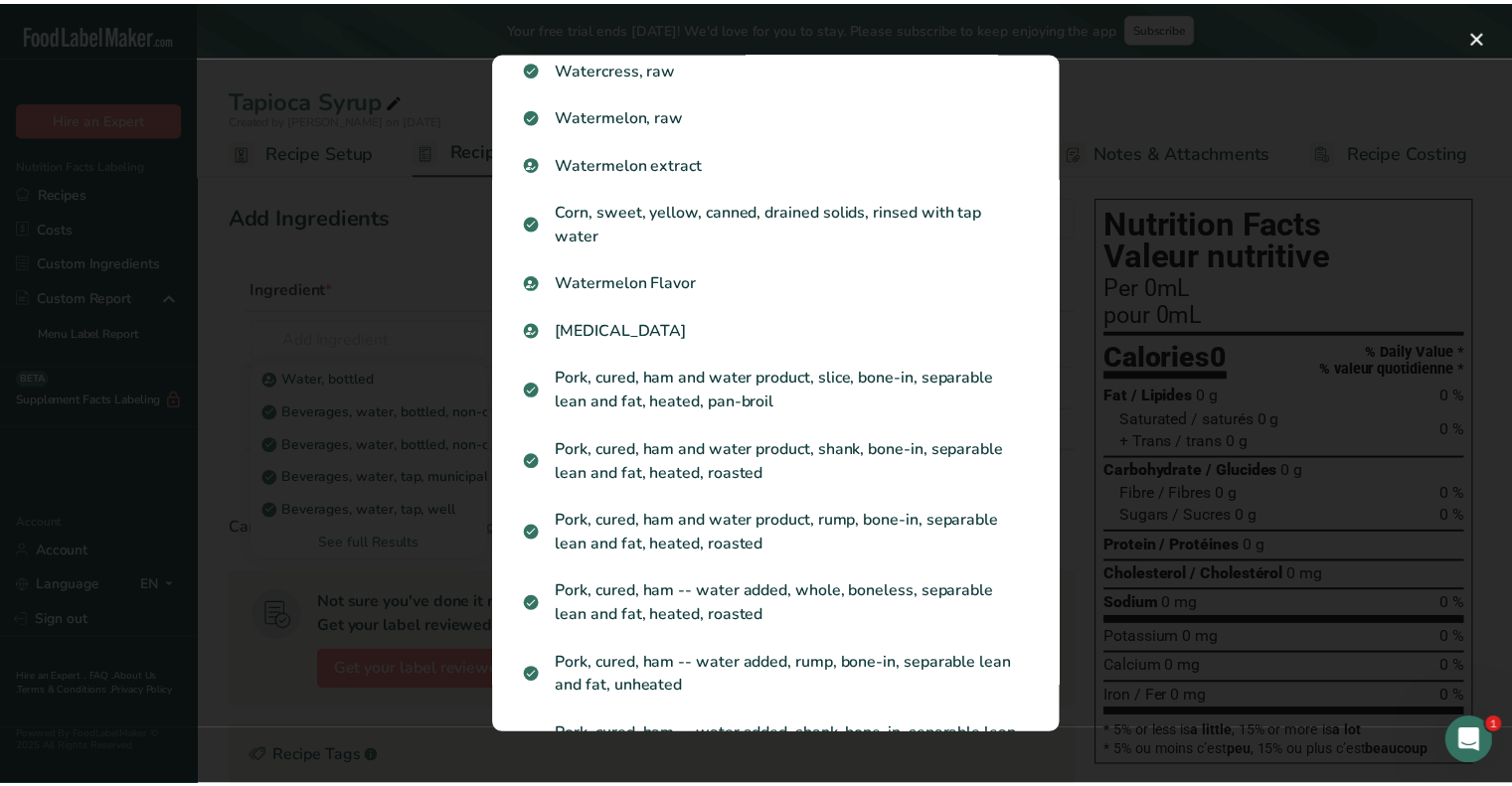 scroll, scrollTop: 0, scrollLeft: 0, axis: both 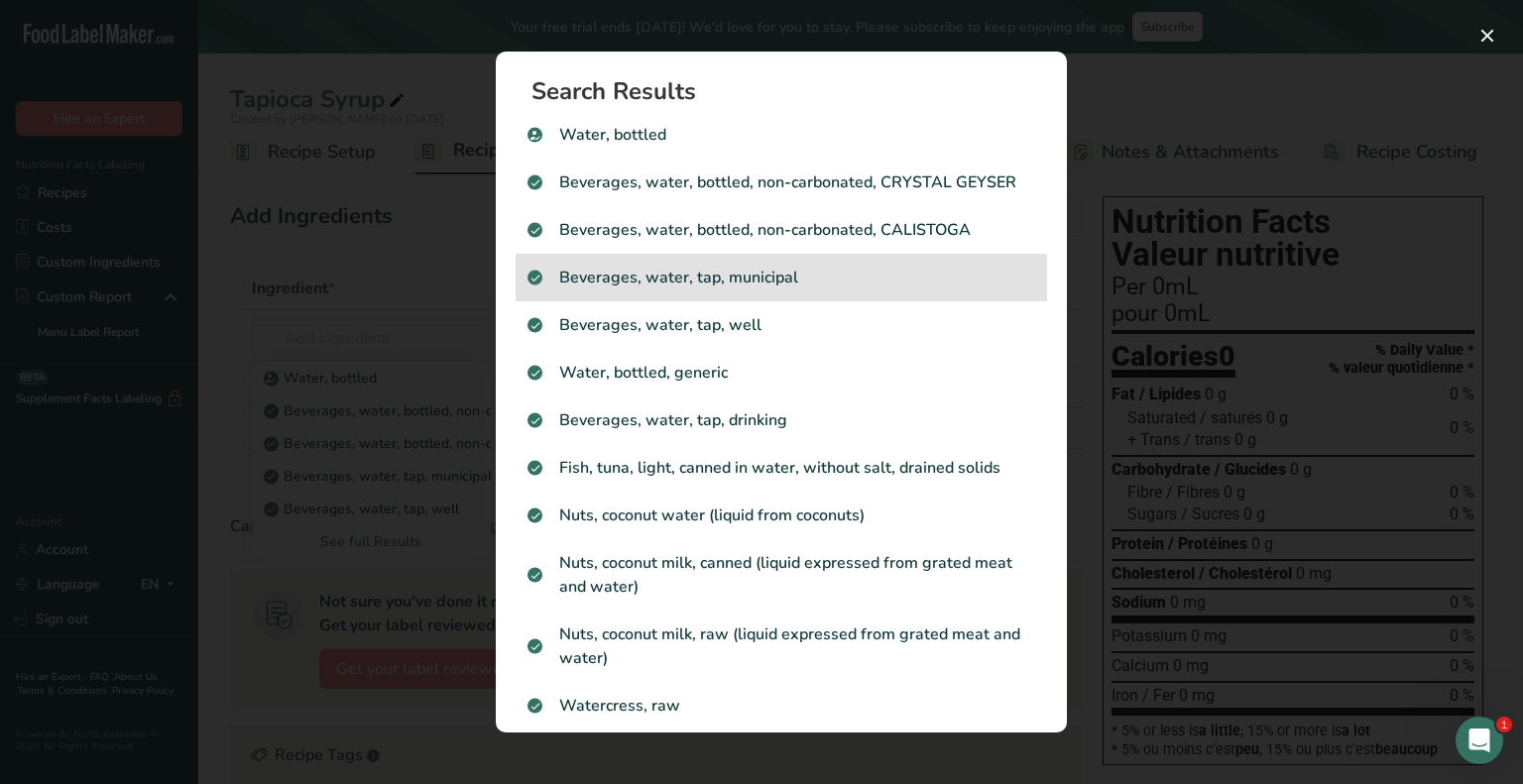 click on "Beverages, water, tap, municipal" at bounding box center [781, 278] 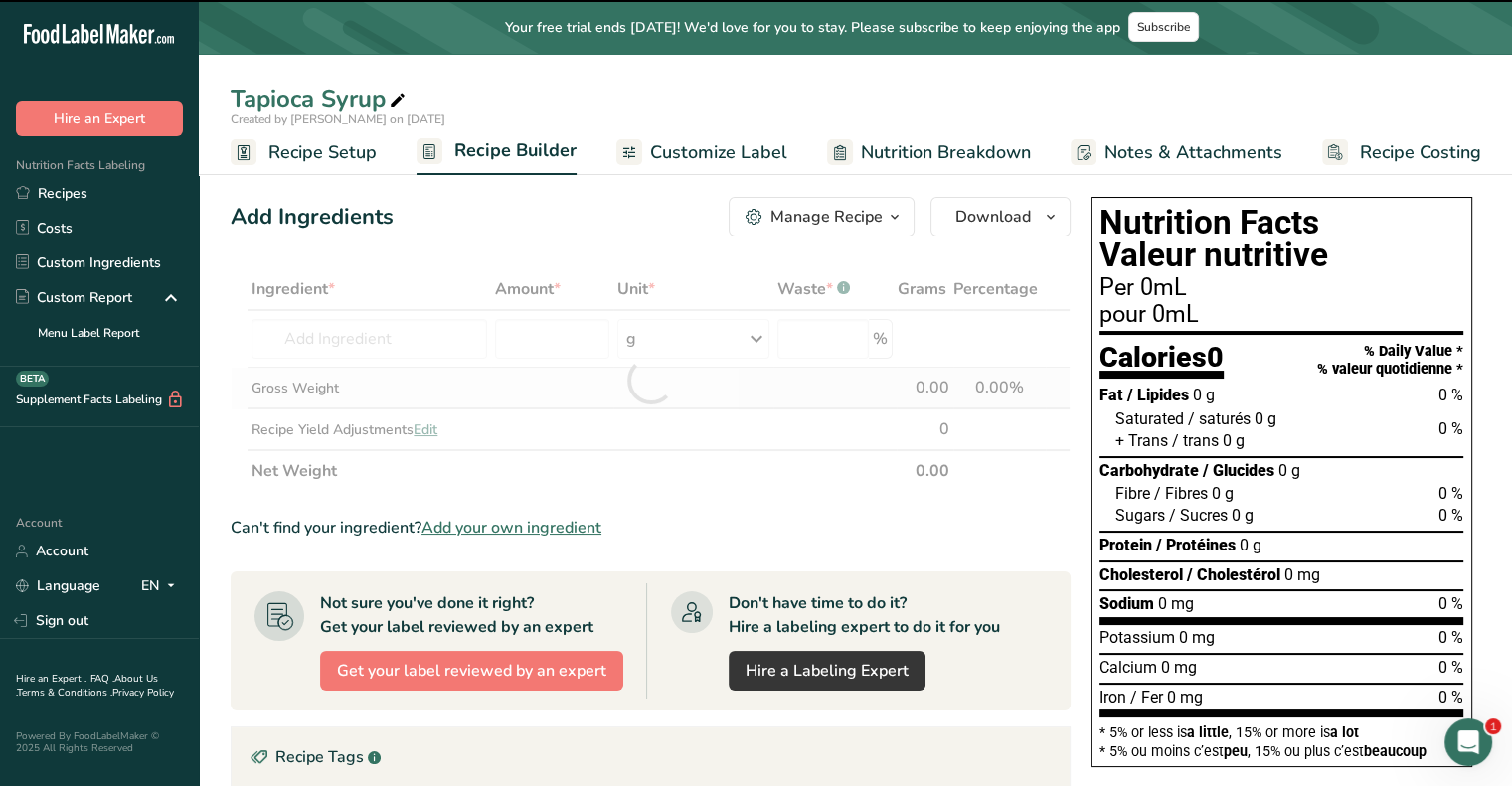 type on "0" 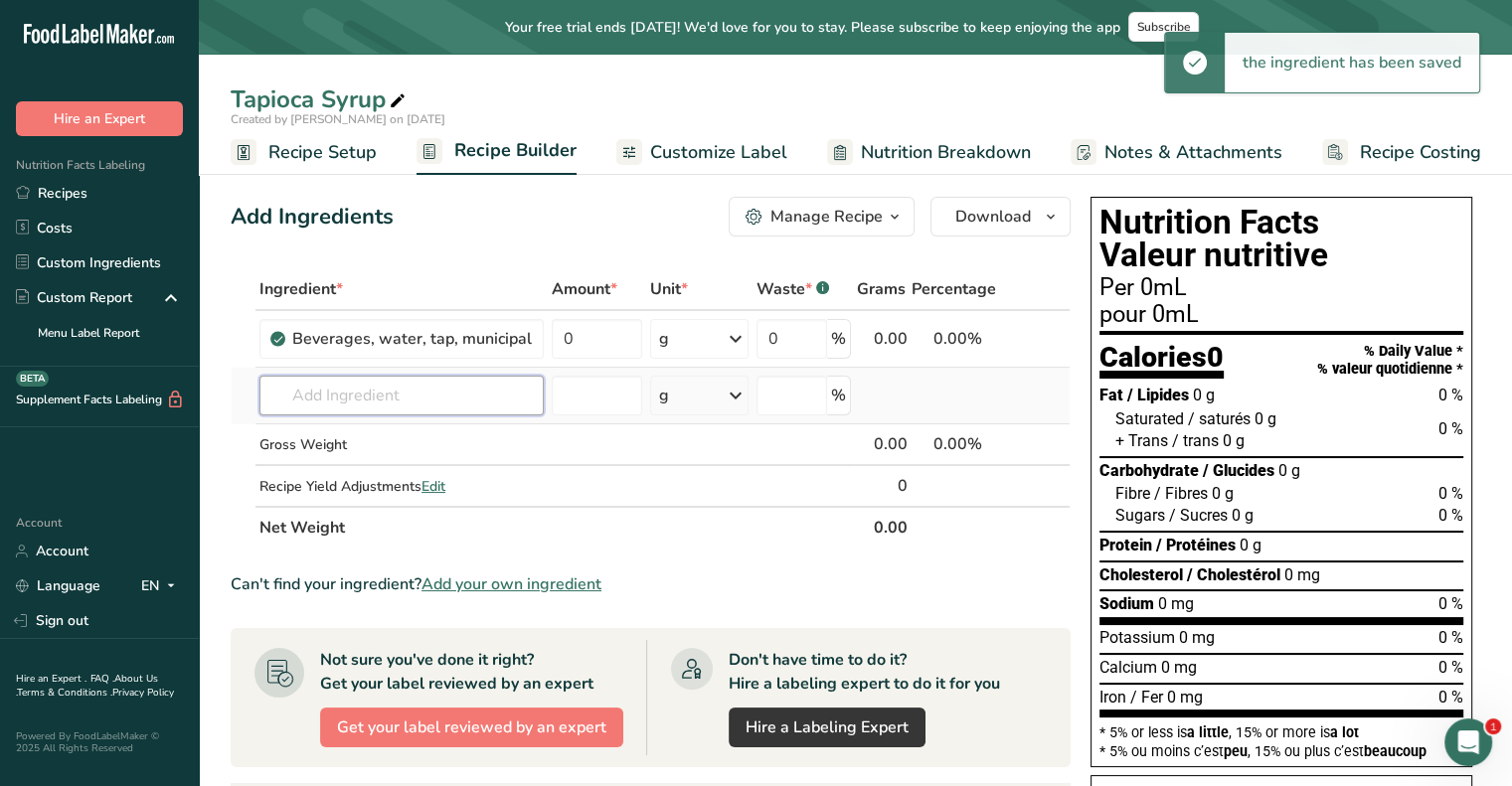 click at bounding box center [402, 395] 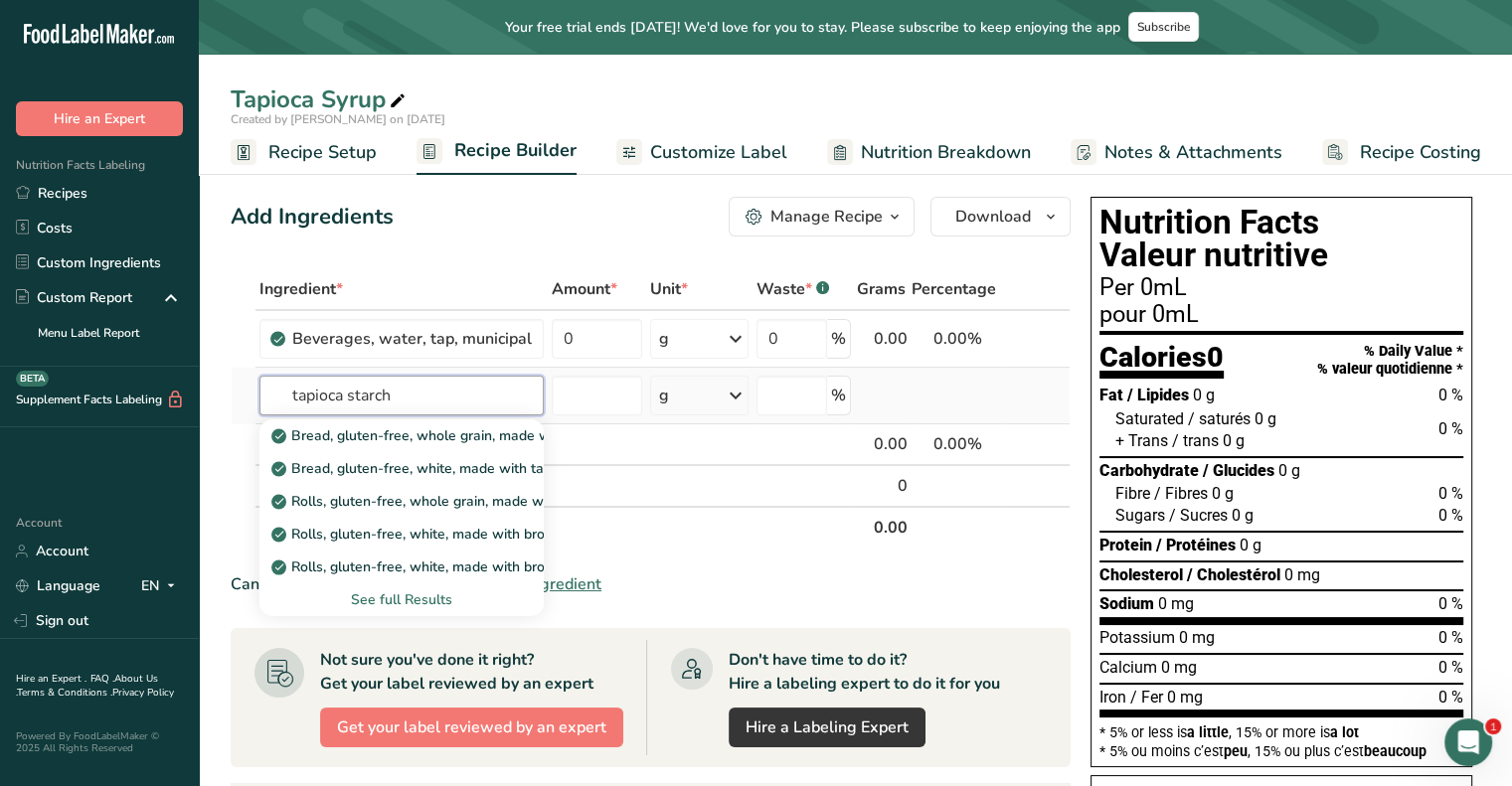 type on "tapioca starch" 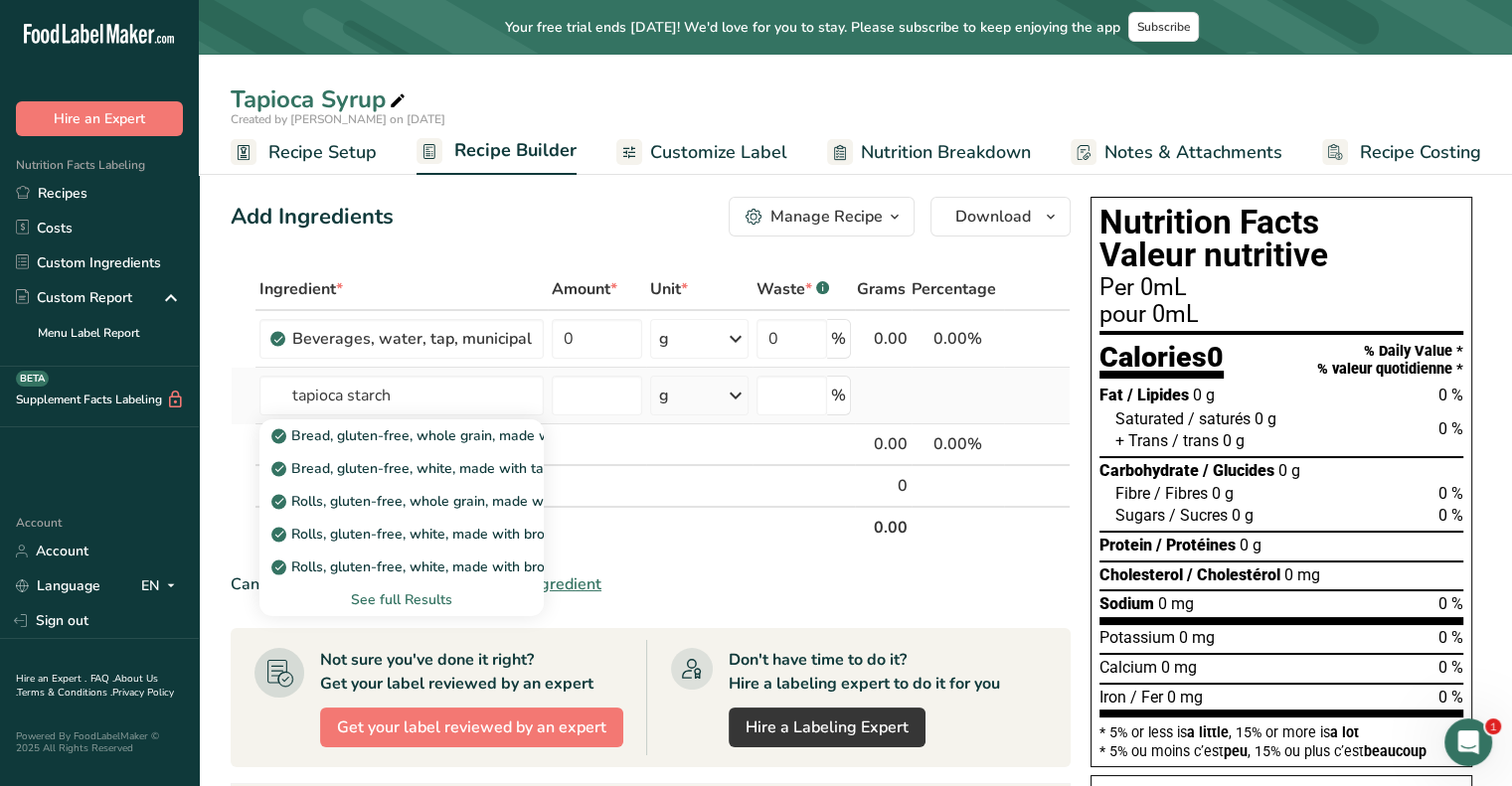 type 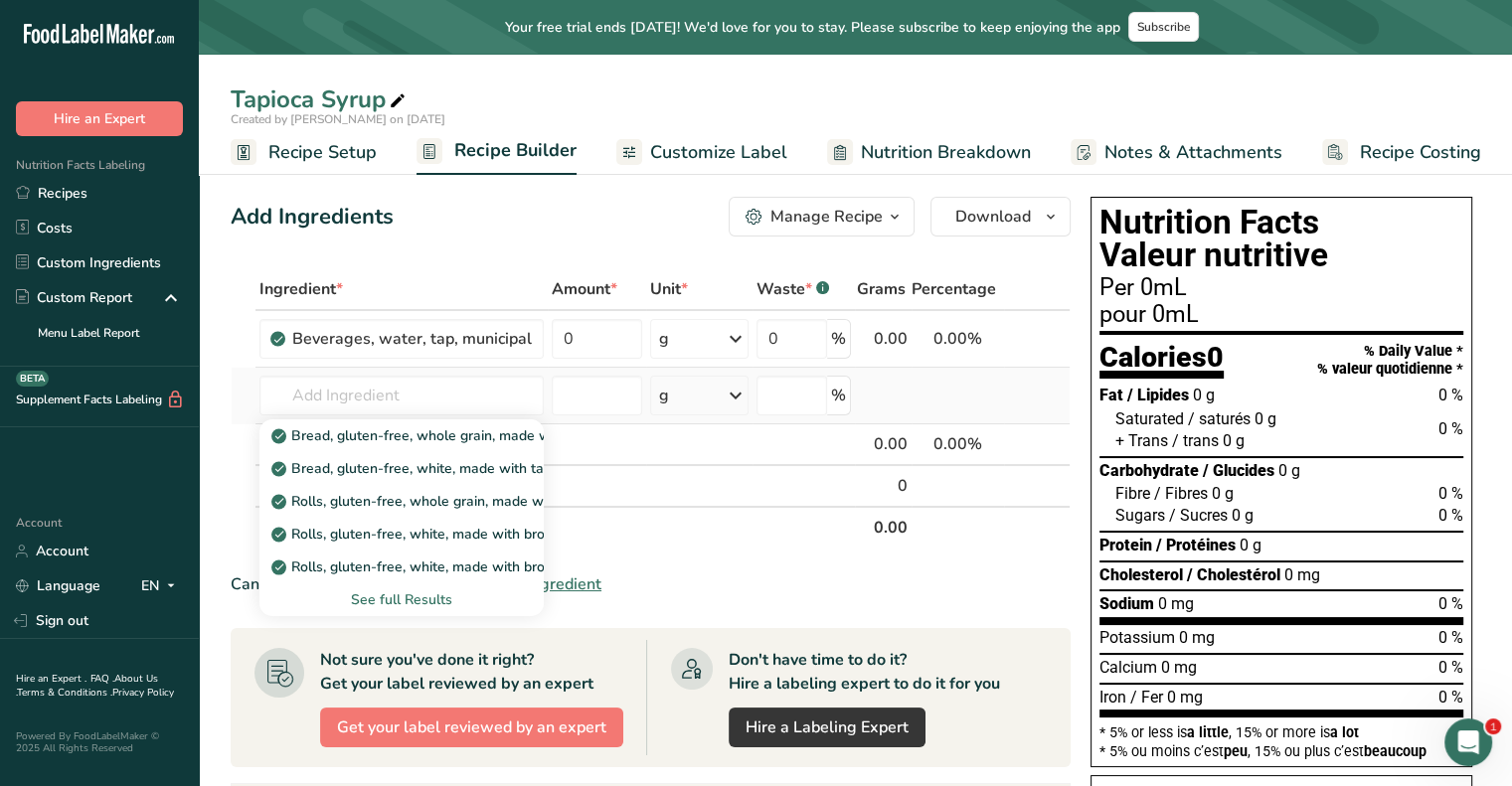 click on "See full Results" at bounding box center [402, 599] 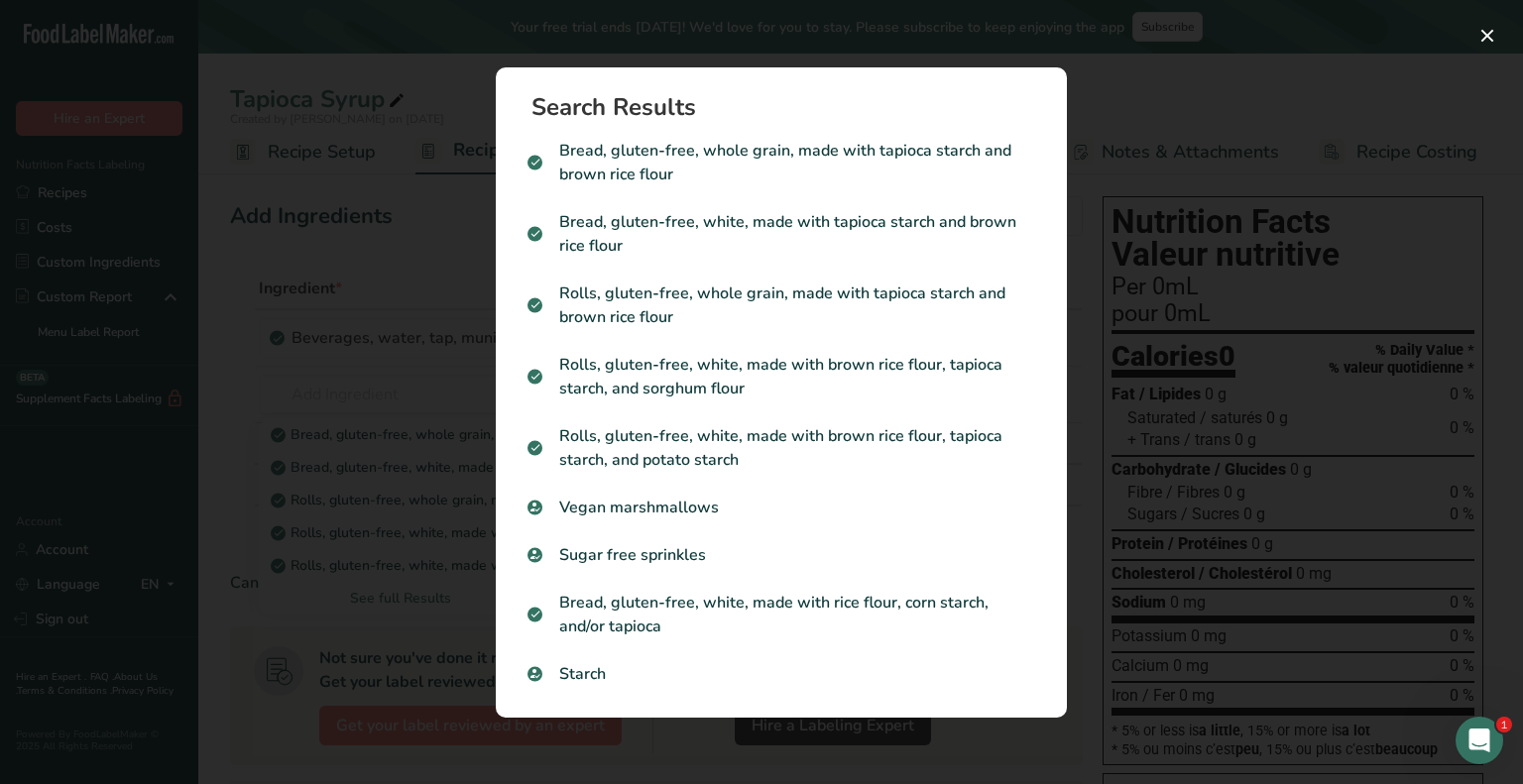 click at bounding box center (762, 392) 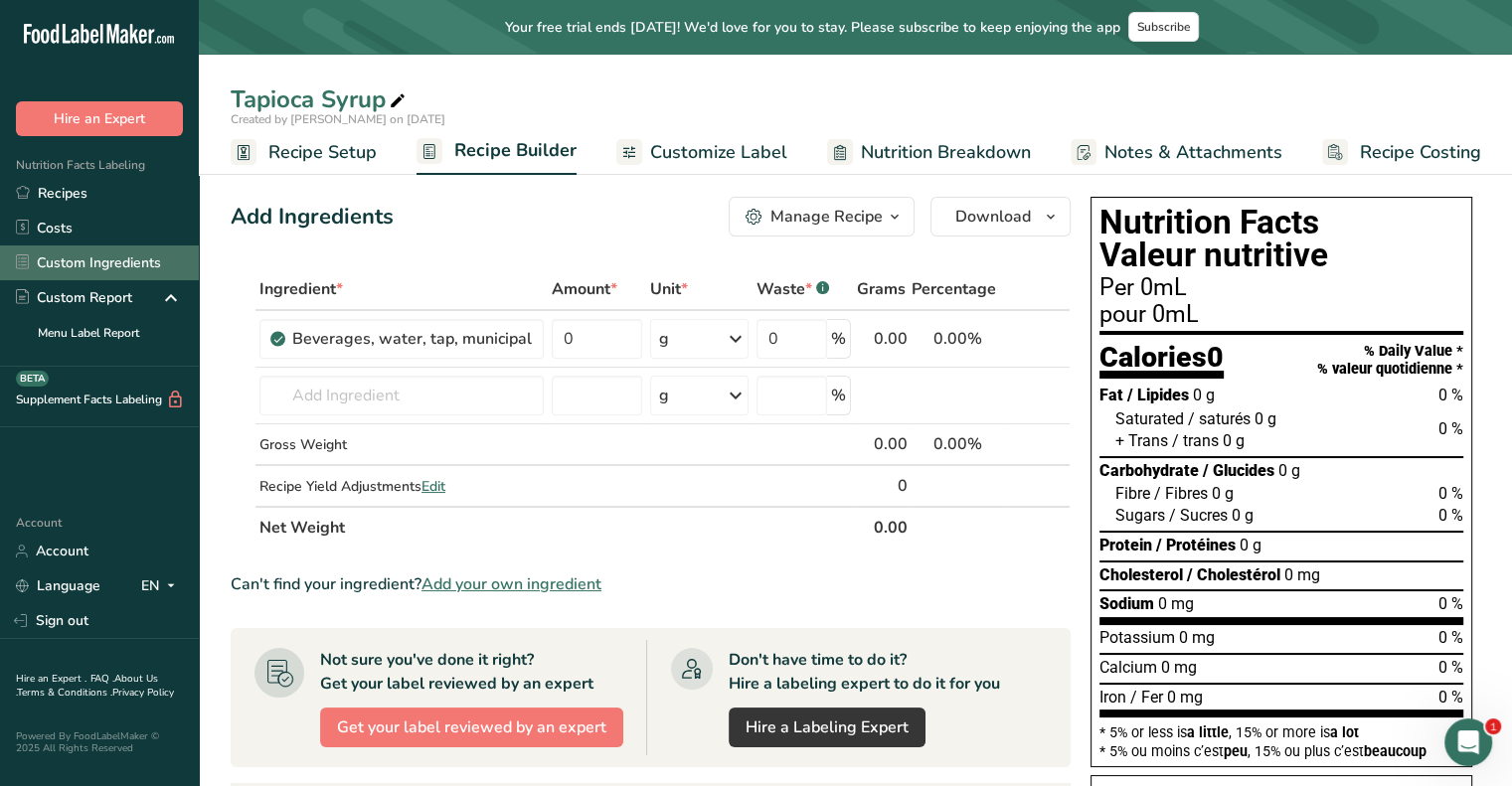 click on "Custom Ingredients" at bounding box center [99, 262] 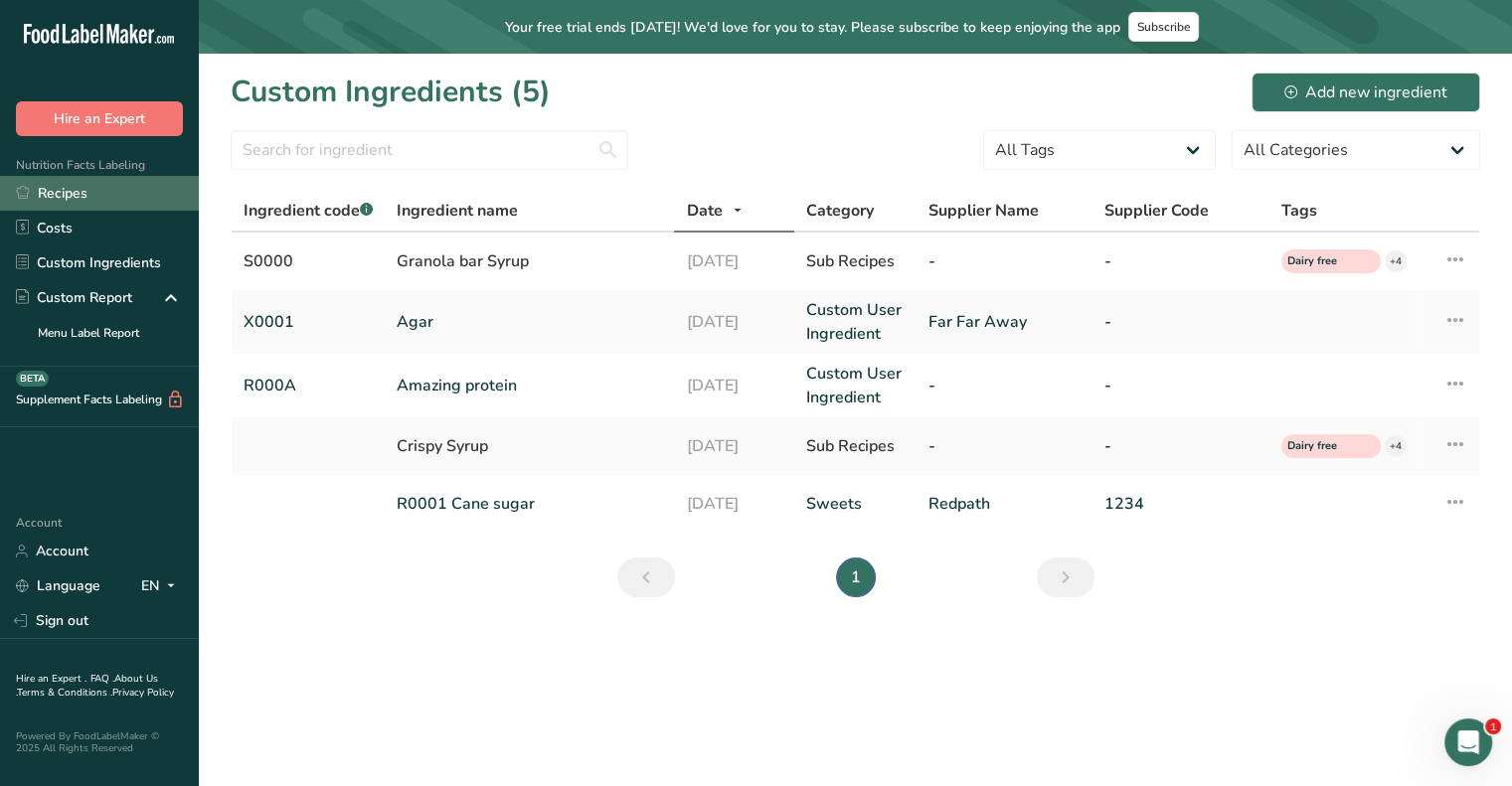 click on "Recipes" at bounding box center [99, 193] 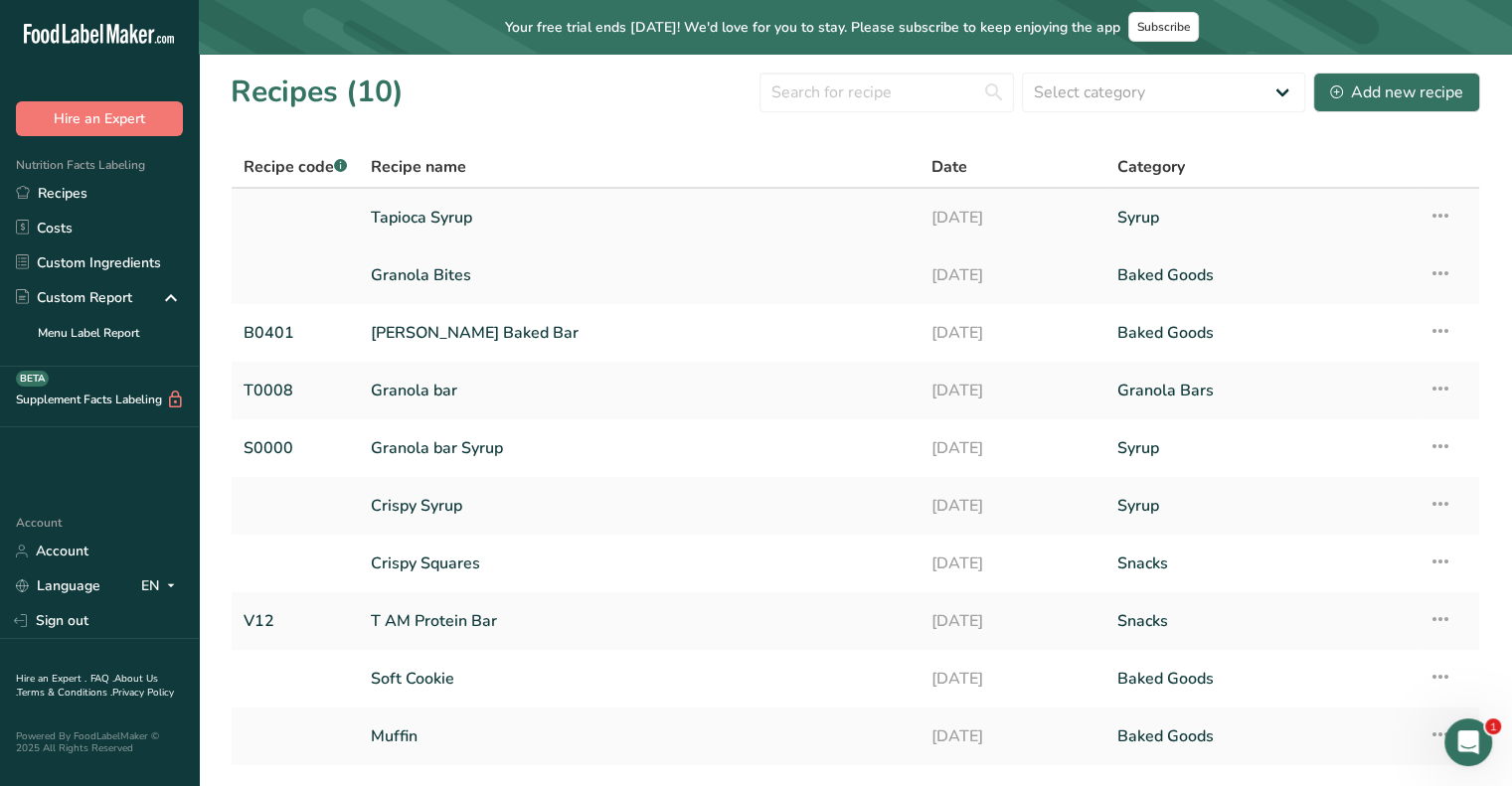 click at bounding box center (1440, 216) 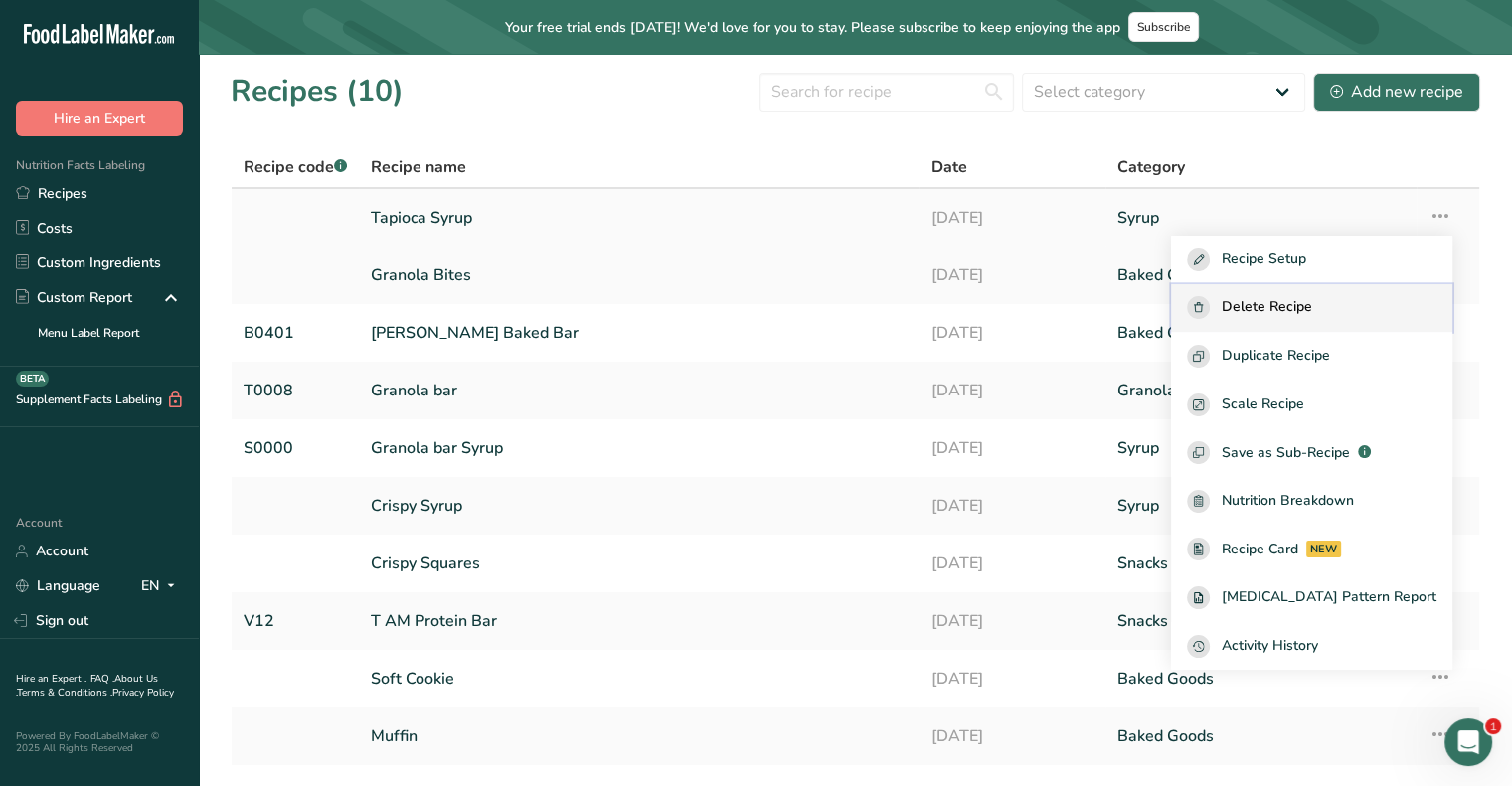 click on "Delete Recipe" at bounding box center [1266, 307] 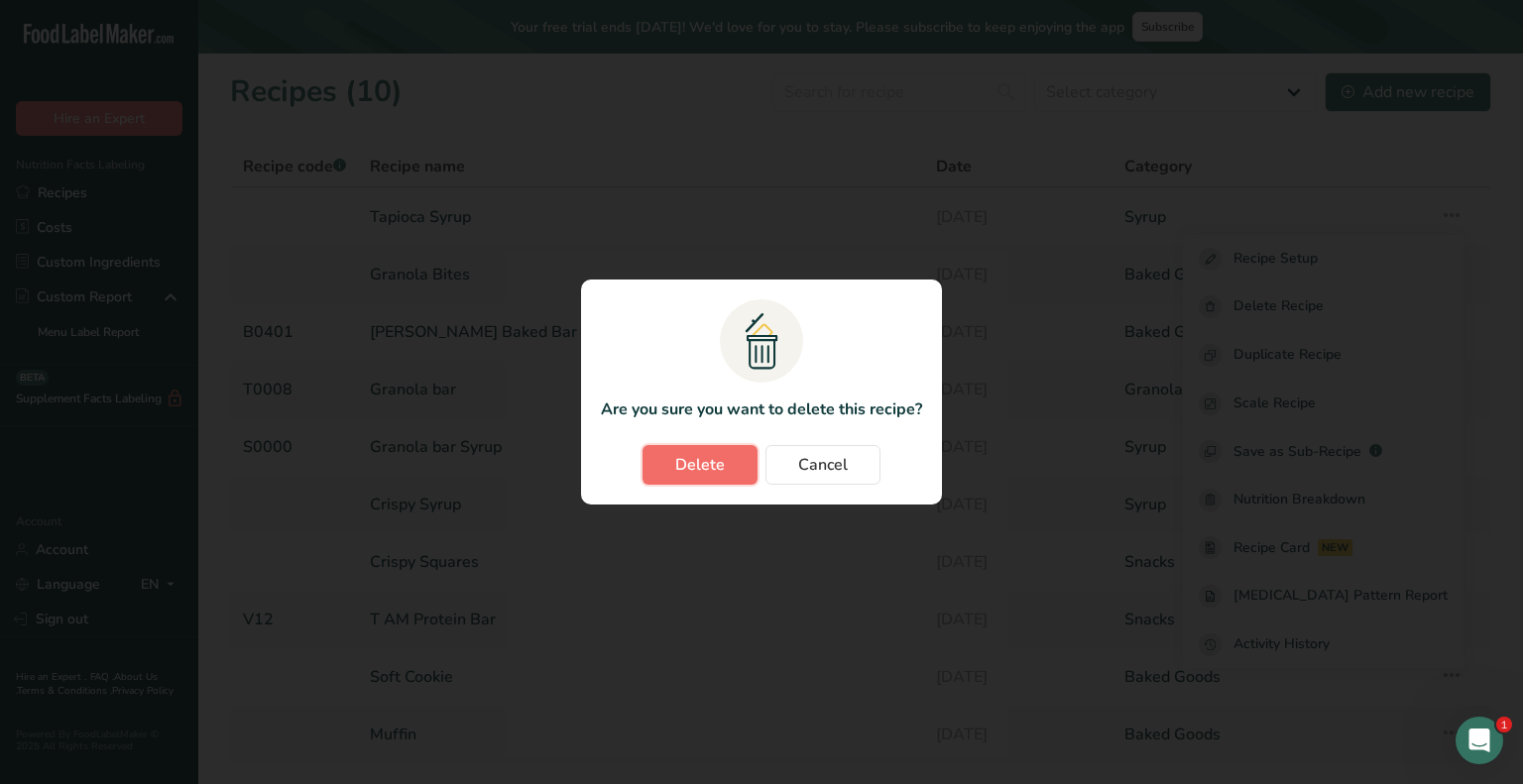click on "Delete" at bounding box center [700, 465] 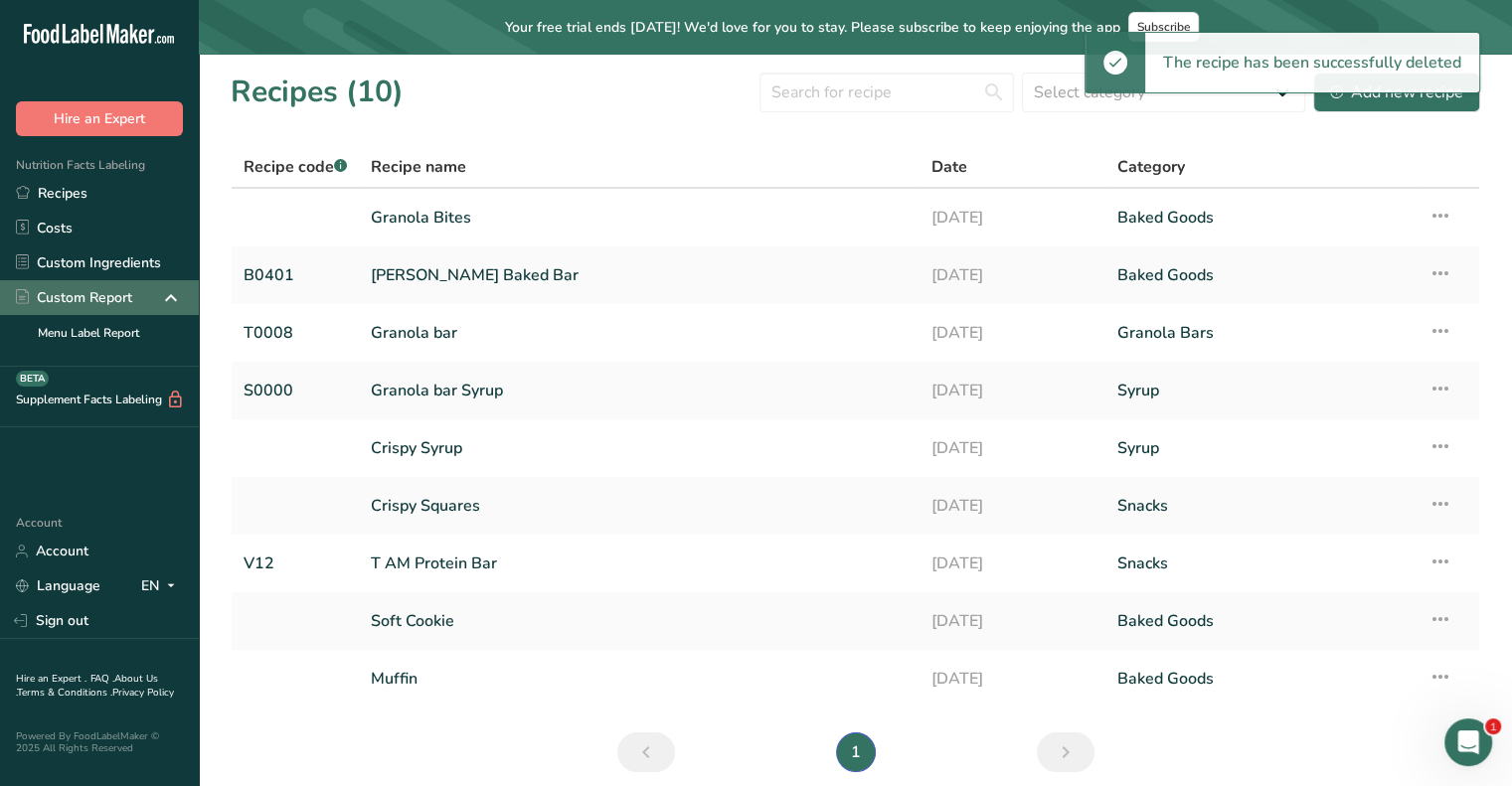 click on "Custom Report" at bounding box center [99, 297] 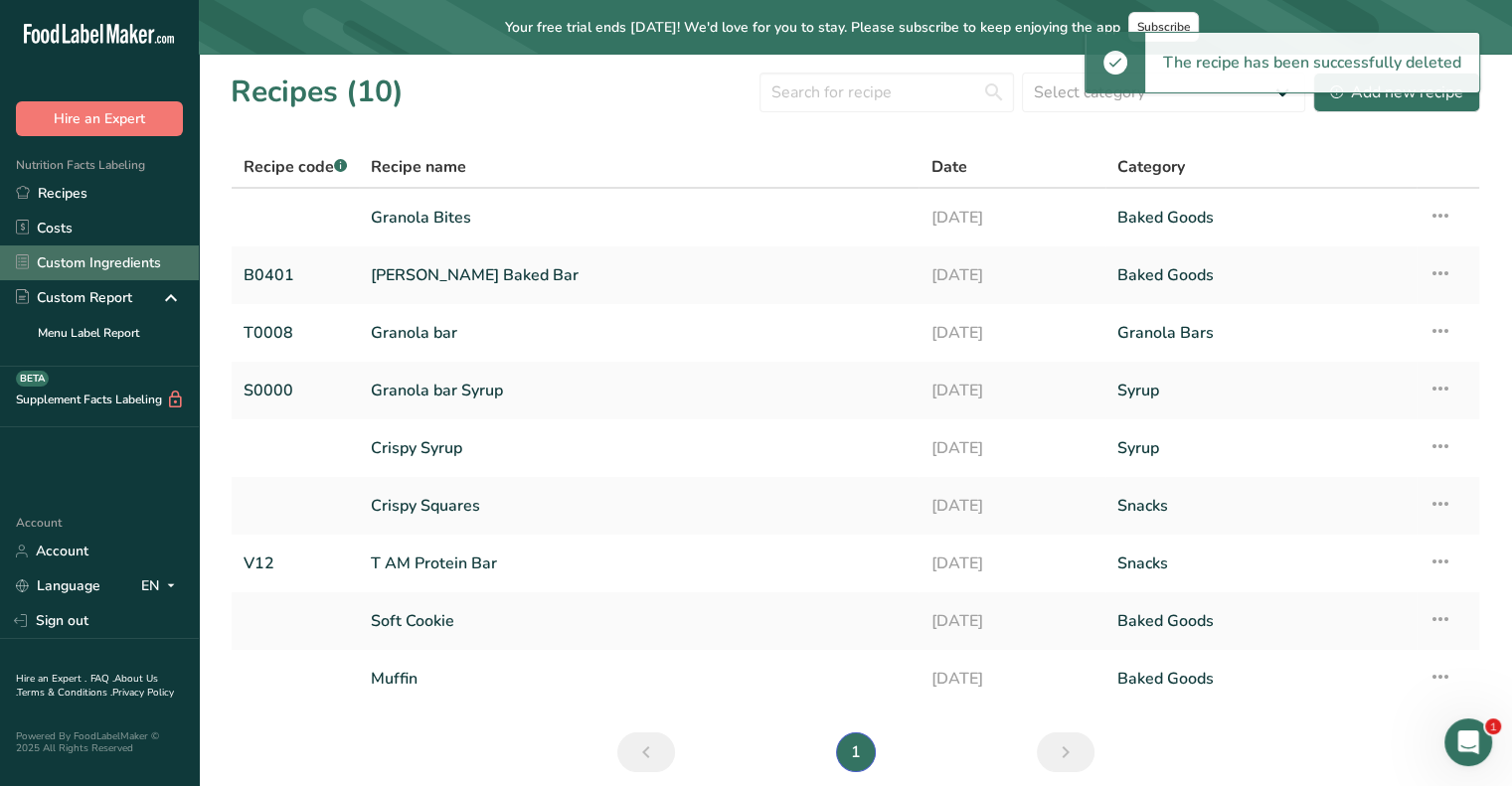 click on "Custom Ingredients" at bounding box center (99, 262) 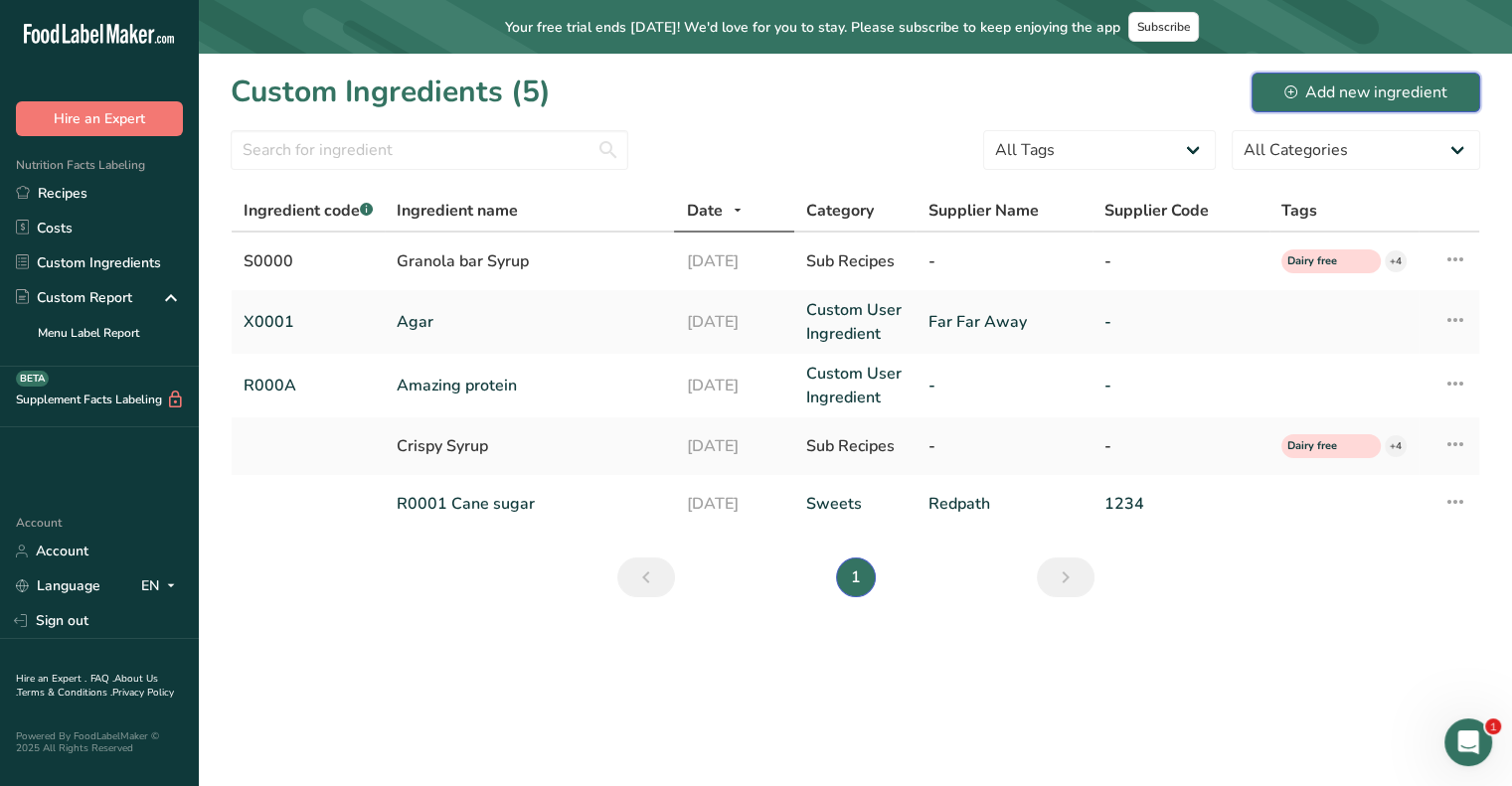 click on "Add new ingredient" at bounding box center (1366, 92) 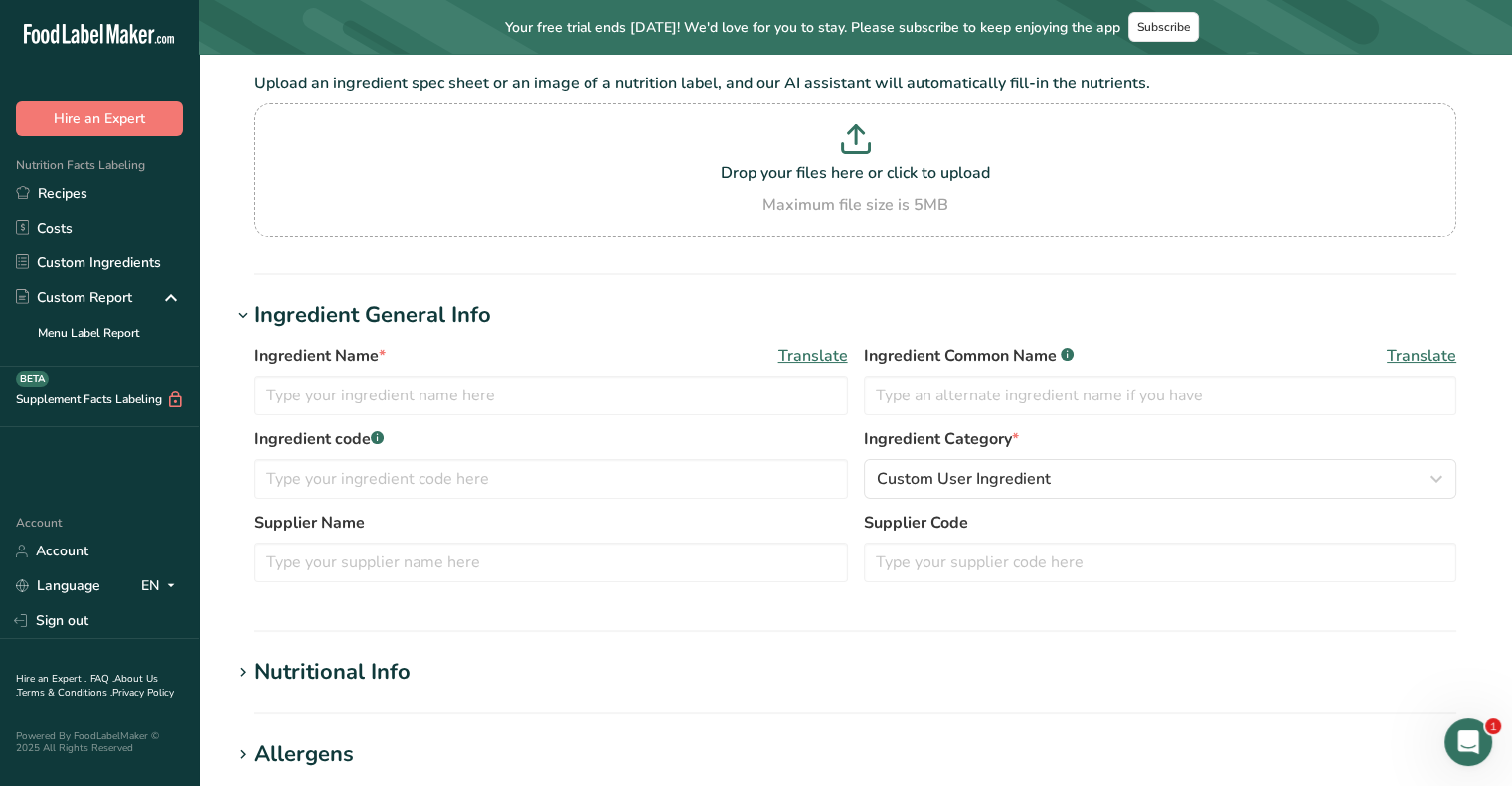 scroll, scrollTop: 127, scrollLeft: 0, axis: vertical 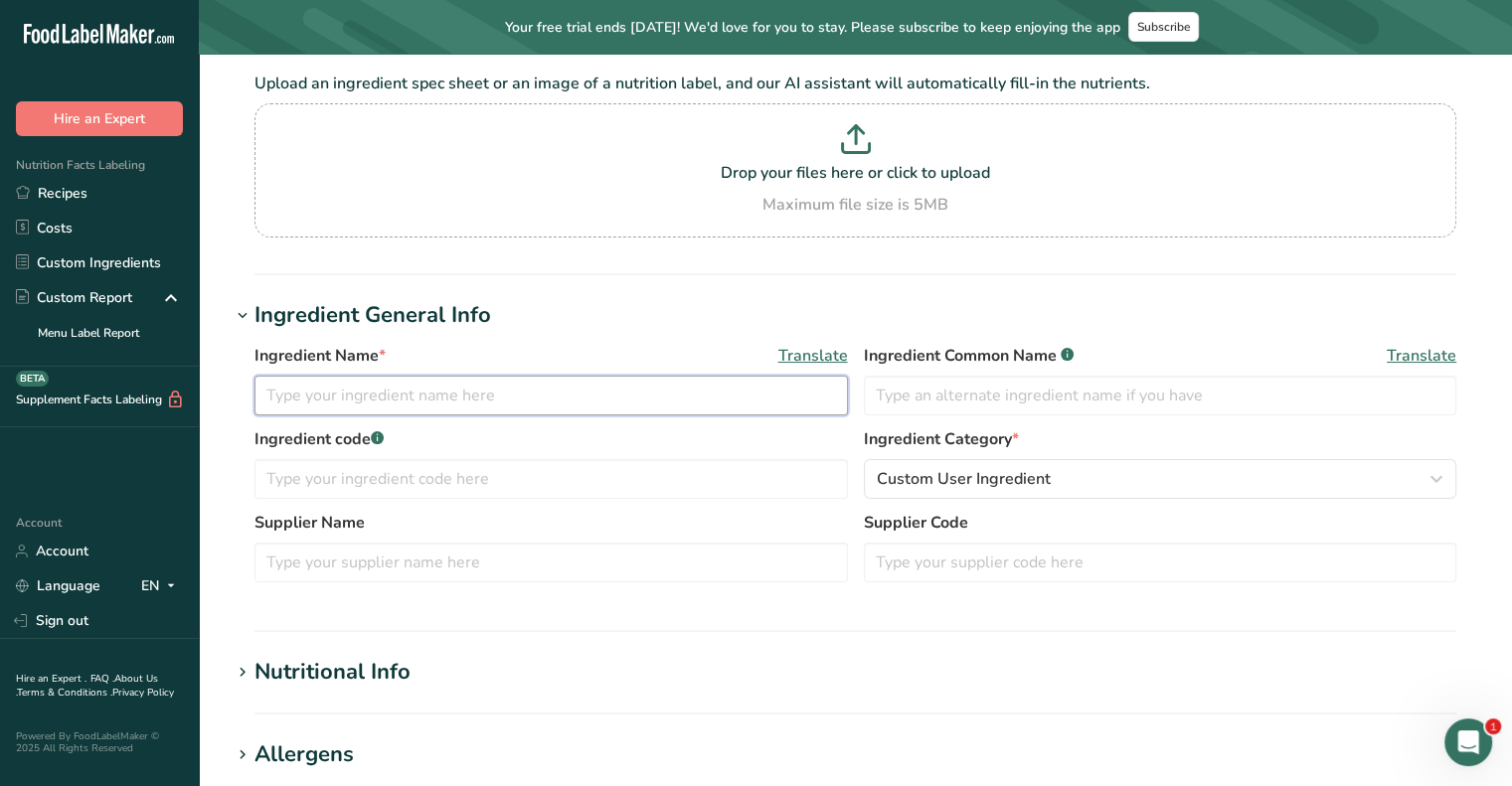 click at bounding box center [551, 395] 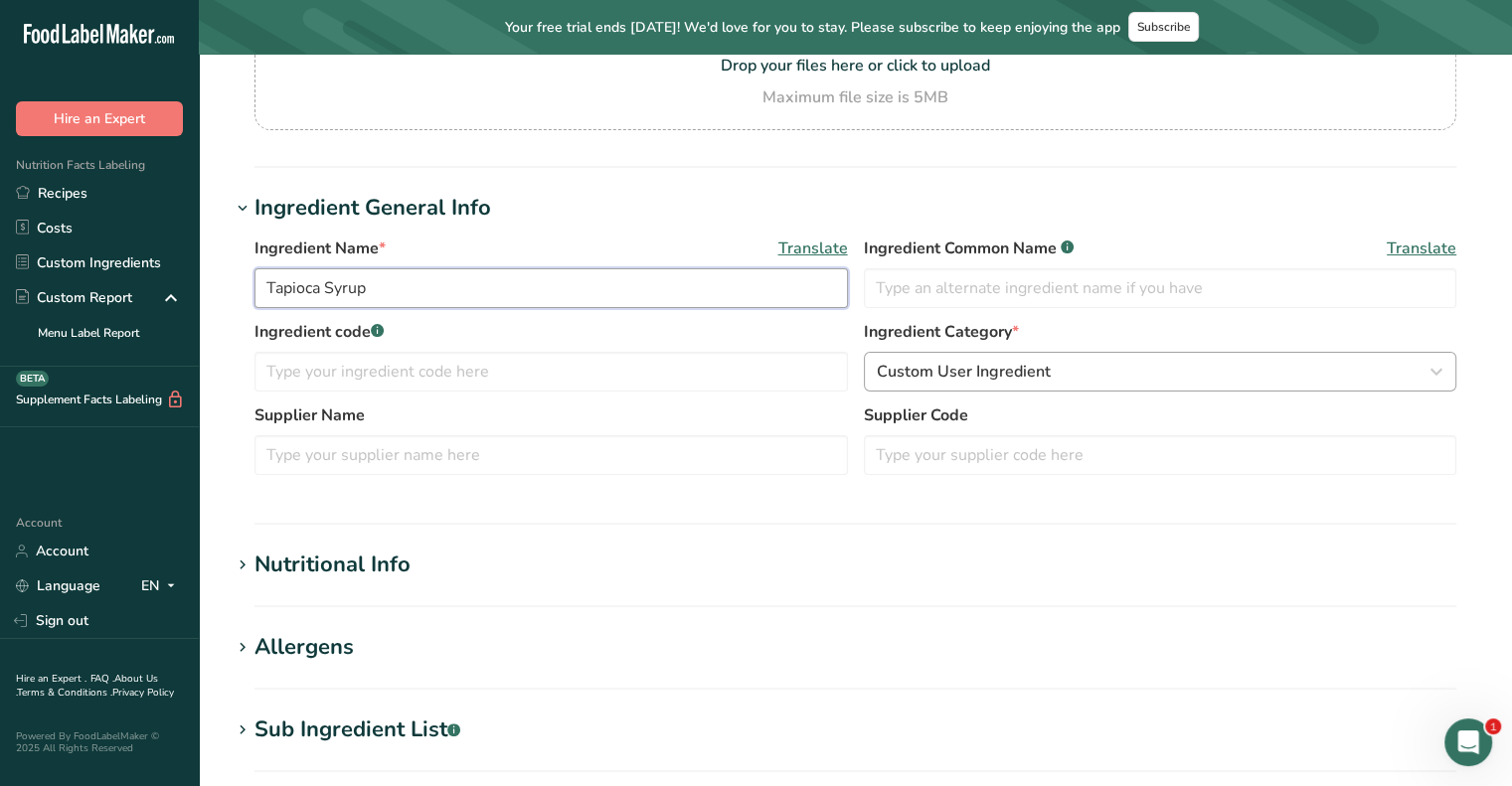 scroll, scrollTop: 235, scrollLeft: 0, axis: vertical 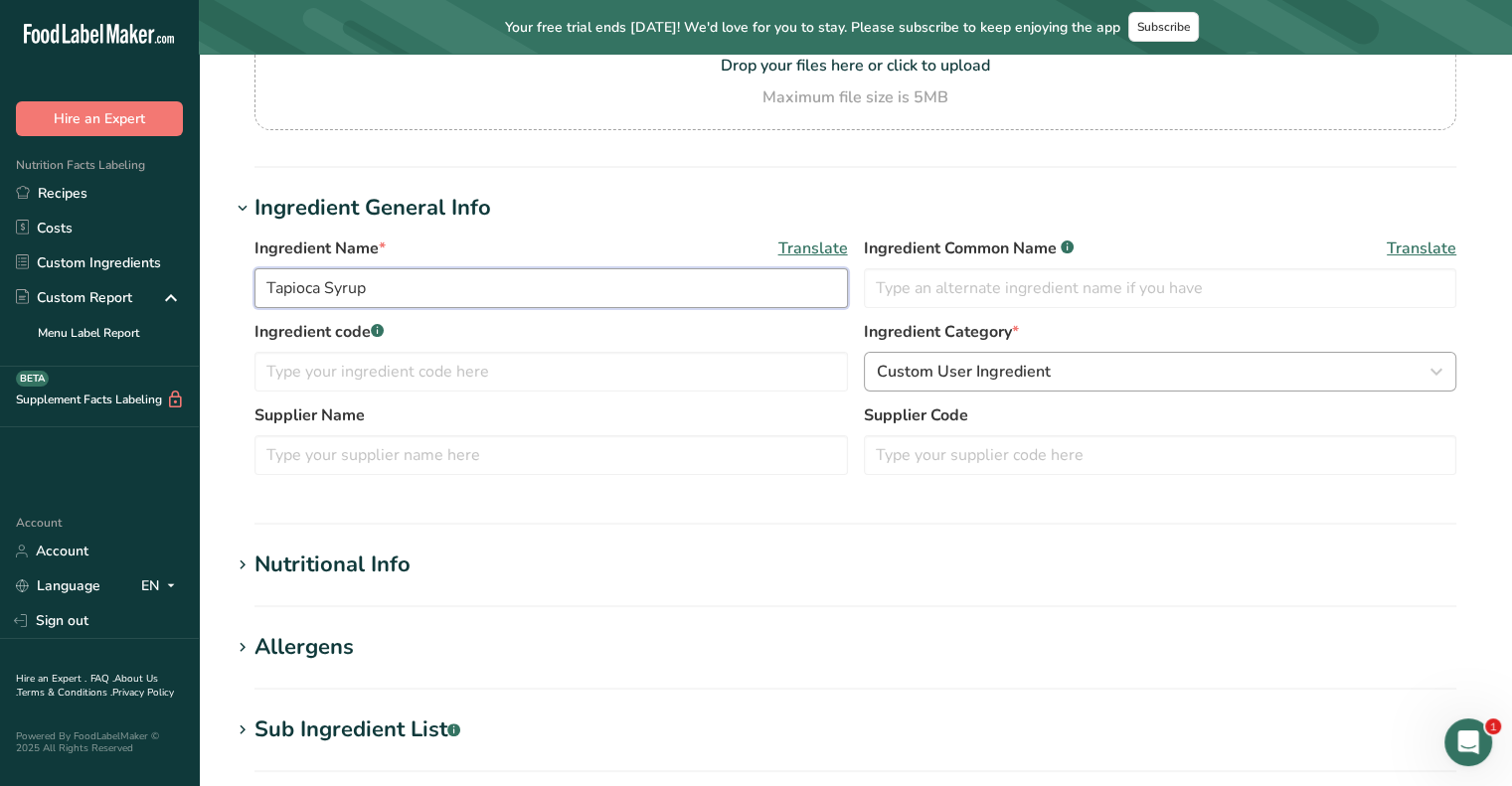 type on "Tapioca Syrup" 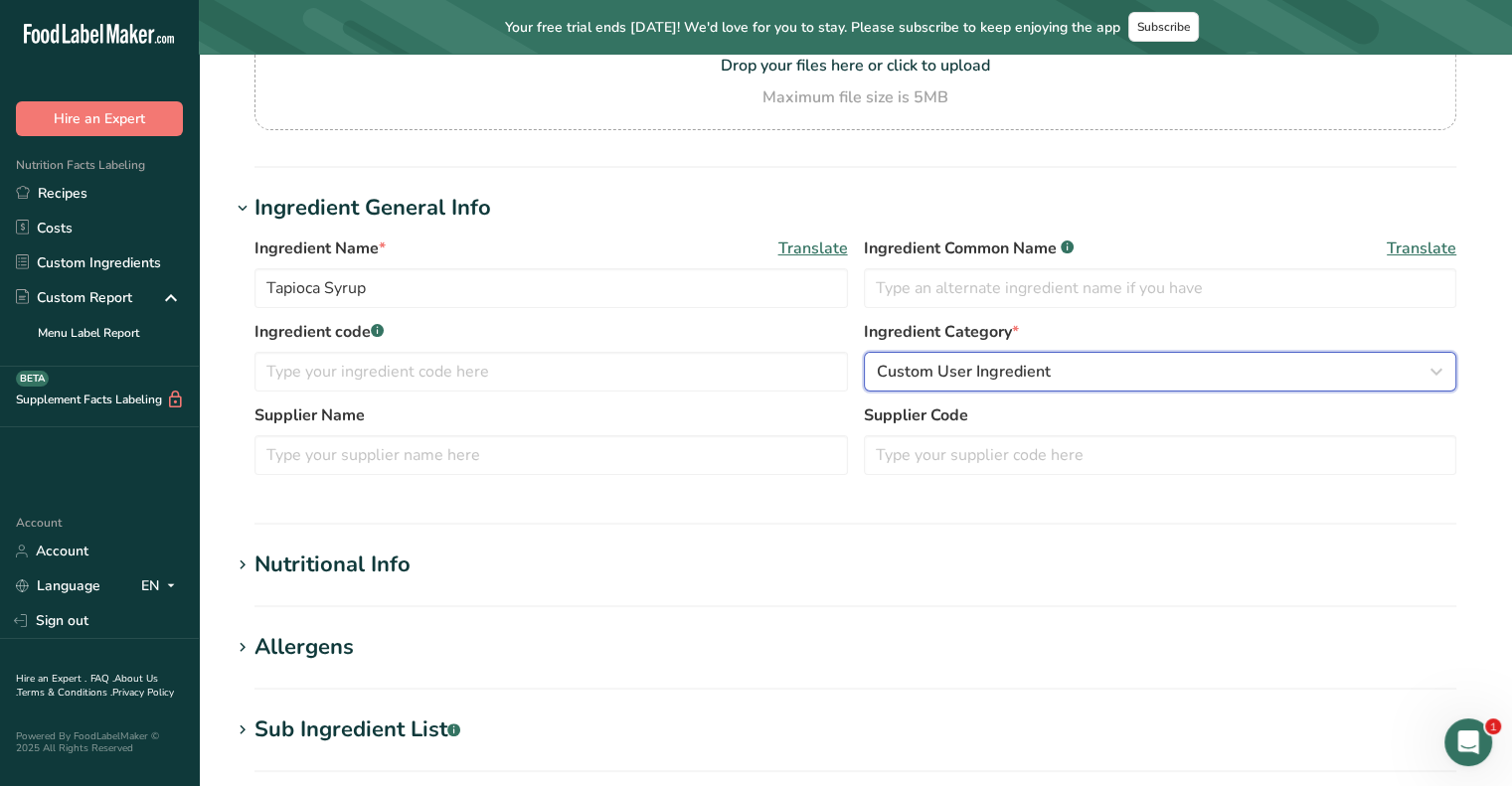 click on "Custom User Ingredient" at bounding box center [1160, 372] 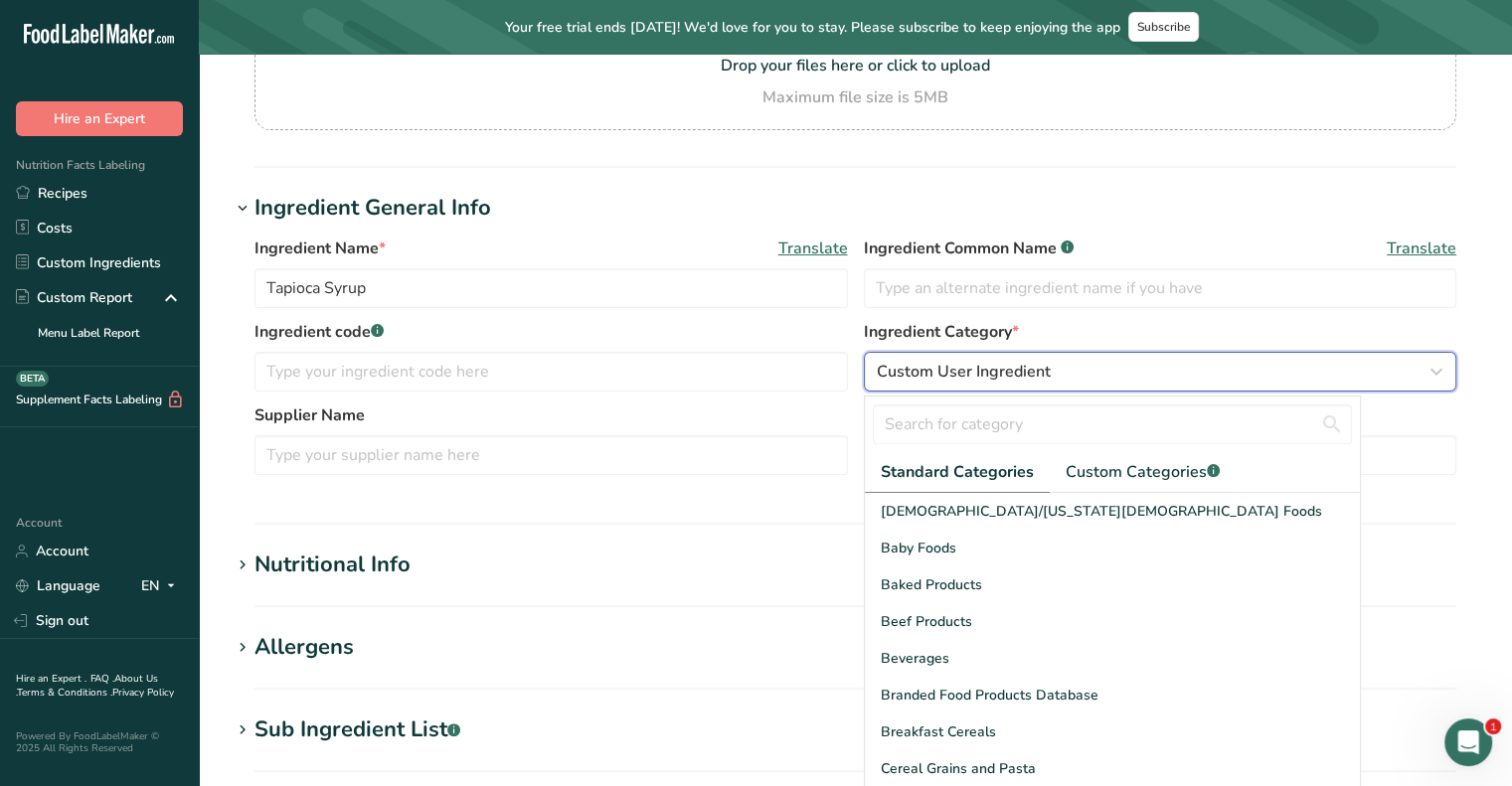 click on "Custom User Ingredient" at bounding box center (1160, 372) 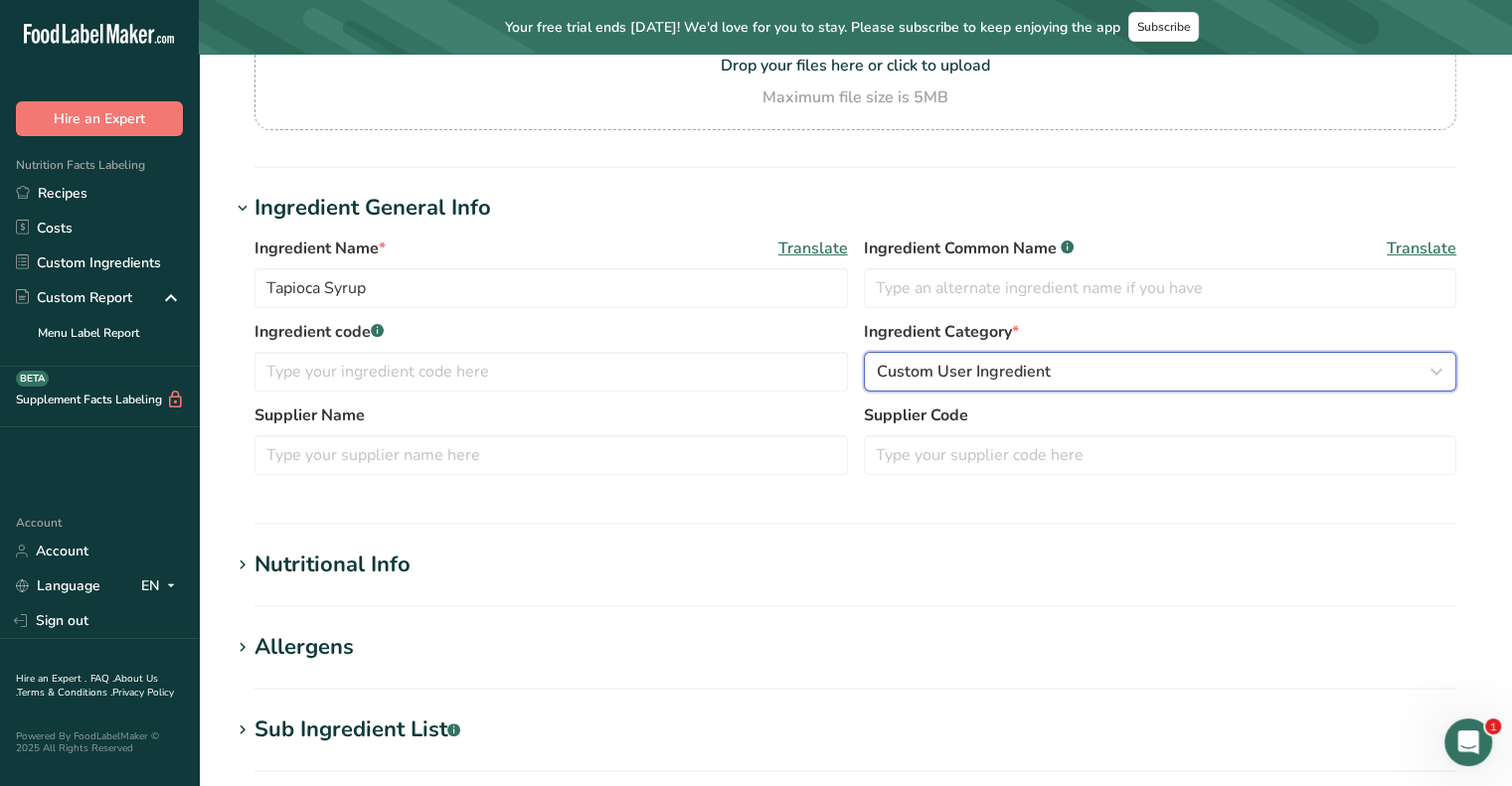 click on "Custom User Ingredient" at bounding box center [1160, 372] 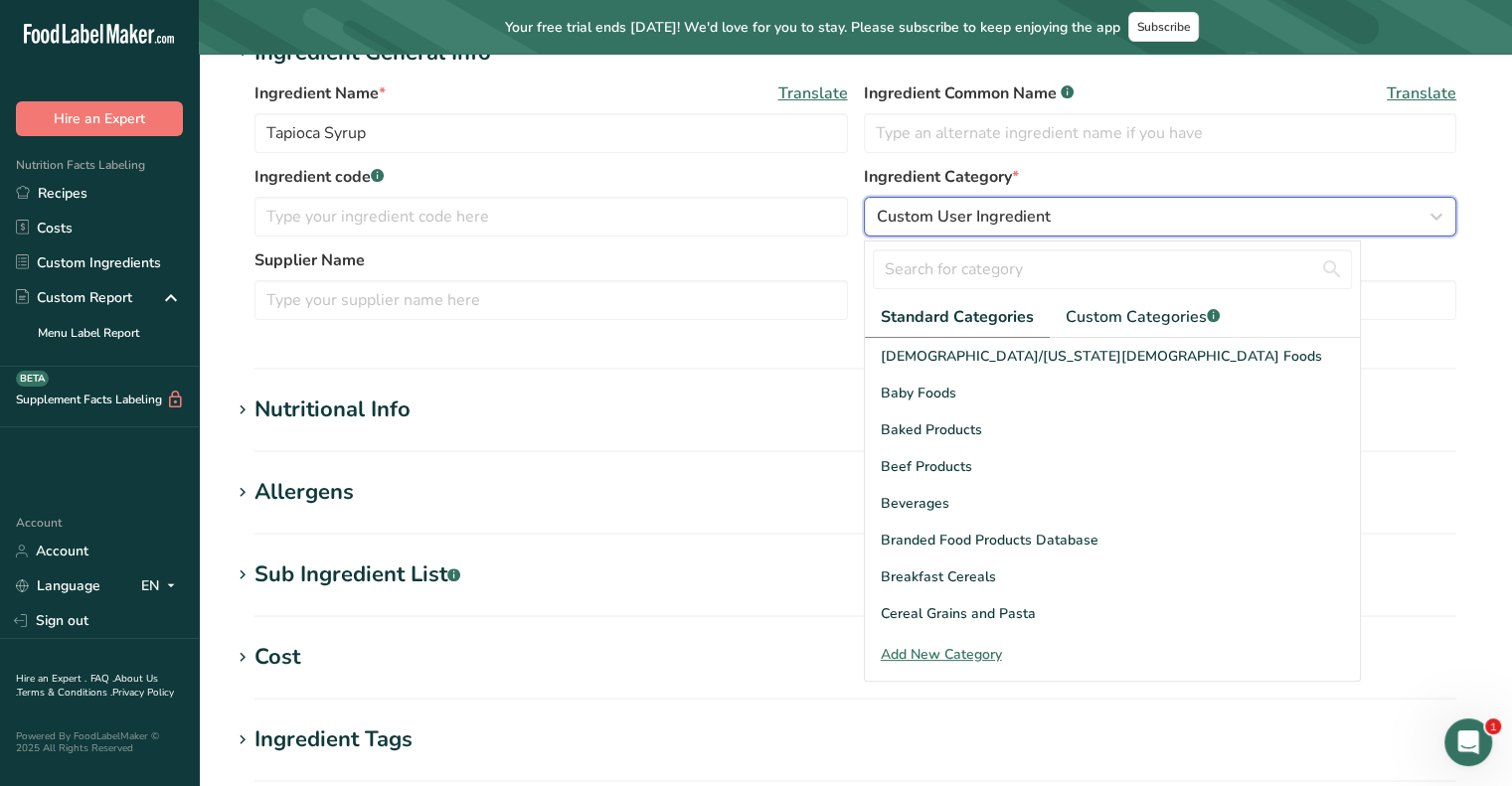 scroll, scrollTop: 392, scrollLeft: 0, axis: vertical 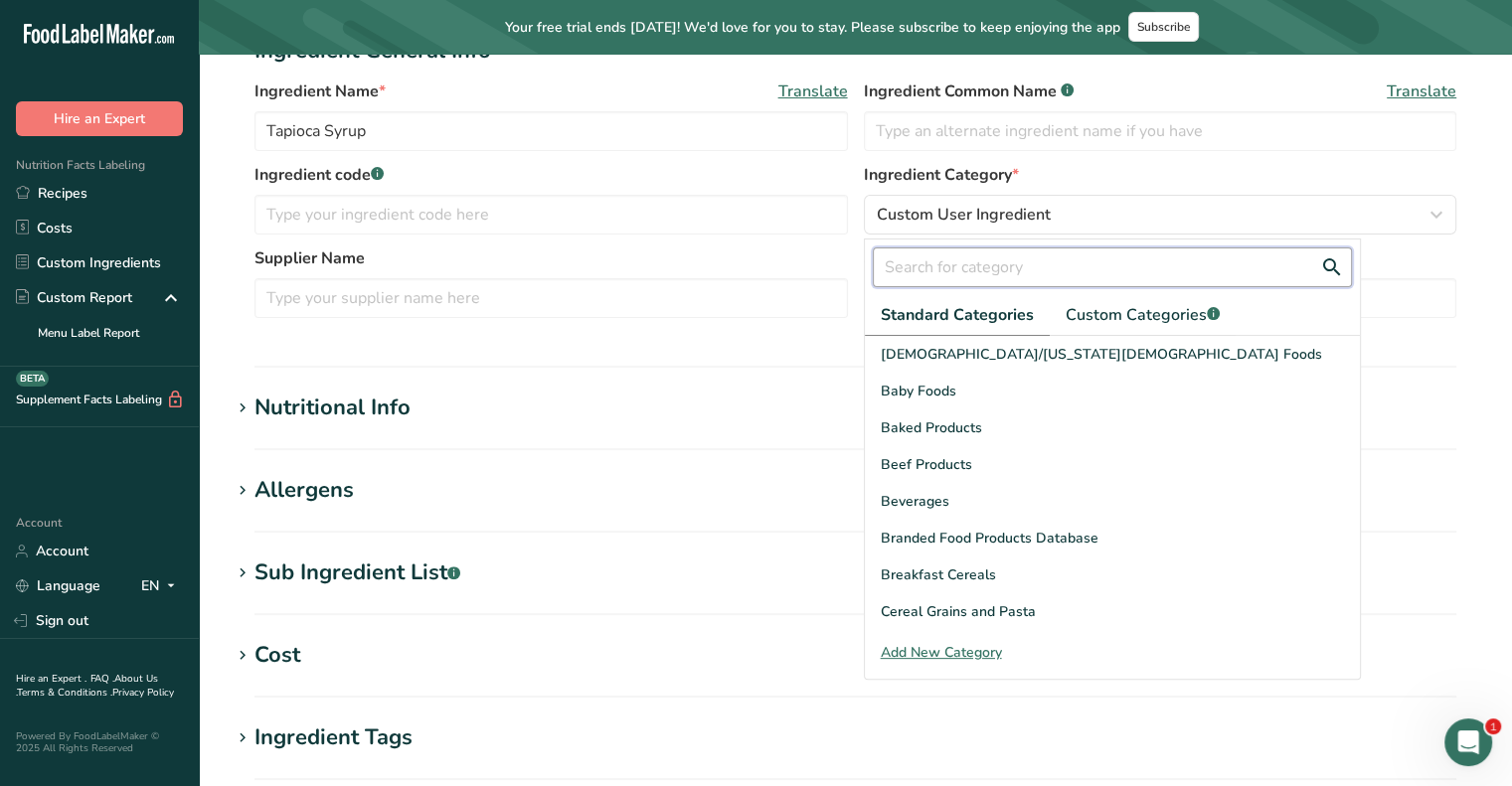 click at bounding box center [1112, 267] 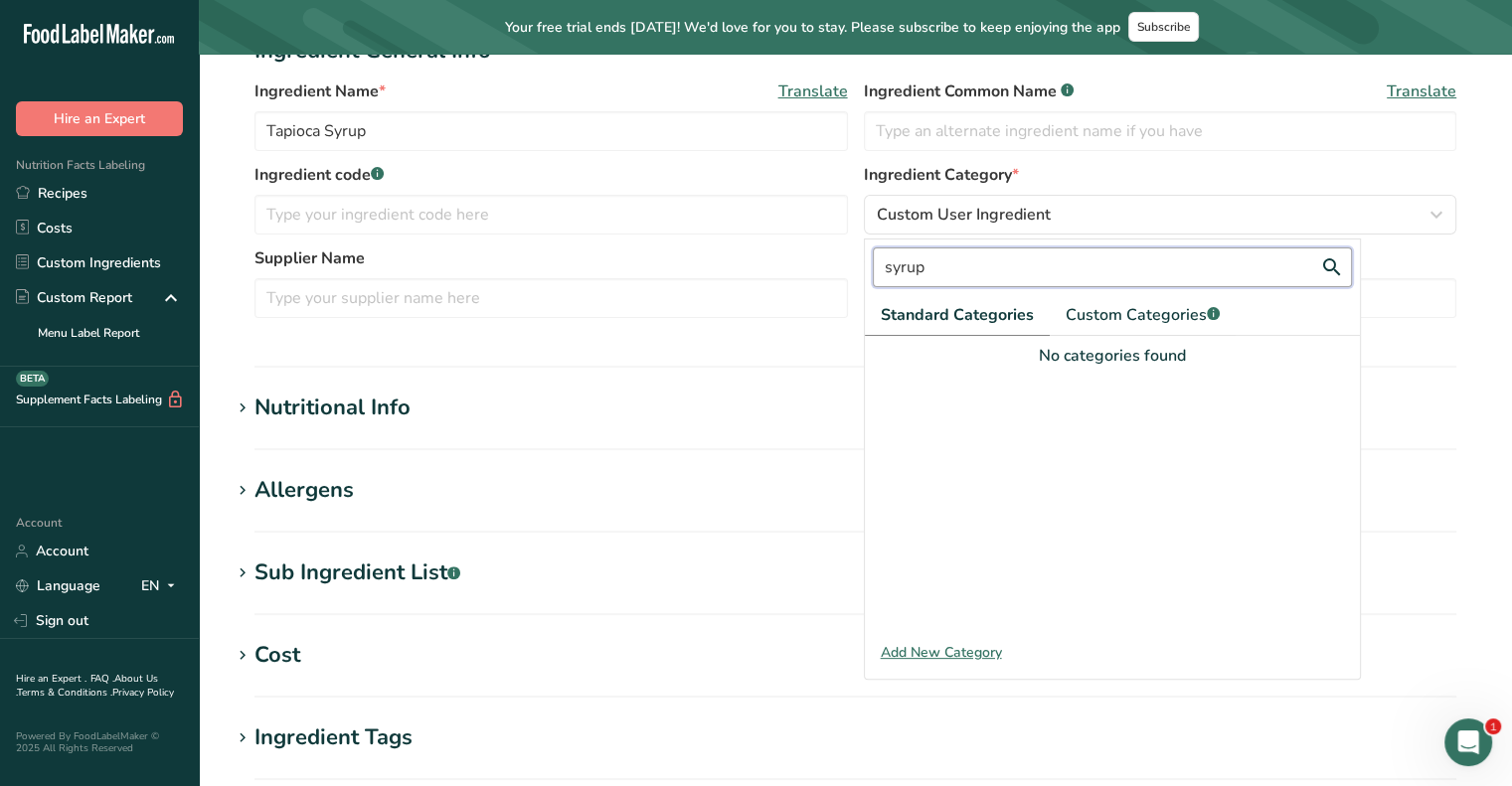 type on "syrup" 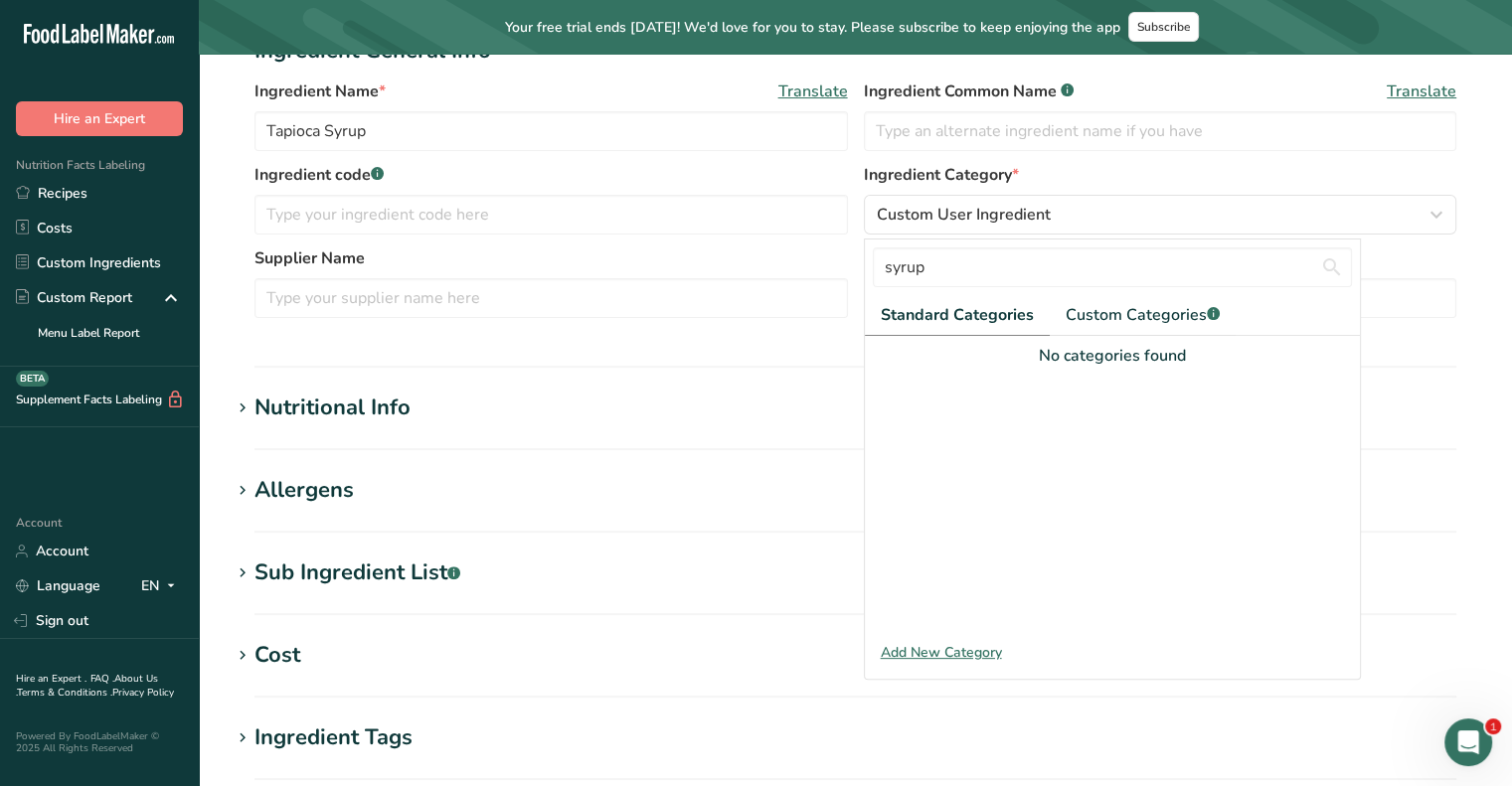 click on "Add New Category" at bounding box center (1112, 652) 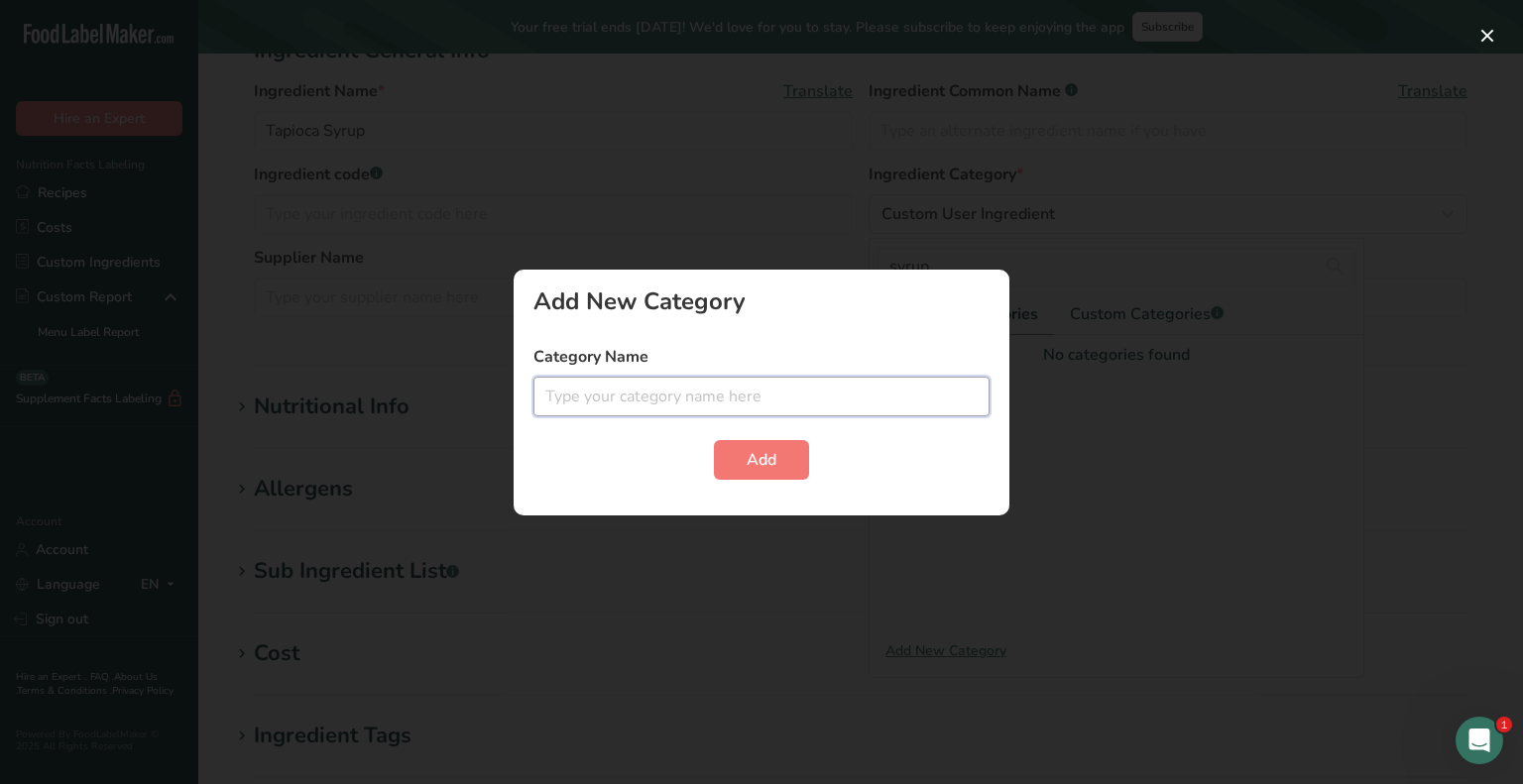 click at bounding box center [762, 396] 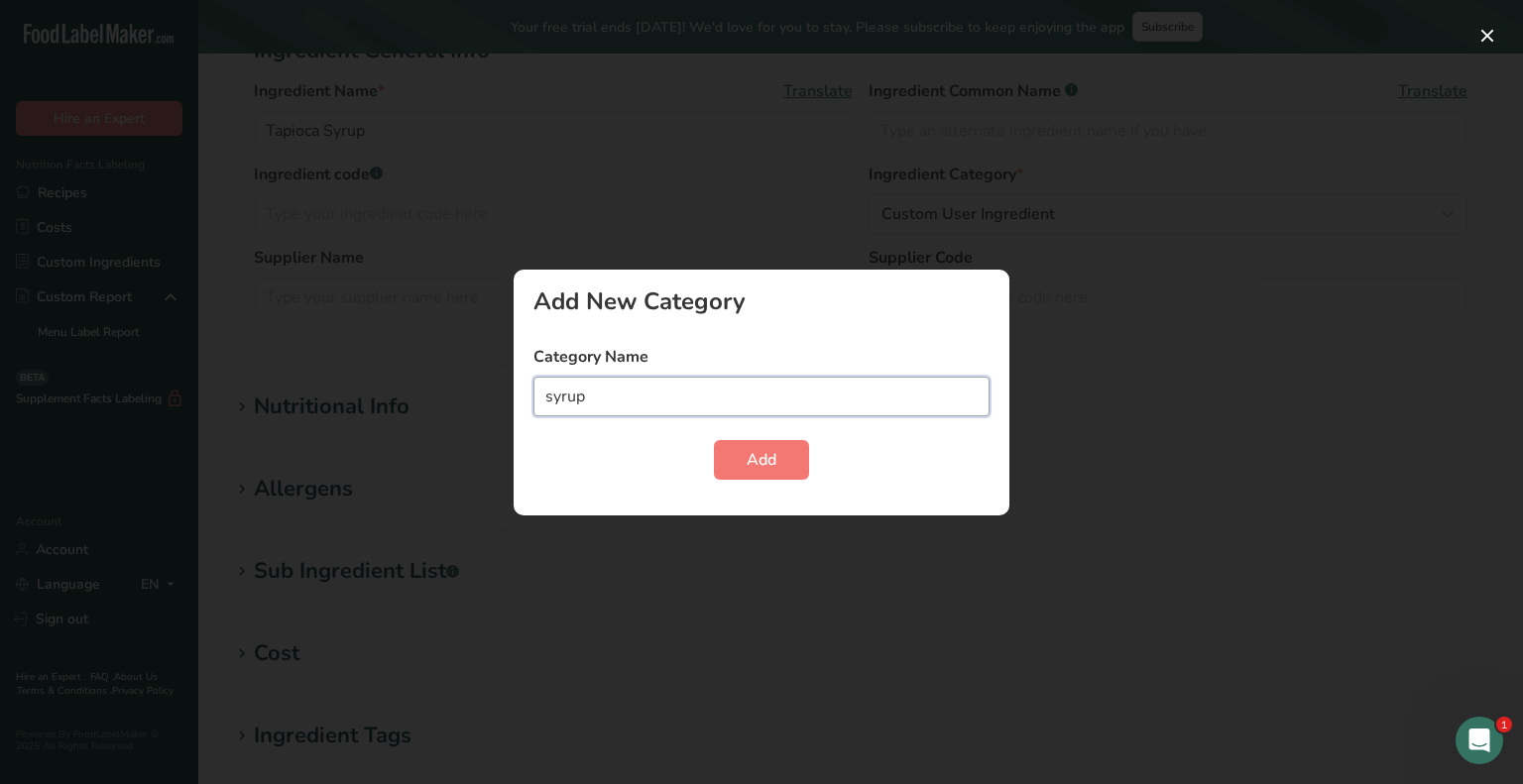 type on "syrup" 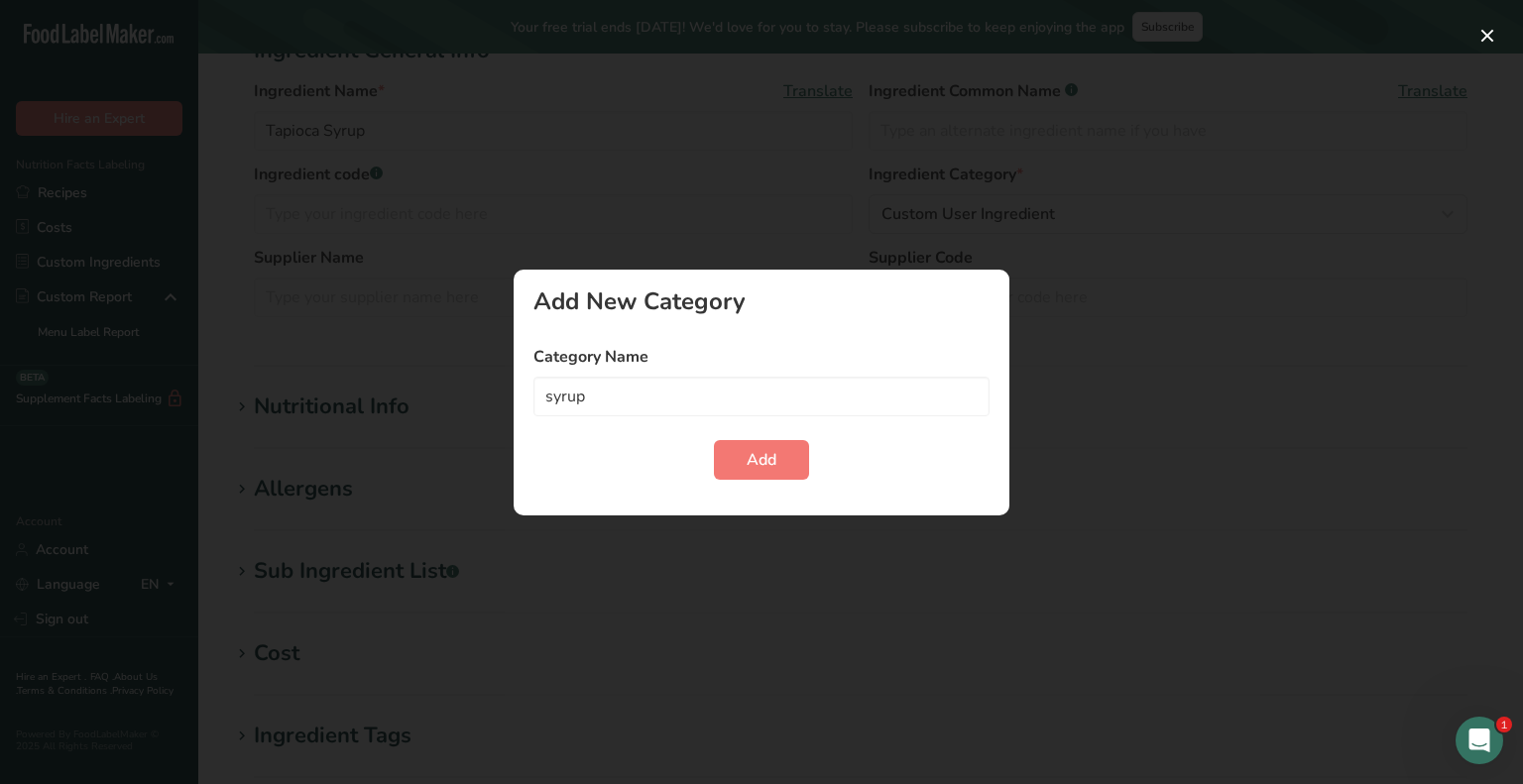click at bounding box center [762, 392] 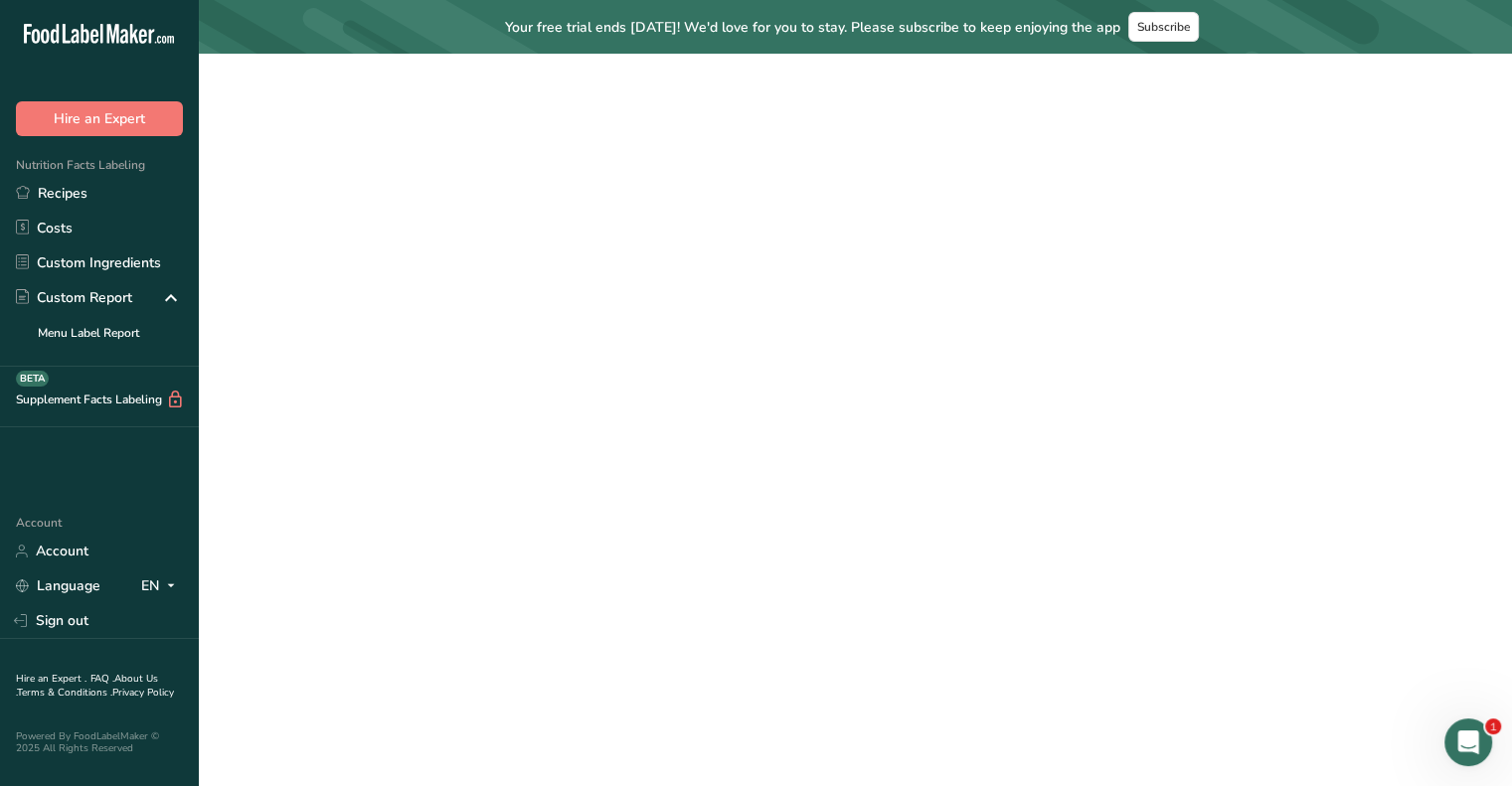 scroll, scrollTop: 0, scrollLeft: 0, axis: both 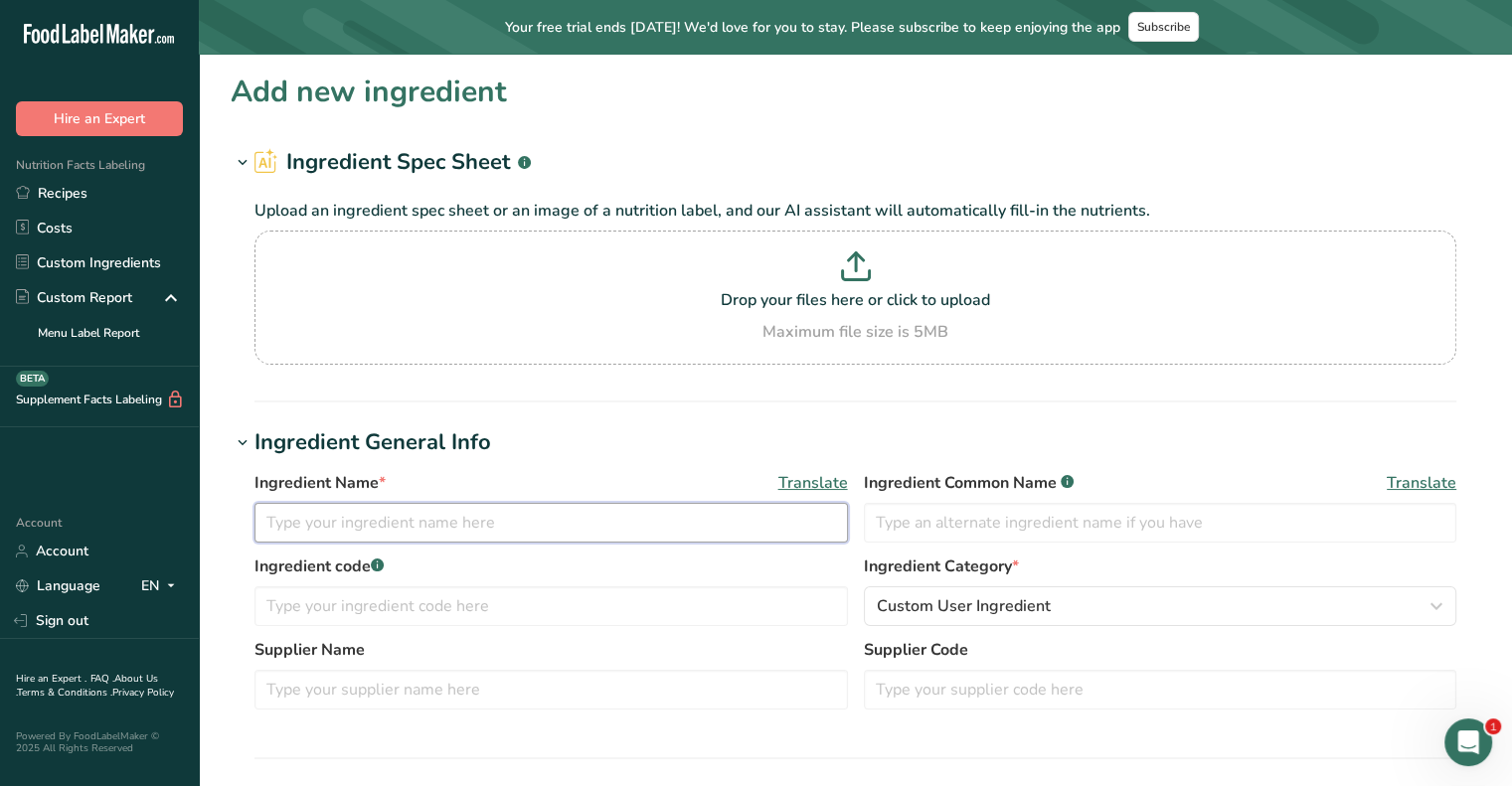 click at bounding box center (551, 523) 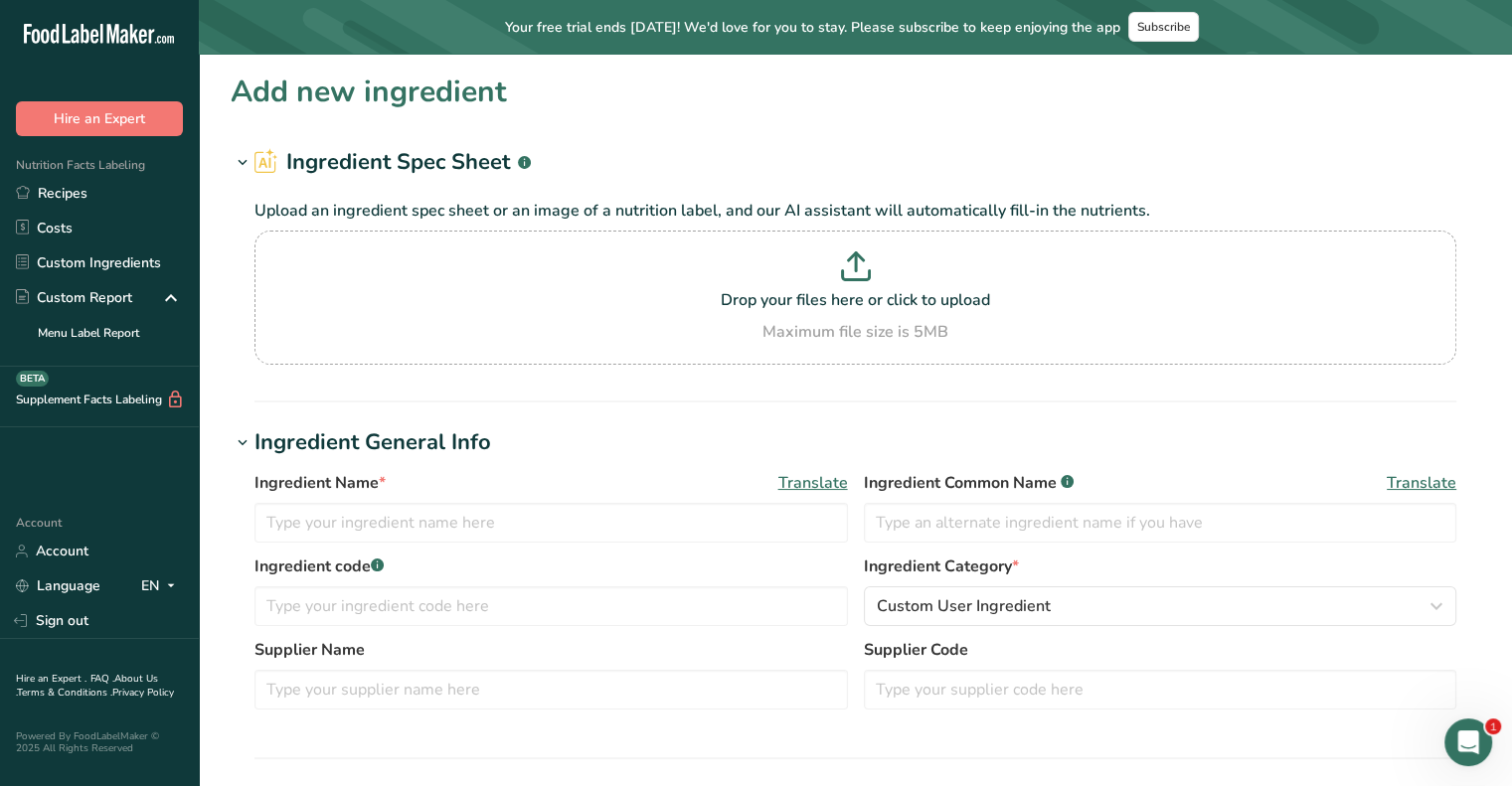 click on "Ingredient Category *
Custom User Ingredient
Standard Categories
Custom Categories
.a-a{fill:#347362;}.b-a{fill:#fff;}
[DEMOGRAPHIC_DATA]/[US_STATE][DEMOGRAPHIC_DATA] Foods
Baby Foods
Baked Products
Beef Products
[GEOGRAPHIC_DATA]
Branded Food Products Database
Breakfast Cereals
Cereal Grains and Pasta
Custom User Ingredient
Dairy and Egg Products
Fast Foods
Fats and Oils
Finfish and Shellfish Products
Food Additives and Flavours
Fruits and Fruit Juices
Nut and Seed Products" at bounding box center (1160, 590) 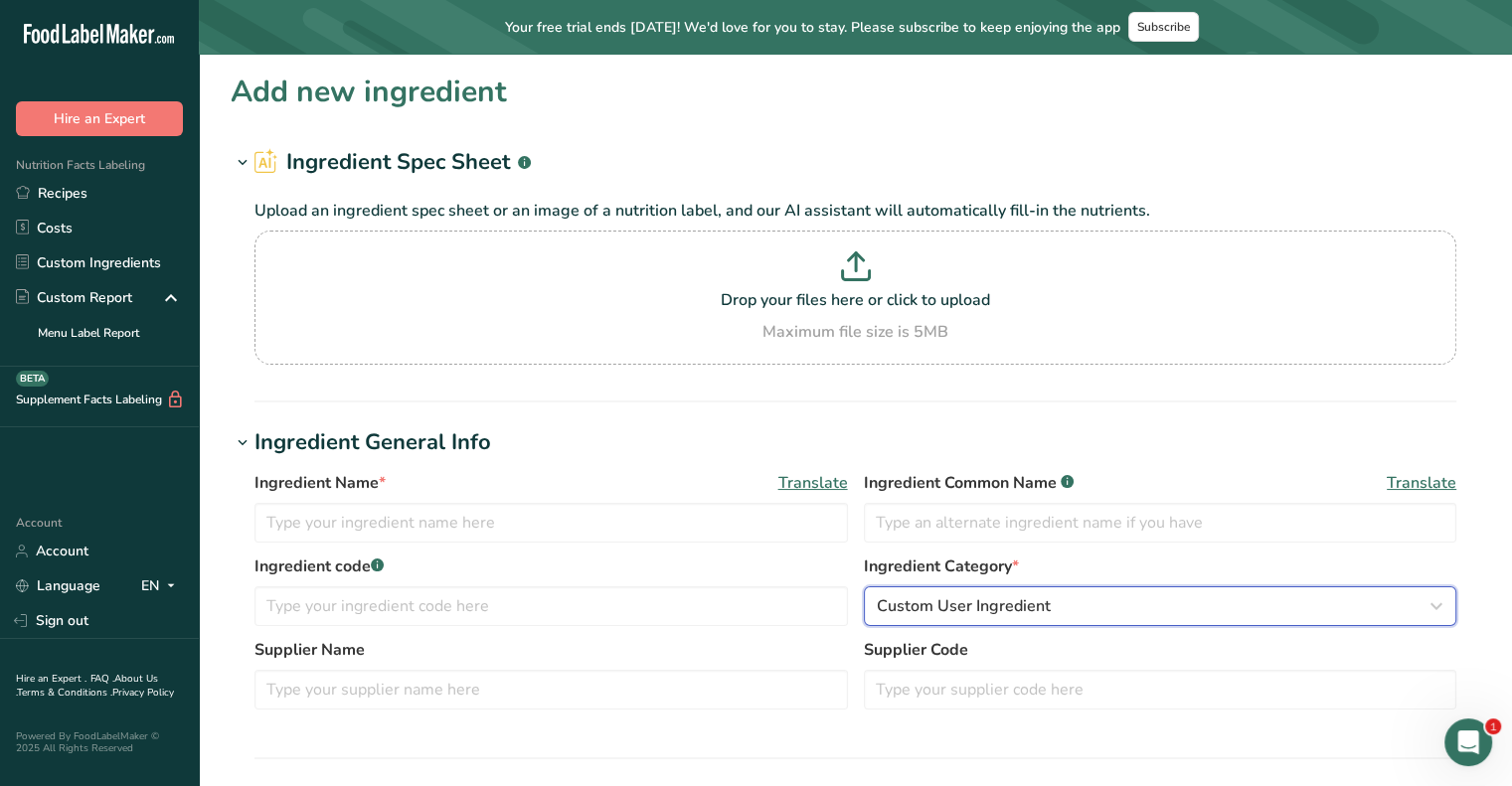 click on "Custom User Ingredient" at bounding box center [963, 606] 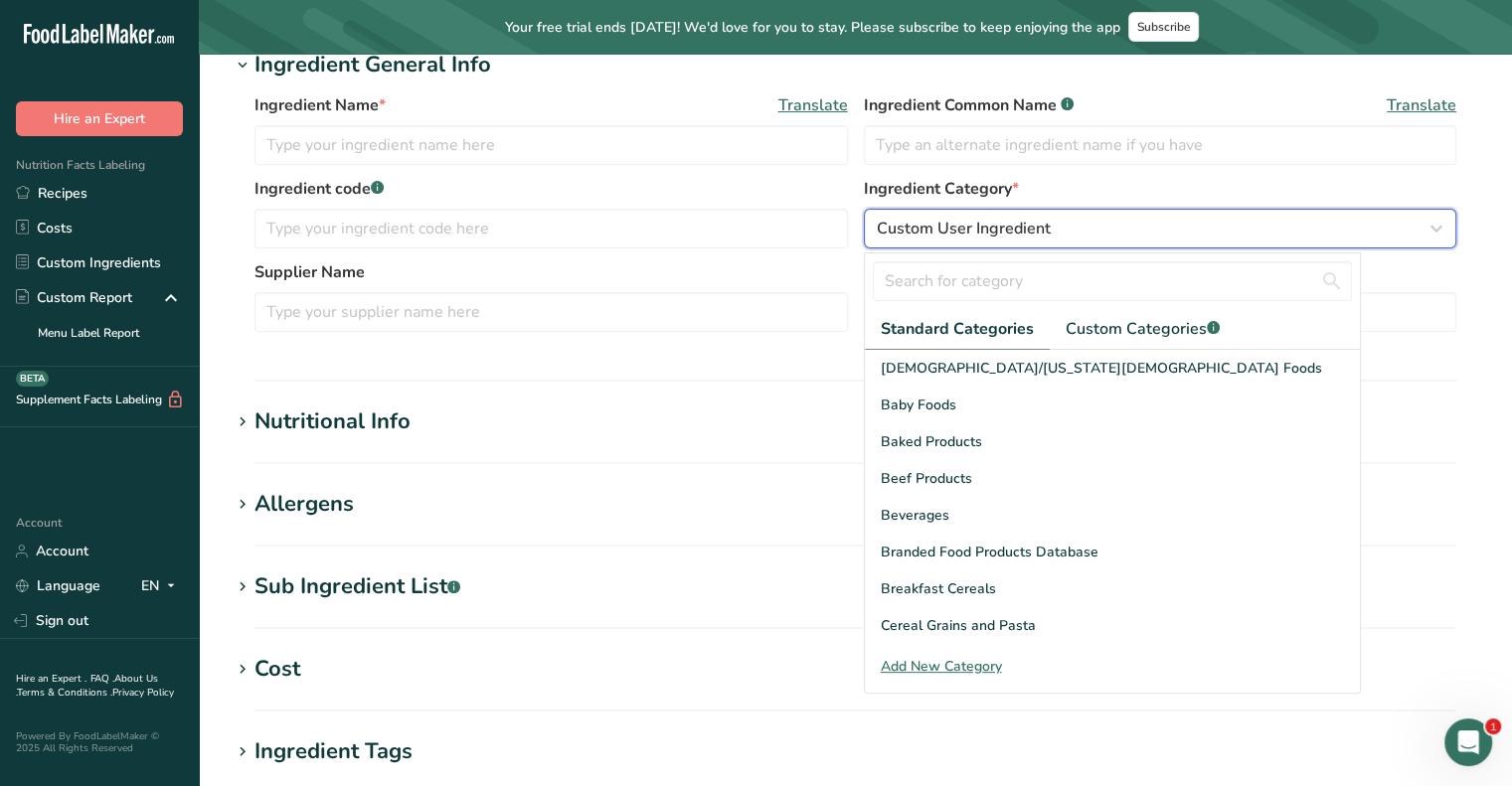 scroll, scrollTop: 393, scrollLeft: 0, axis: vertical 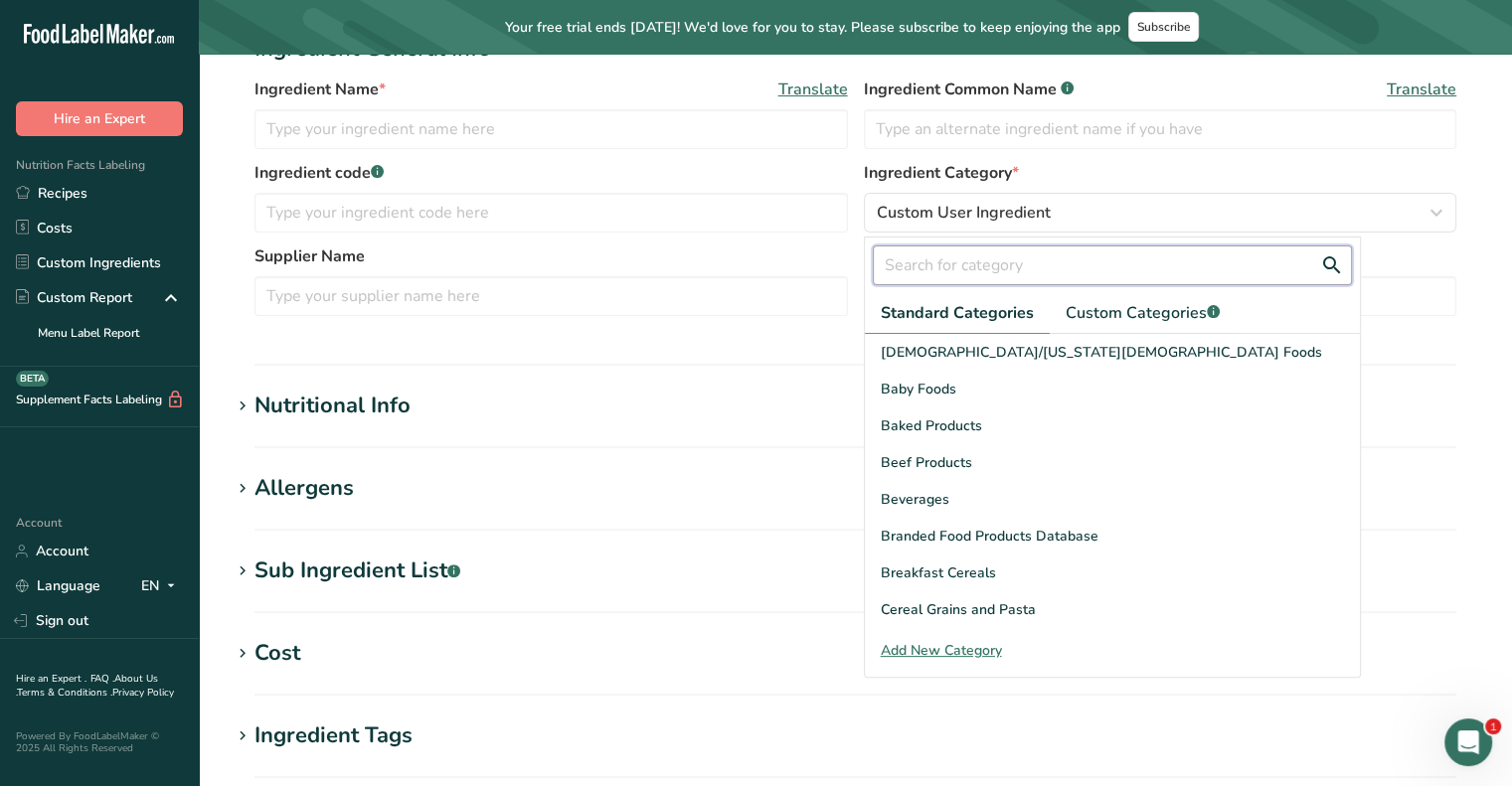 click at bounding box center (1112, 265) 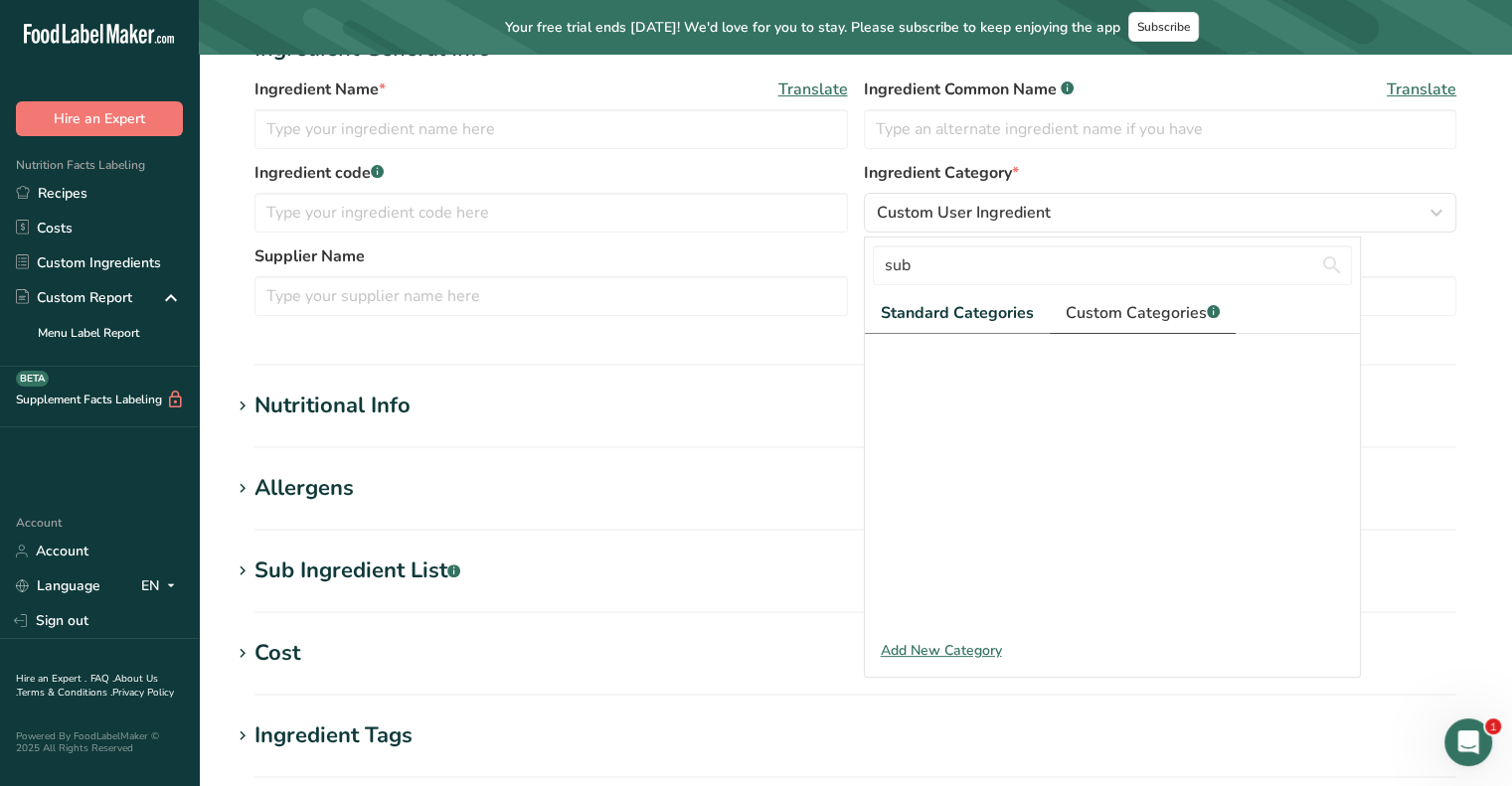 click on "Custom Categories
.a-a{fill:#347362;}.b-a{fill:#fff;}" at bounding box center (1142, 313) 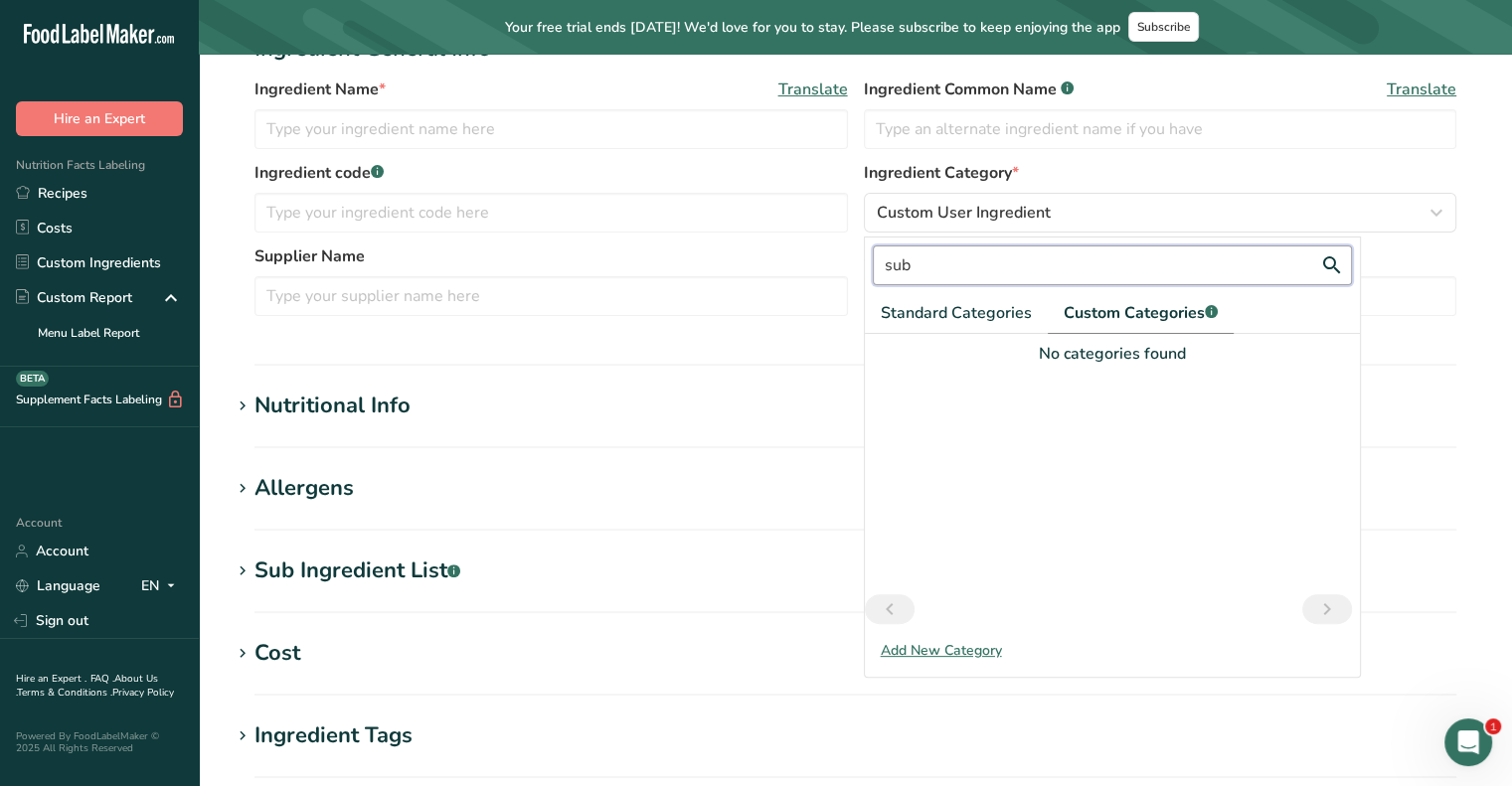 click on "sub" at bounding box center [1112, 265] 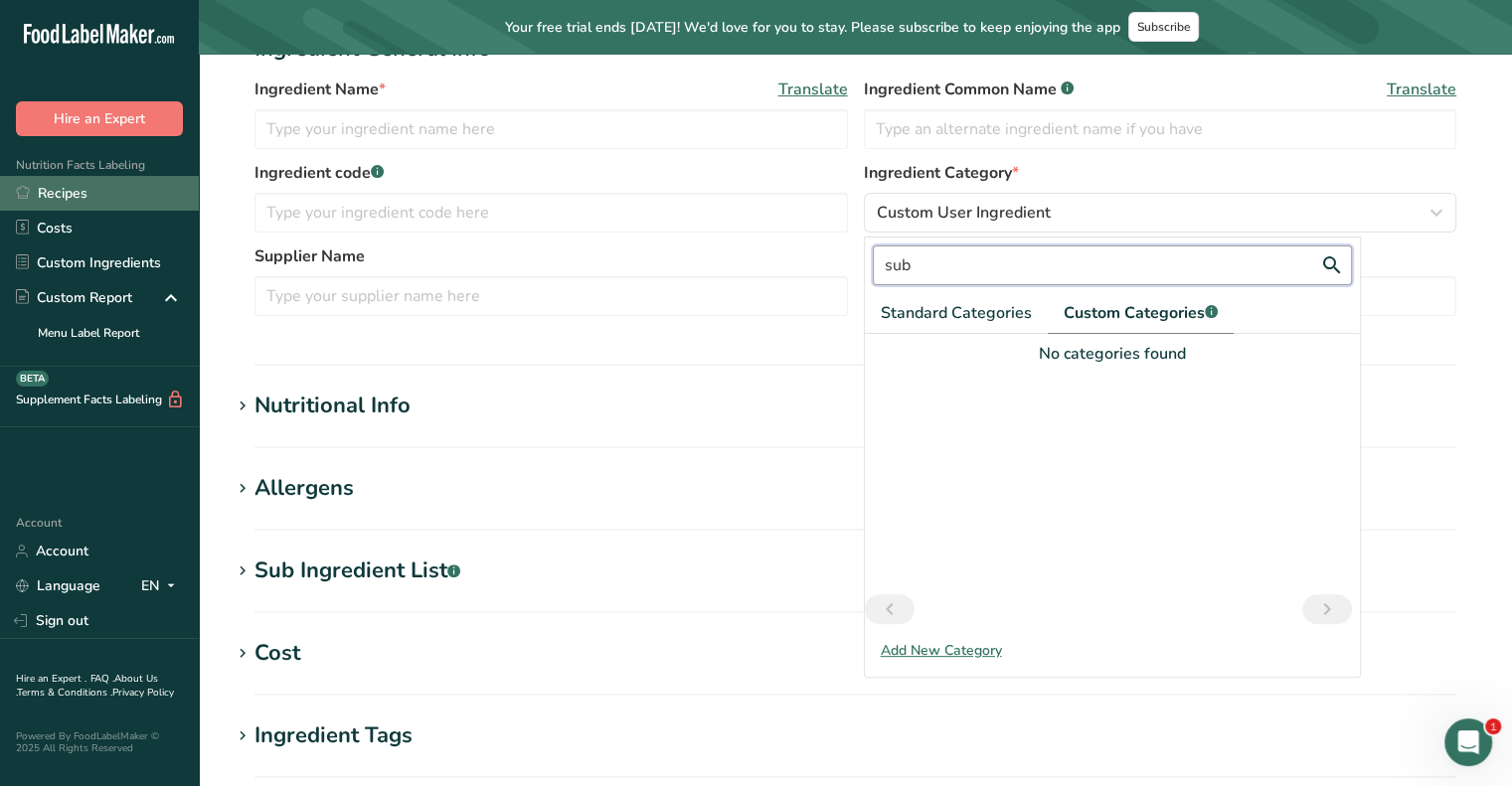 type on "sub" 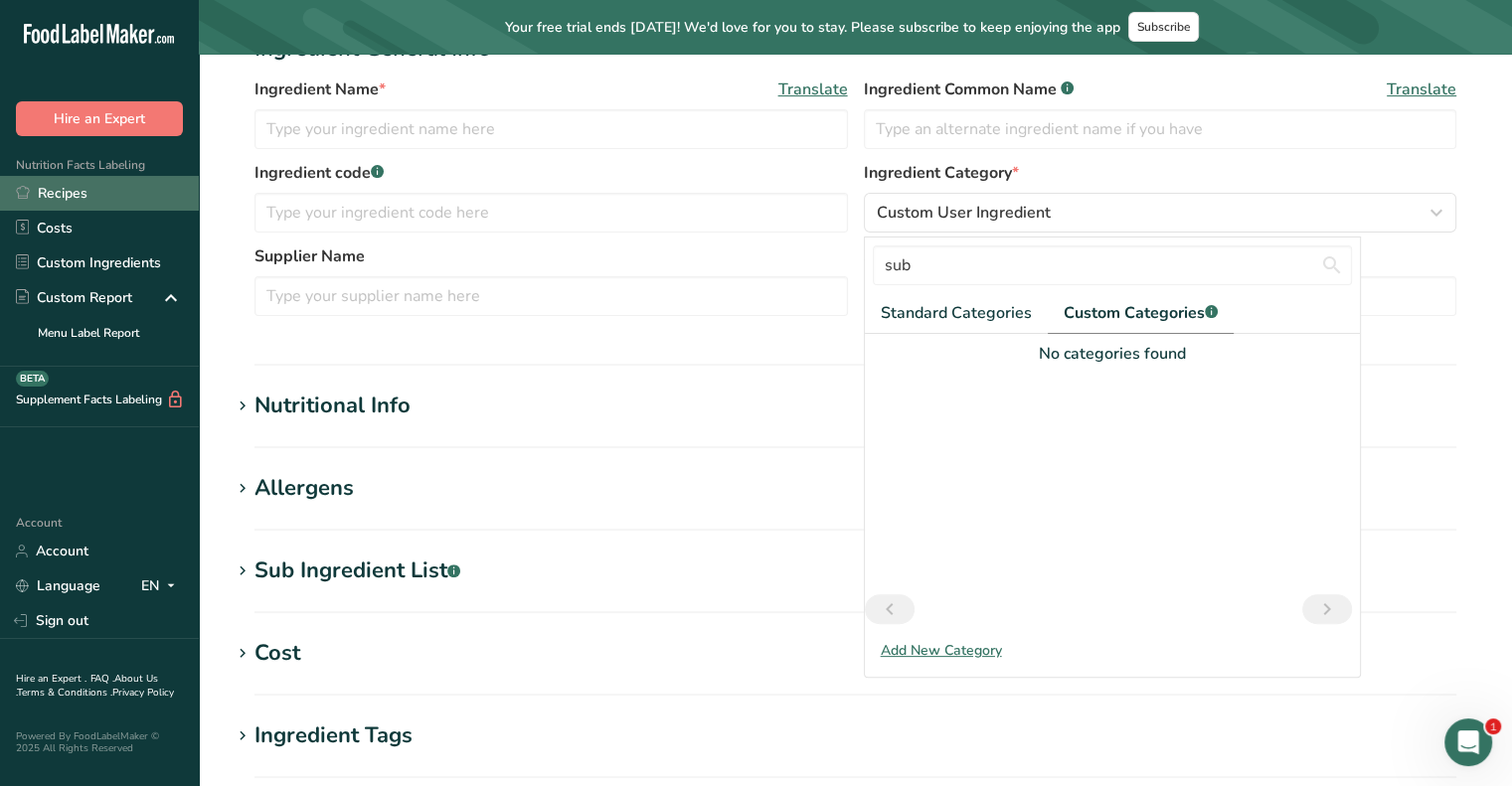 click on "Recipes" at bounding box center (99, 193) 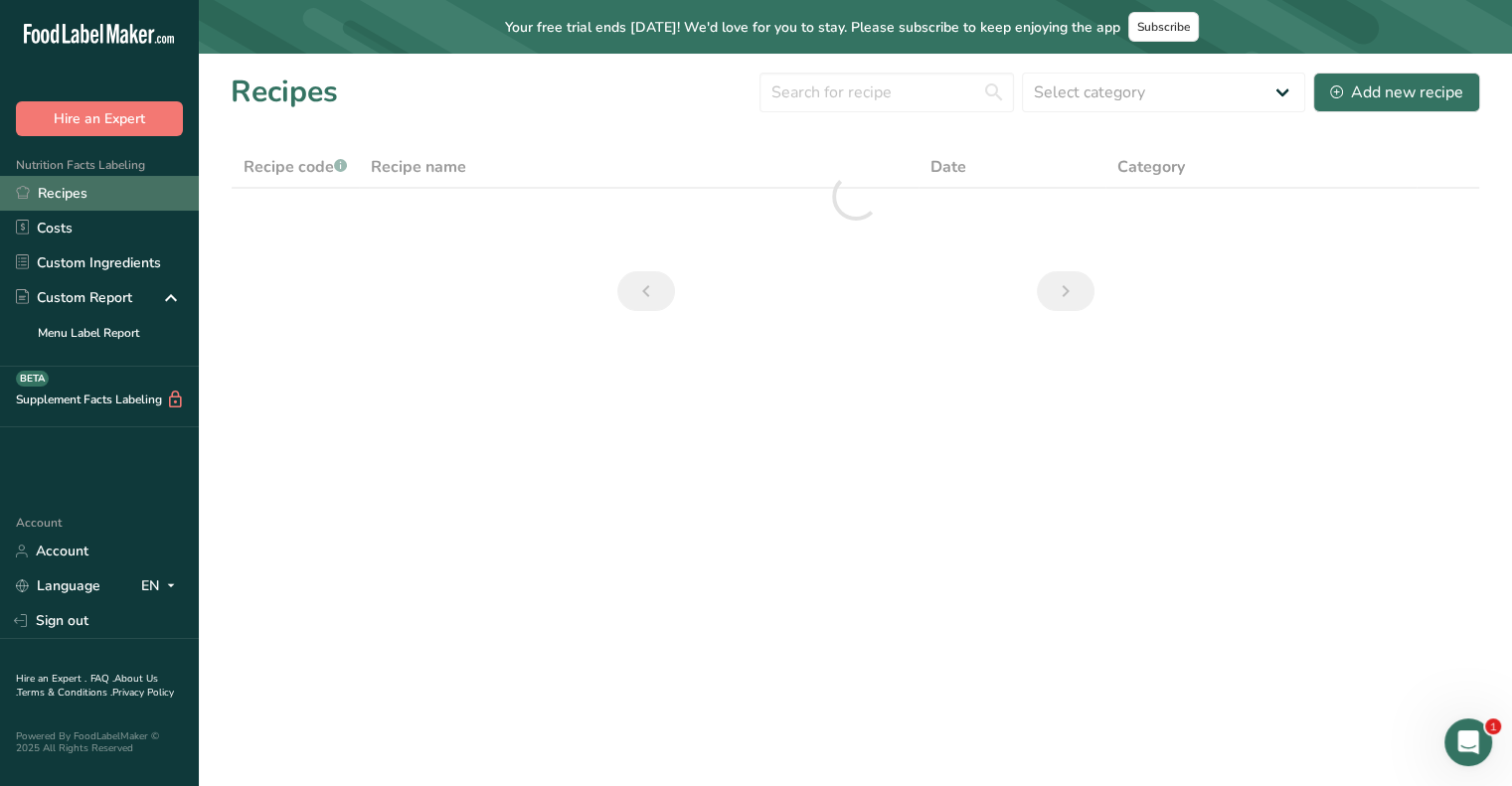 scroll, scrollTop: 0, scrollLeft: 0, axis: both 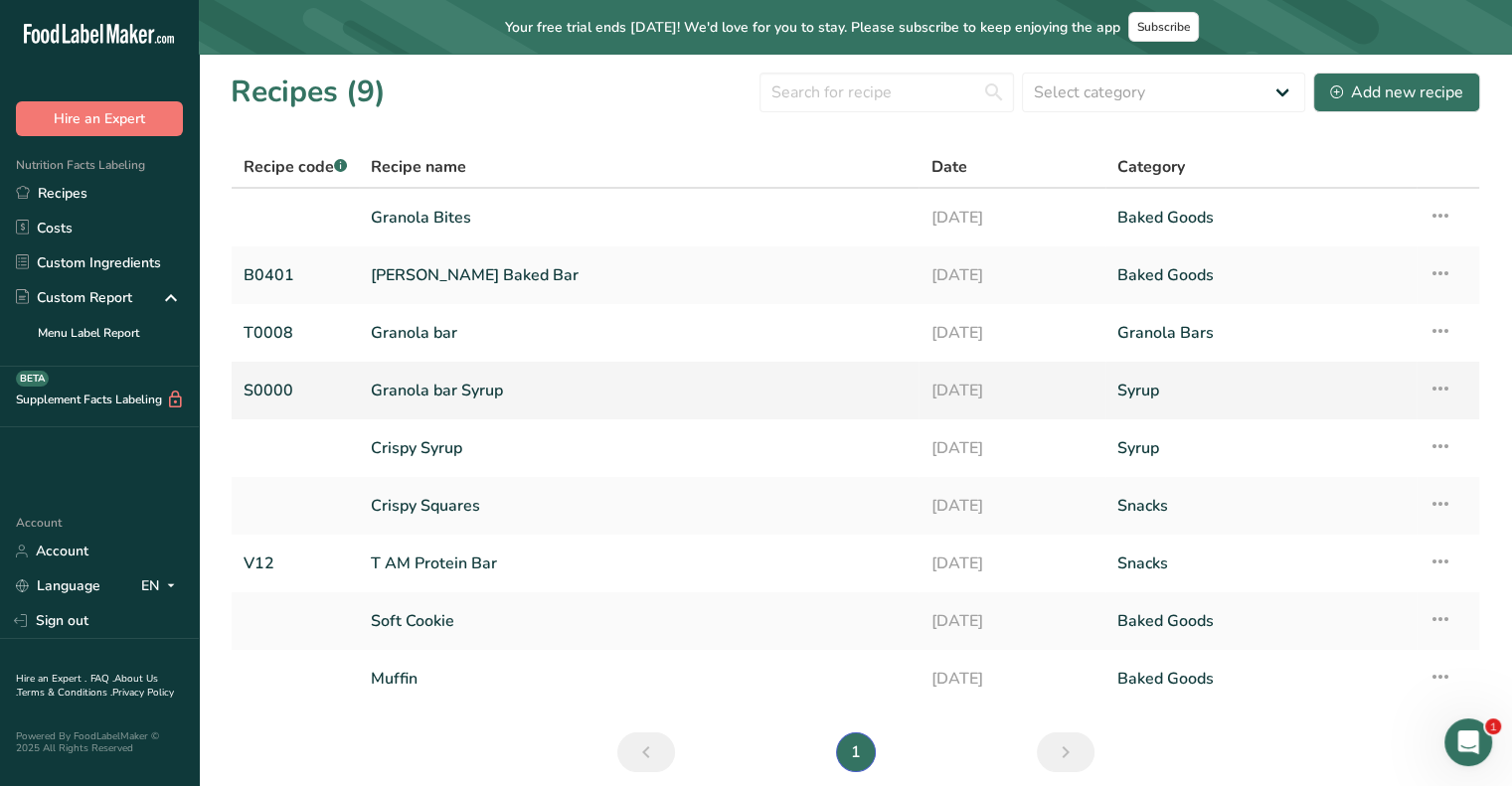 click on "Granola bar Syrup" at bounding box center (638, 391) 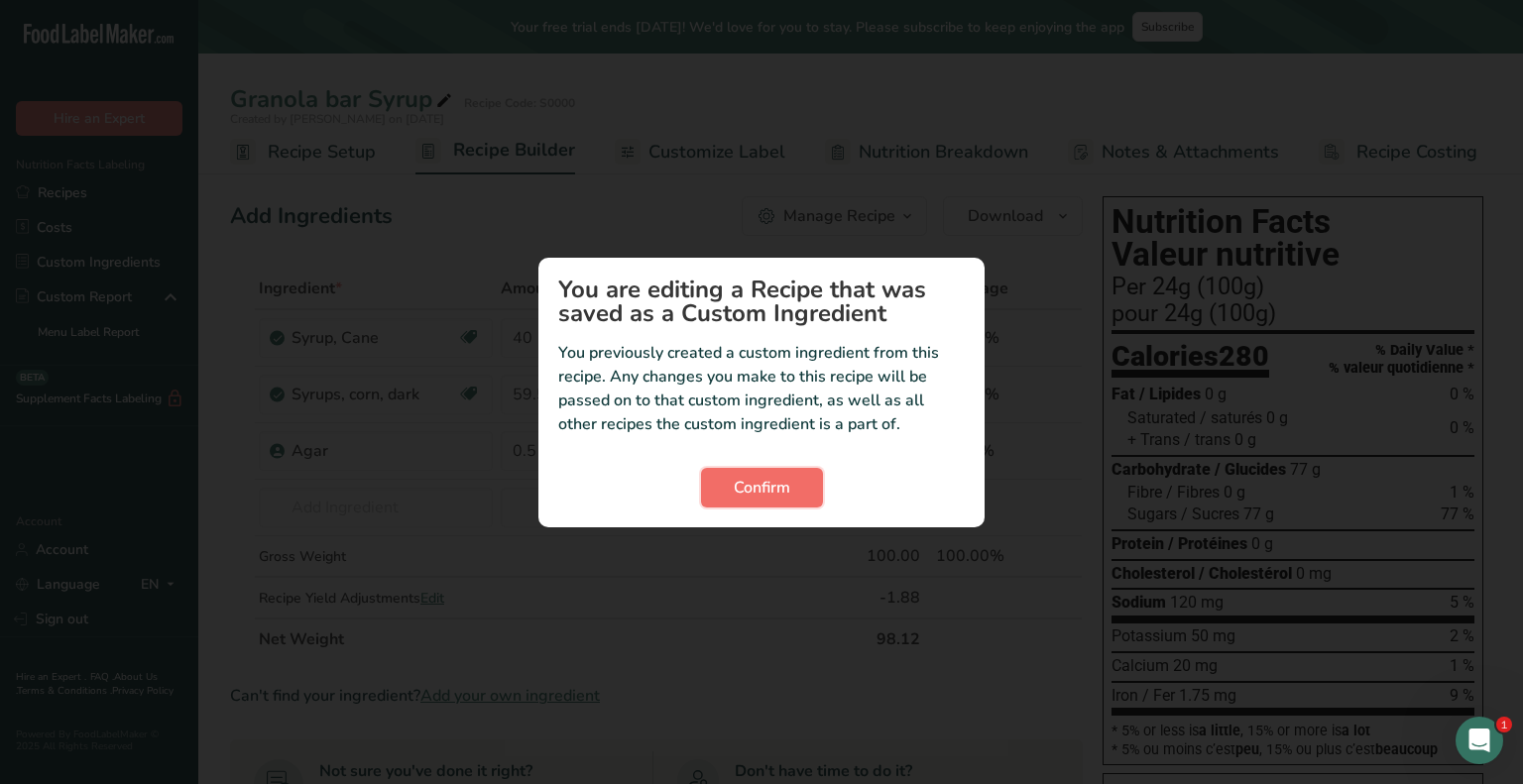 click on "Confirm" at bounding box center [762, 488] 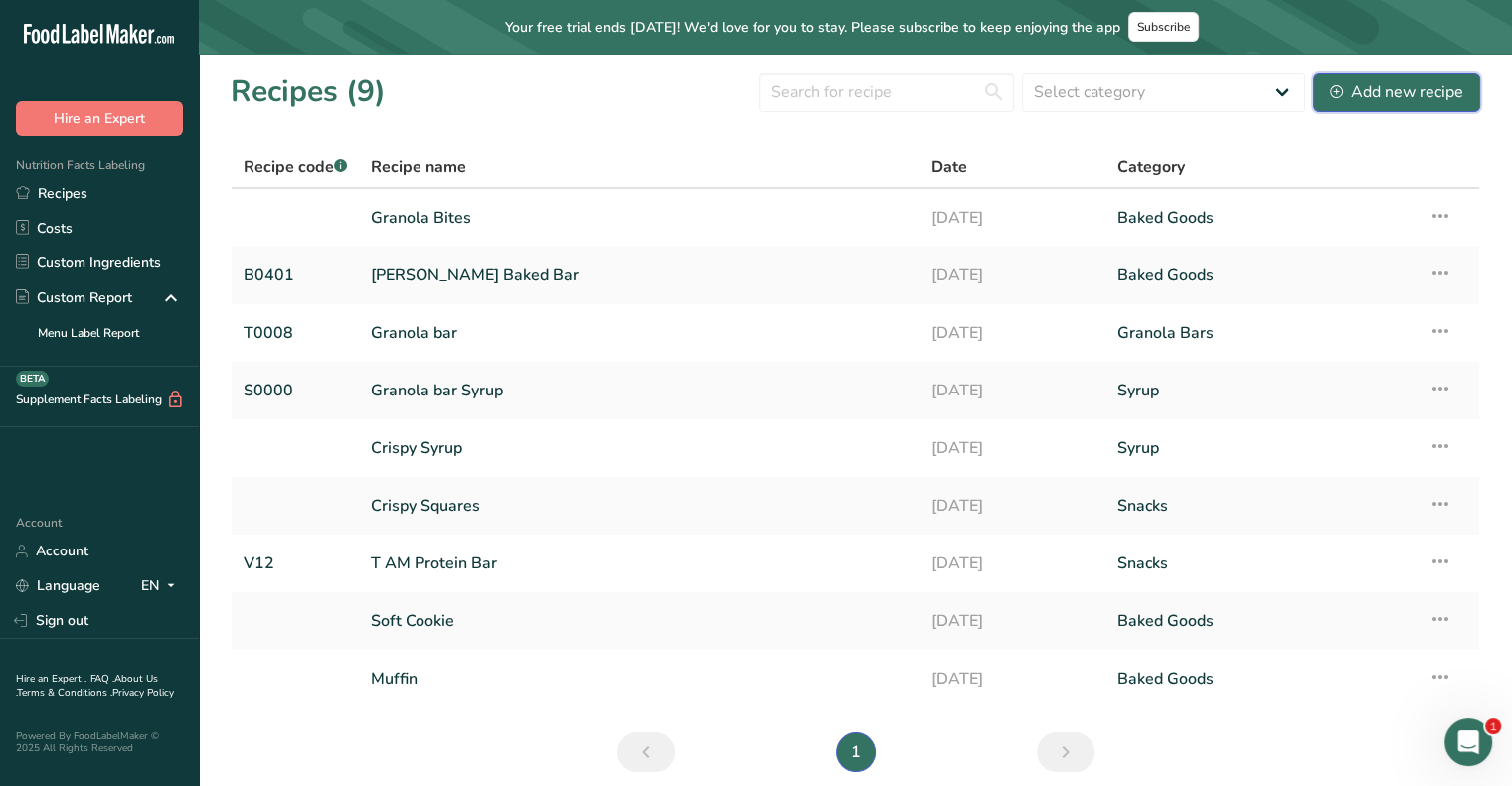 click on "Add new recipe" at bounding box center (1397, 92) 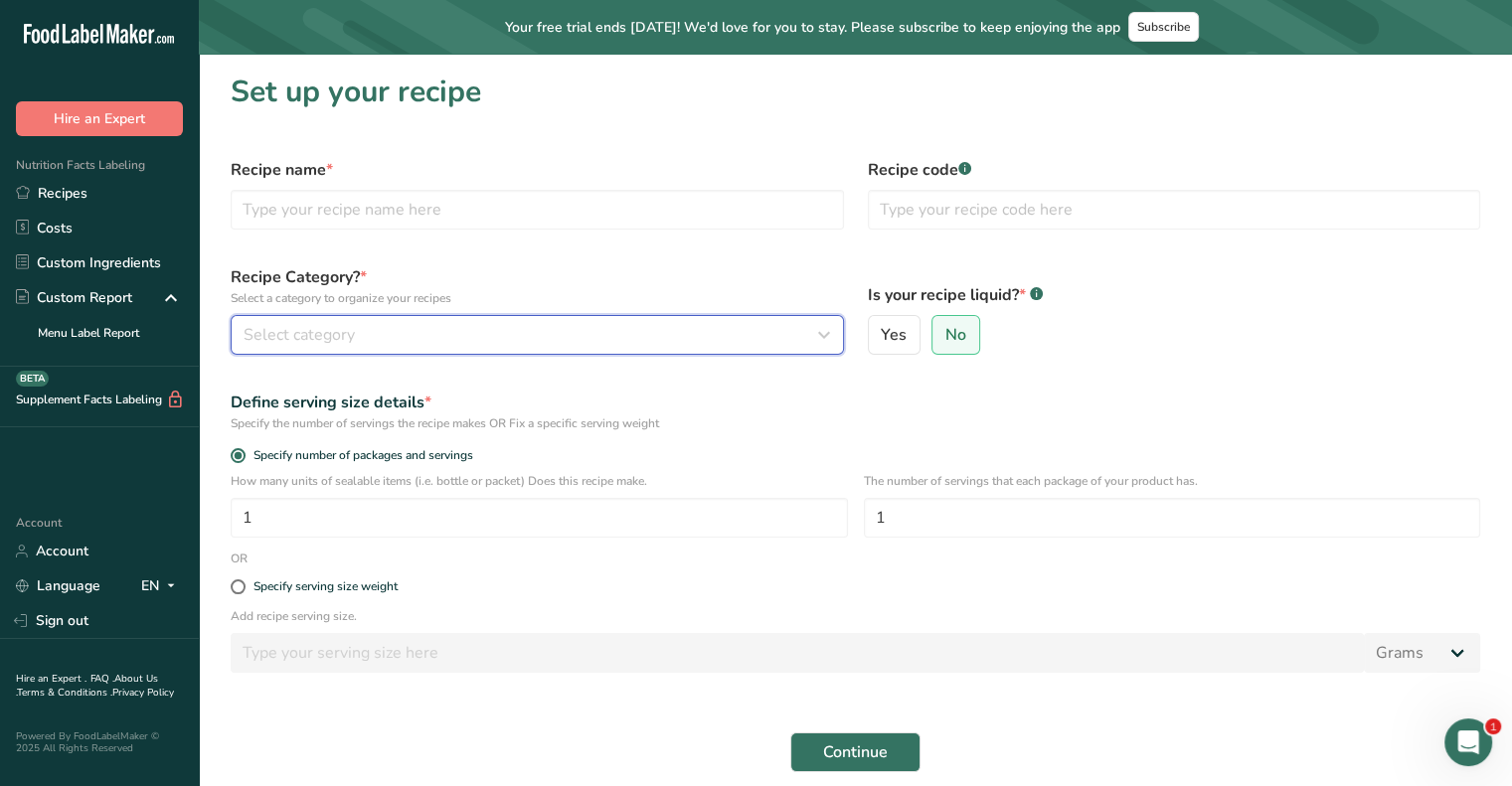 click on "Select category" at bounding box center [531, 335] 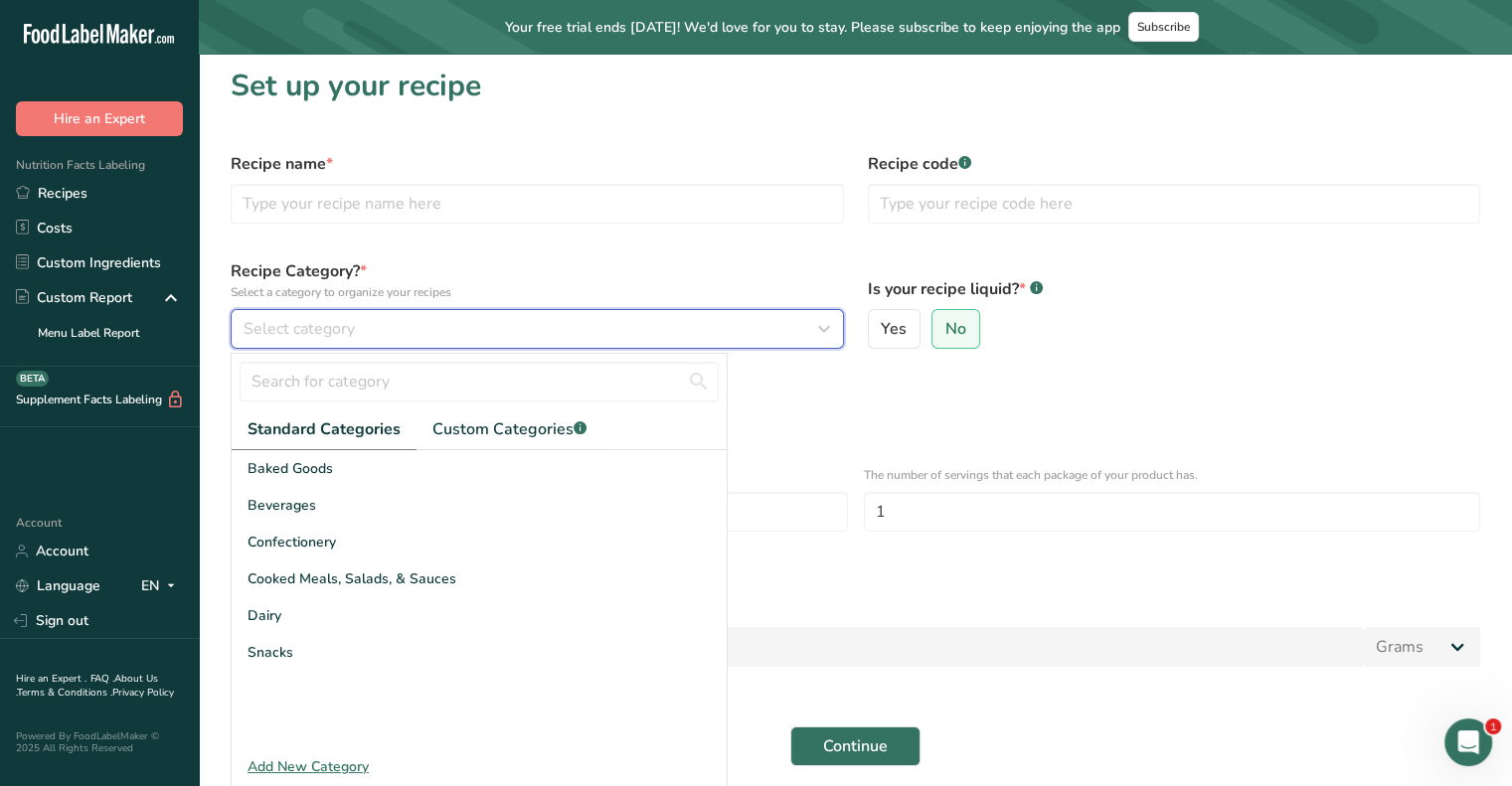 scroll, scrollTop: 7, scrollLeft: 0, axis: vertical 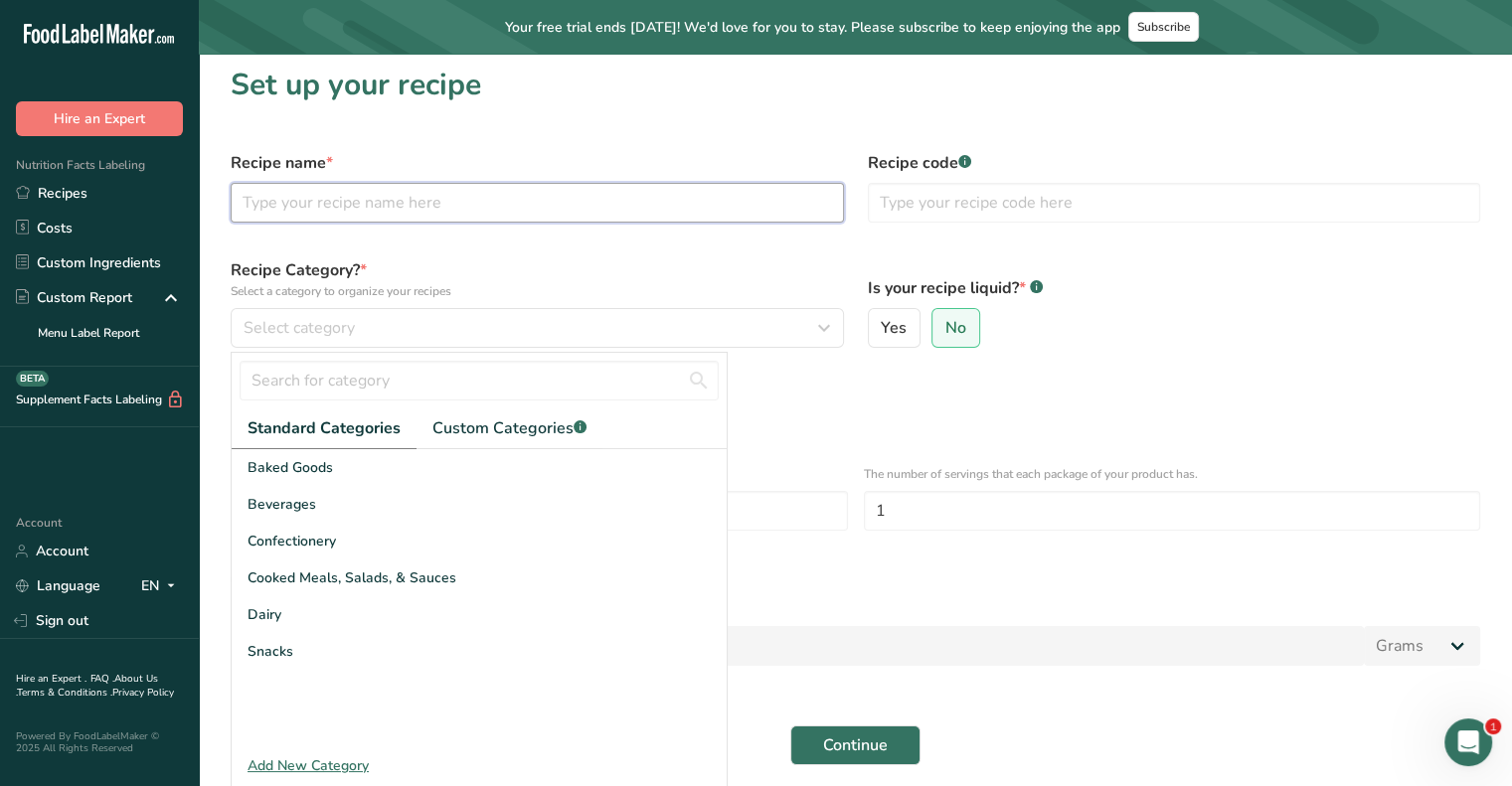 click at bounding box center (537, 203) 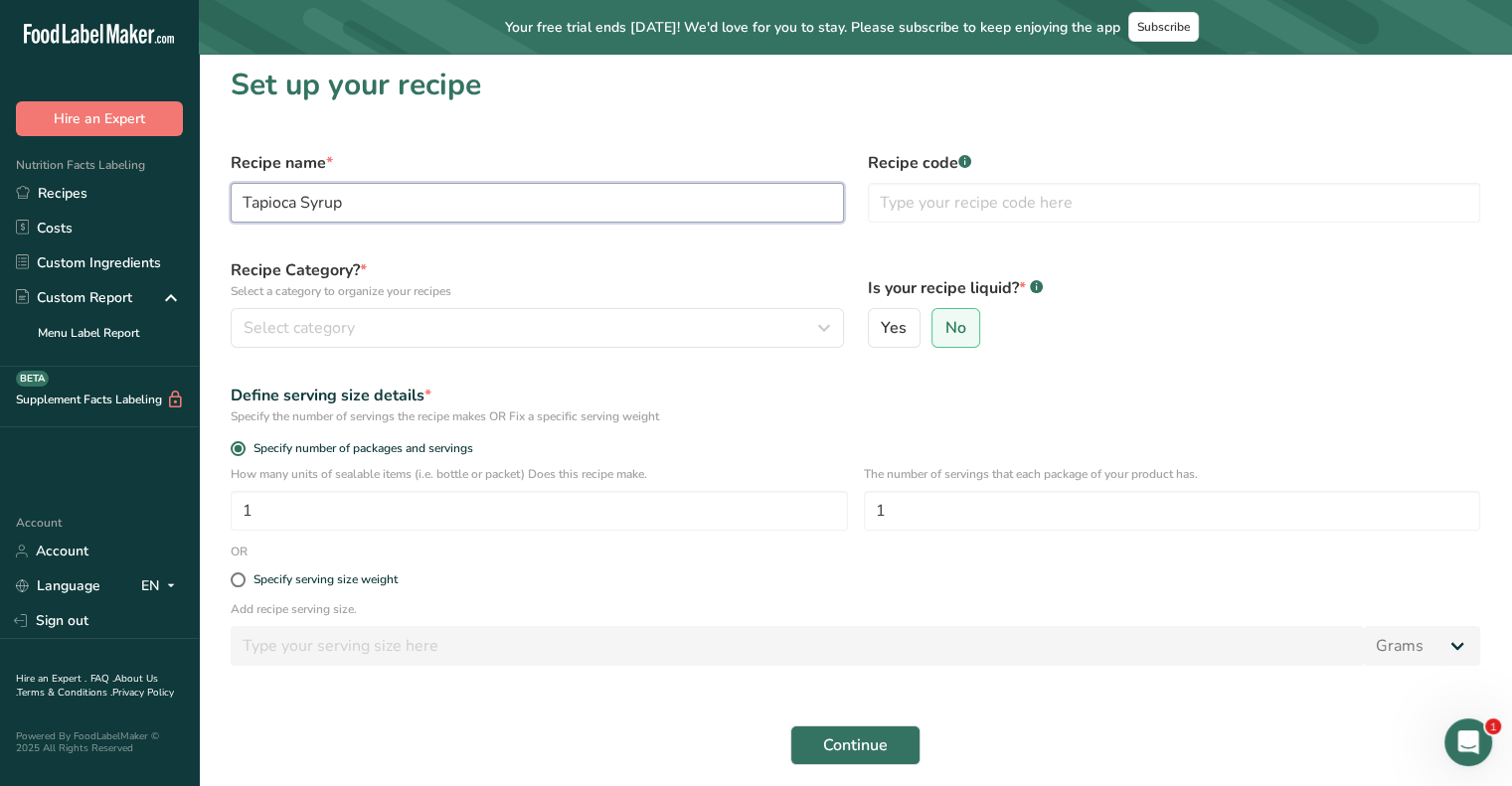 type on "Tapioca Syrup" 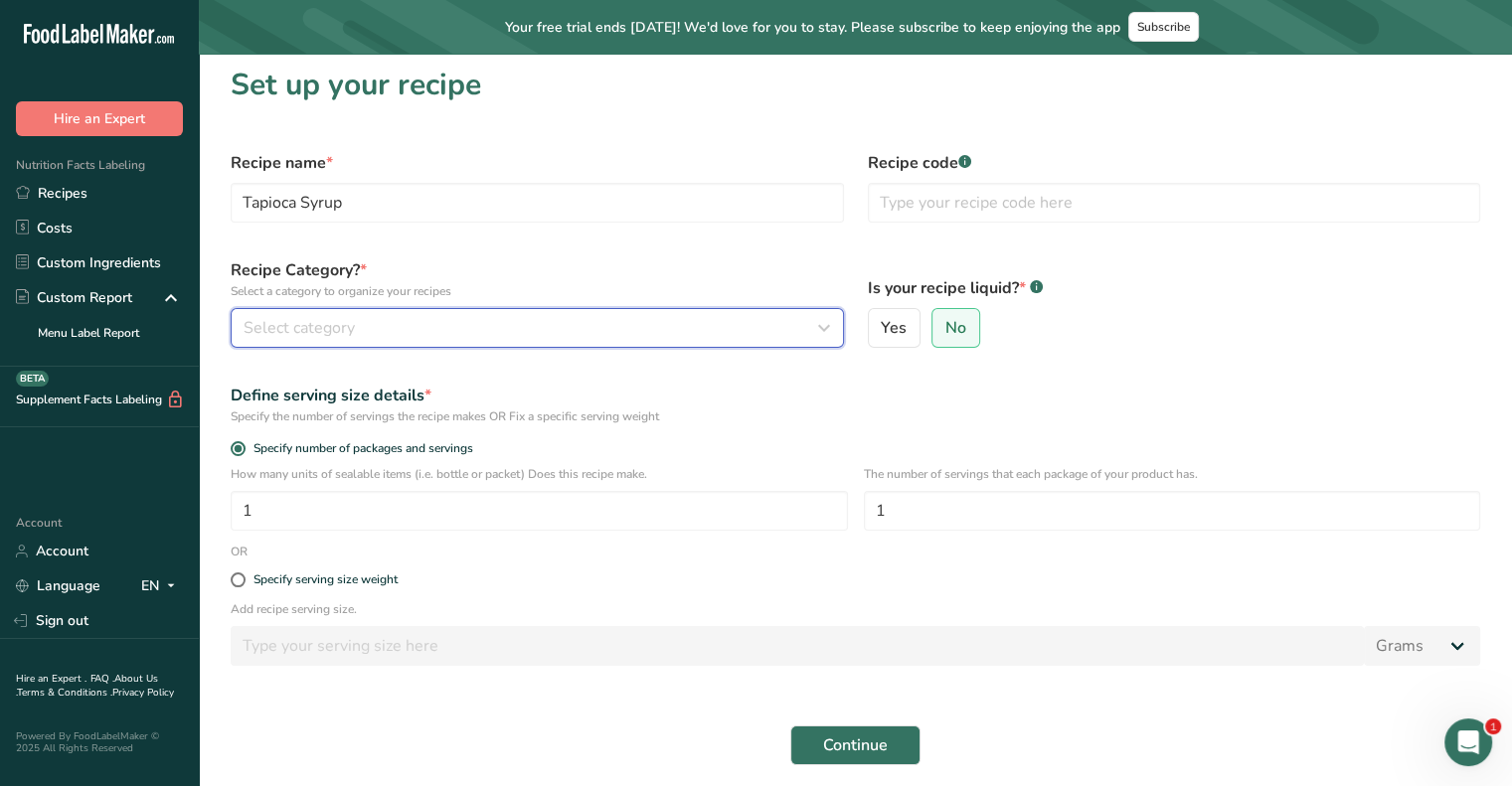 click on "Select category" at bounding box center (531, 328) 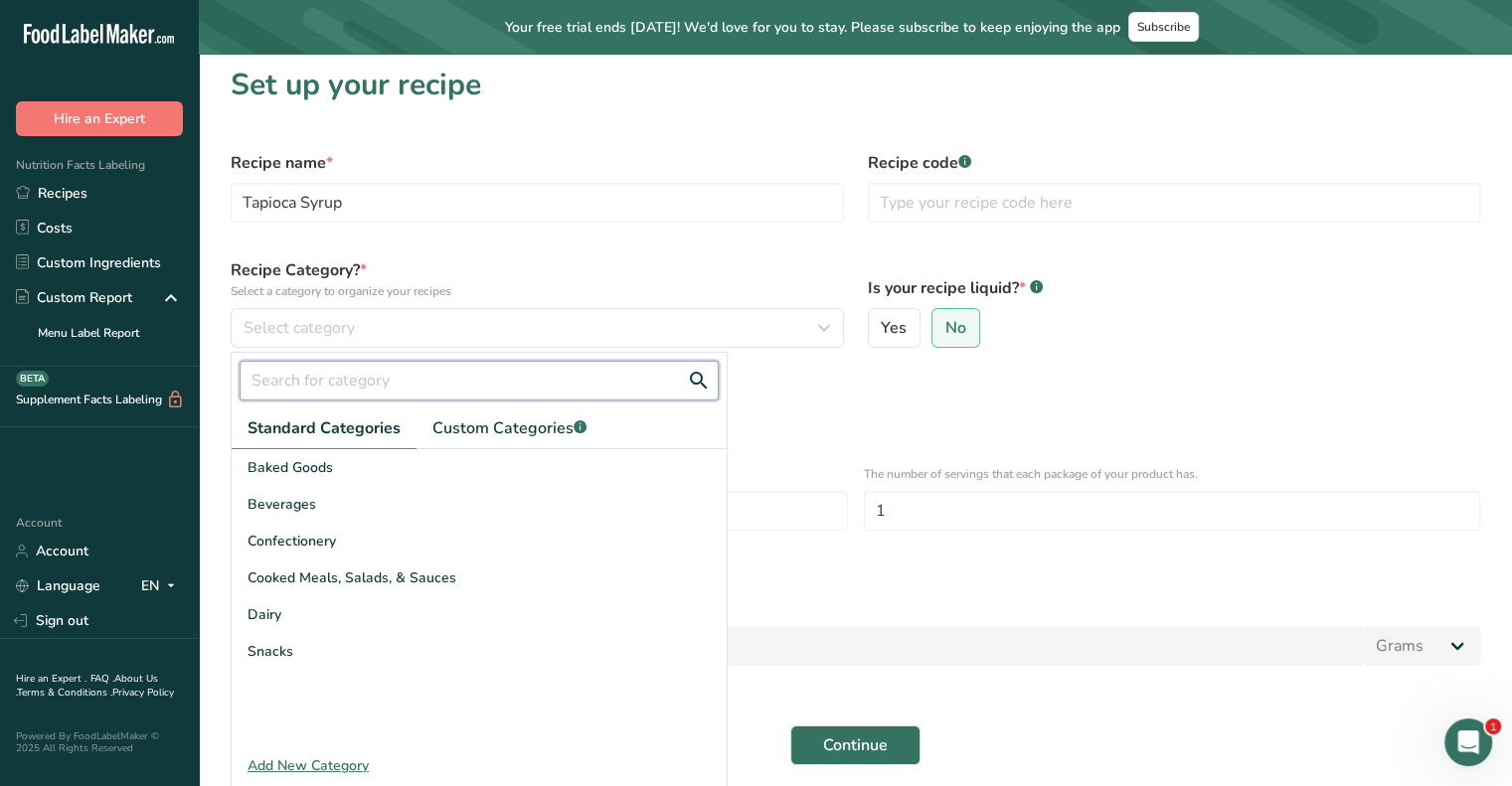 click at bounding box center (479, 381) 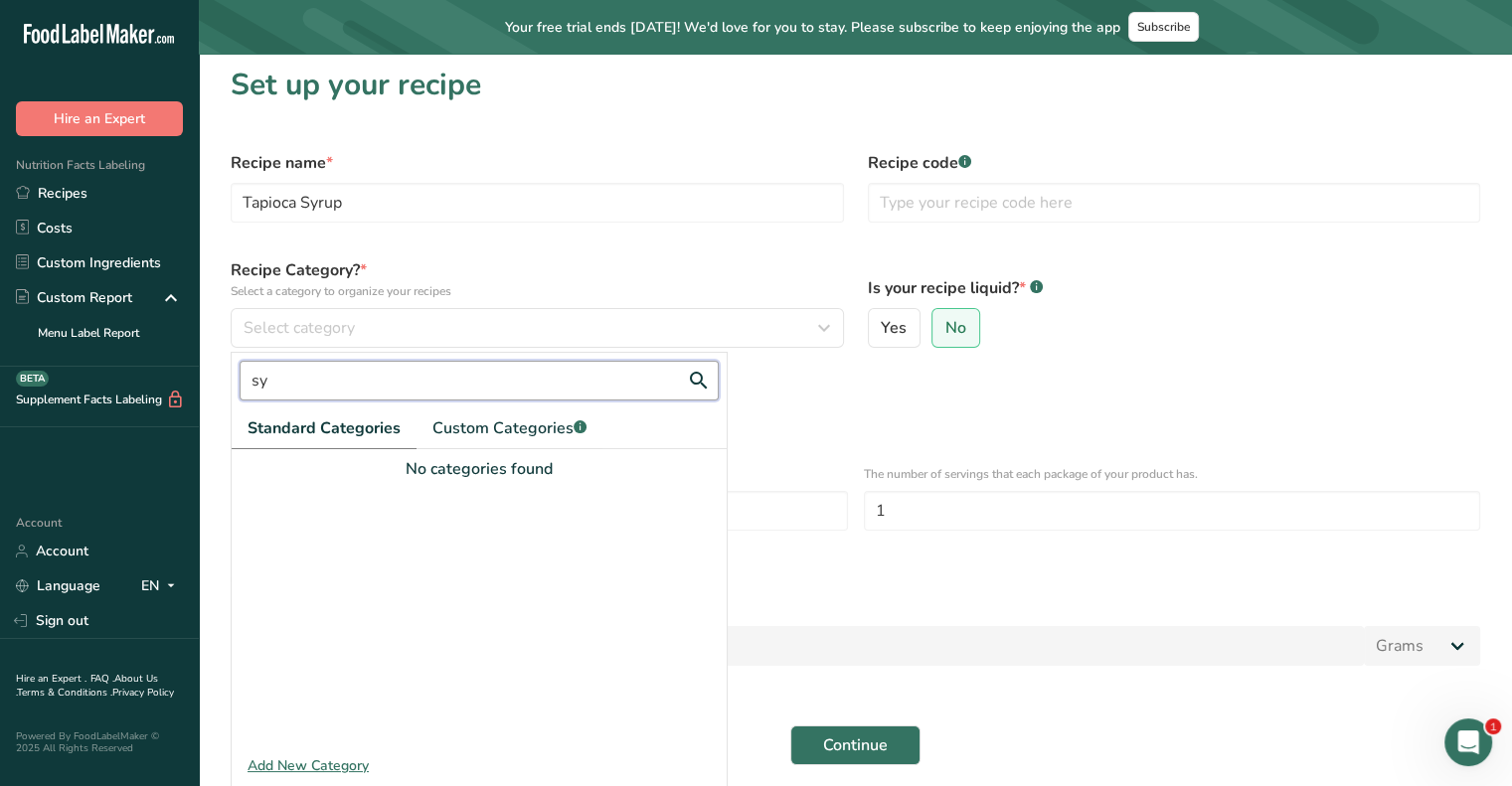 type on "s" 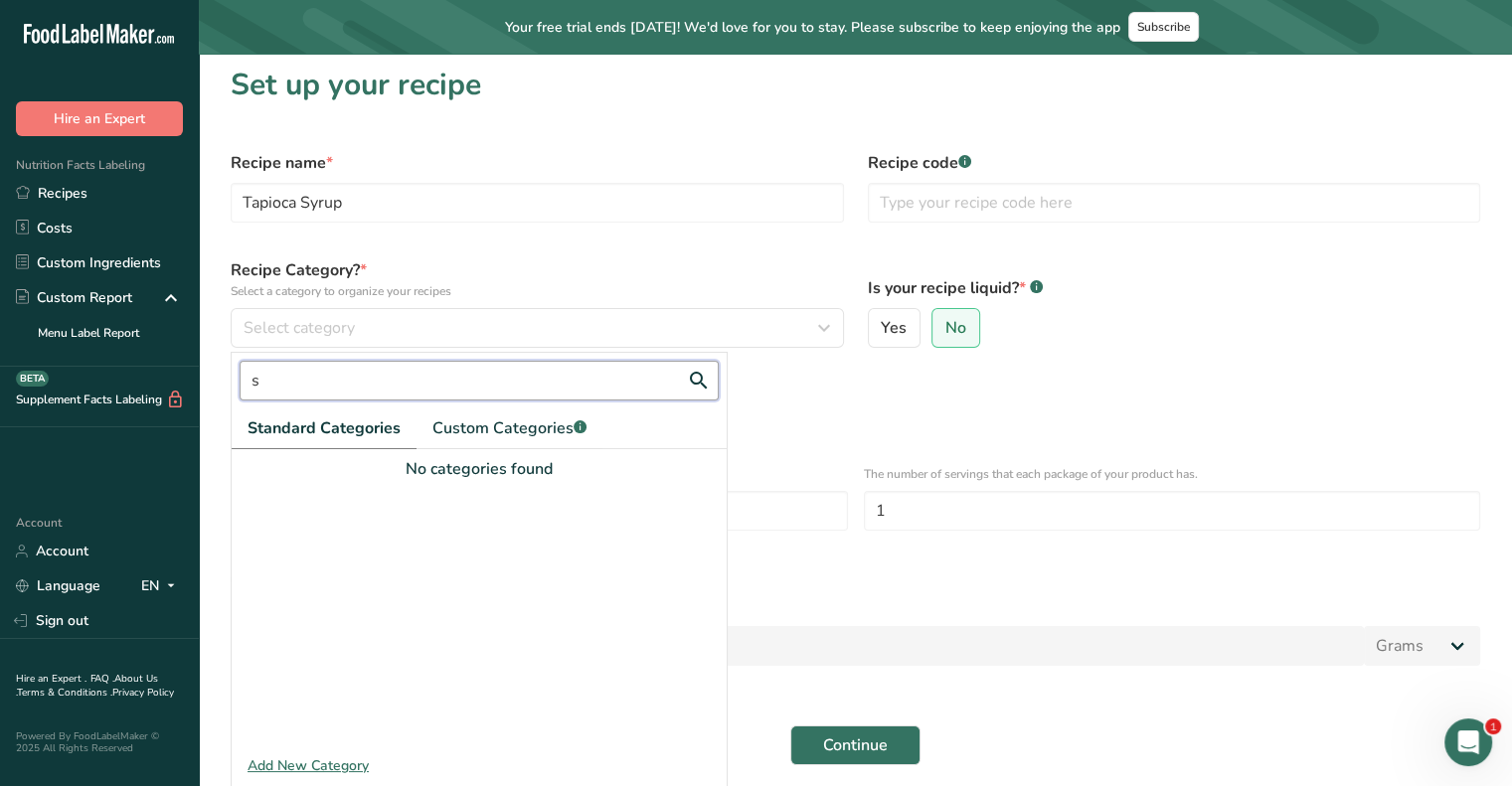 type 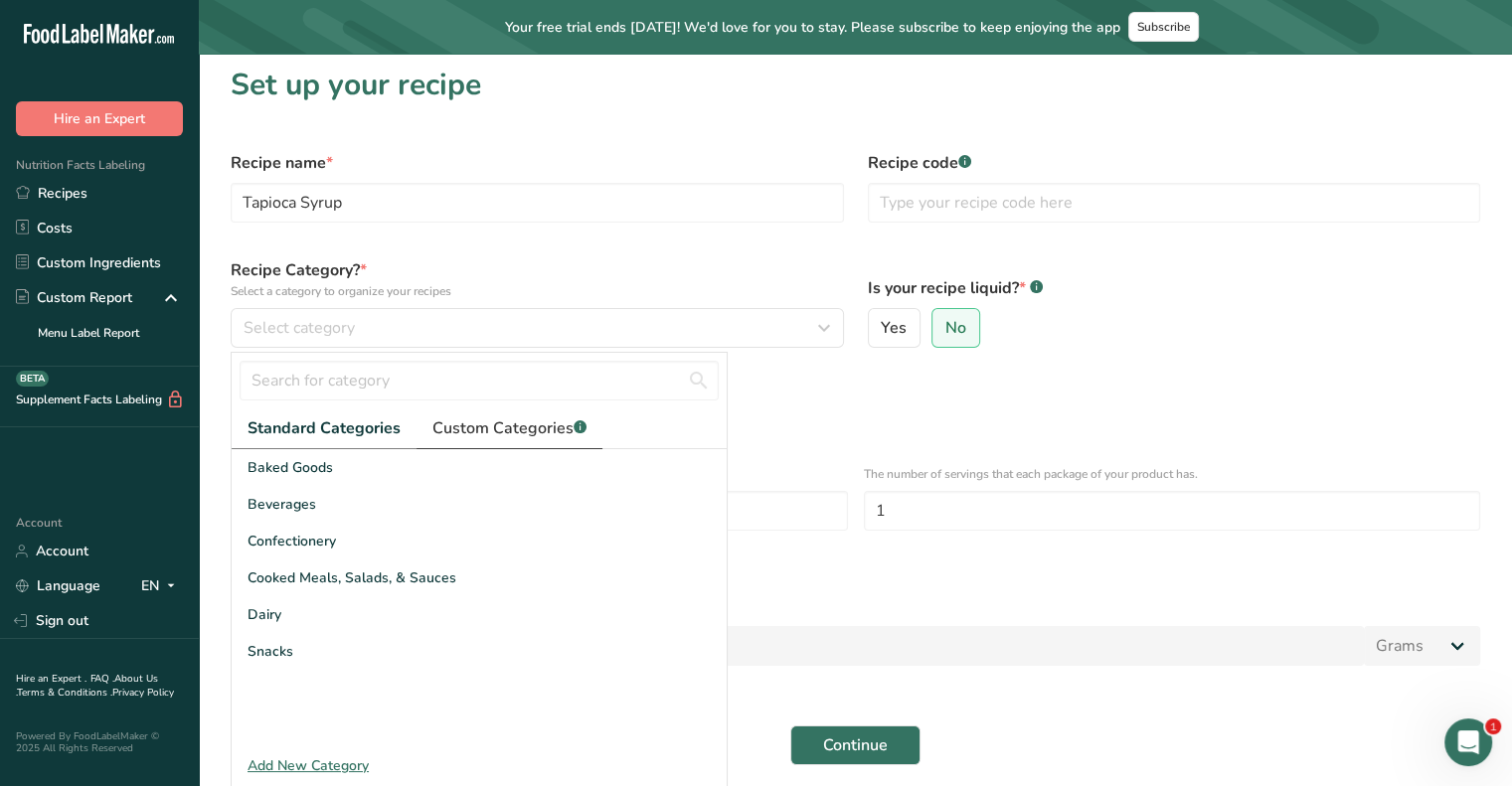 click on "Custom Categories
.a-a{fill:#347362;}.b-a{fill:#fff;}" at bounding box center [509, 428] 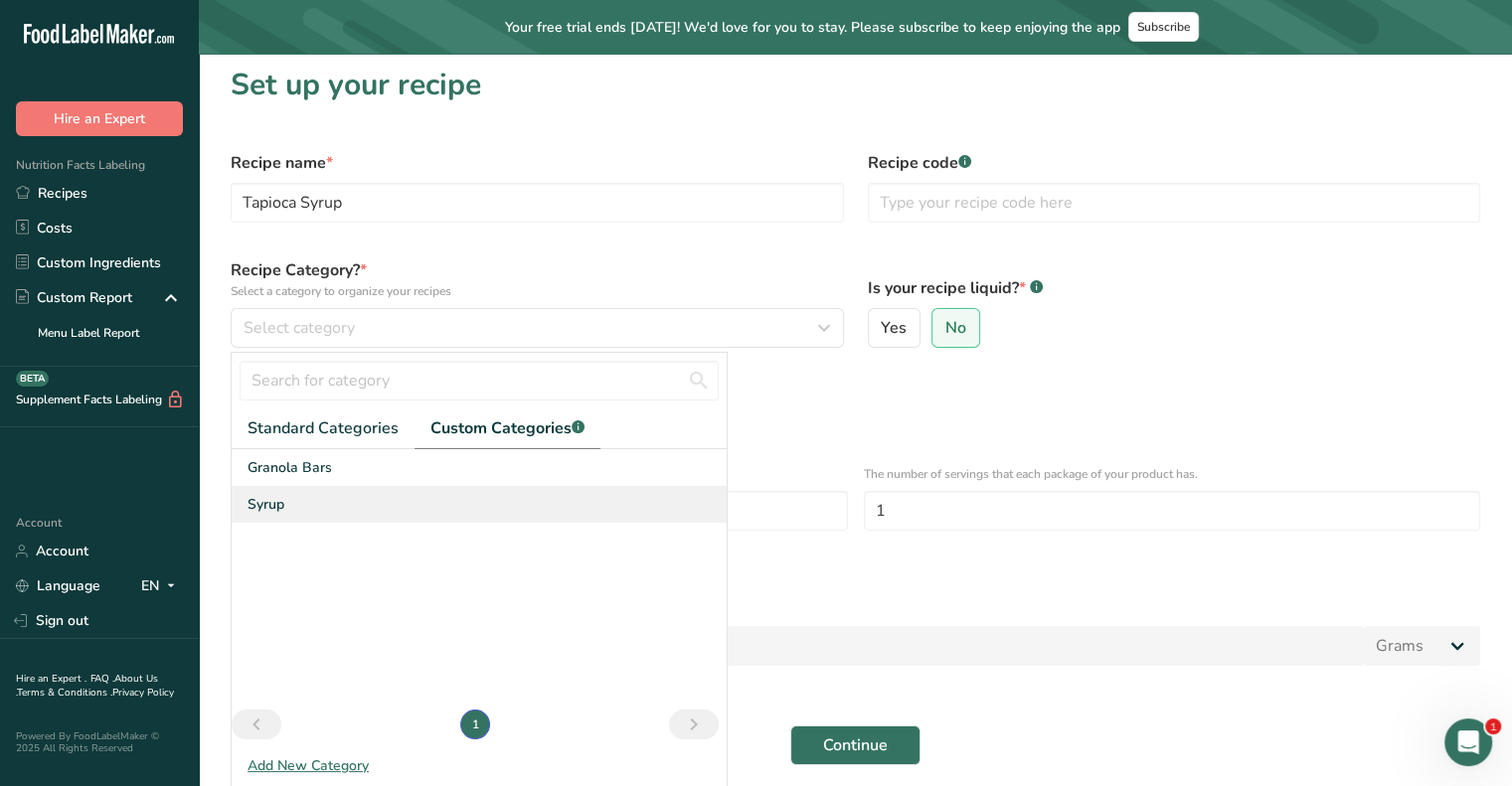 click on "Syrup" at bounding box center (265, 504) 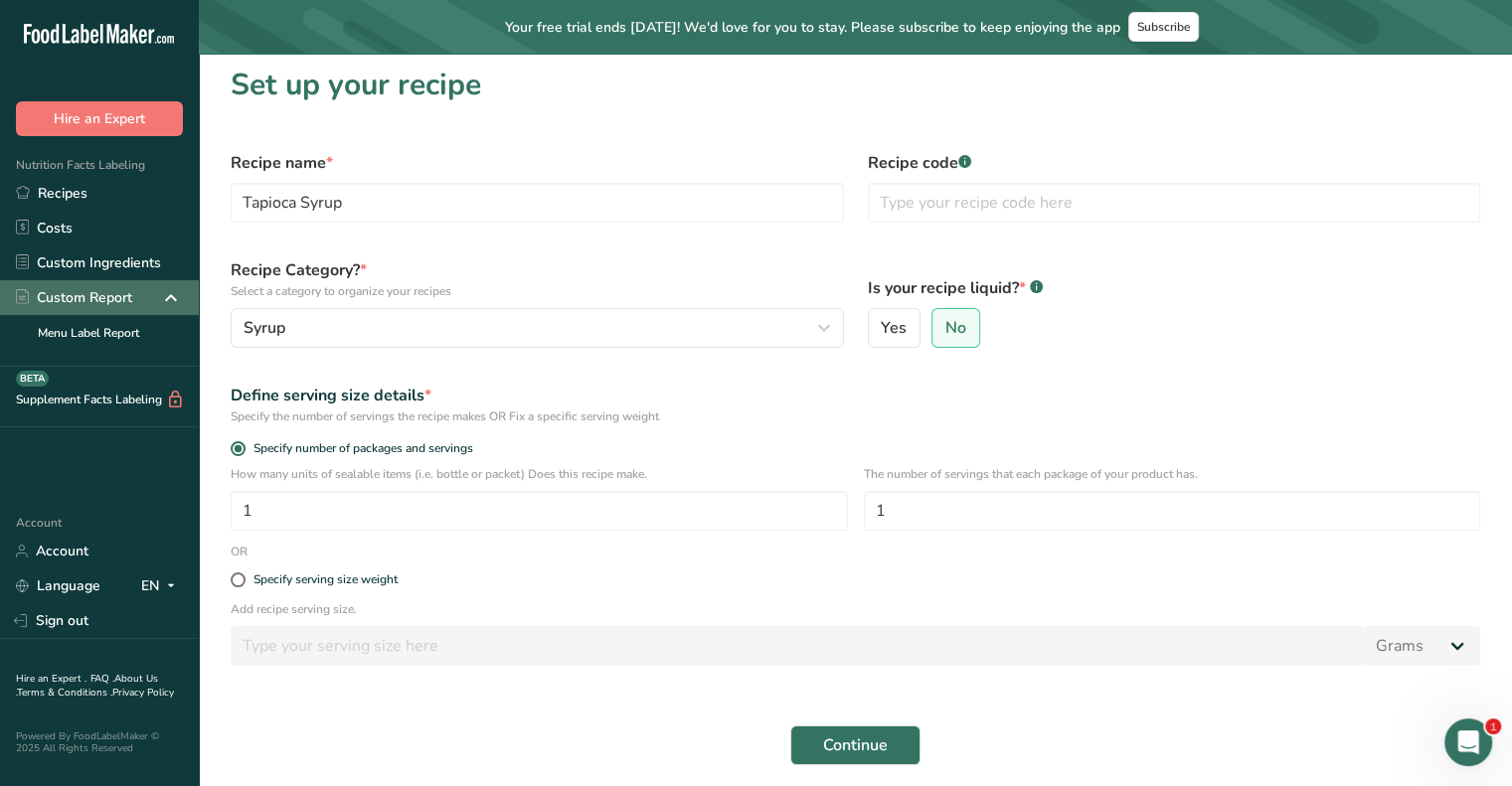 click at bounding box center [171, 298] 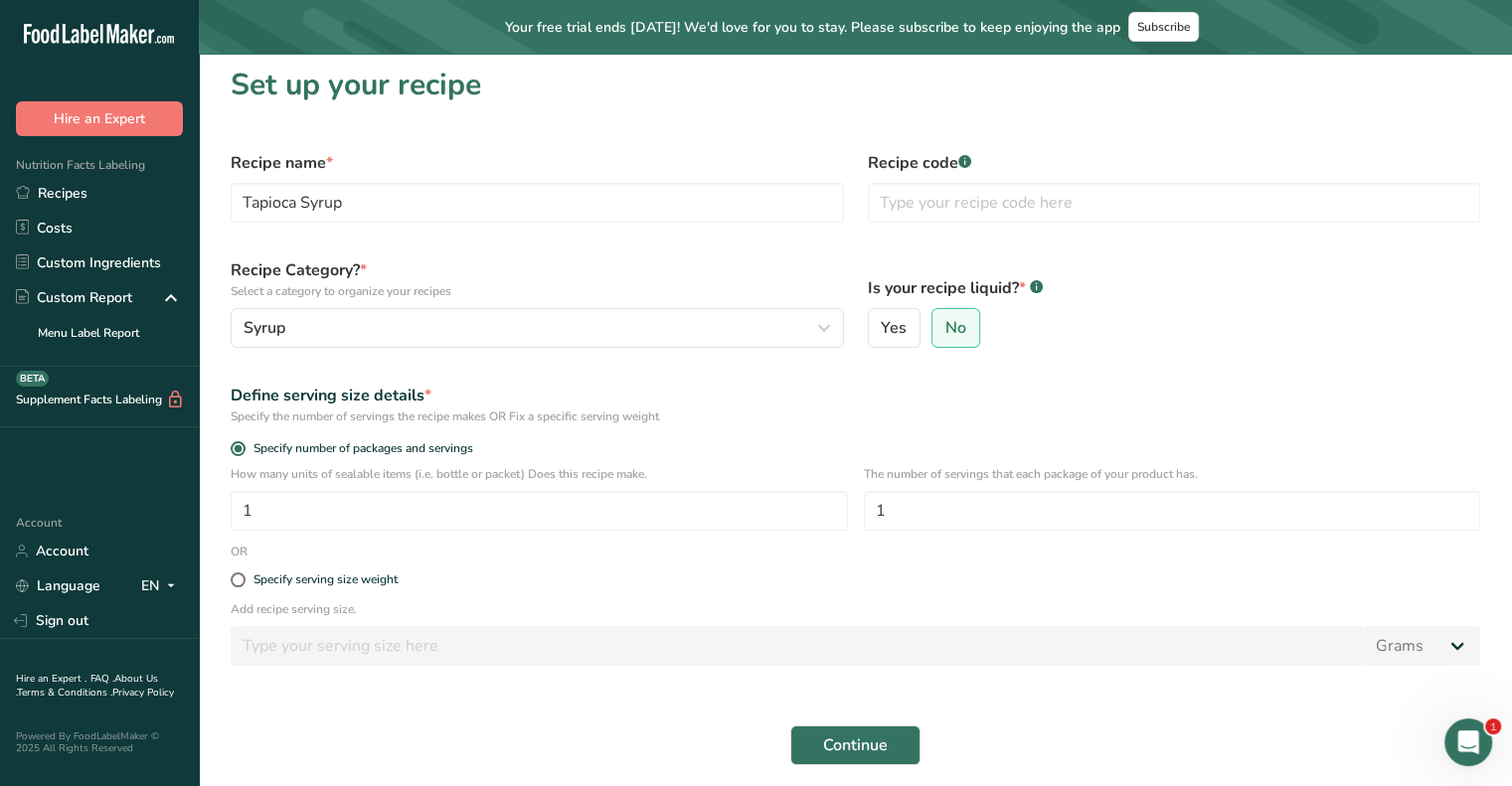 click on "Define serving size details *
Specify the number of servings the recipe makes OR Fix a specific serving weight" at bounding box center [855, 404] 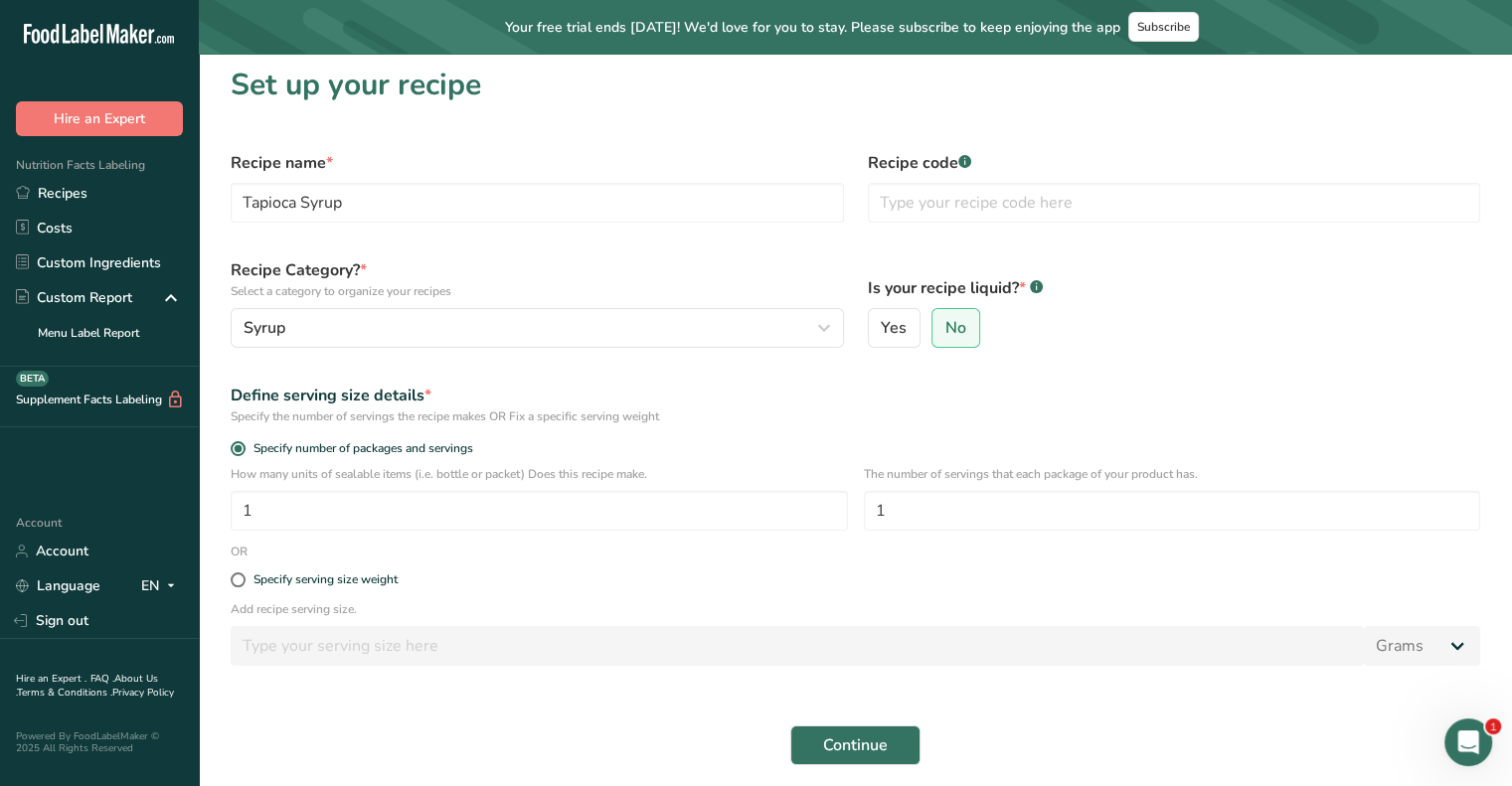 scroll, scrollTop: 121, scrollLeft: 0, axis: vertical 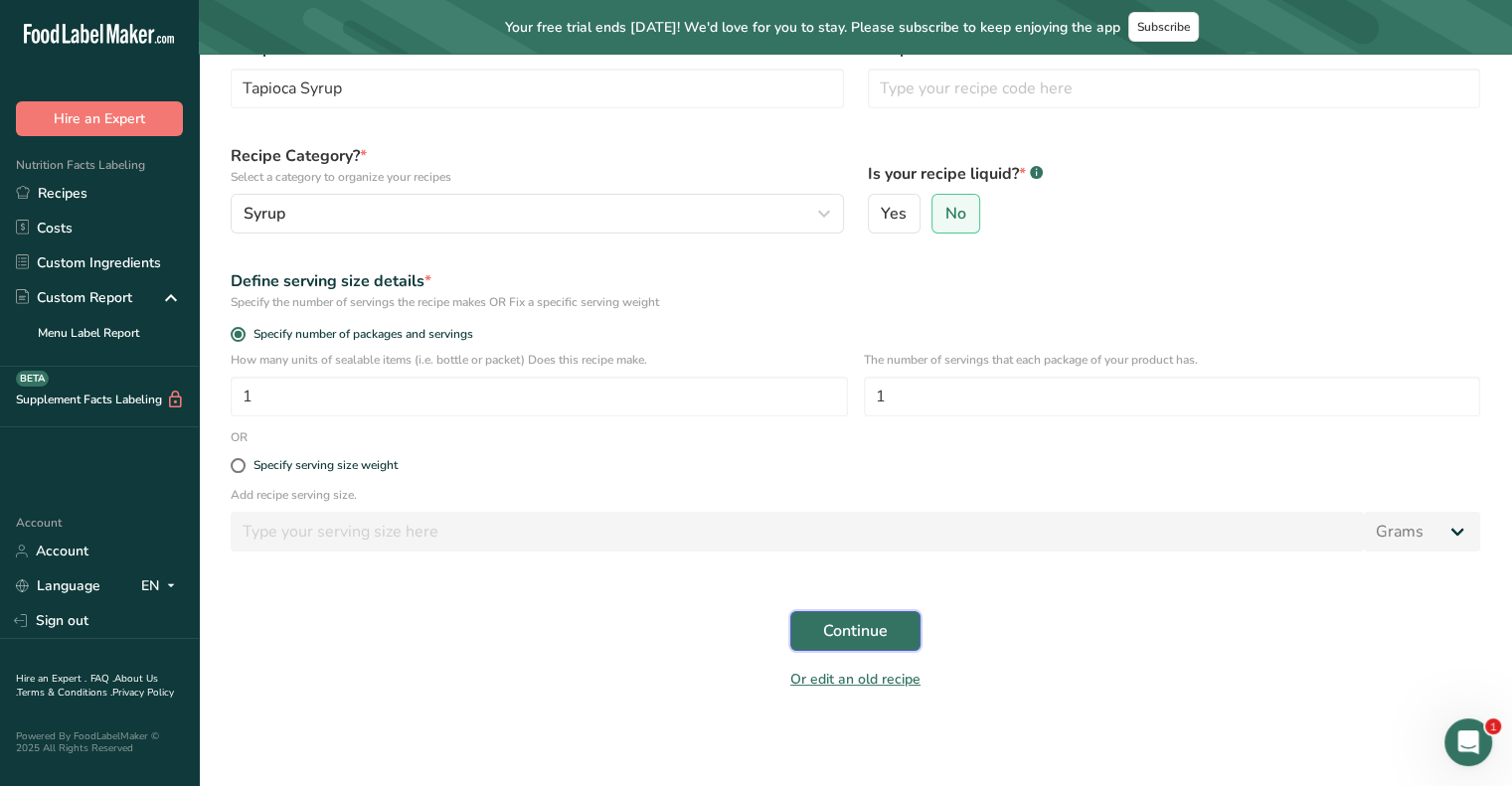 click on "Continue" at bounding box center (855, 631) 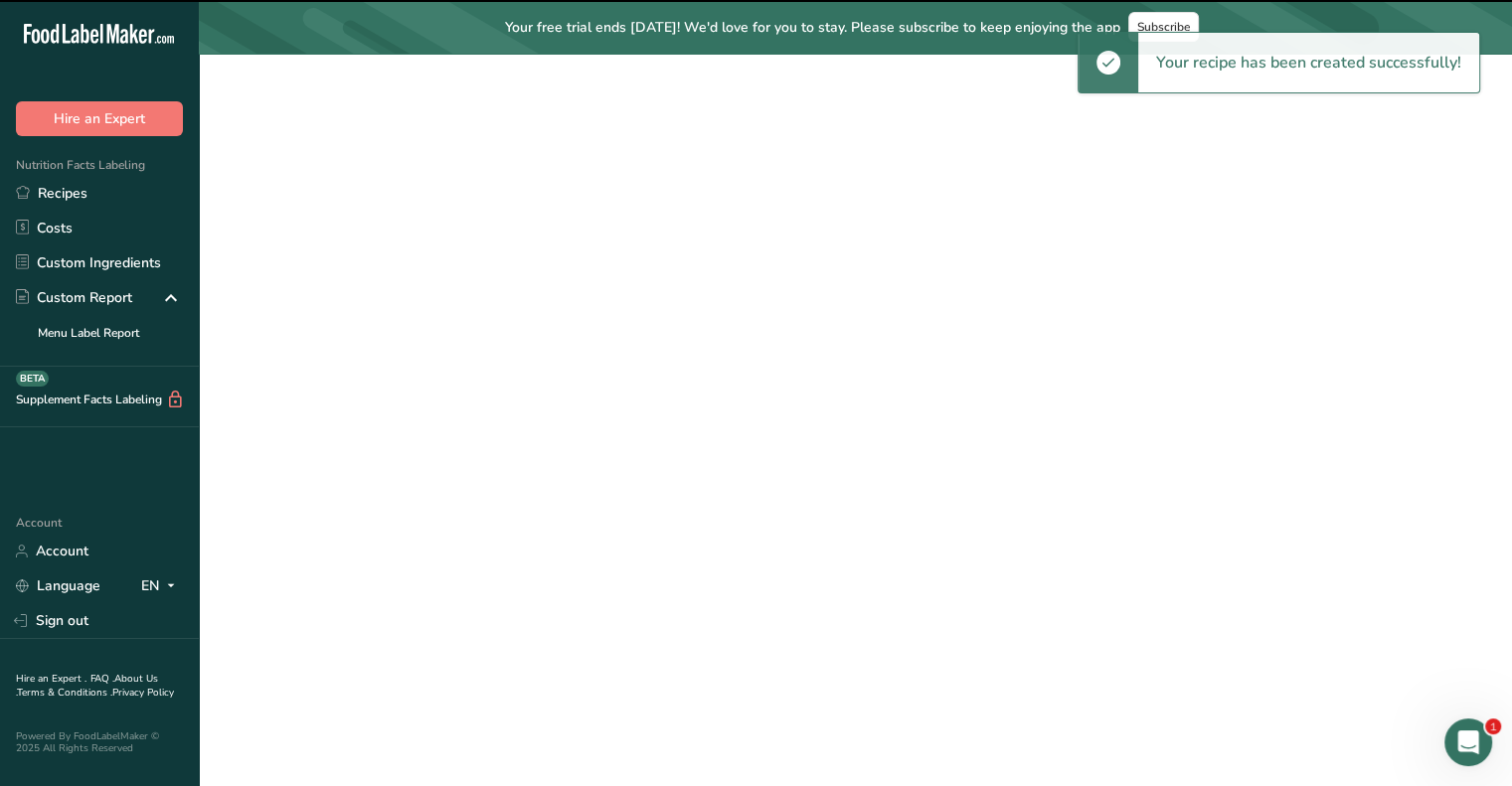 scroll, scrollTop: 0, scrollLeft: 0, axis: both 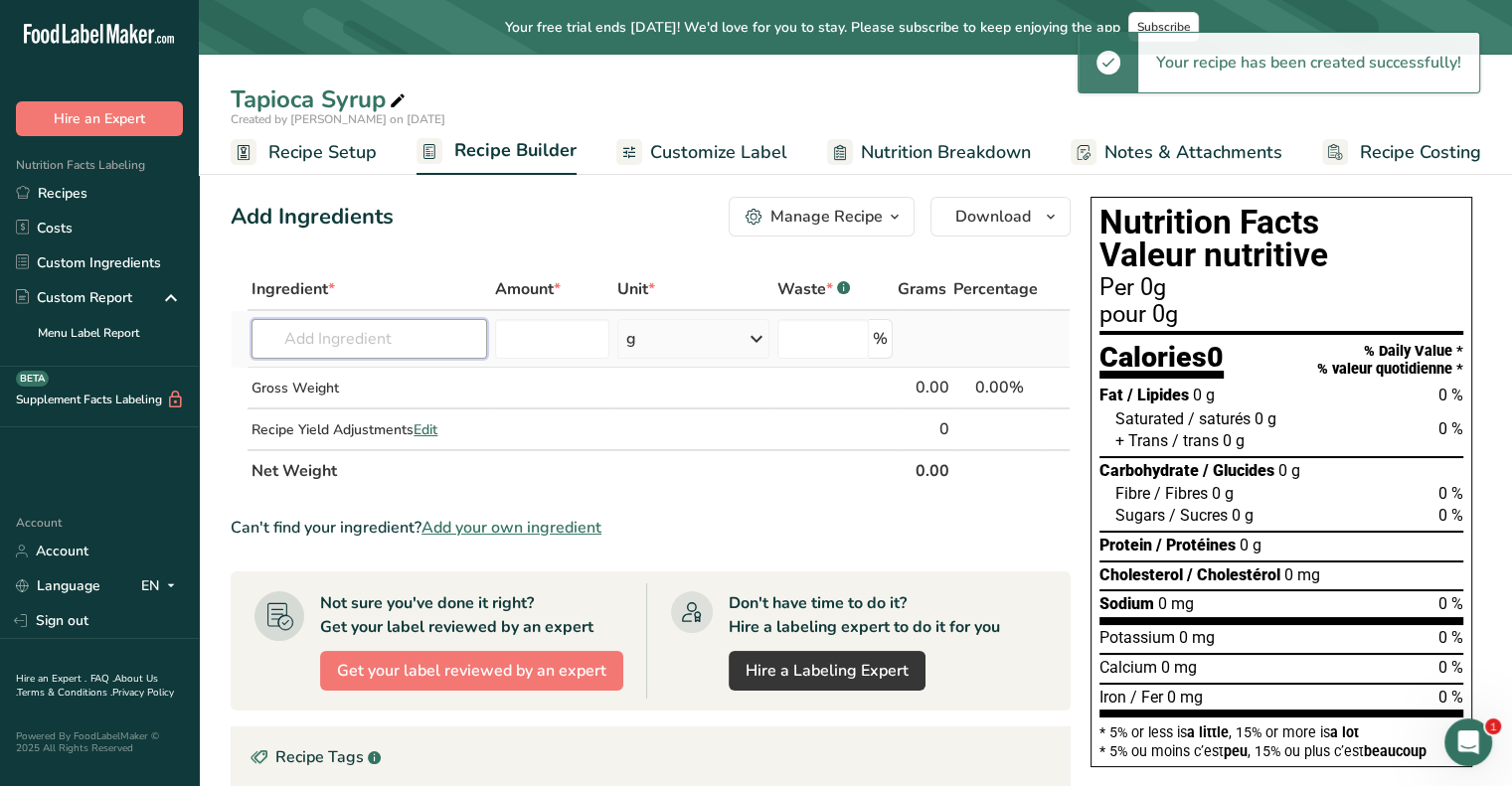 click at bounding box center (369, 339) 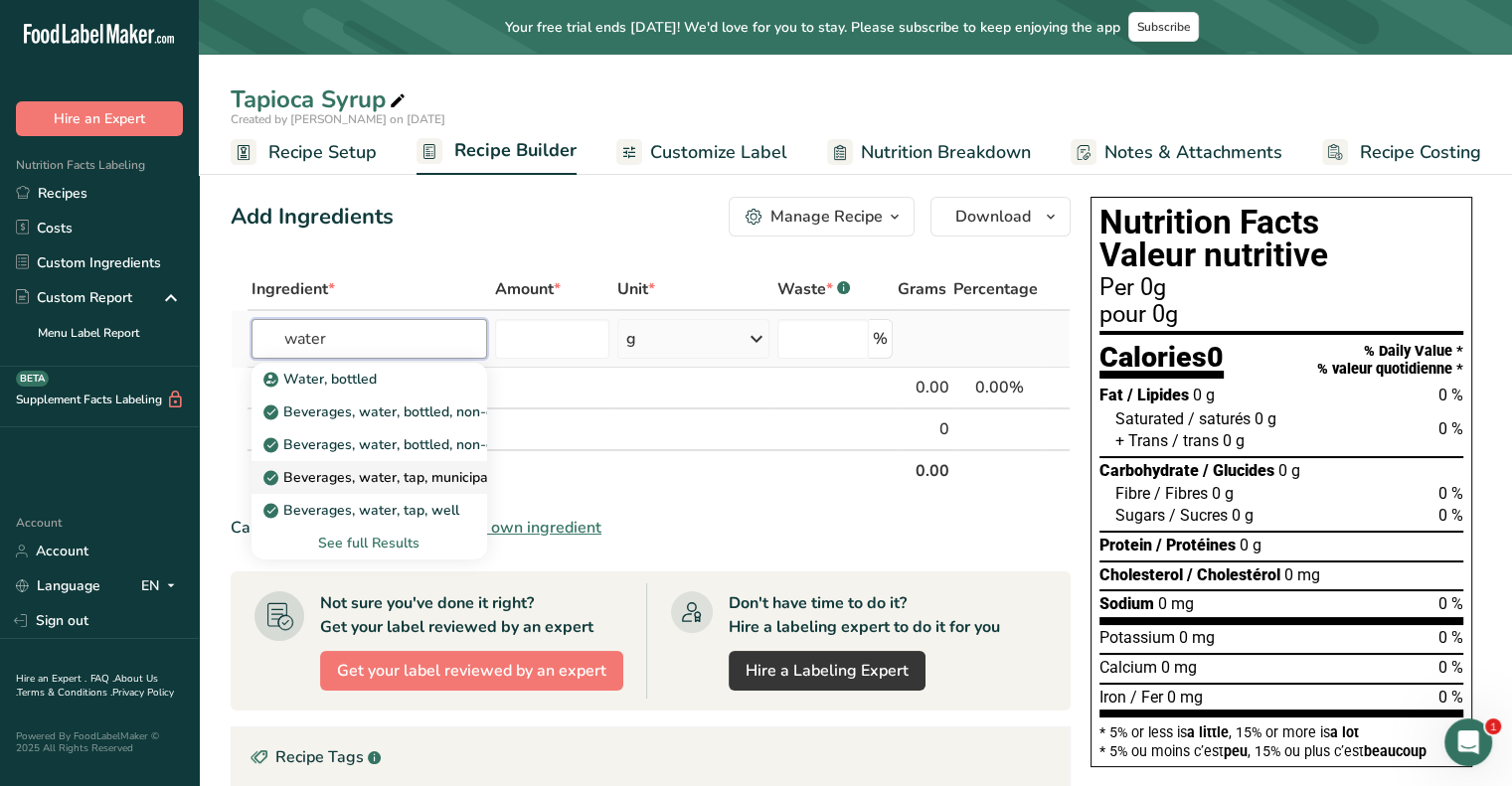 type on "water" 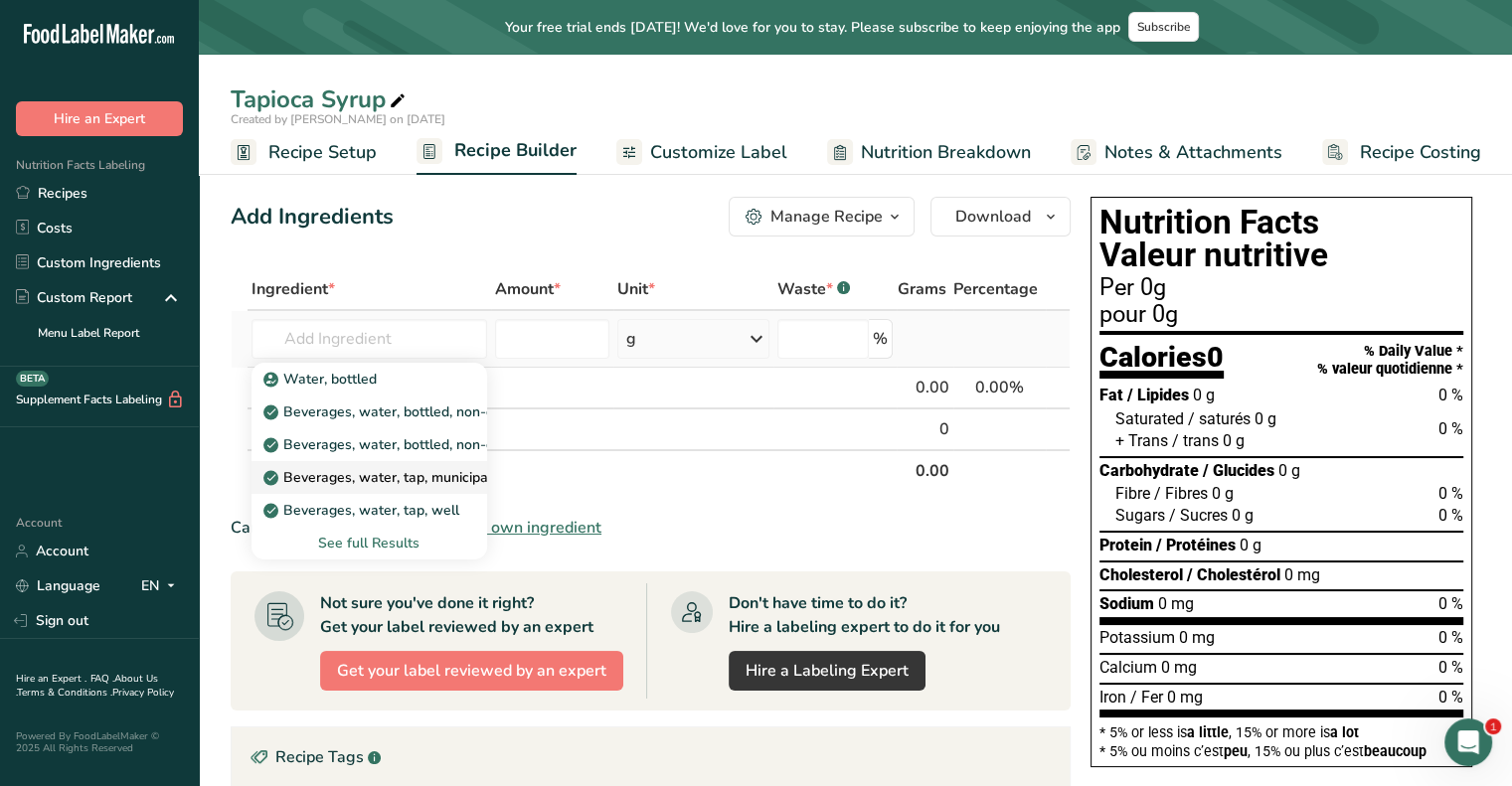 click on "Beverages, water, tap, municipal" at bounding box center (380, 477) 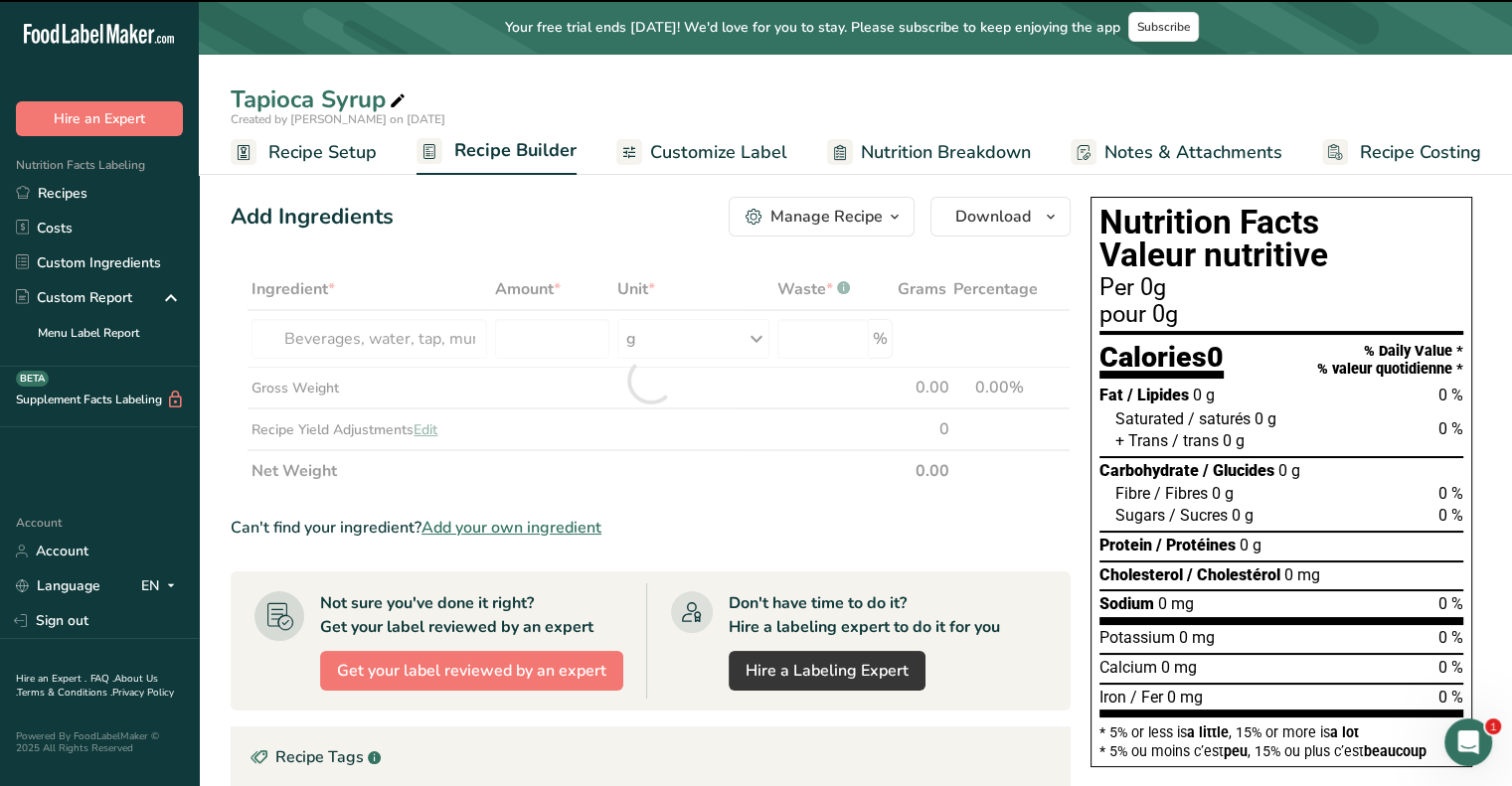 type on "0" 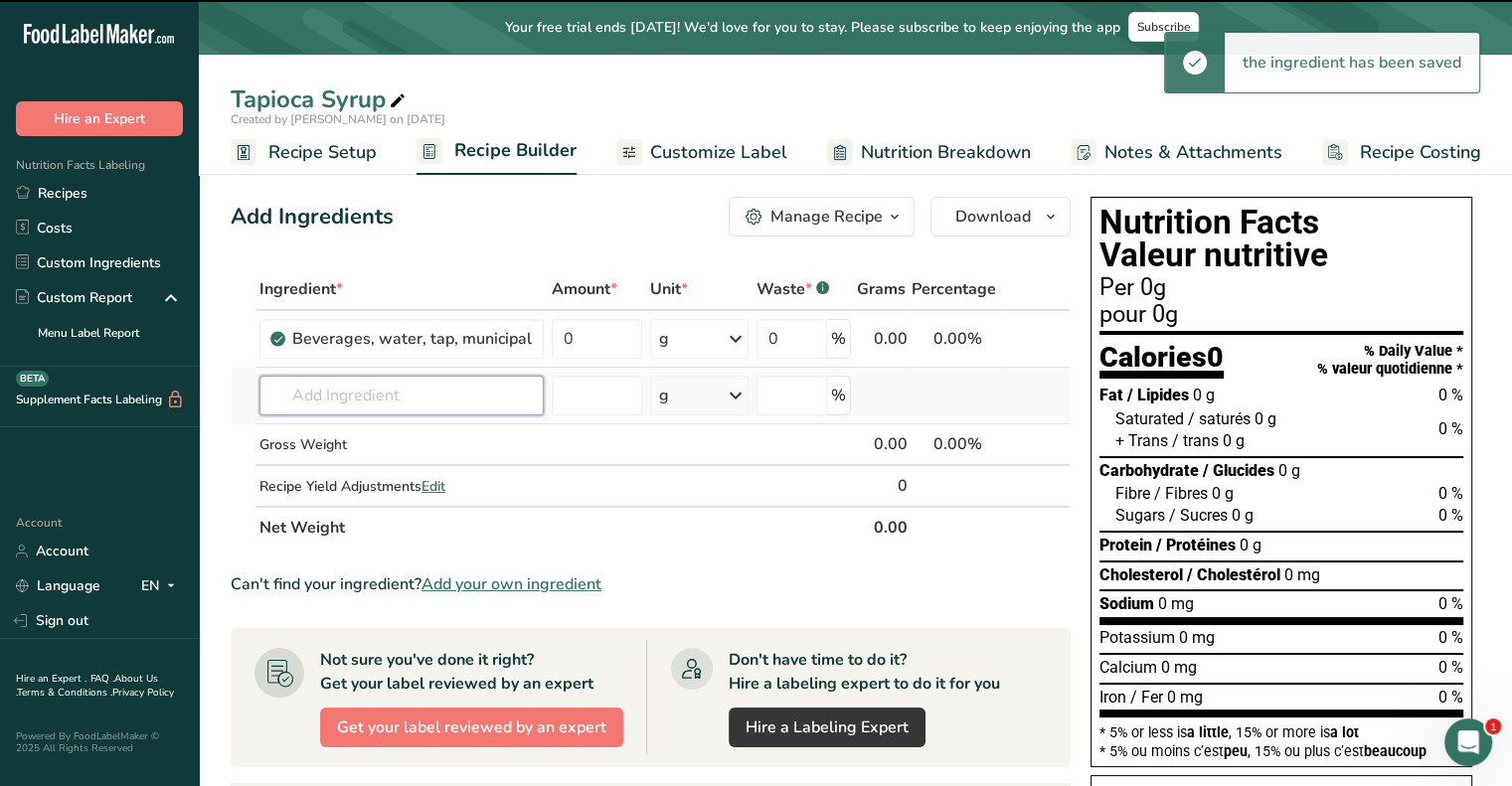 click at bounding box center (402, 395) 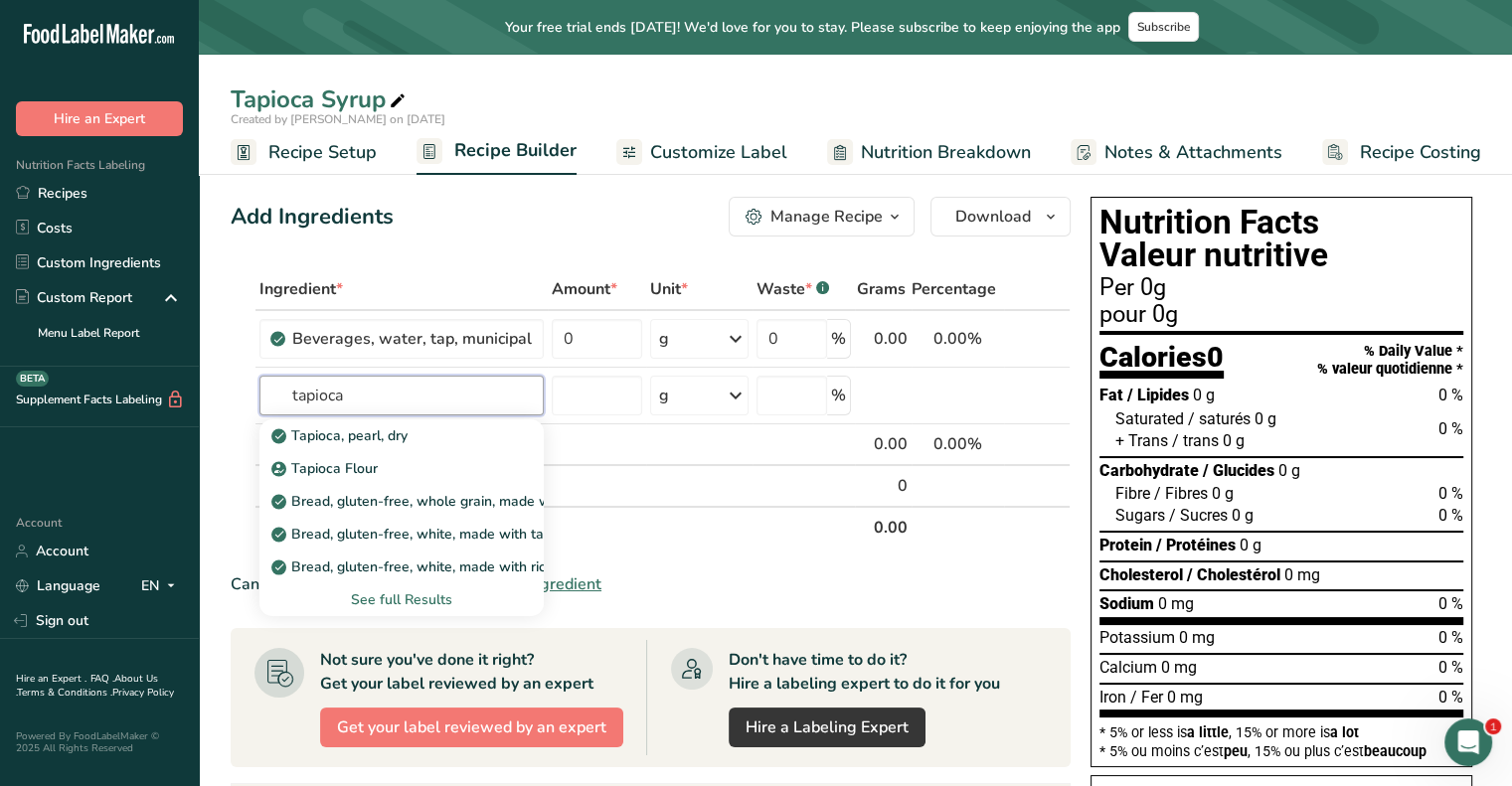 type on "tapioca" 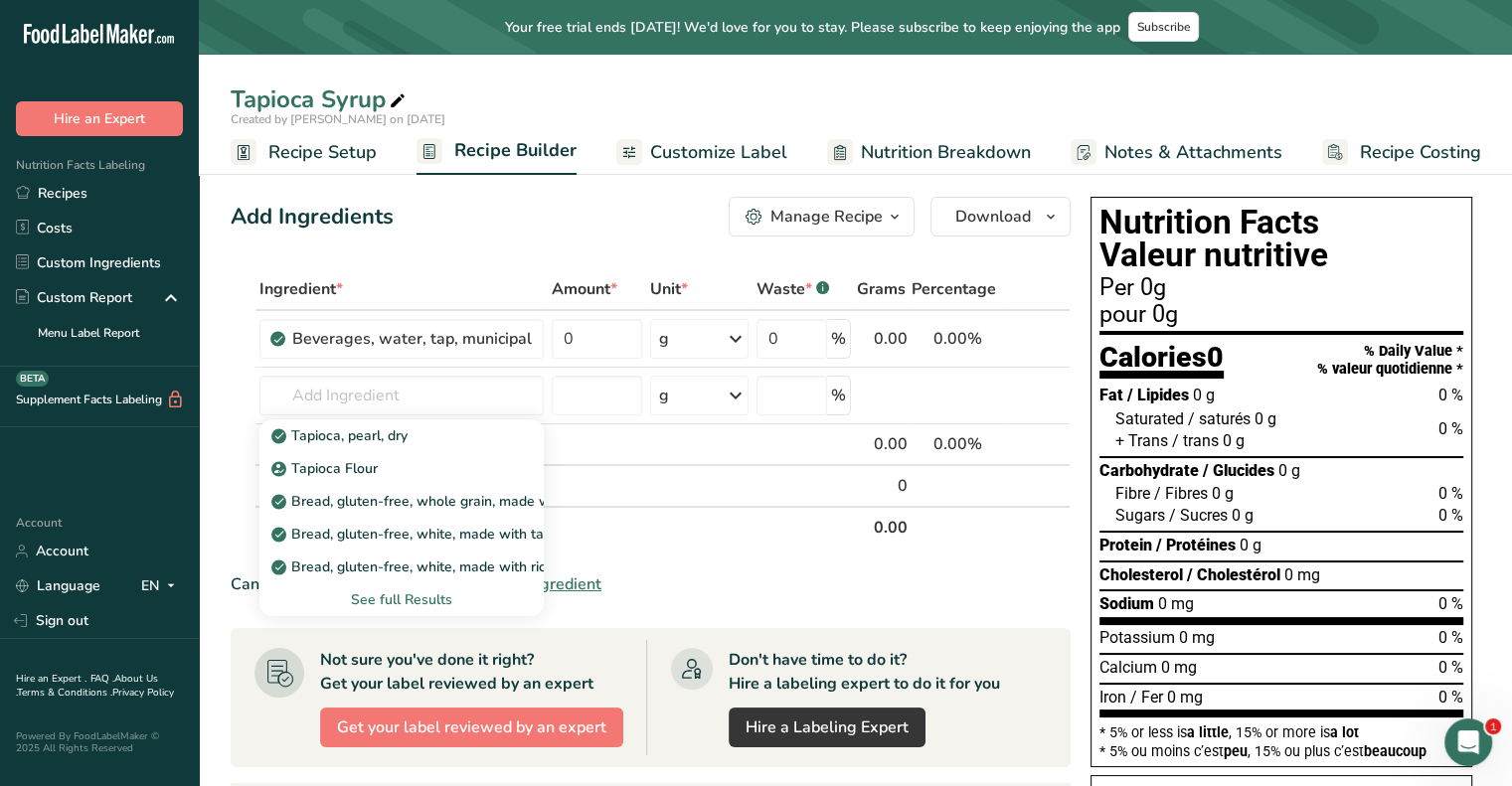 click on "Net Weight" at bounding box center [555, 527] 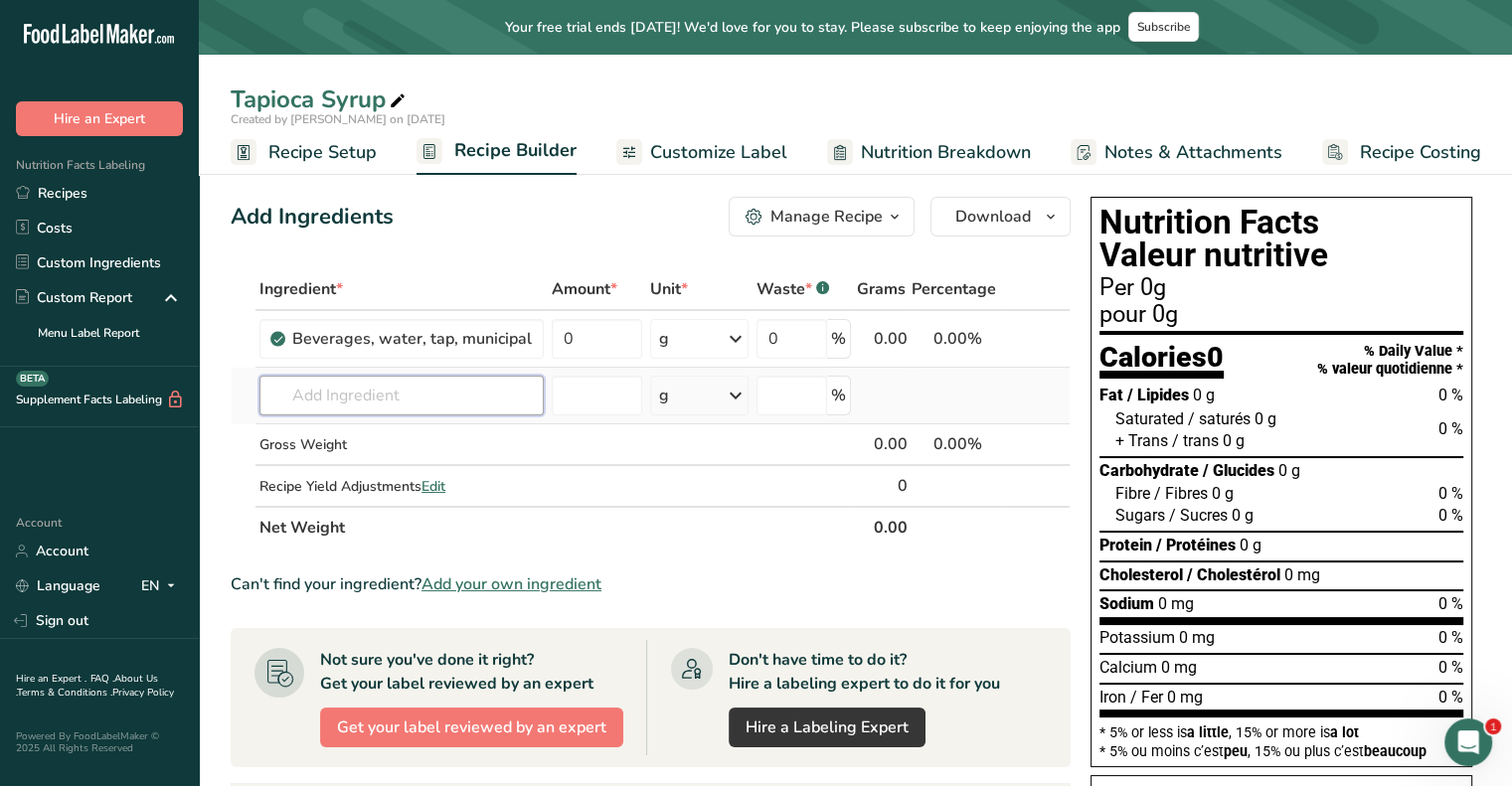 click at bounding box center (402, 395) 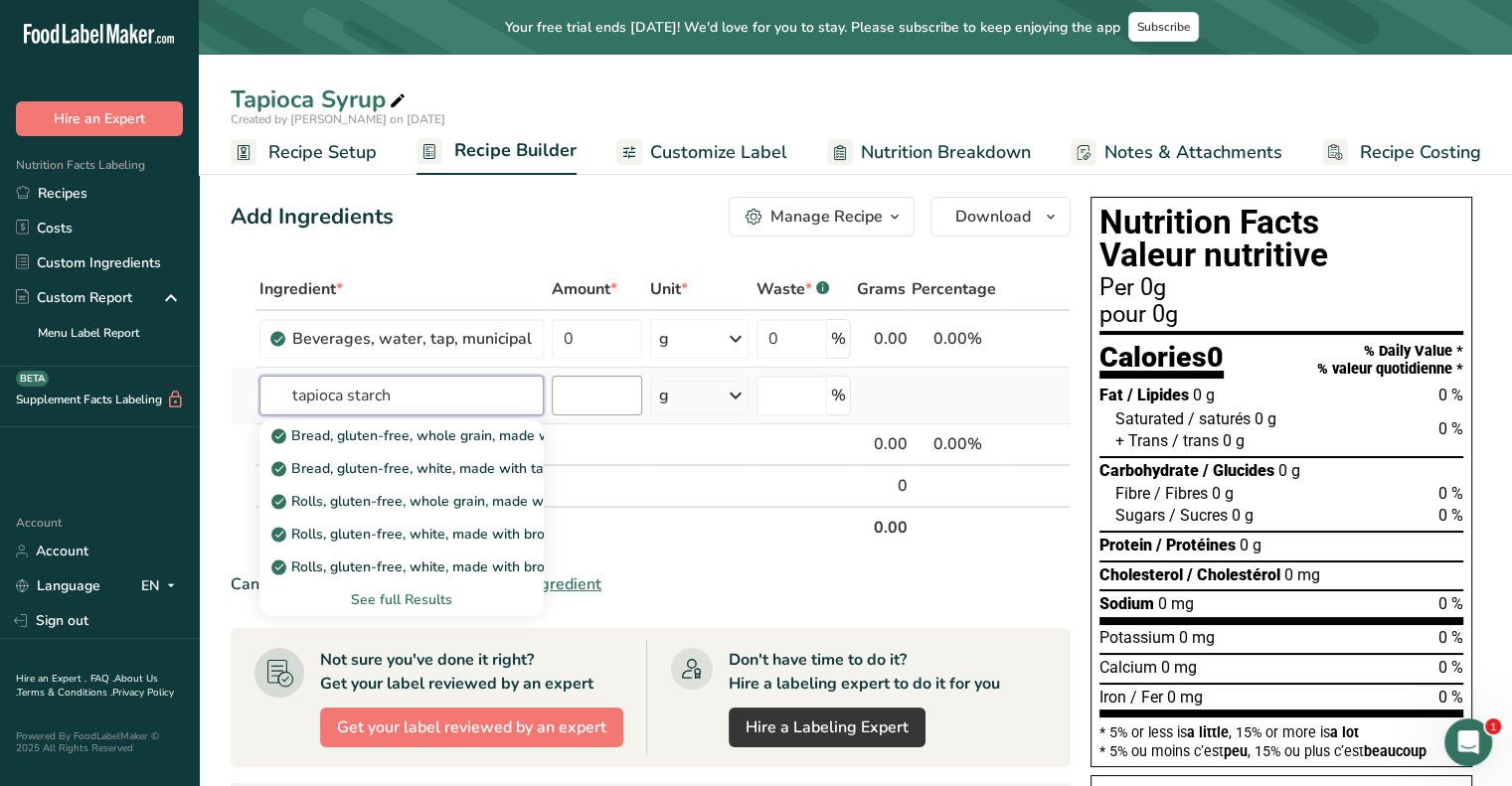 type on "tapioca starch" 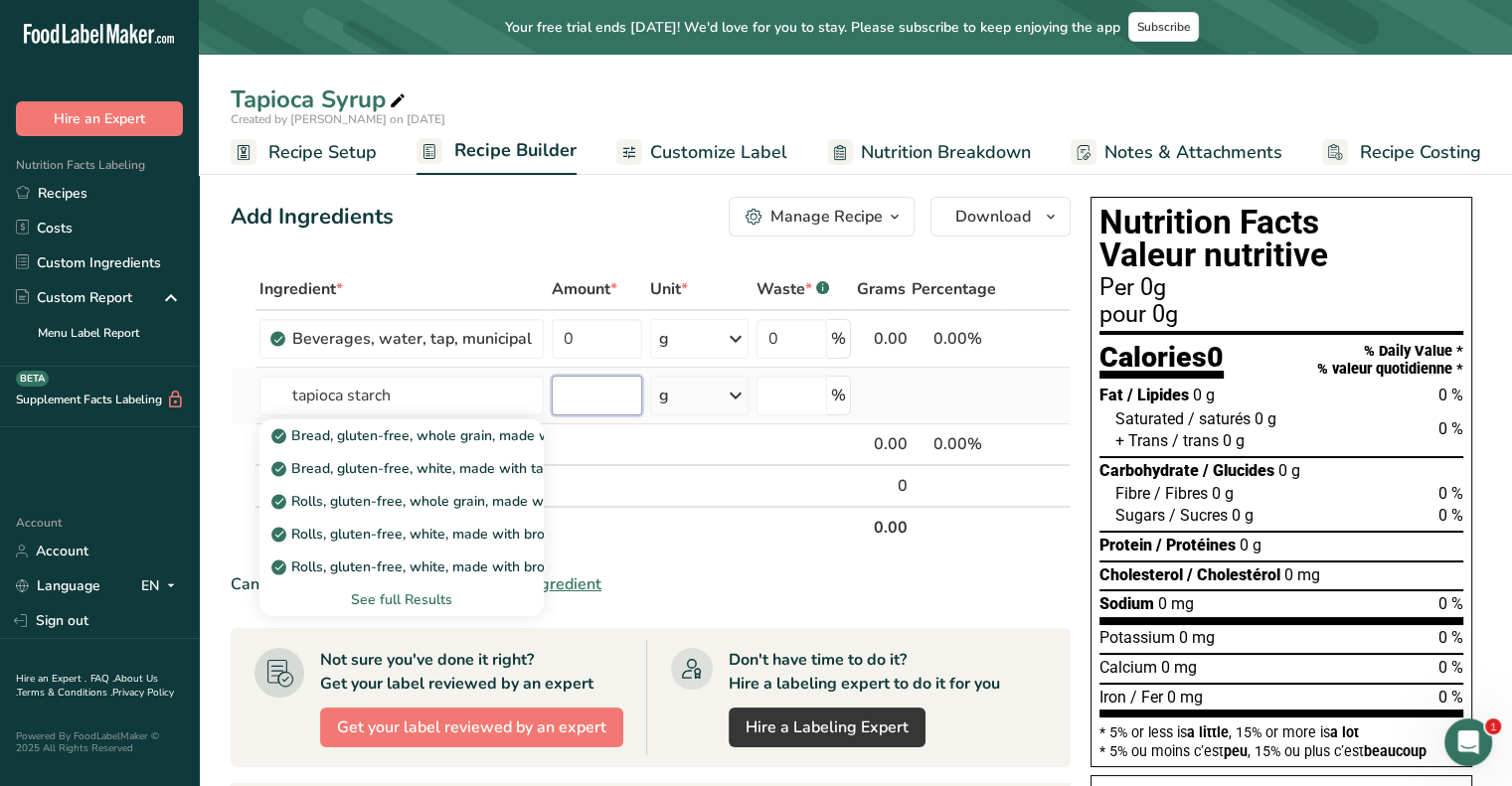 type 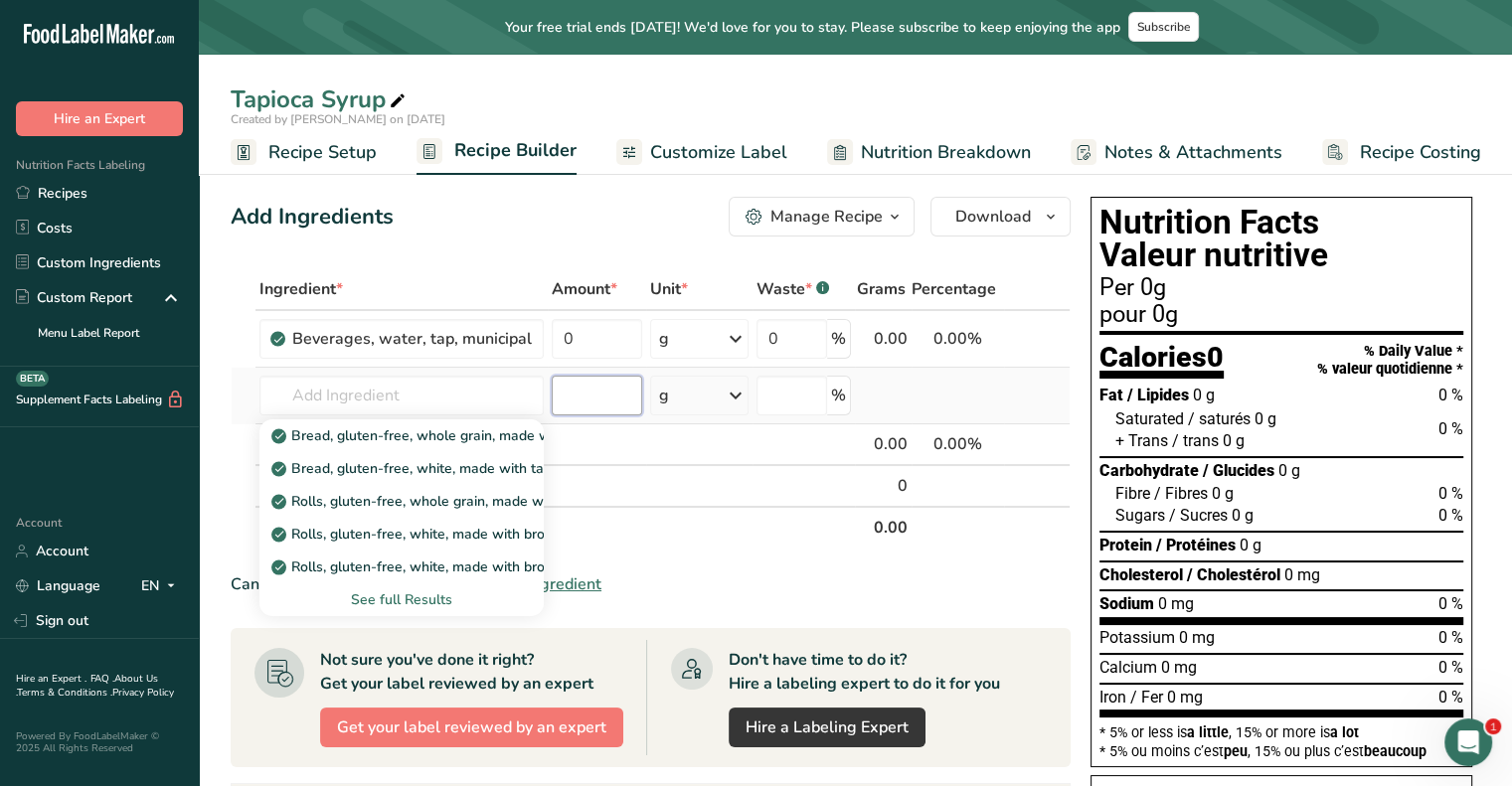 click at bounding box center [596, 395] 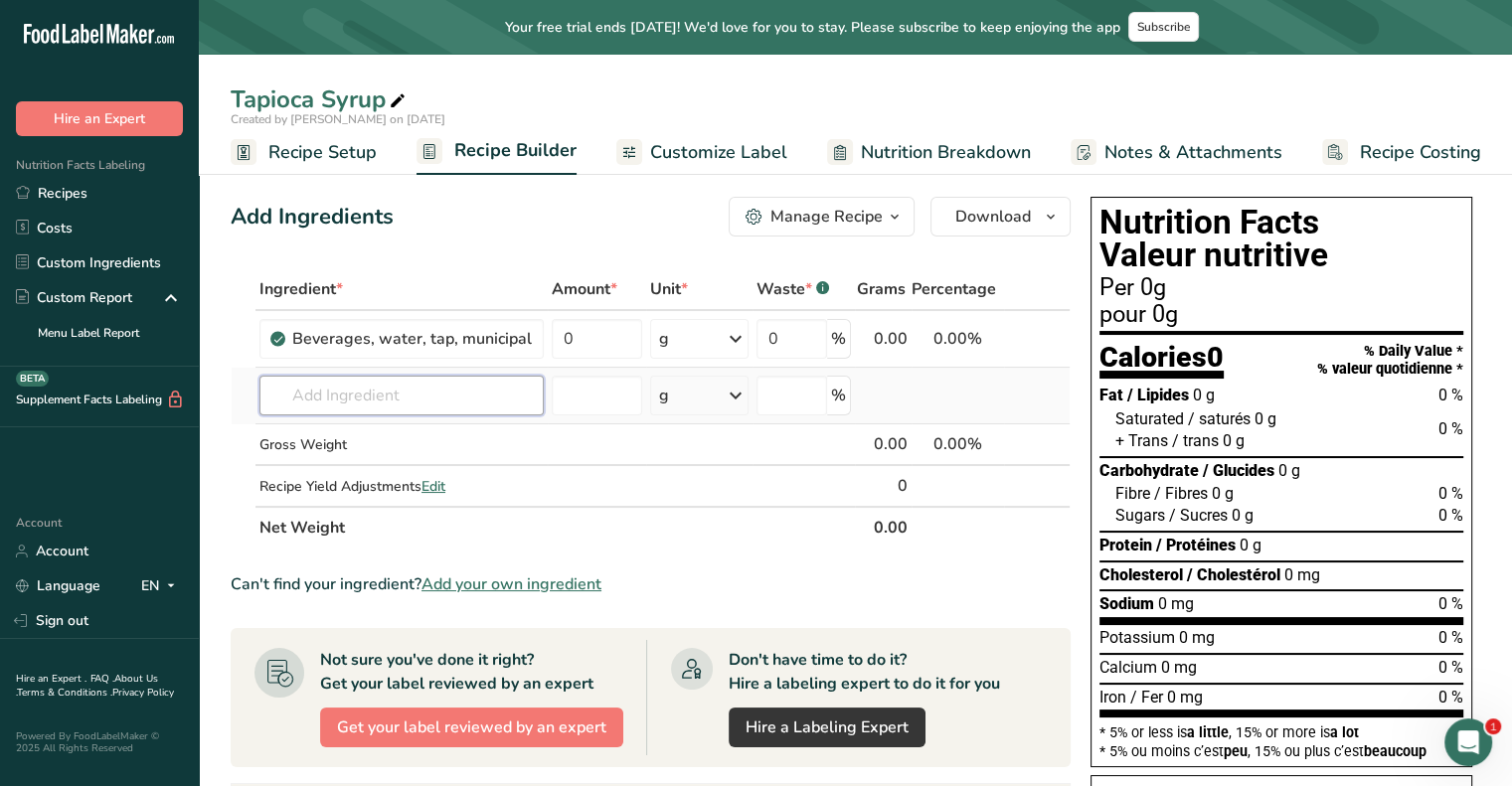 click at bounding box center (402, 395) 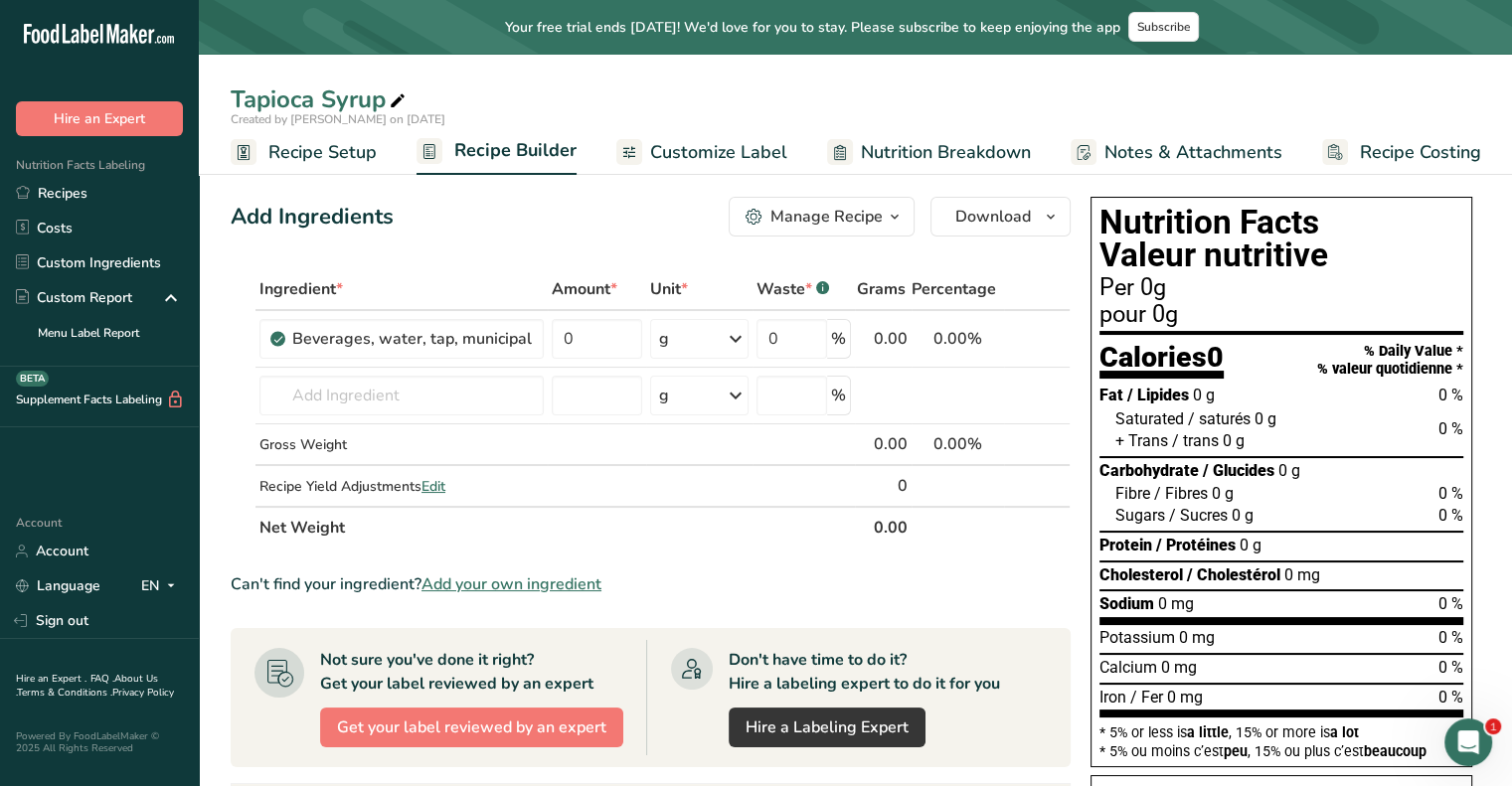 click on "Add your own ingredient" at bounding box center [511, 584] 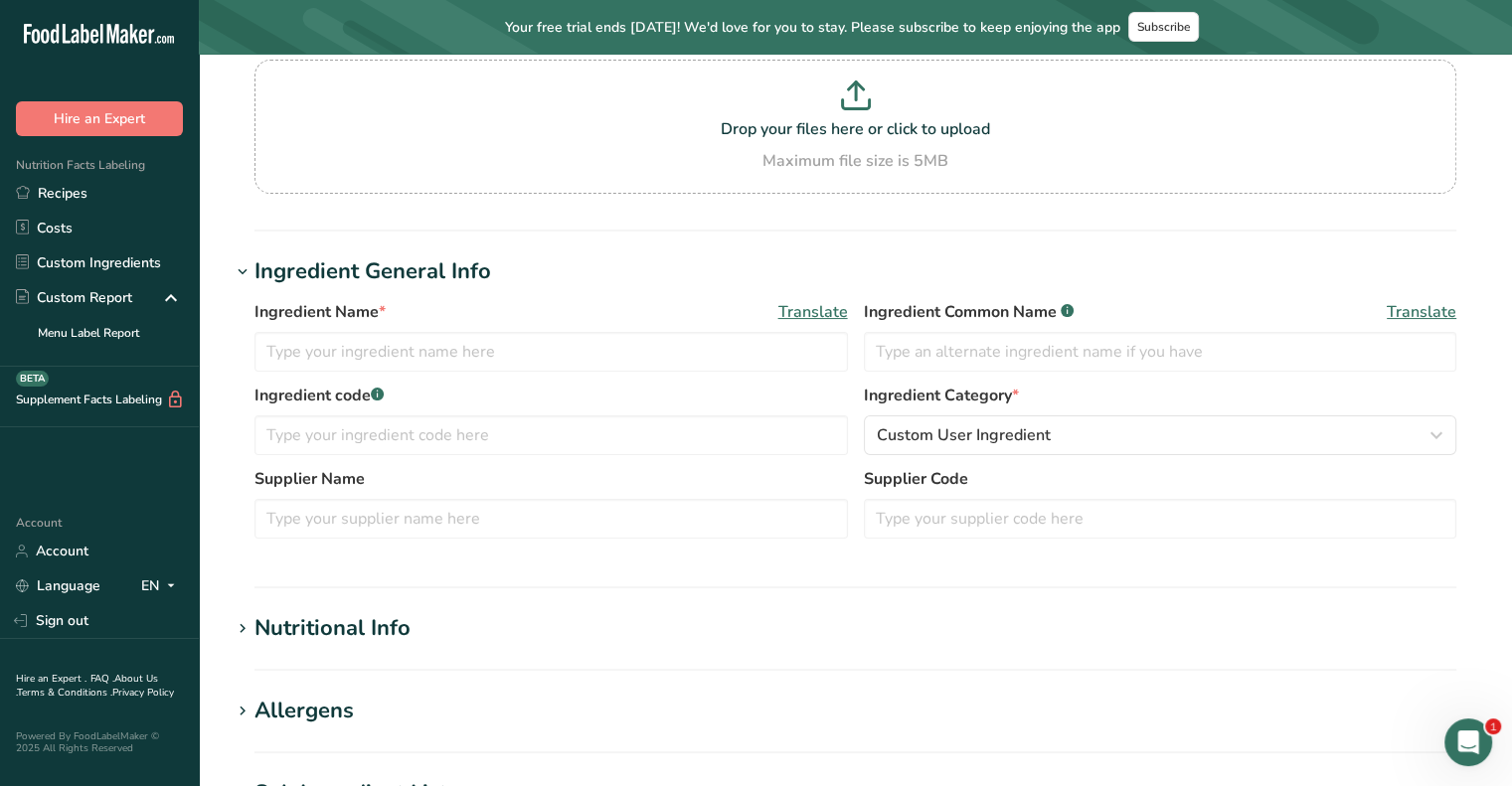 scroll, scrollTop: 199, scrollLeft: 0, axis: vertical 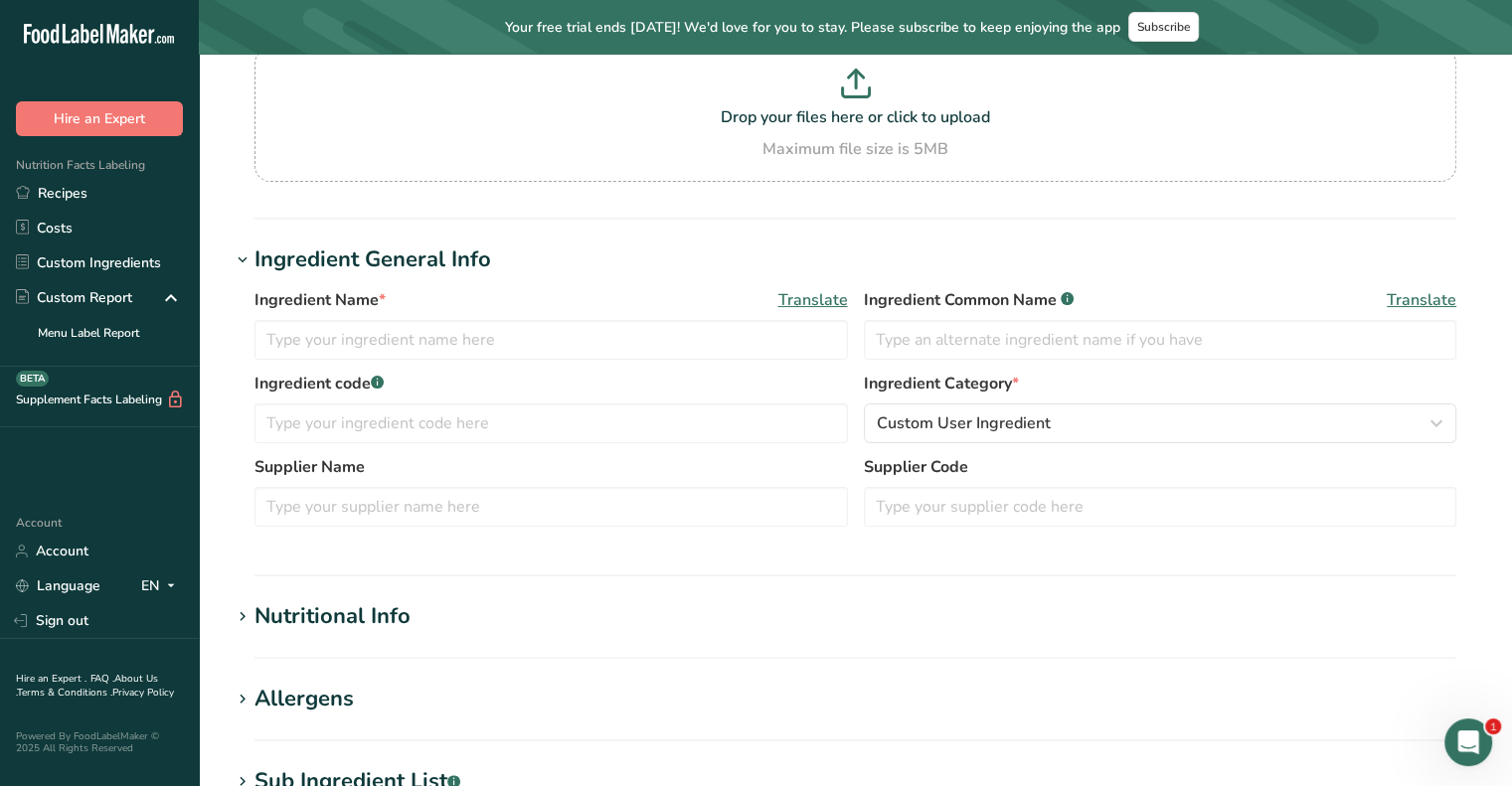 click on "Ingredient Name *
Translate" at bounding box center [551, 300] 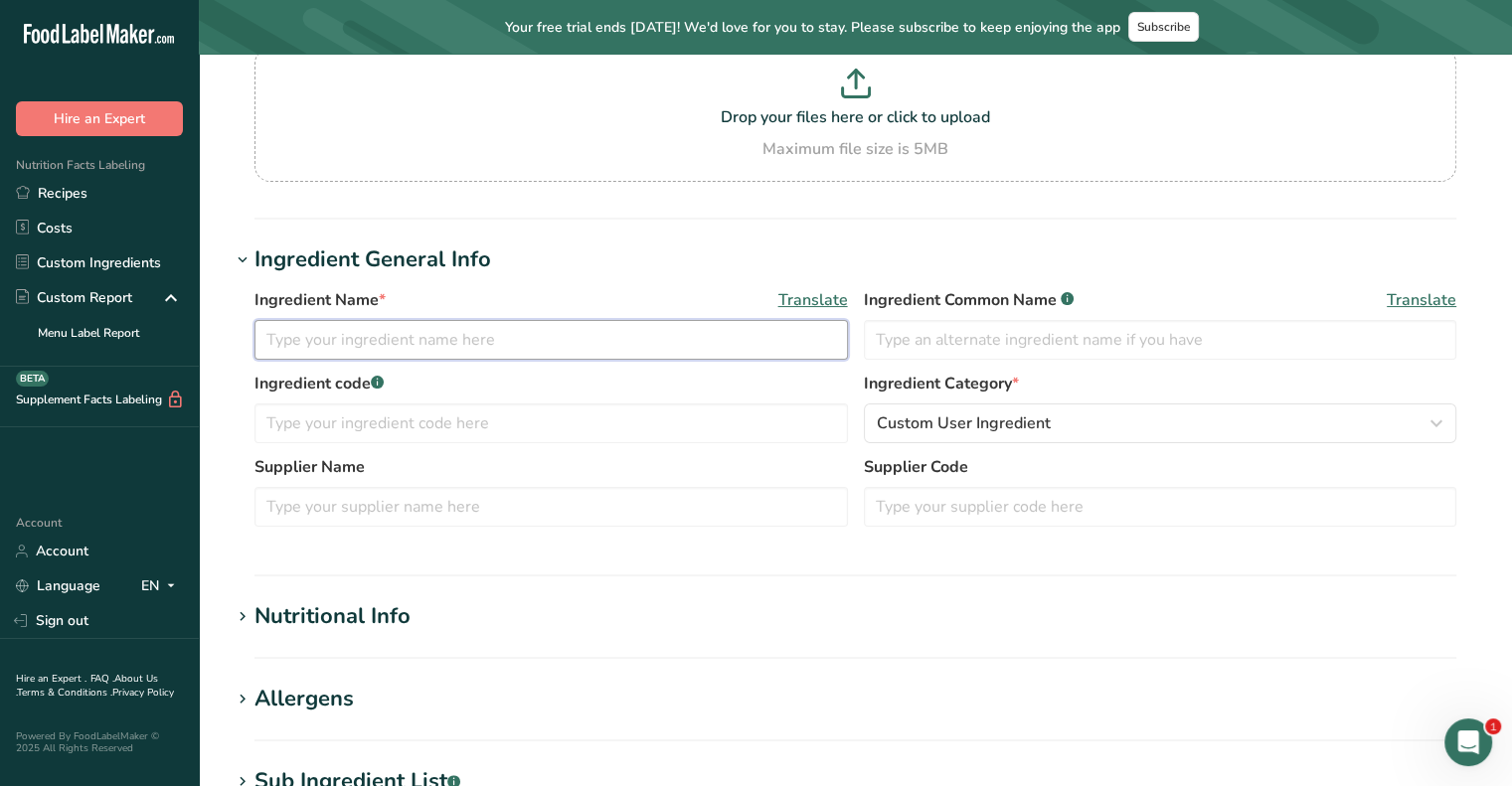 click at bounding box center (551, 340) 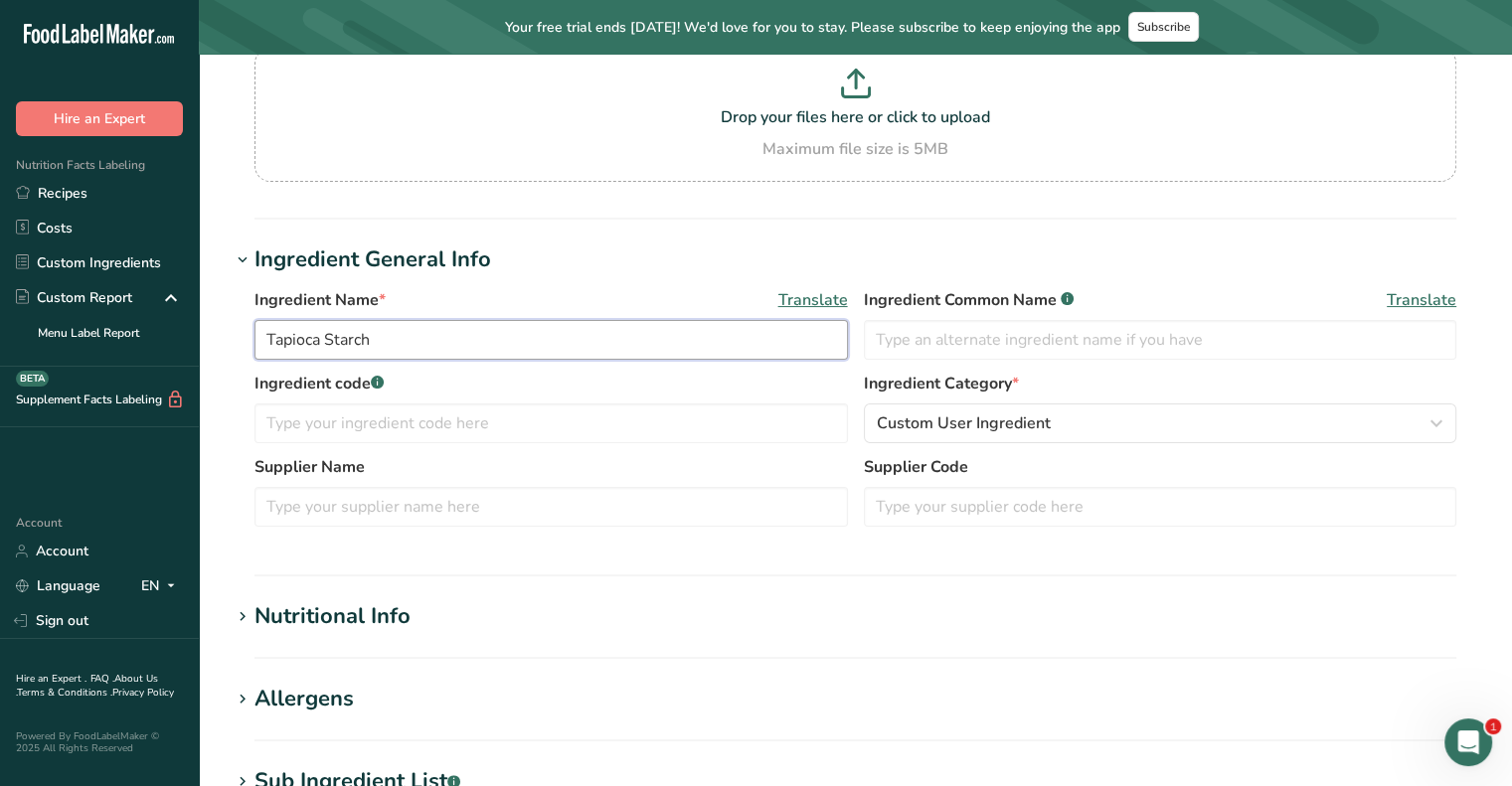 type on "Tapioca Starch" 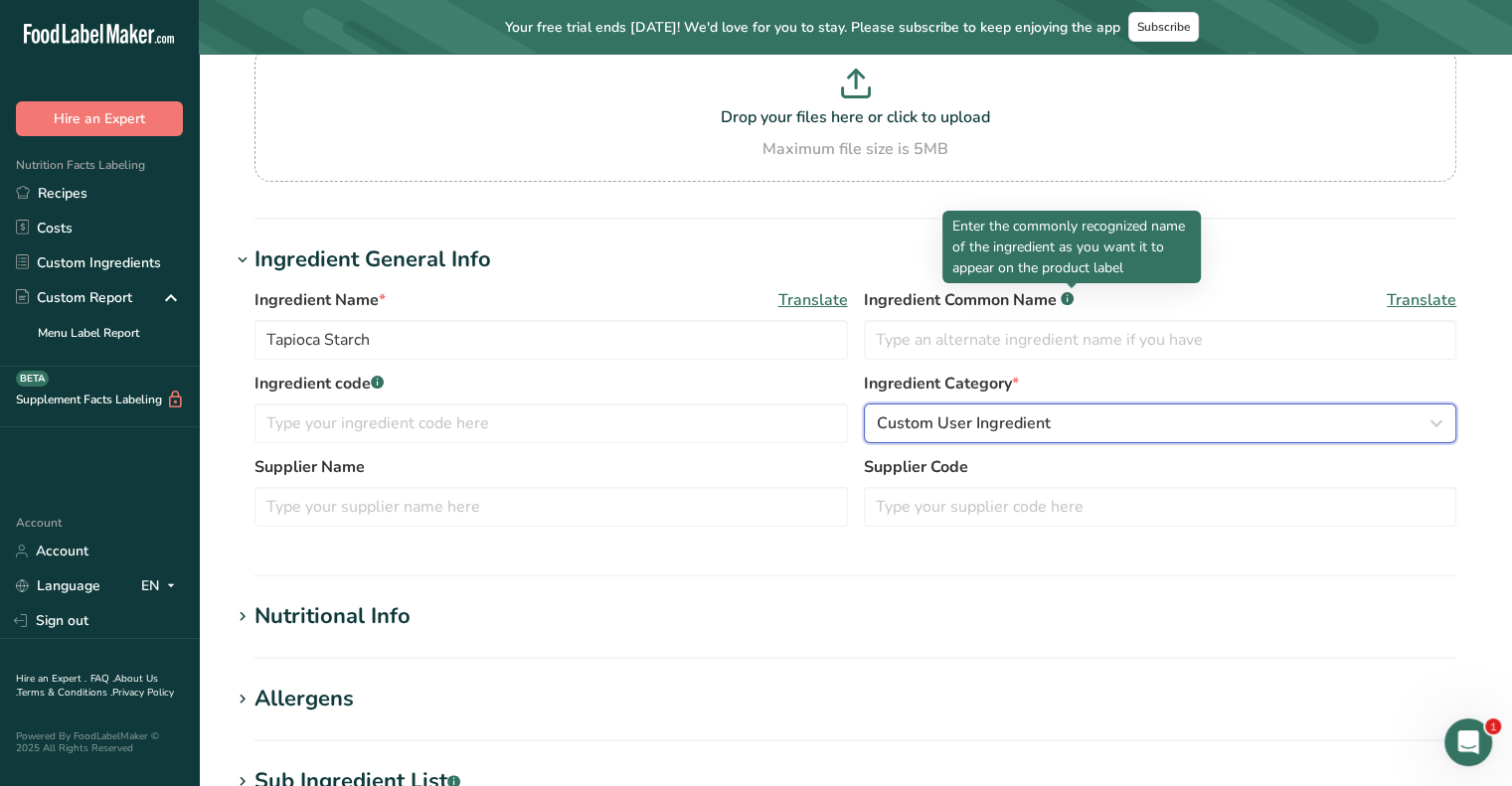 click on "Custom User Ingredient" at bounding box center (963, 423) 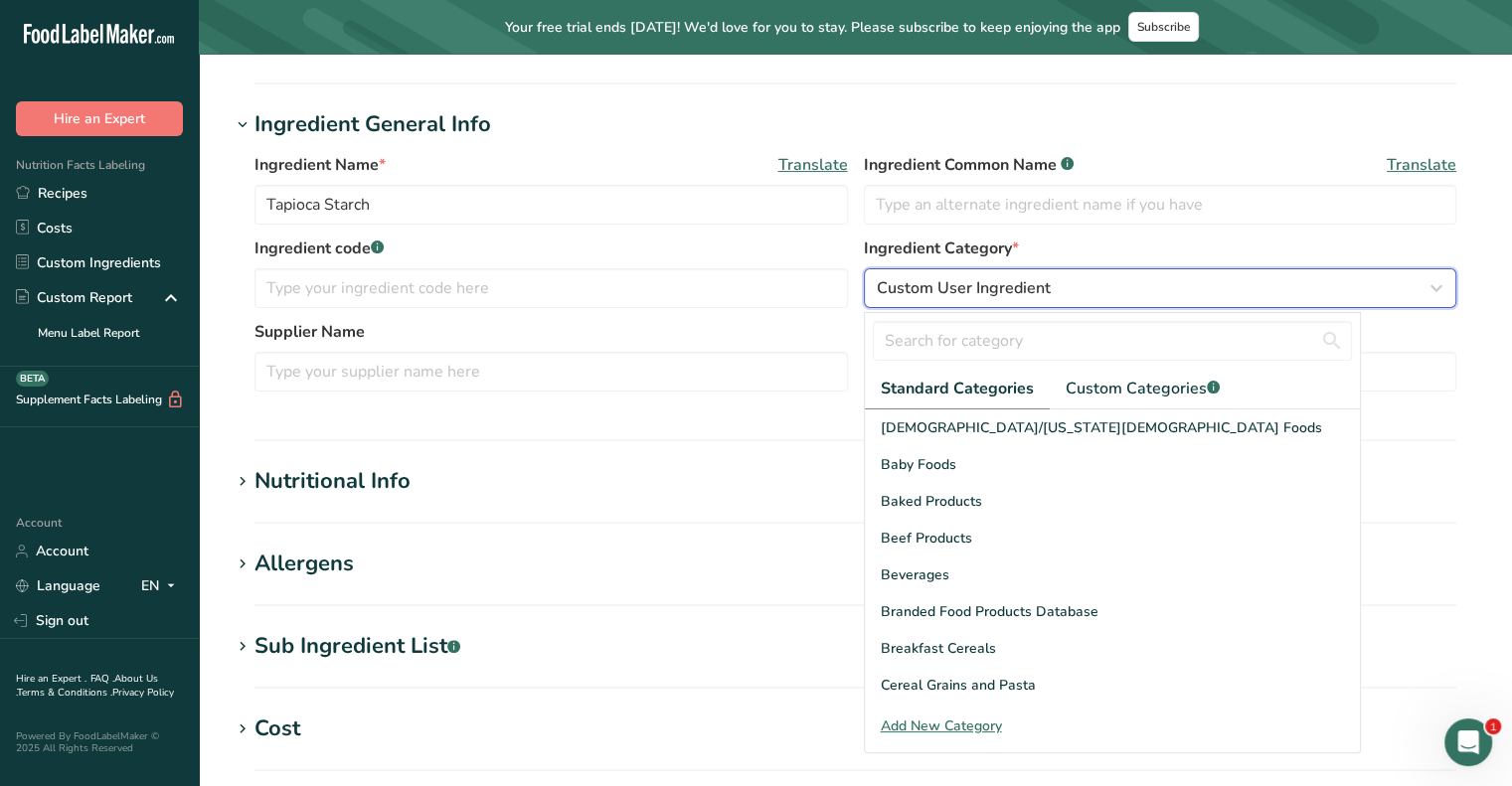 scroll, scrollTop: 350, scrollLeft: 0, axis: vertical 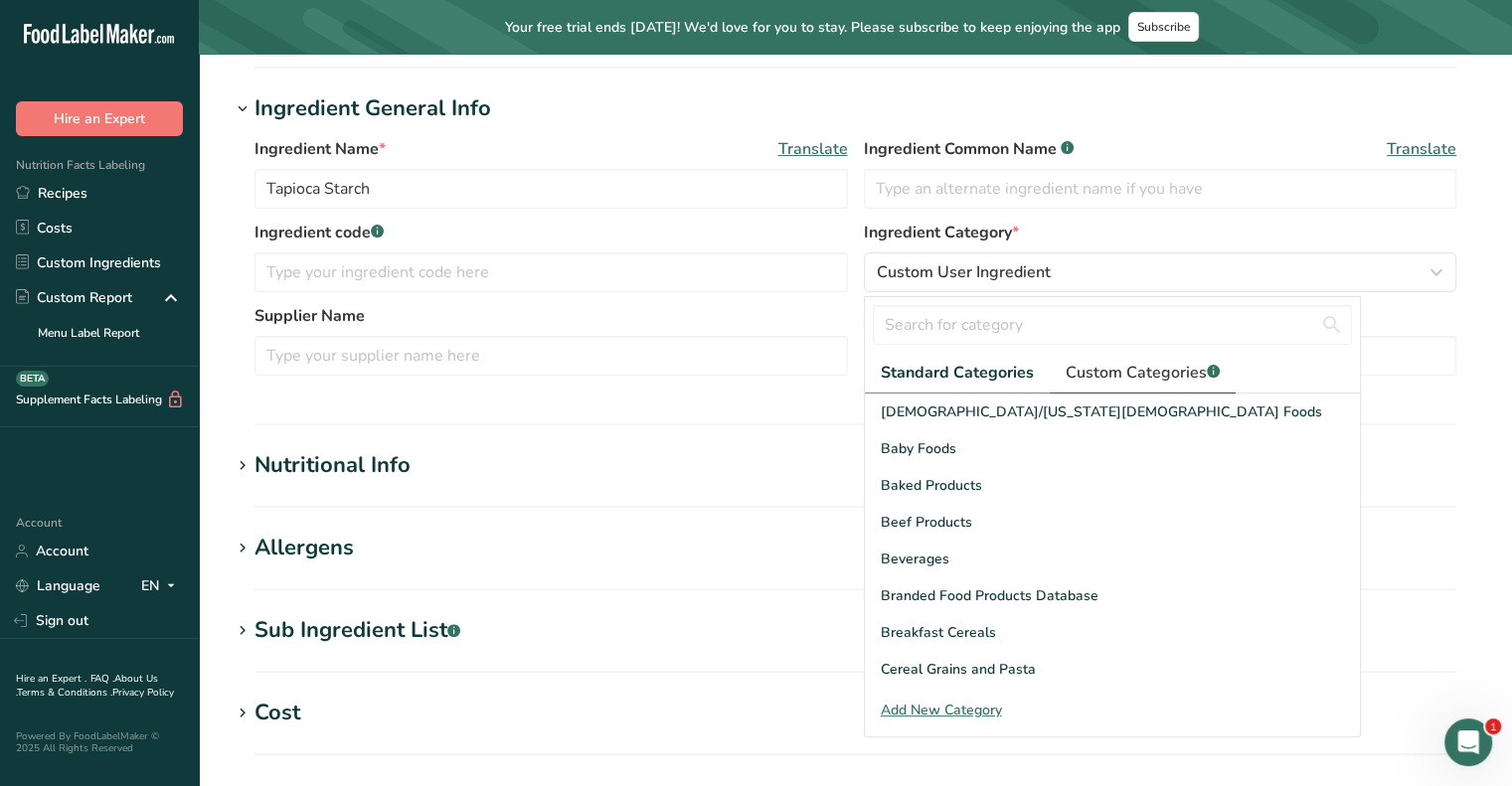 click on "Custom Categories
.a-a{fill:#347362;}.b-a{fill:#fff;}" at bounding box center [1142, 373] 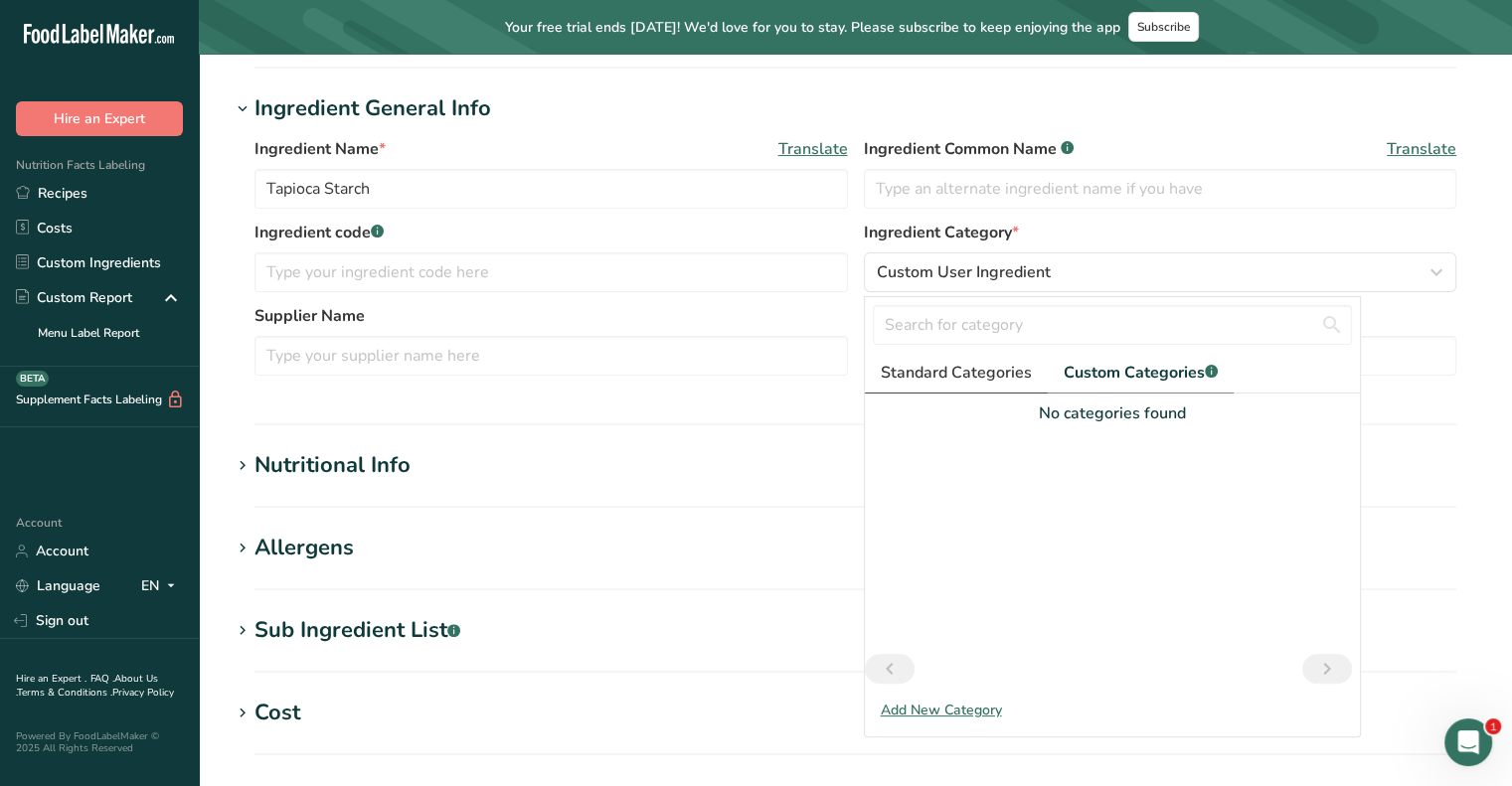 click on "Standard Categories" at bounding box center [956, 373] 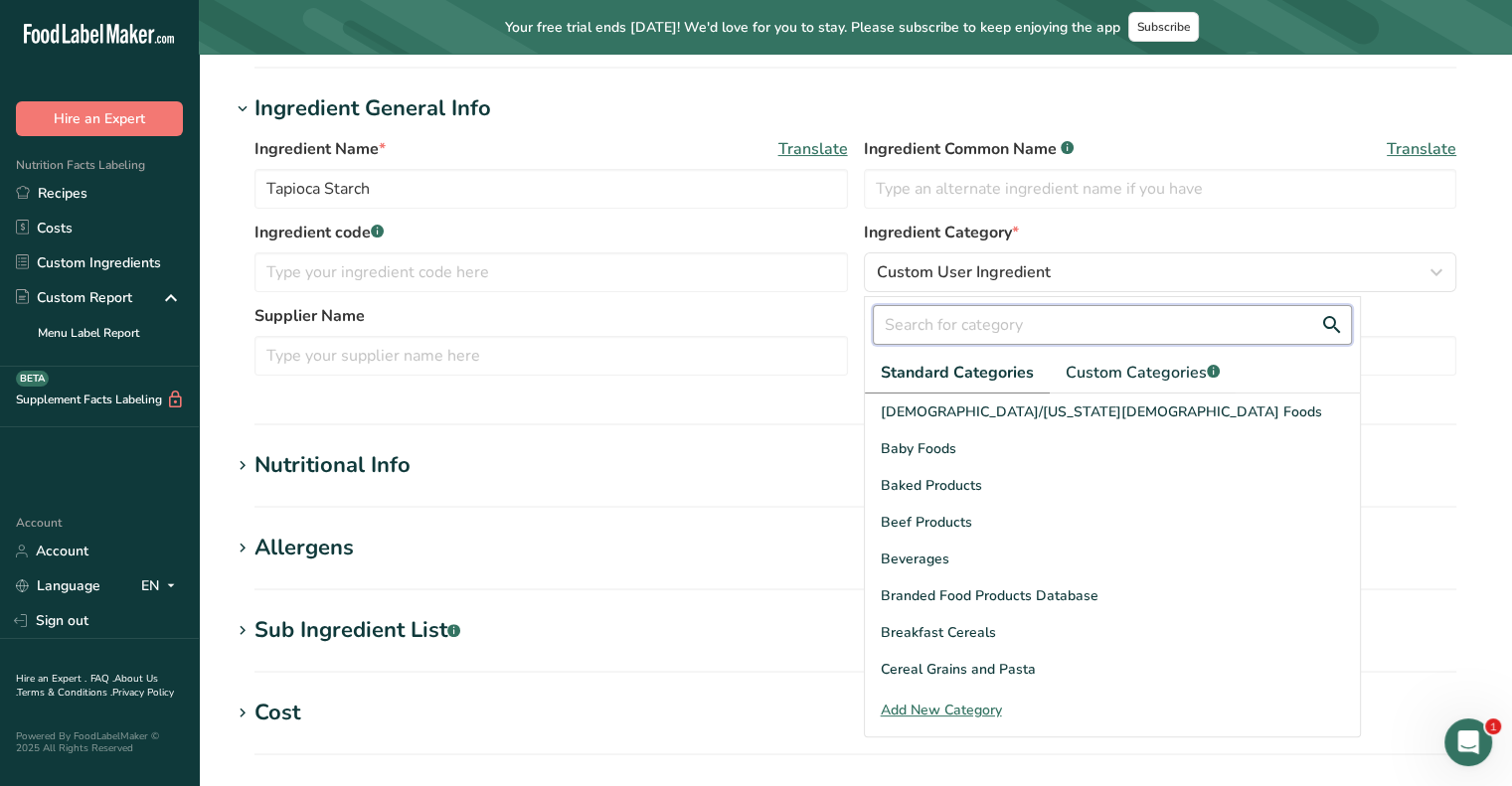 click at bounding box center (1112, 325) 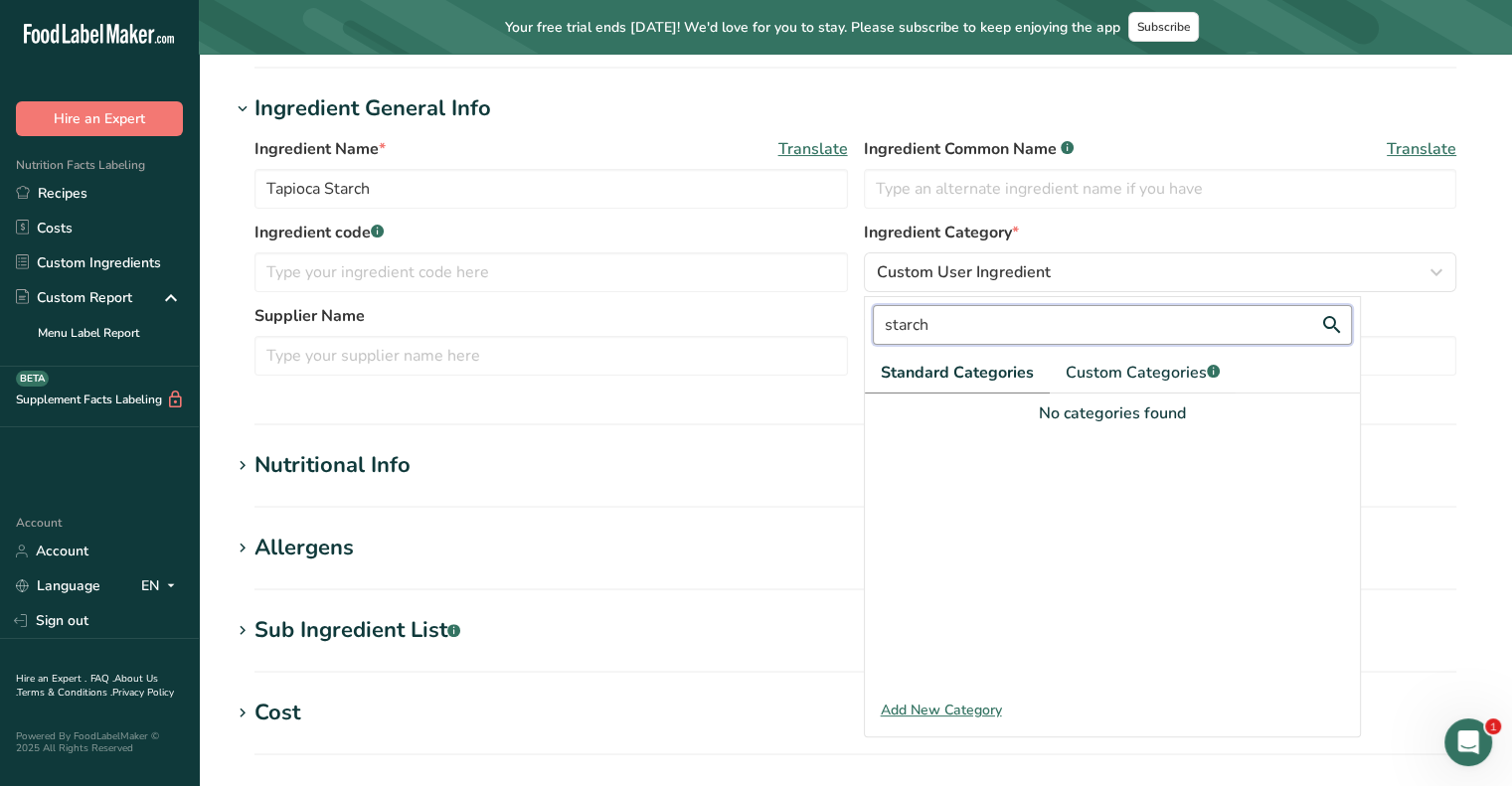 click on "starch" at bounding box center [1112, 325] 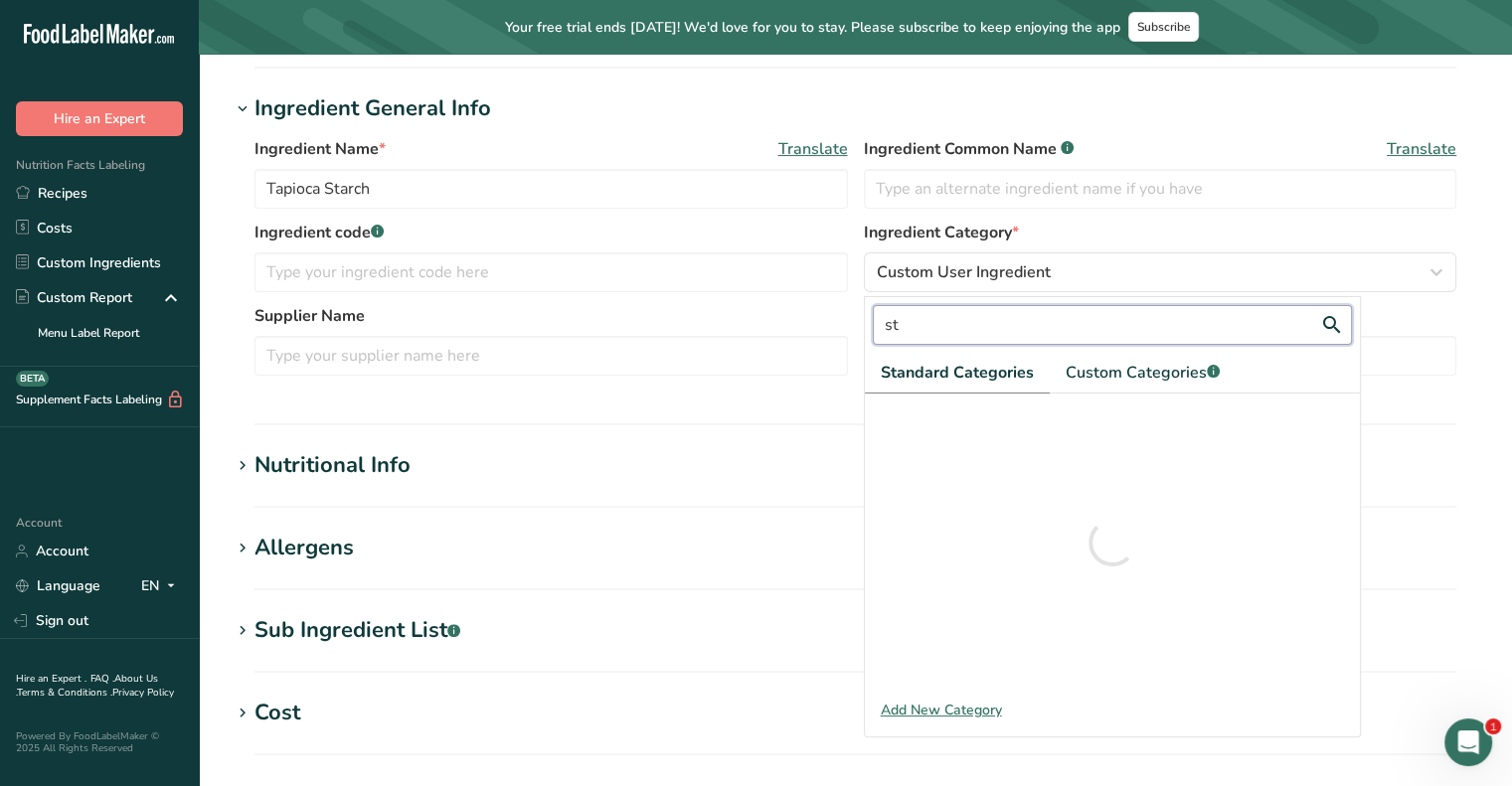 type on "s" 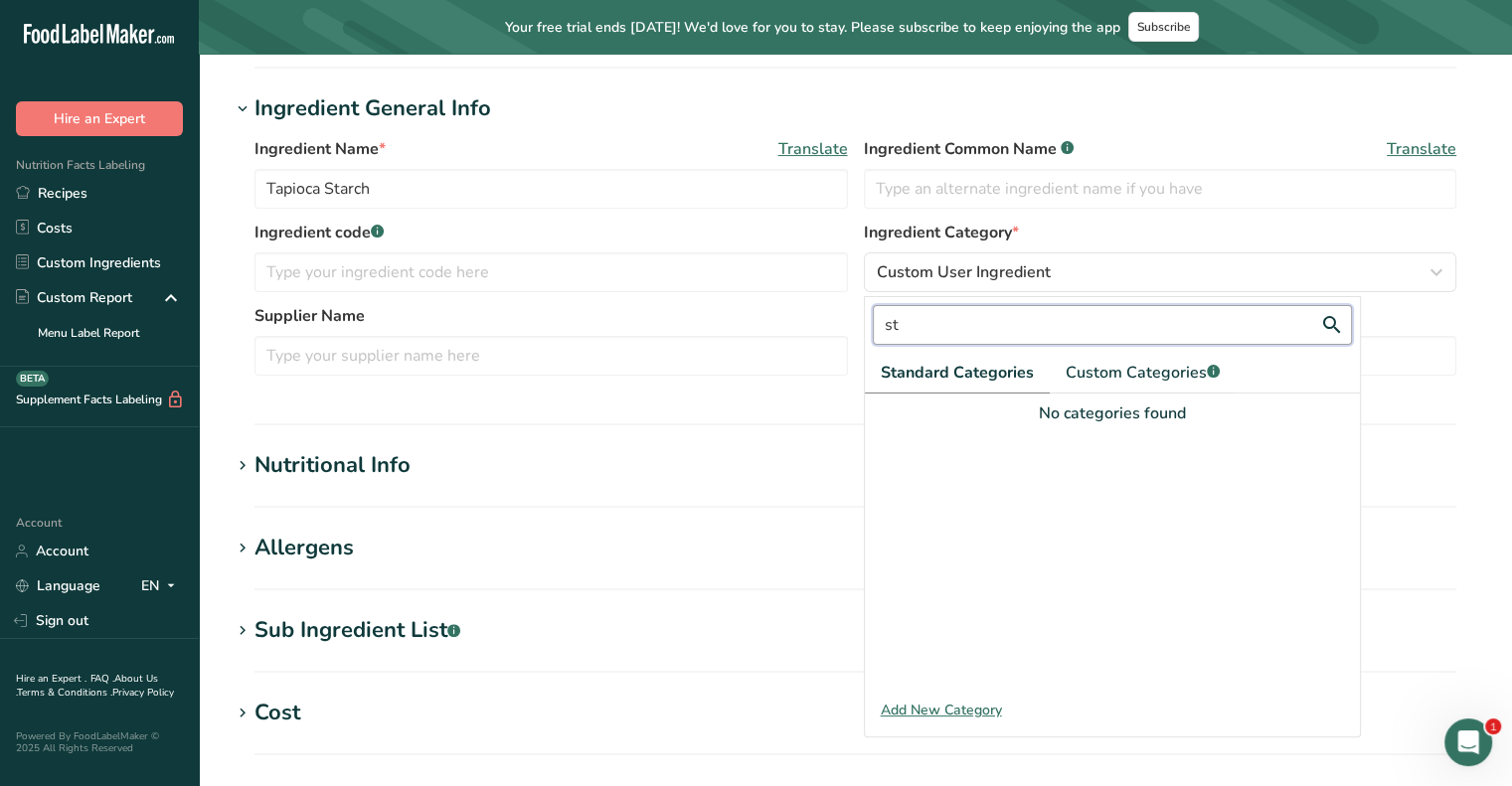 type on "s" 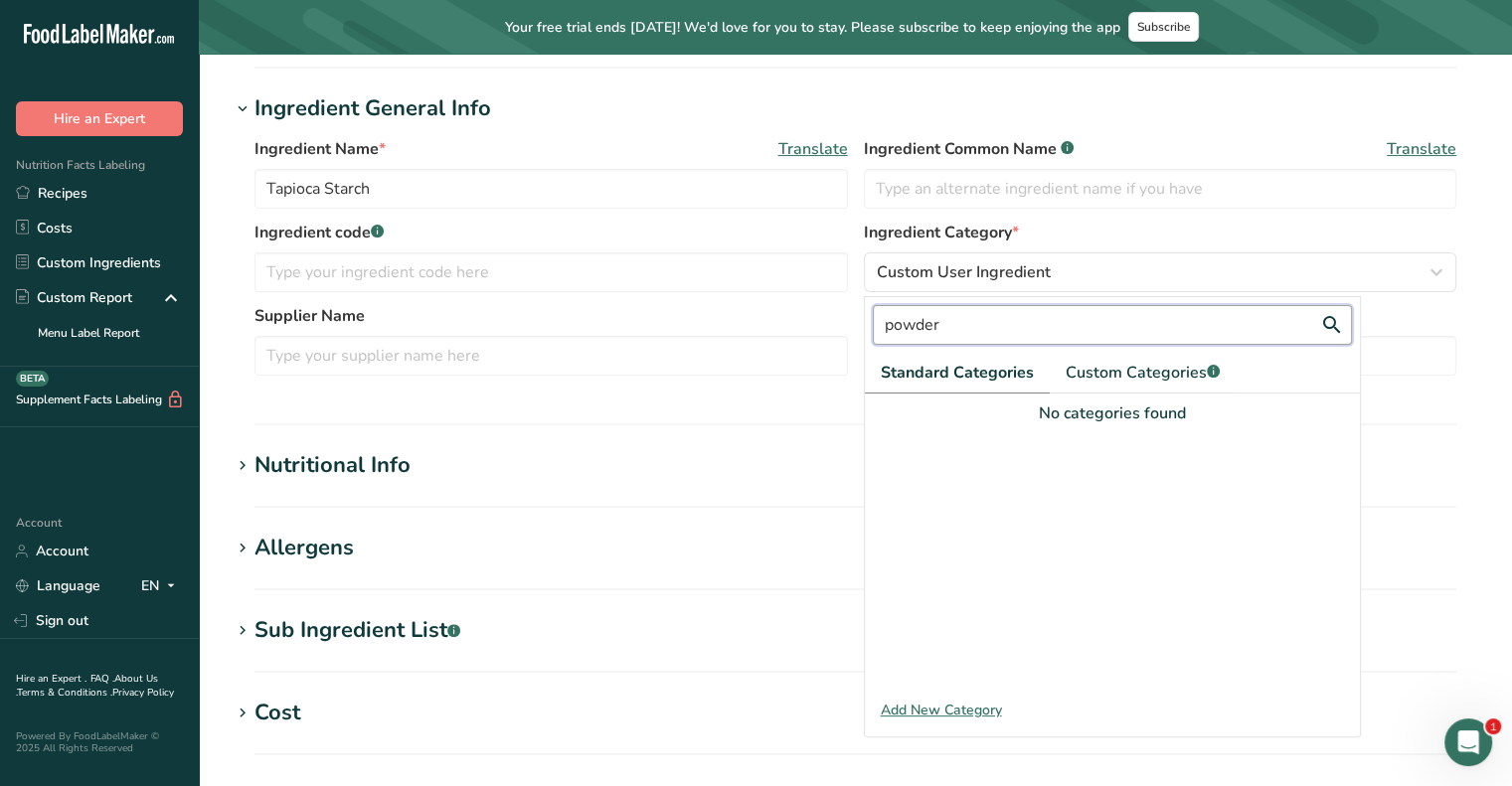scroll, scrollTop: 0, scrollLeft: 0, axis: both 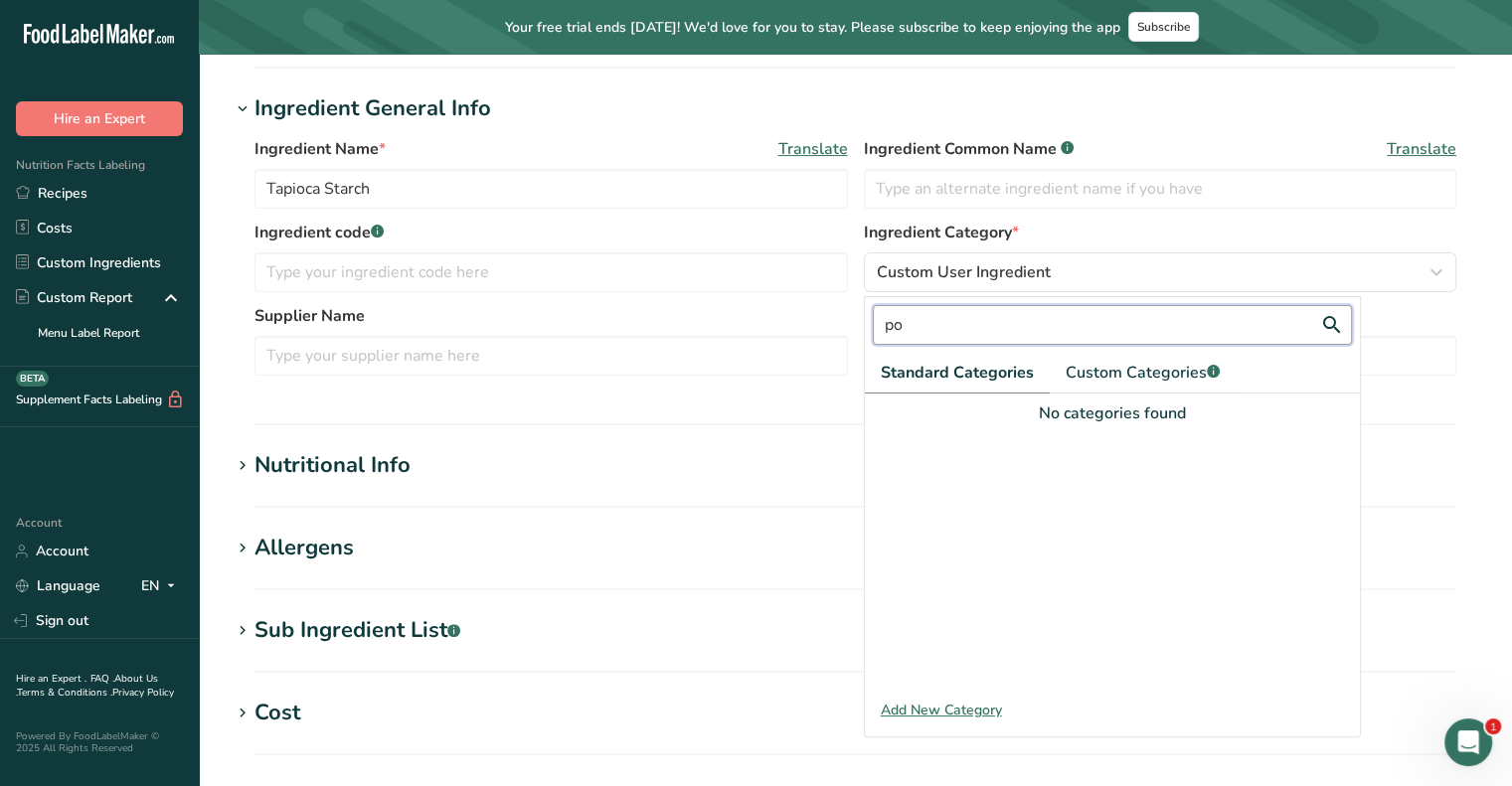 type on "p" 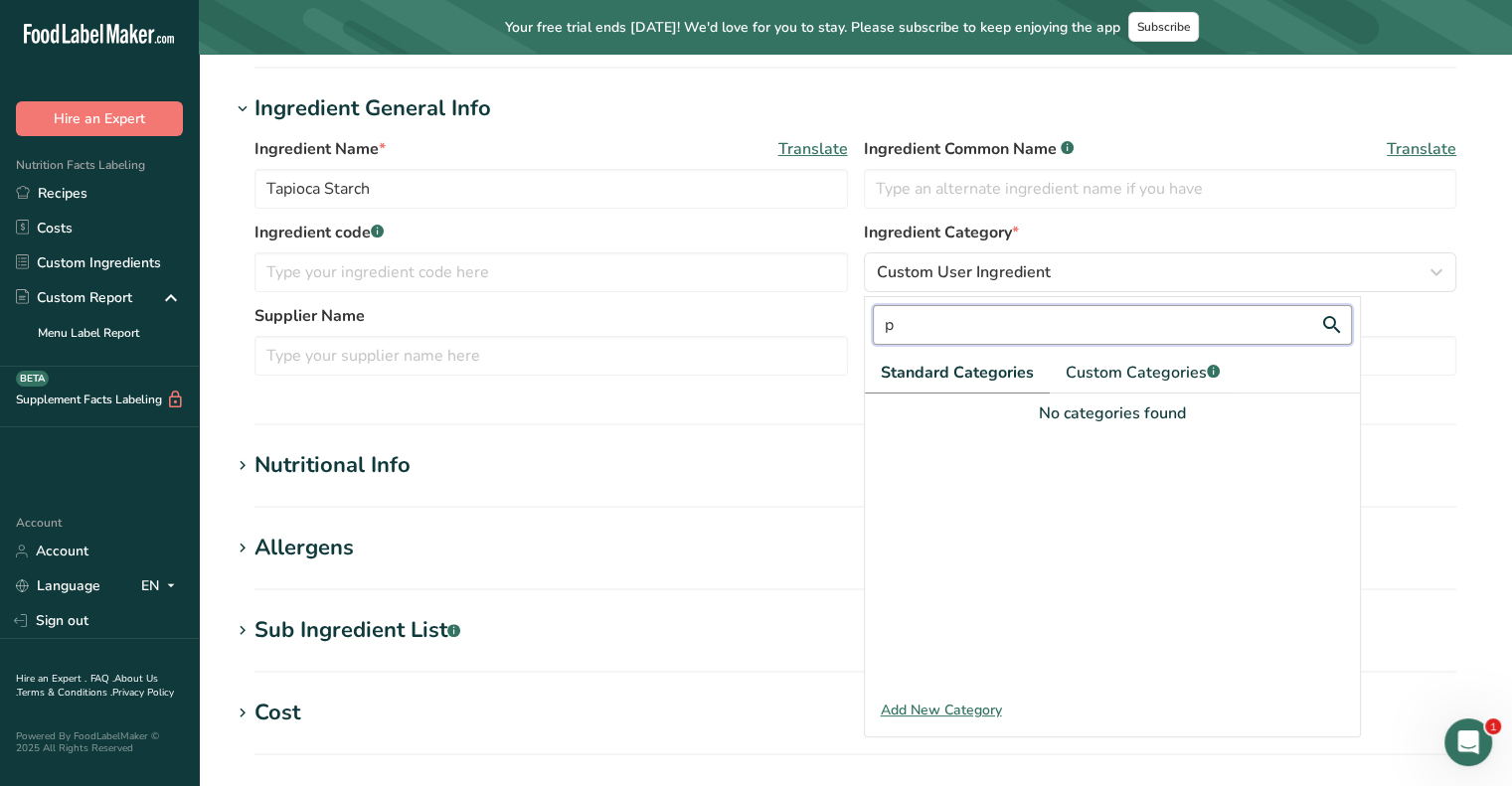 type 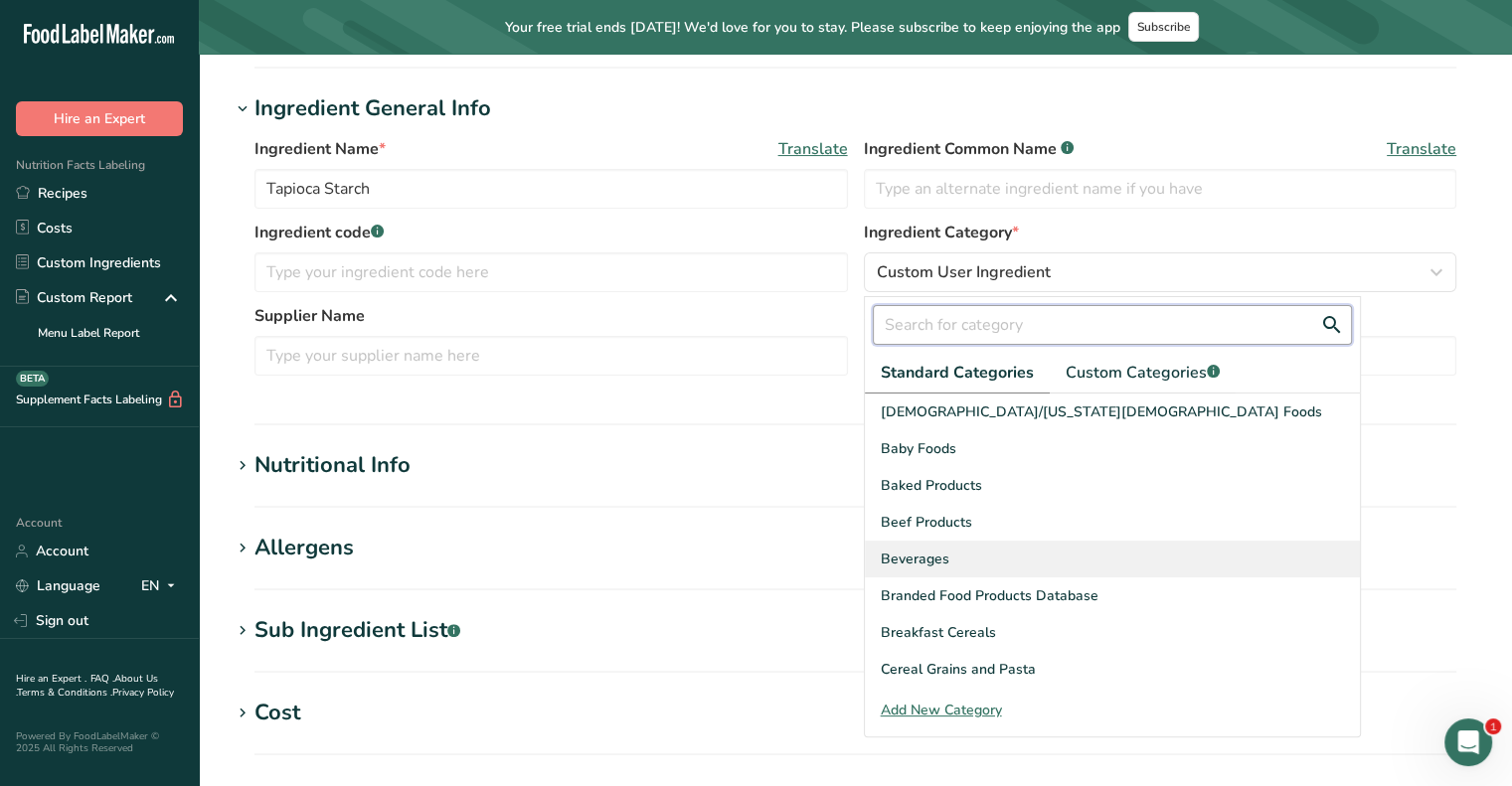 scroll, scrollTop: 250, scrollLeft: 0, axis: vertical 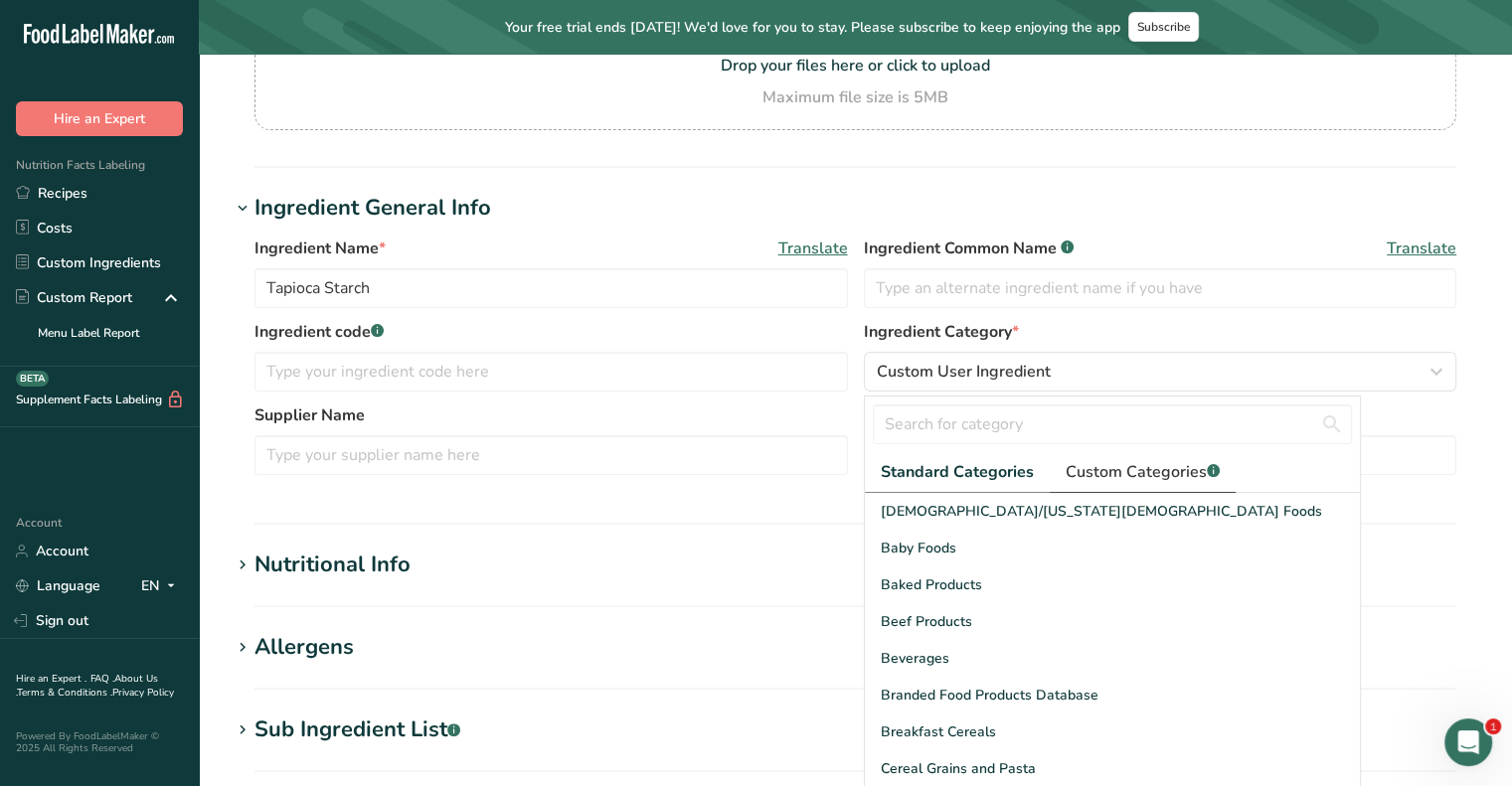 click on "Custom Categories
.a-a{fill:#347362;}.b-a{fill:#fff;}" at bounding box center [1142, 472] 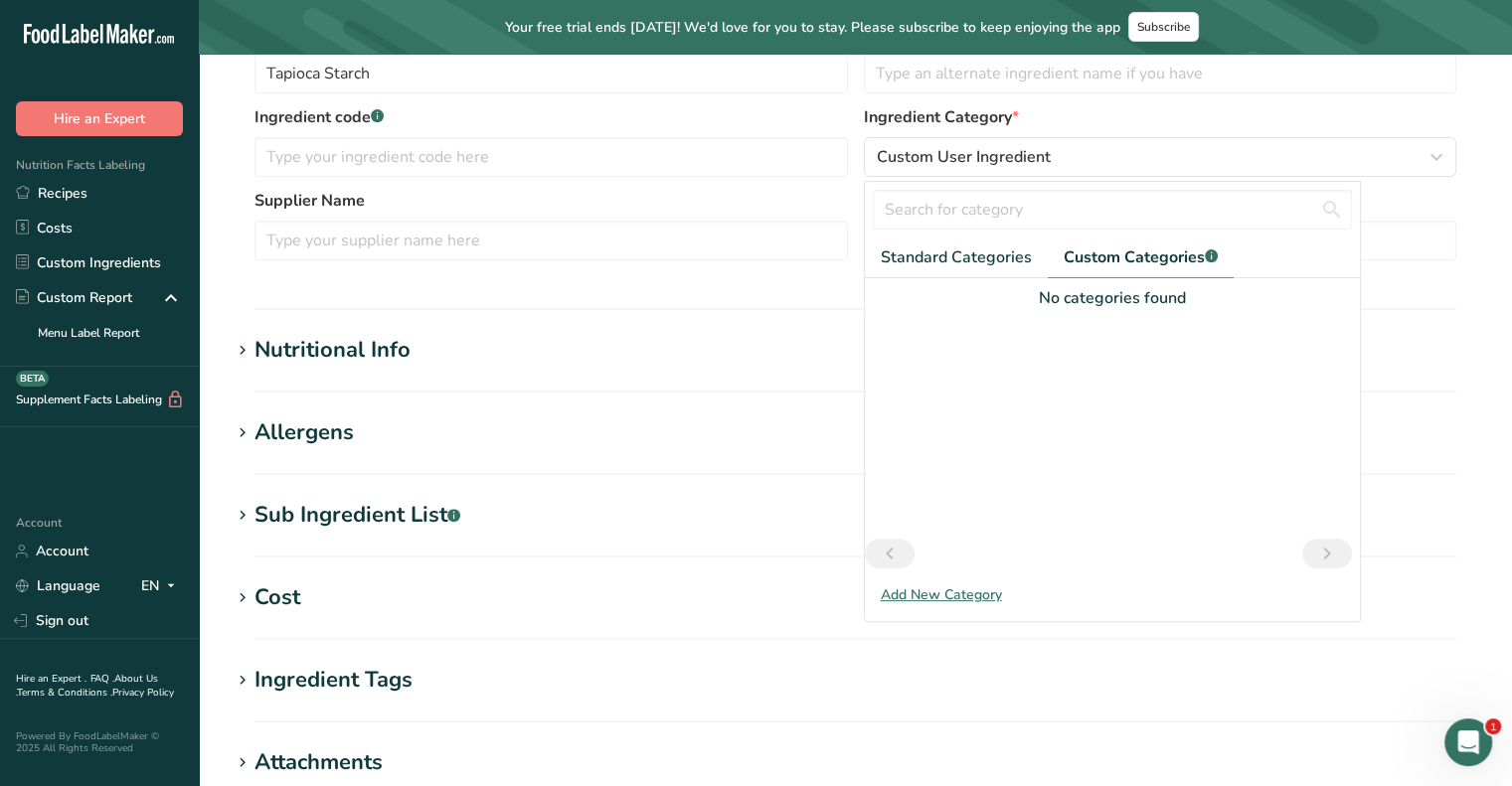 scroll, scrollTop: 469, scrollLeft: 0, axis: vertical 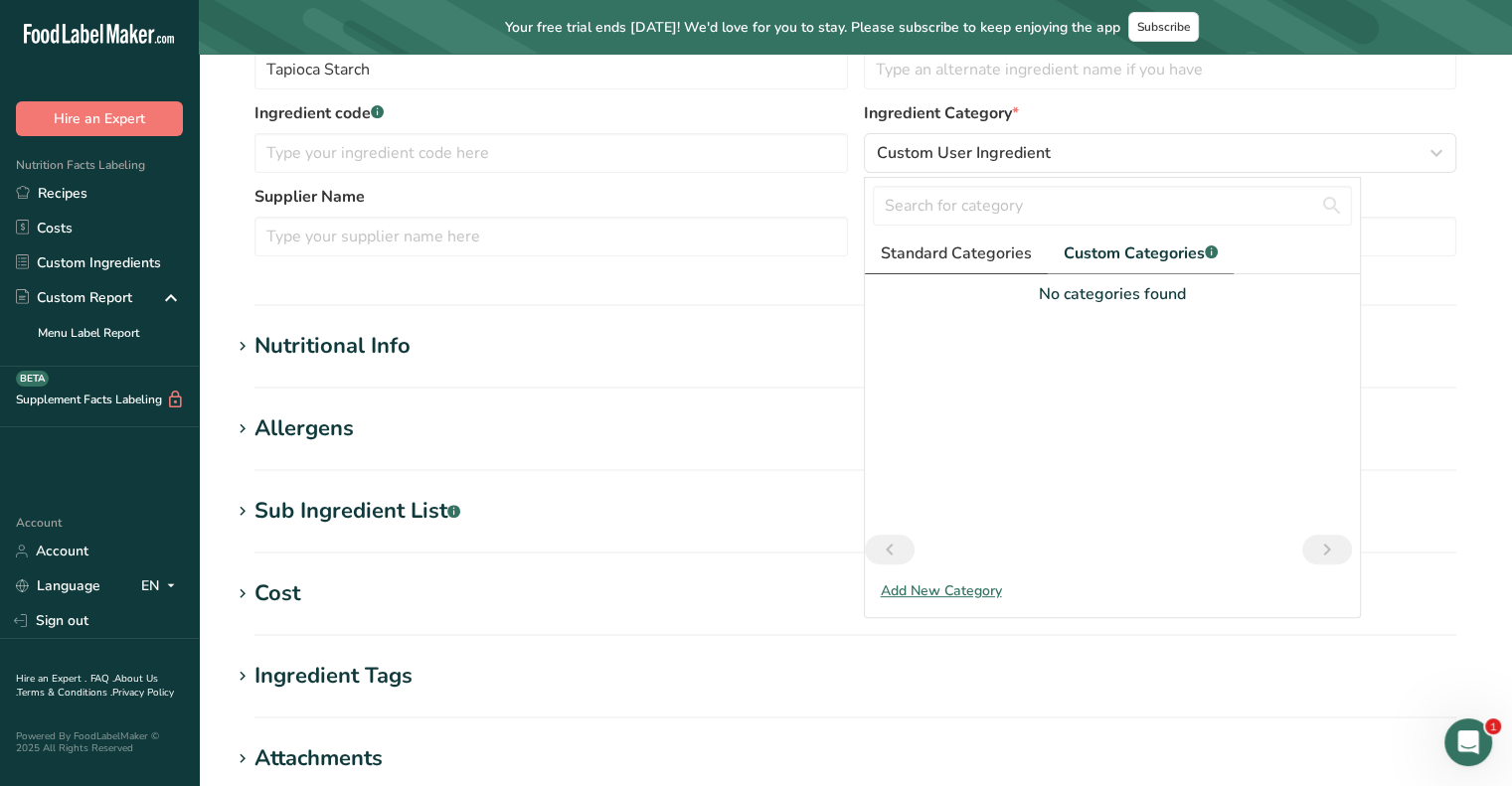 click on "Standard Categories" at bounding box center (956, 253) 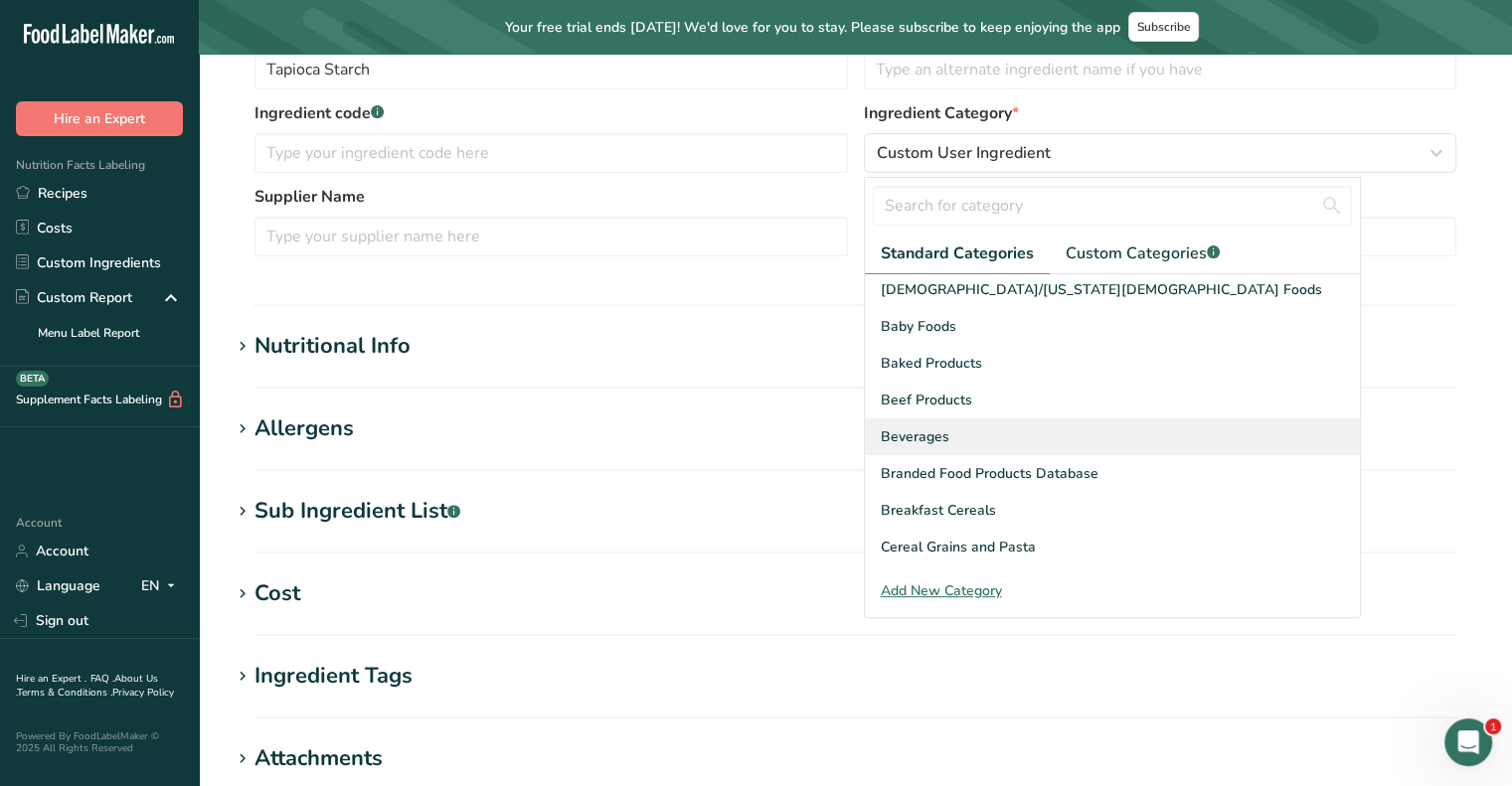 scroll, scrollTop: 0, scrollLeft: 0, axis: both 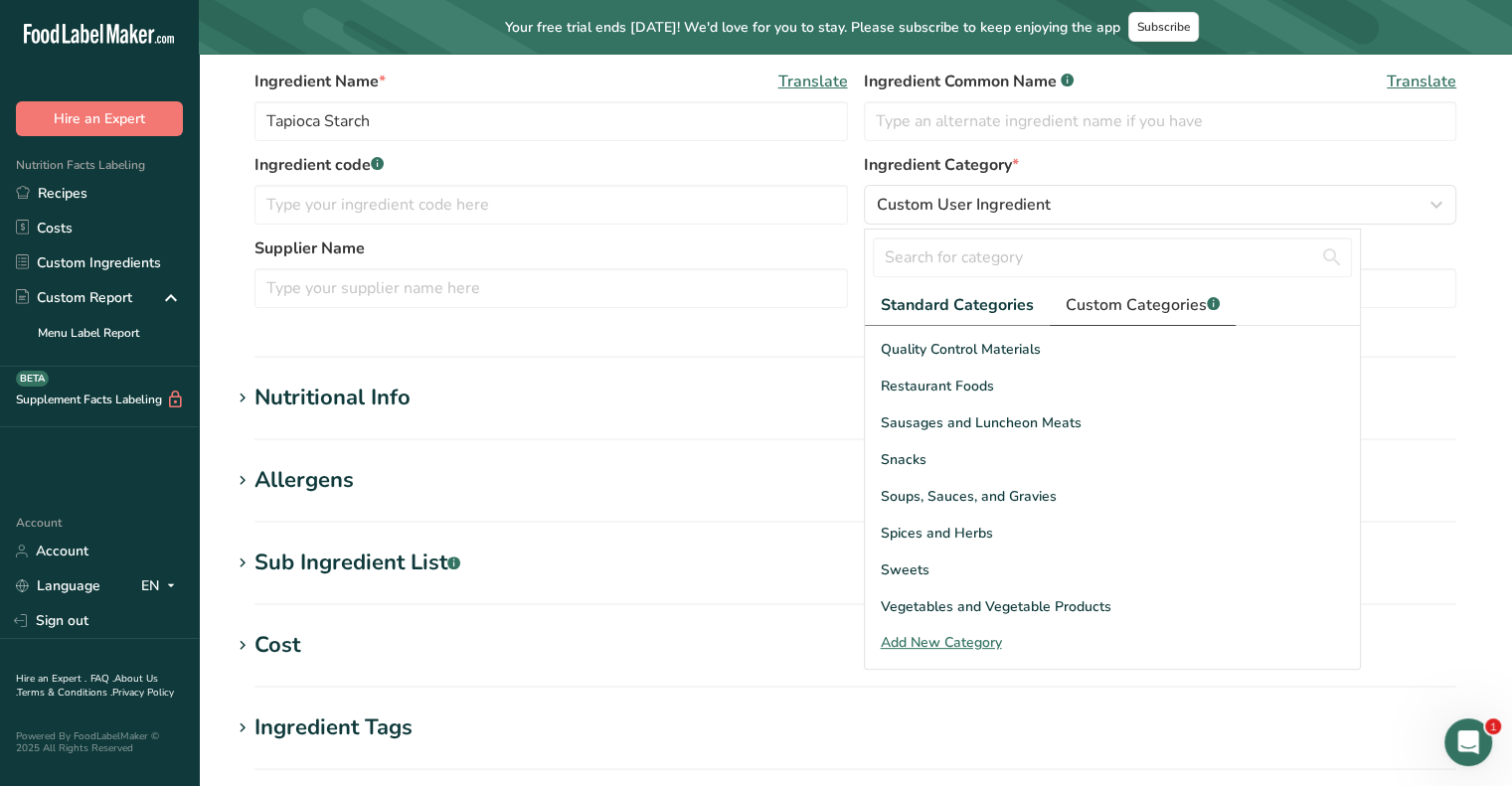click on "Custom Categories
.a-a{fill:#347362;}.b-a{fill:#fff;}" at bounding box center (1142, 305) 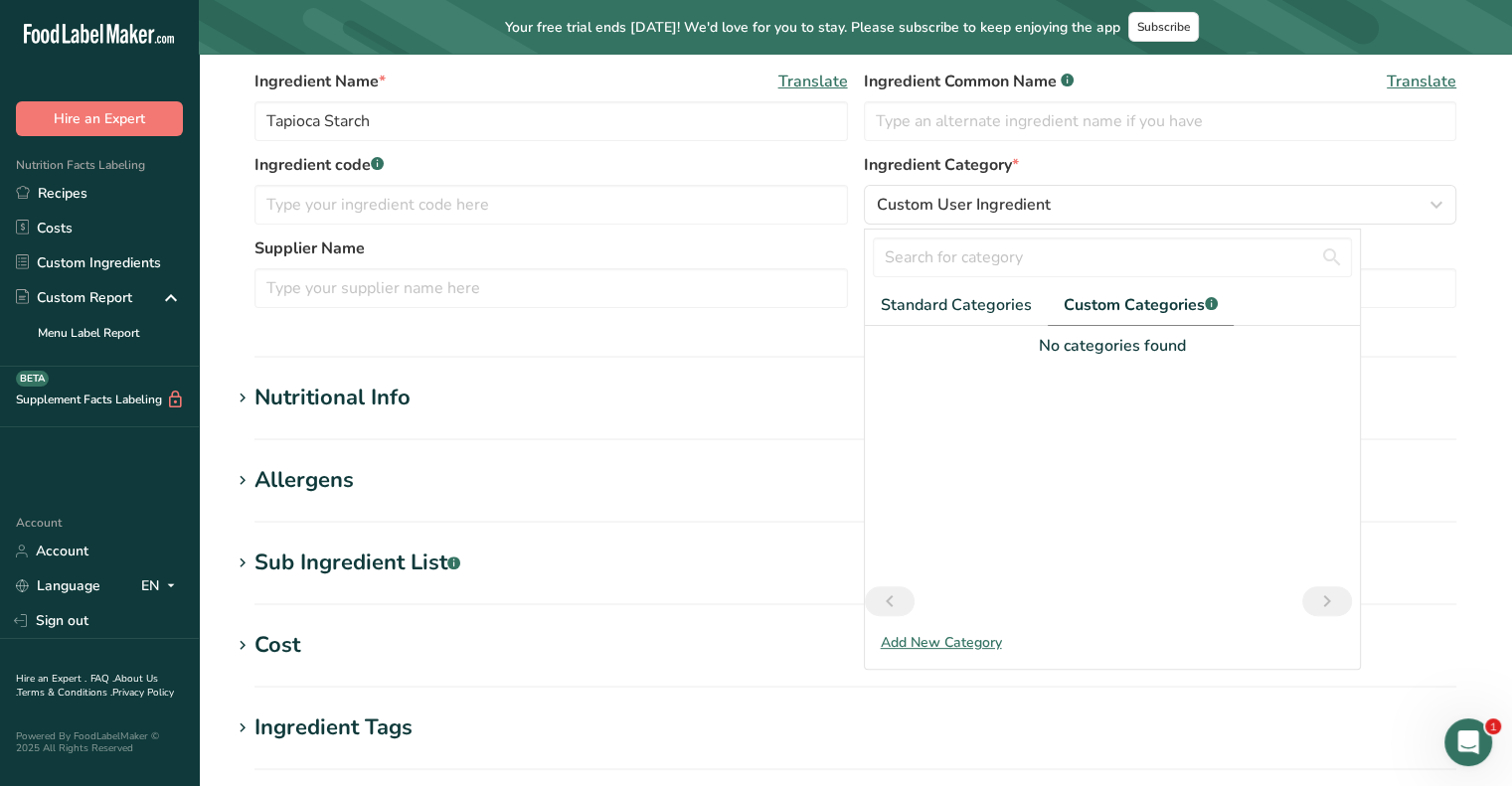 click on "Add New Category" at bounding box center [1112, 642] 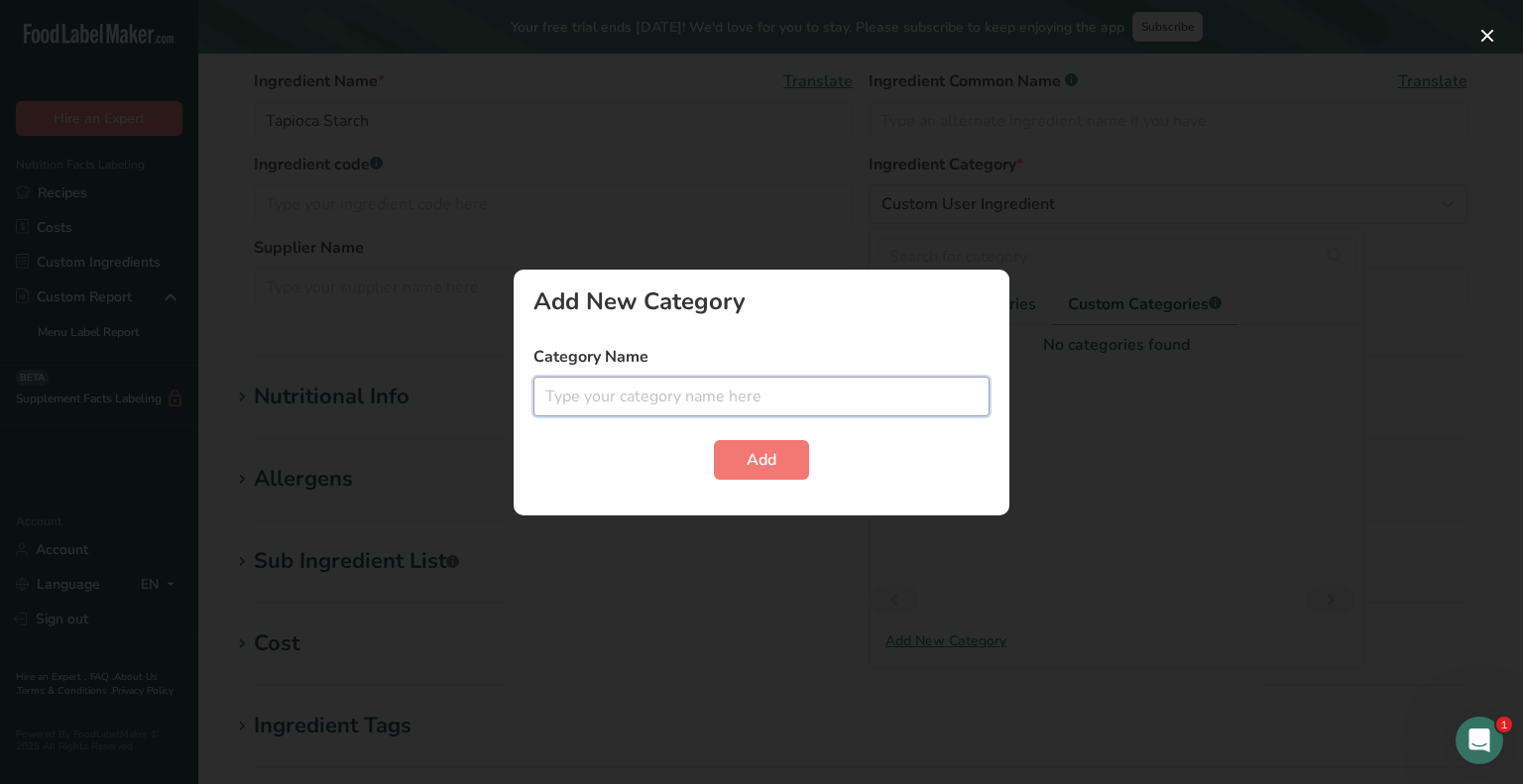 click at bounding box center [762, 396] 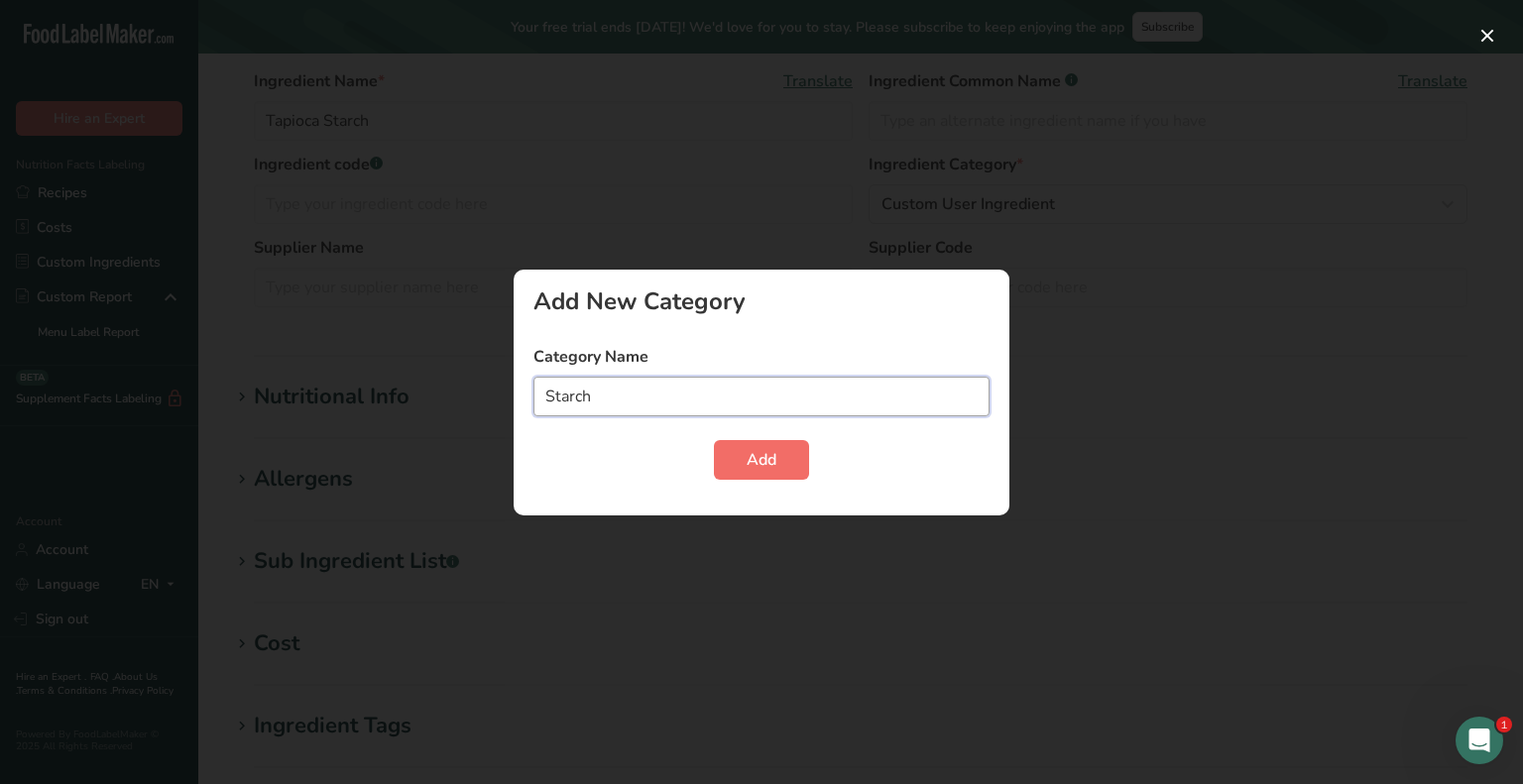type on "Starch" 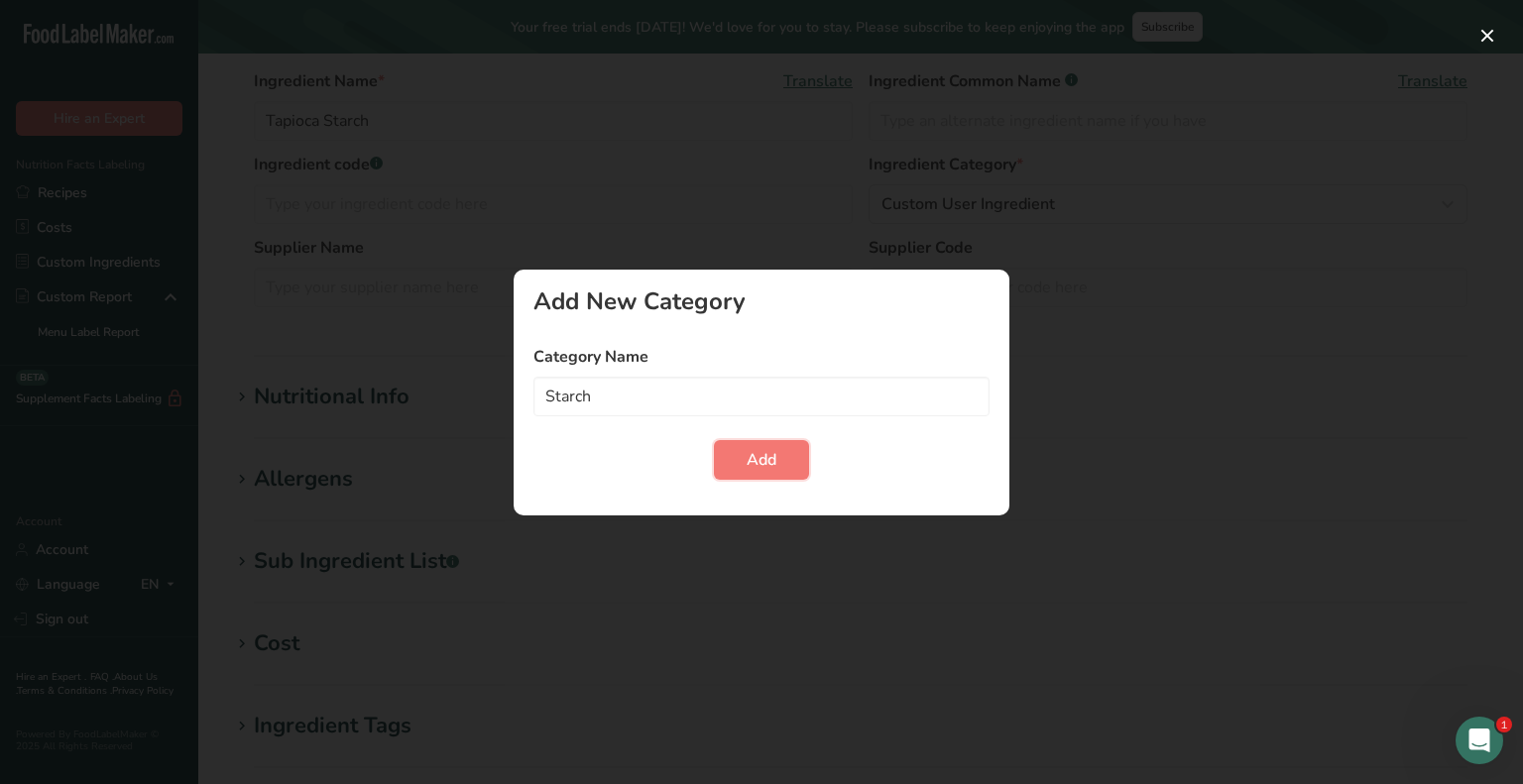 click on "Add" at bounding box center [762, 460] 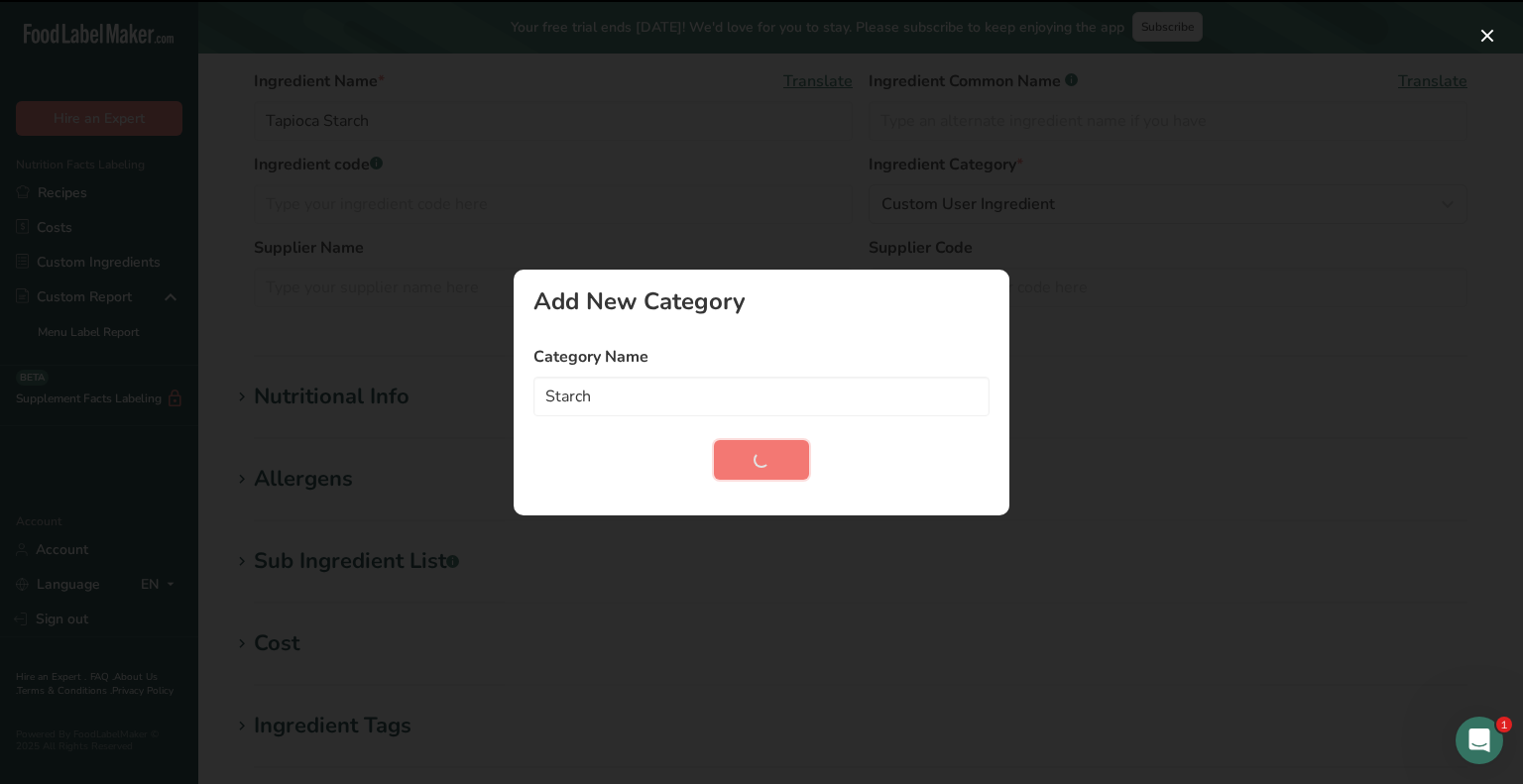 type 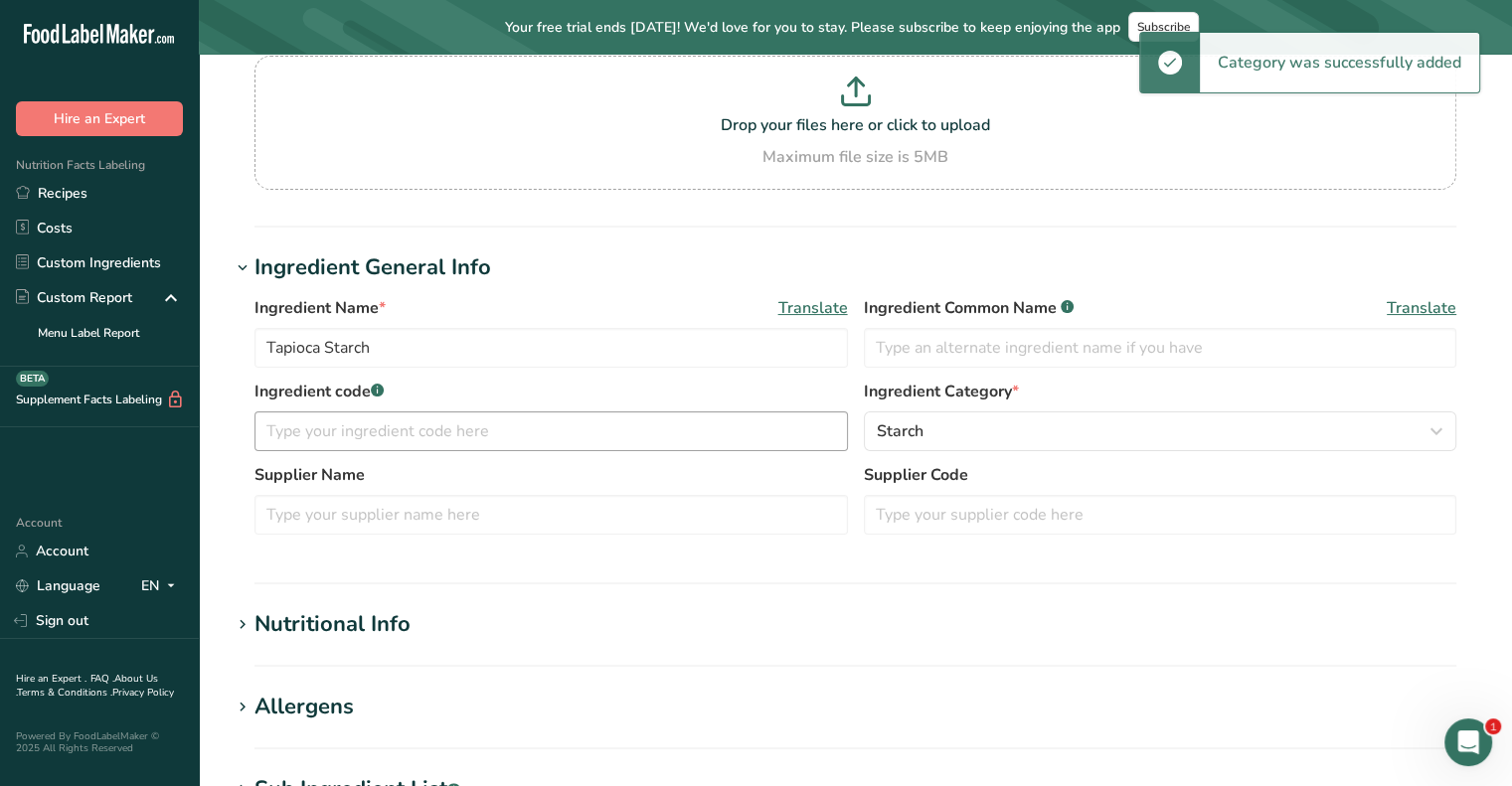 scroll, scrollTop: 163, scrollLeft: 0, axis: vertical 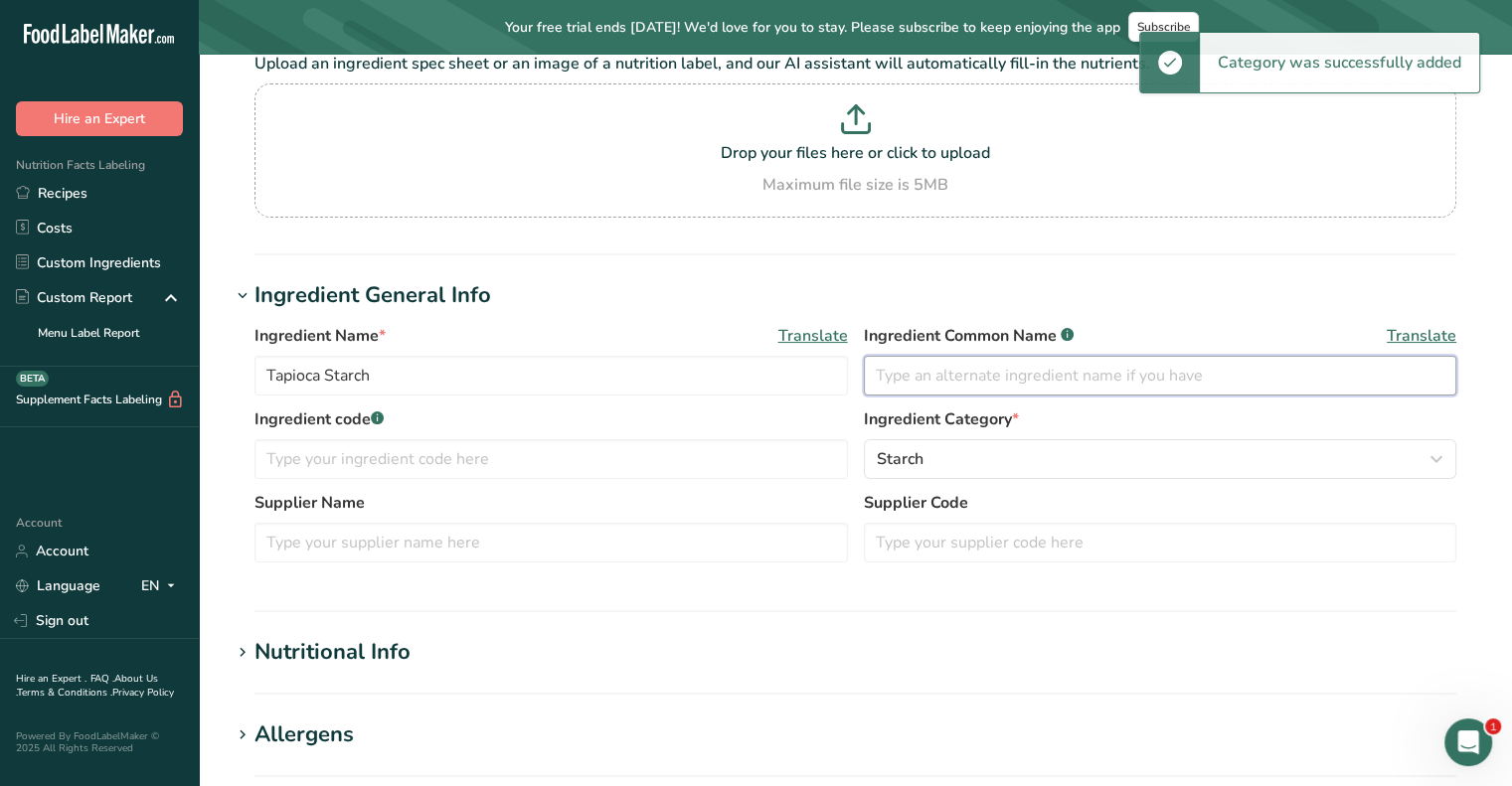 click at bounding box center [1160, 376] 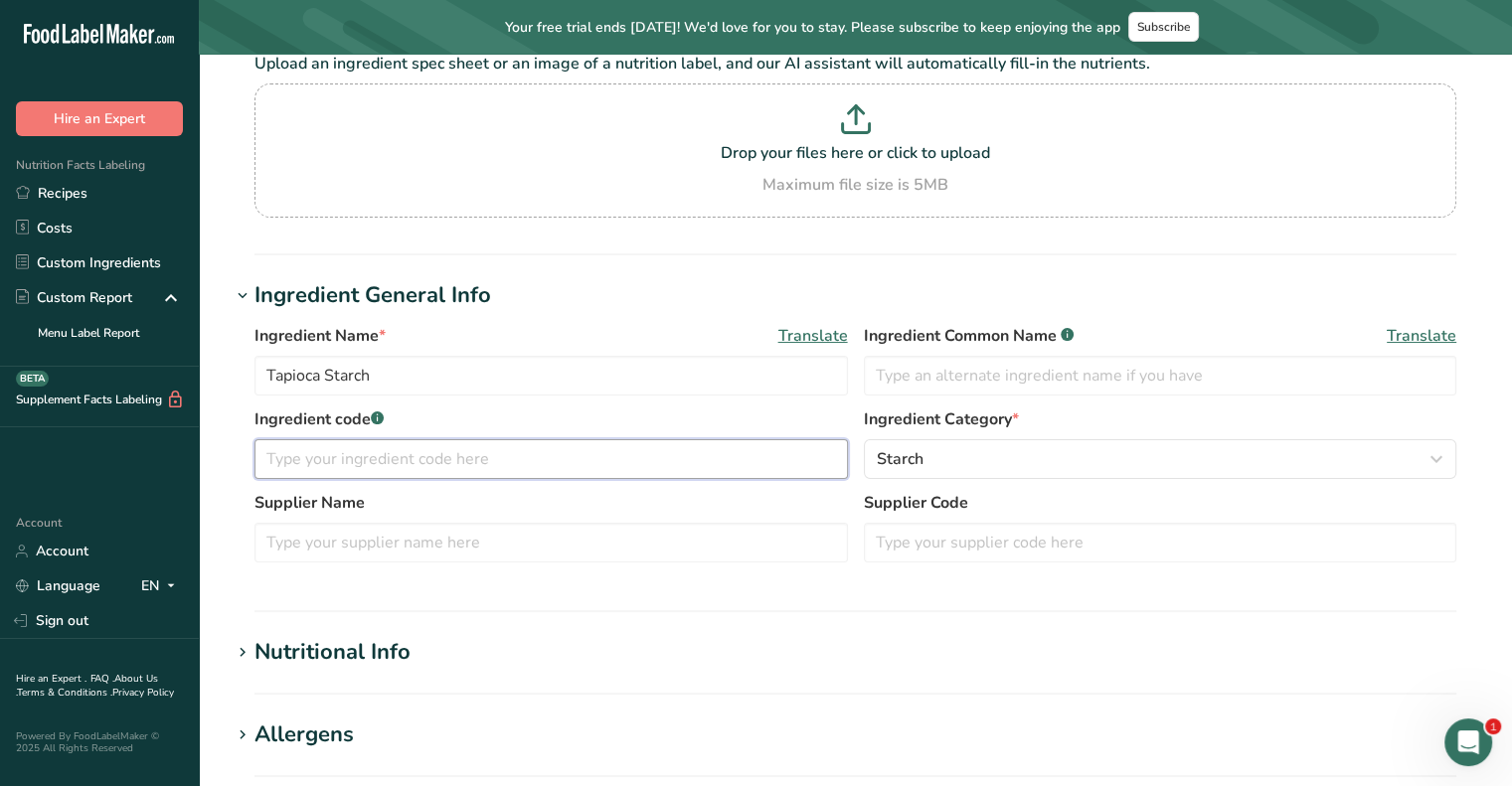 click at bounding box center (551, 459) 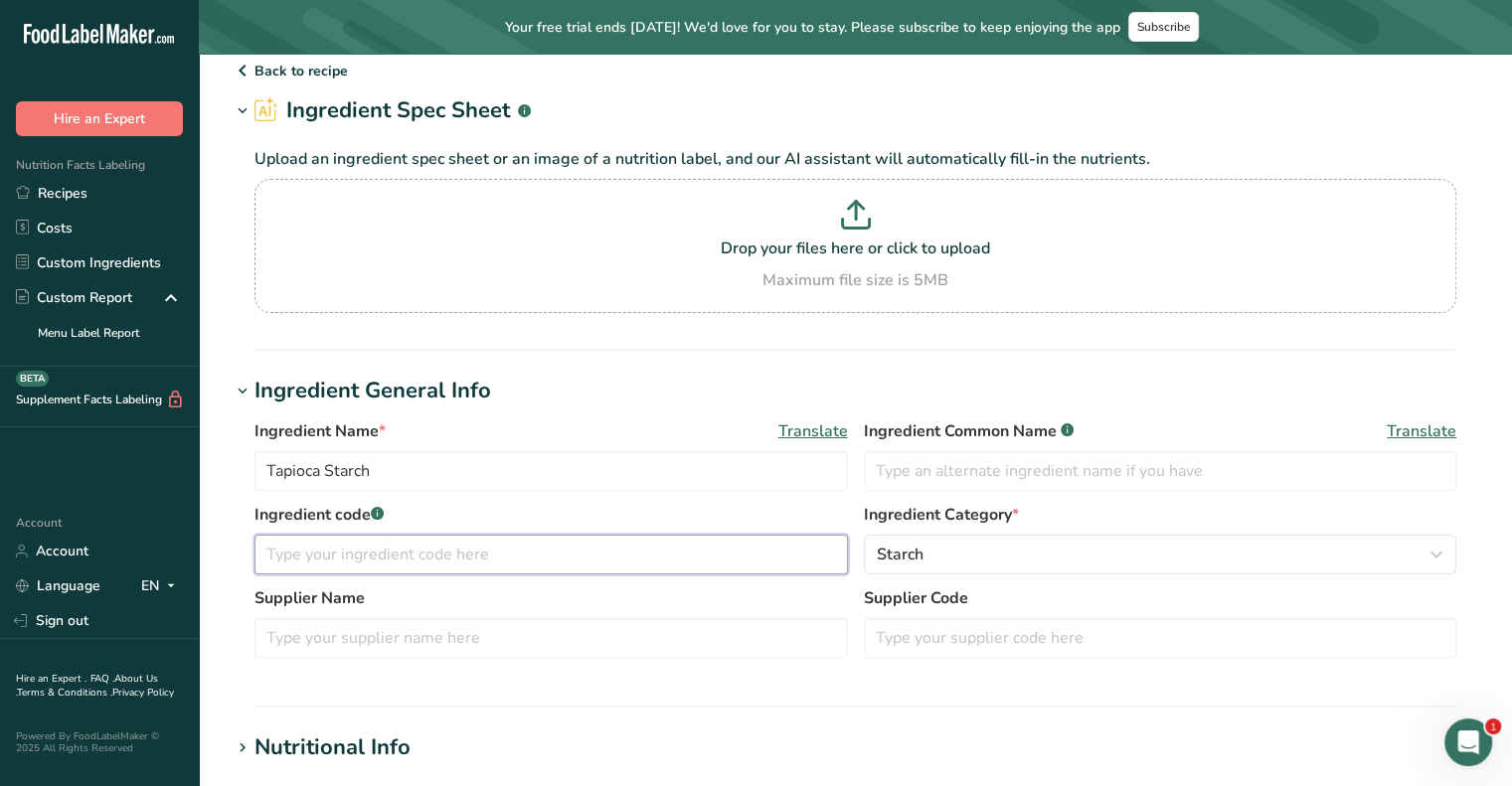 scroll, scrollTop: 0, scrollLeft: 0, axis: both 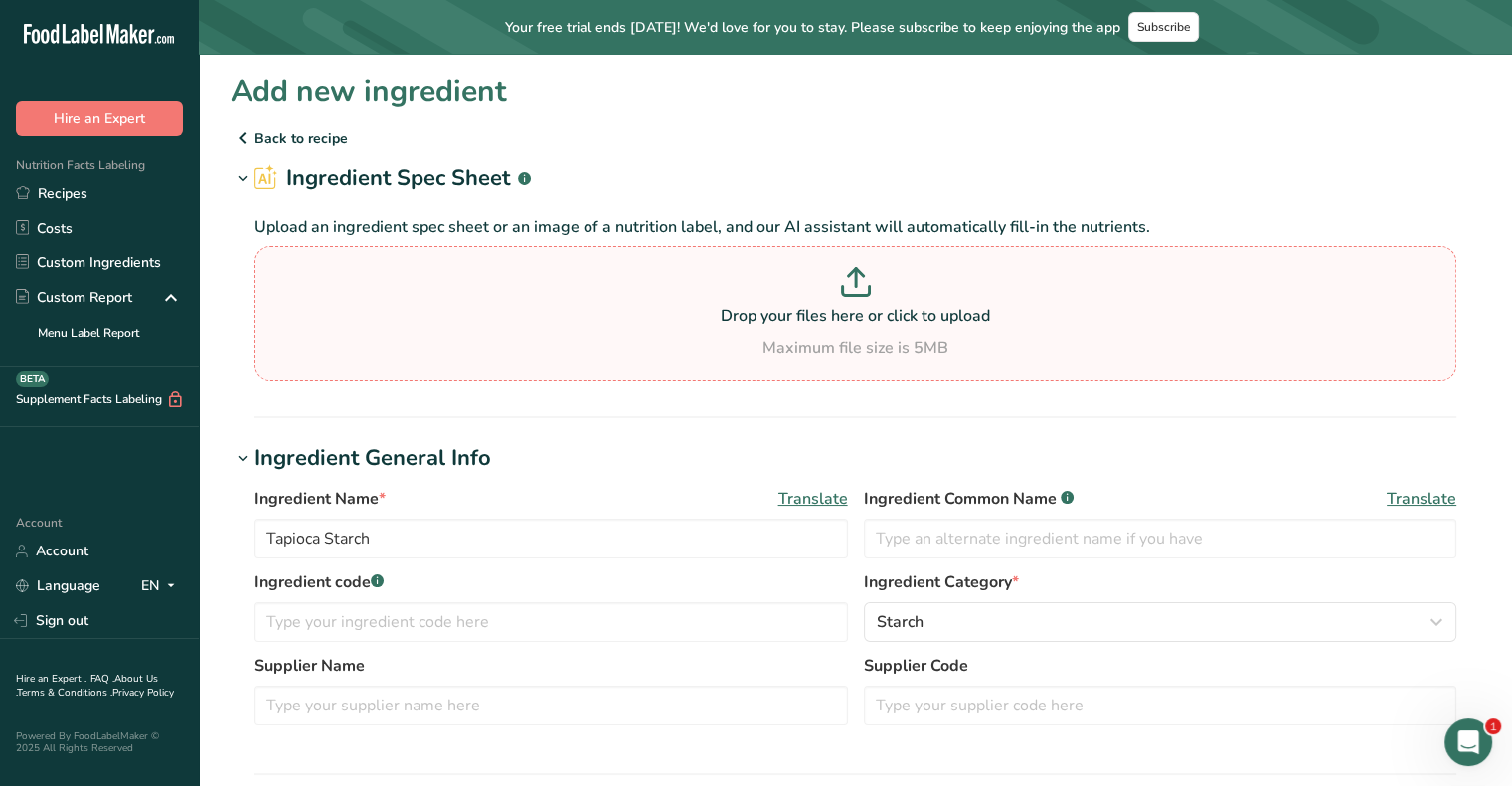 click on "Drop your files here or click to upload
Maximum file size is 5MB" at bounding box center (855, 313) 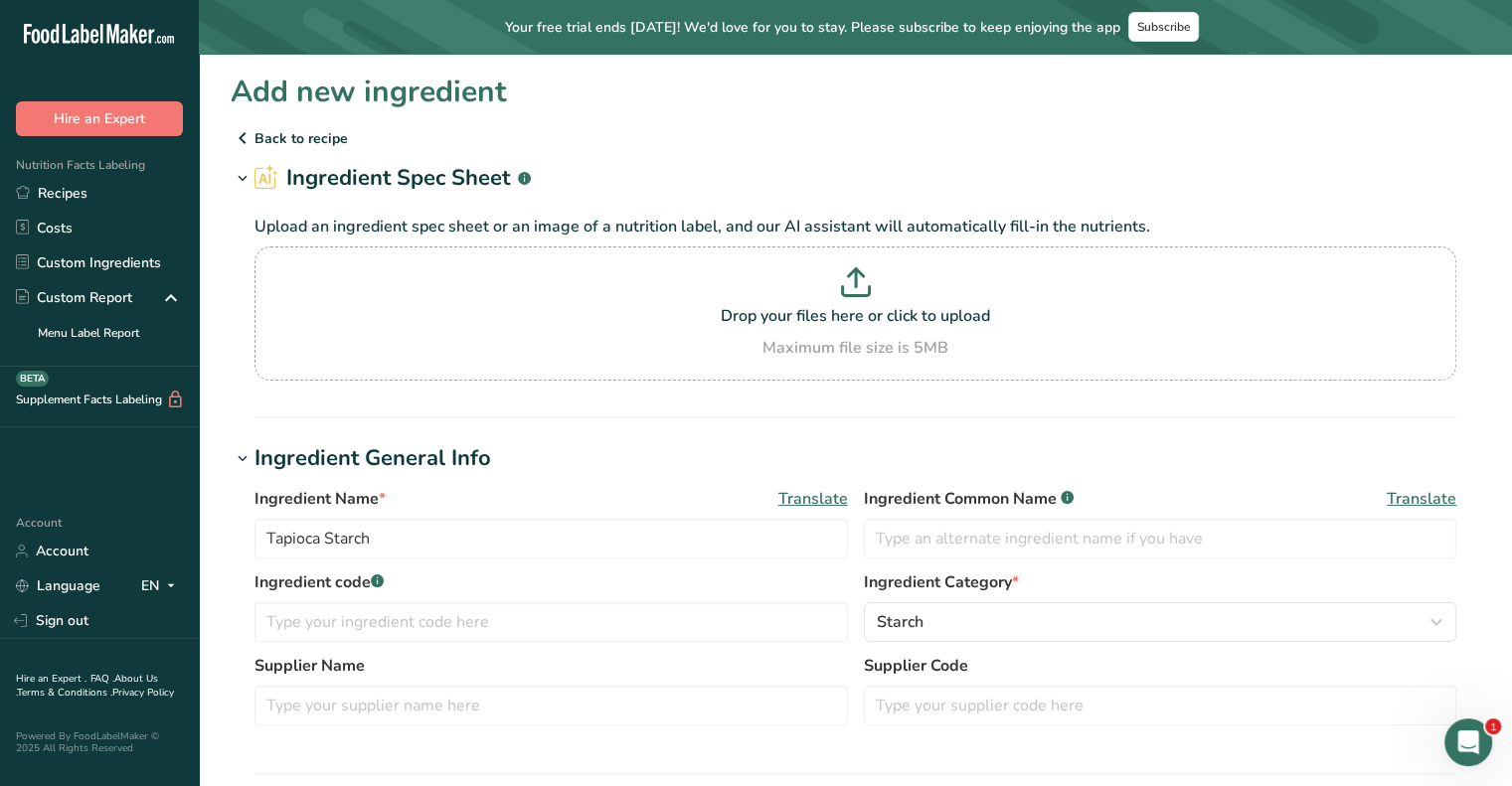 click on "Add new ingredient
Back to recipe
Ingredient Spec Sheet
.a-a{fill:#347362;}.b-a{fill:#fff;}
Upload an ingredient spec sheet or an image of a nutrition label, and our AI assistant will automatically fill-in the nutrients.
Drop your files here or click to upload
Maximum file size is 5MB
Ingredient General Info
Ingredient Name *
Translate
Tapioca Starch
Ingredient Common Name
.a-a{fill:#347362;}.b-a{fill:#fff;}
Translate
Ingredient code
.a-a{fill:#347362;}.b-a{fill:#fff;}
Ingredient Category *
Starch
Standard Categories
Custom Categories" at bounding box center [855, 791] 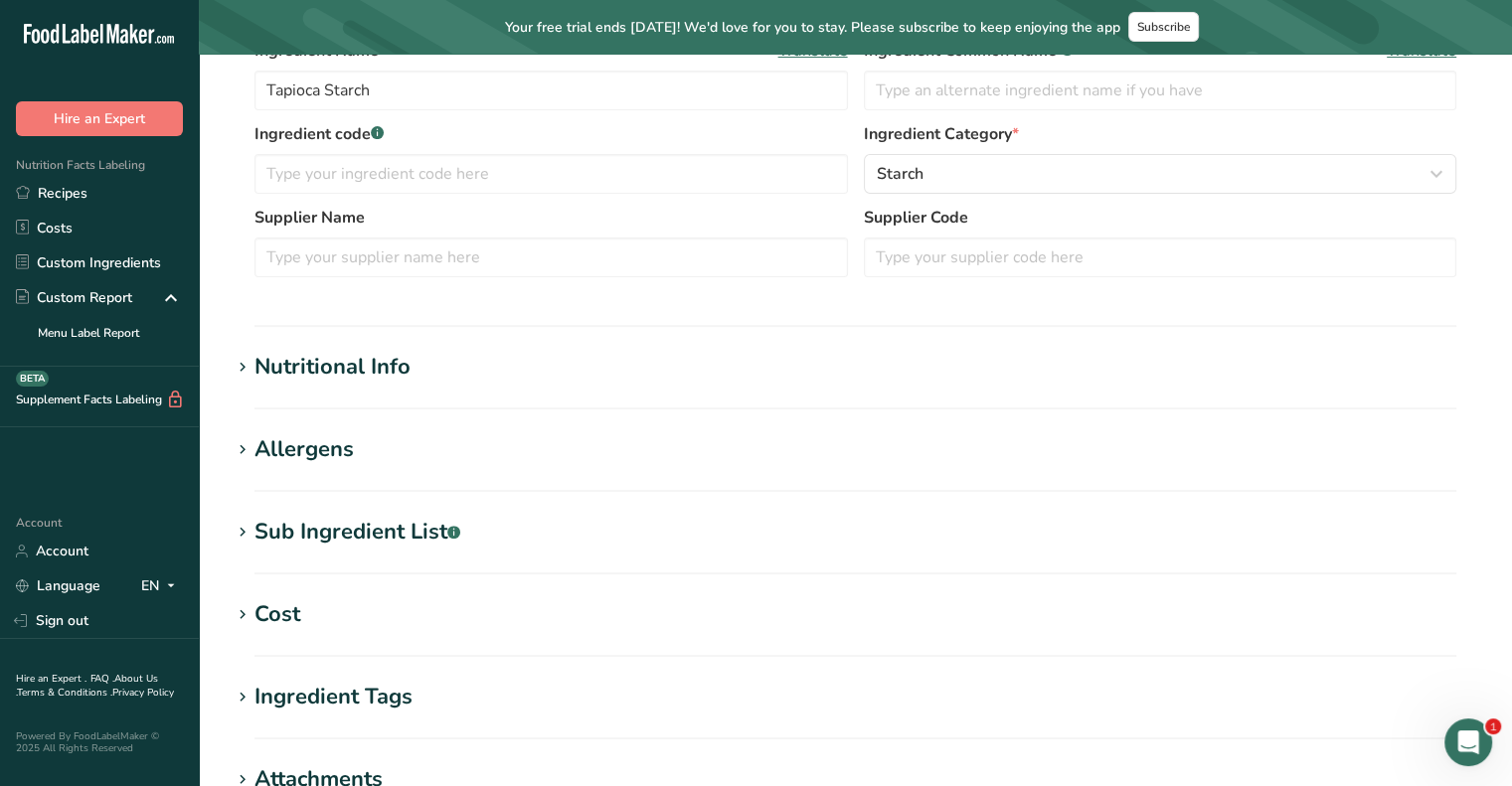 scroll, scrollTop: 449, scrollLeft: 0, axis: vertical 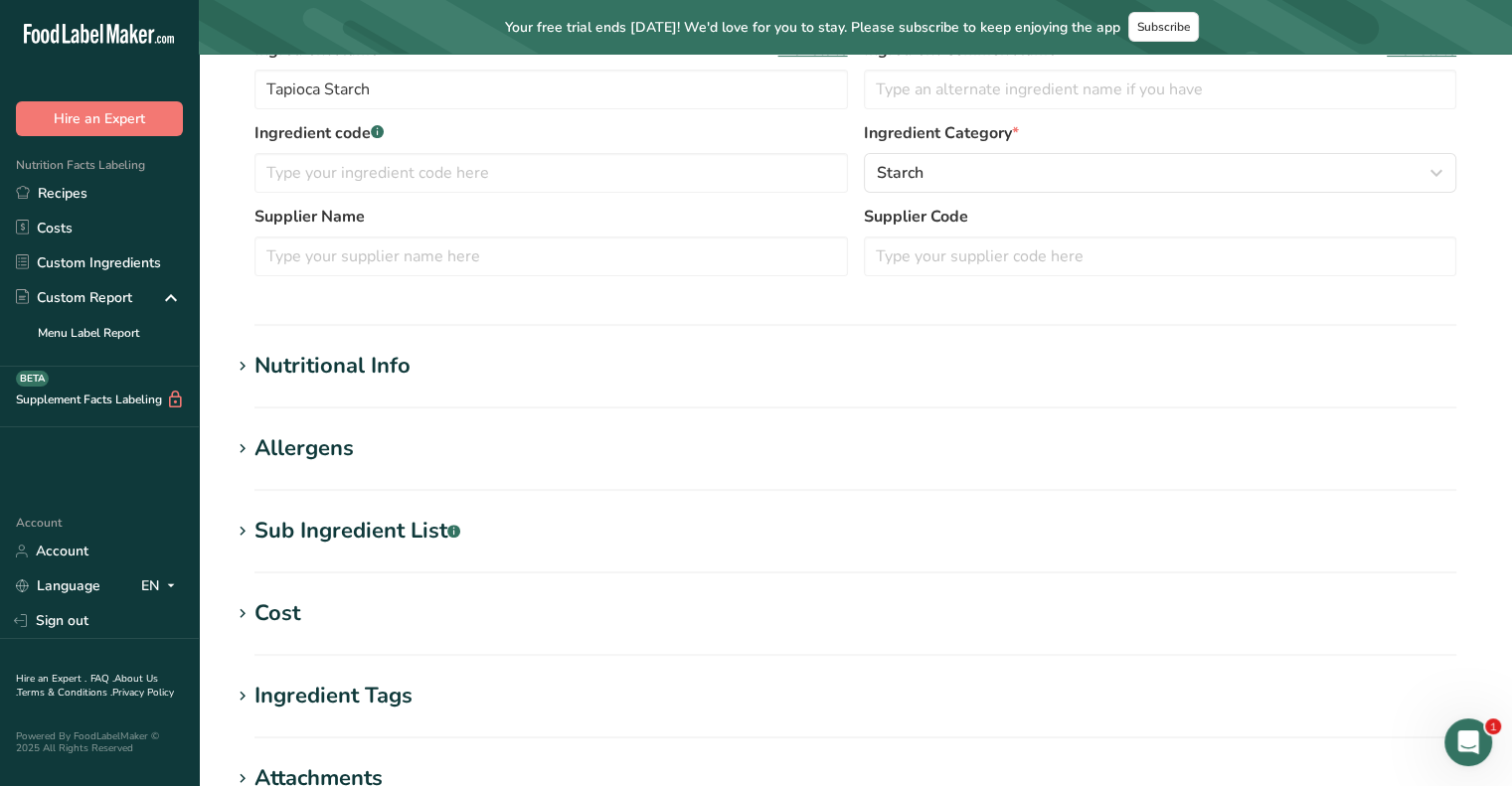 click on "Nutritional Info" at bounding box center [855, 366] 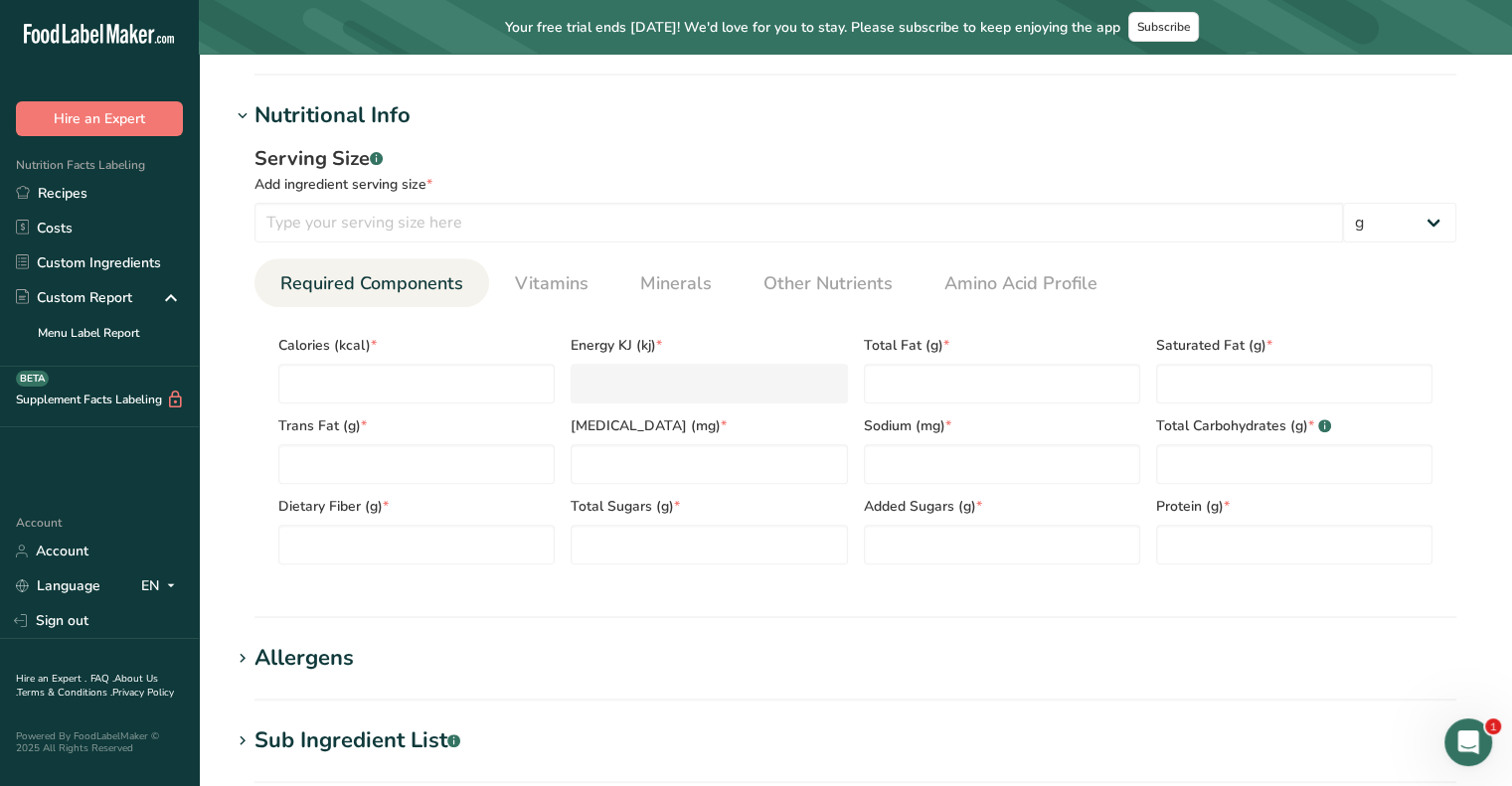 scroll, scrollTop: 743, scrollLeft: 0, axis: vertical 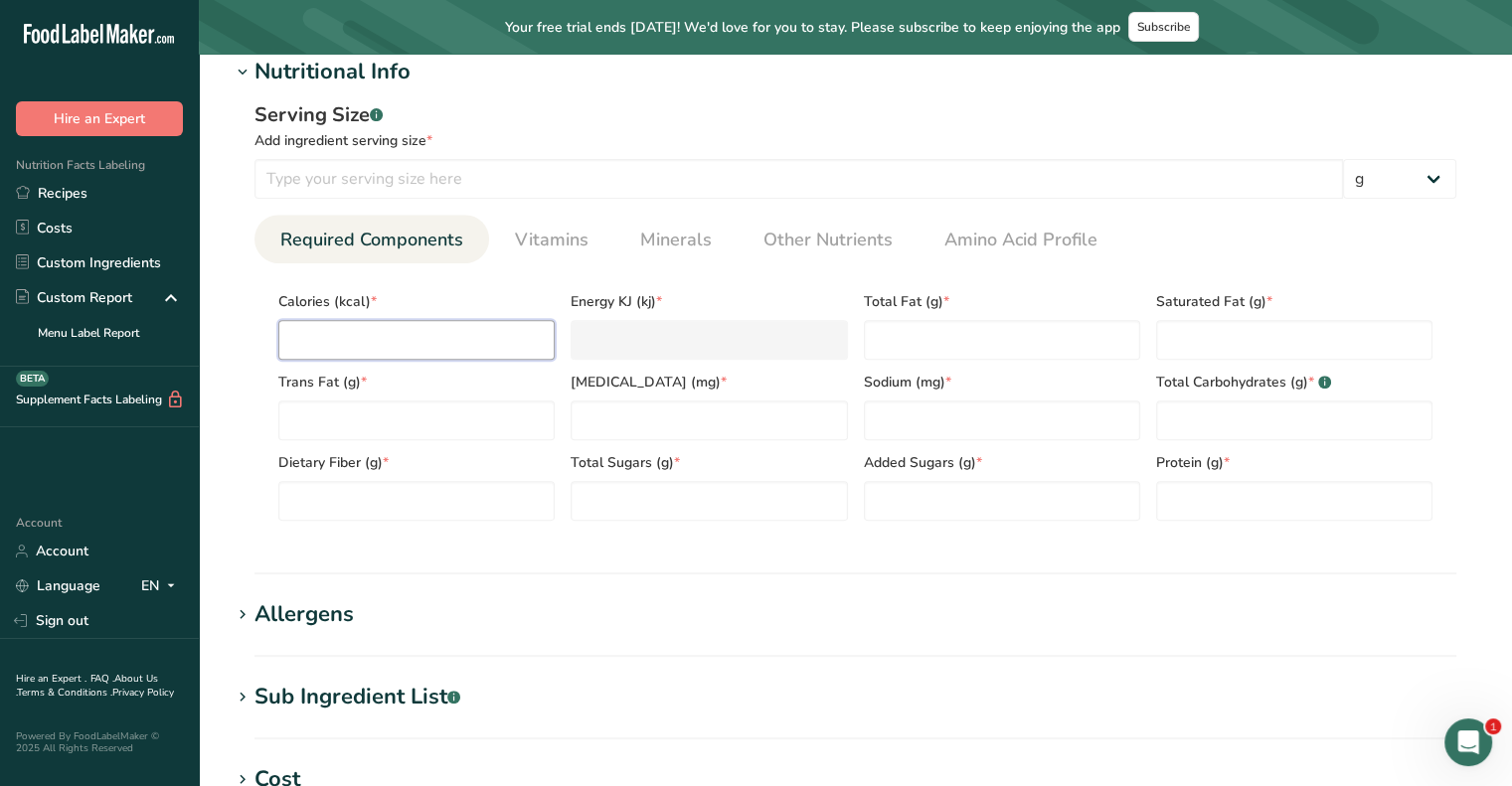 click at bounding box center (417, 340) 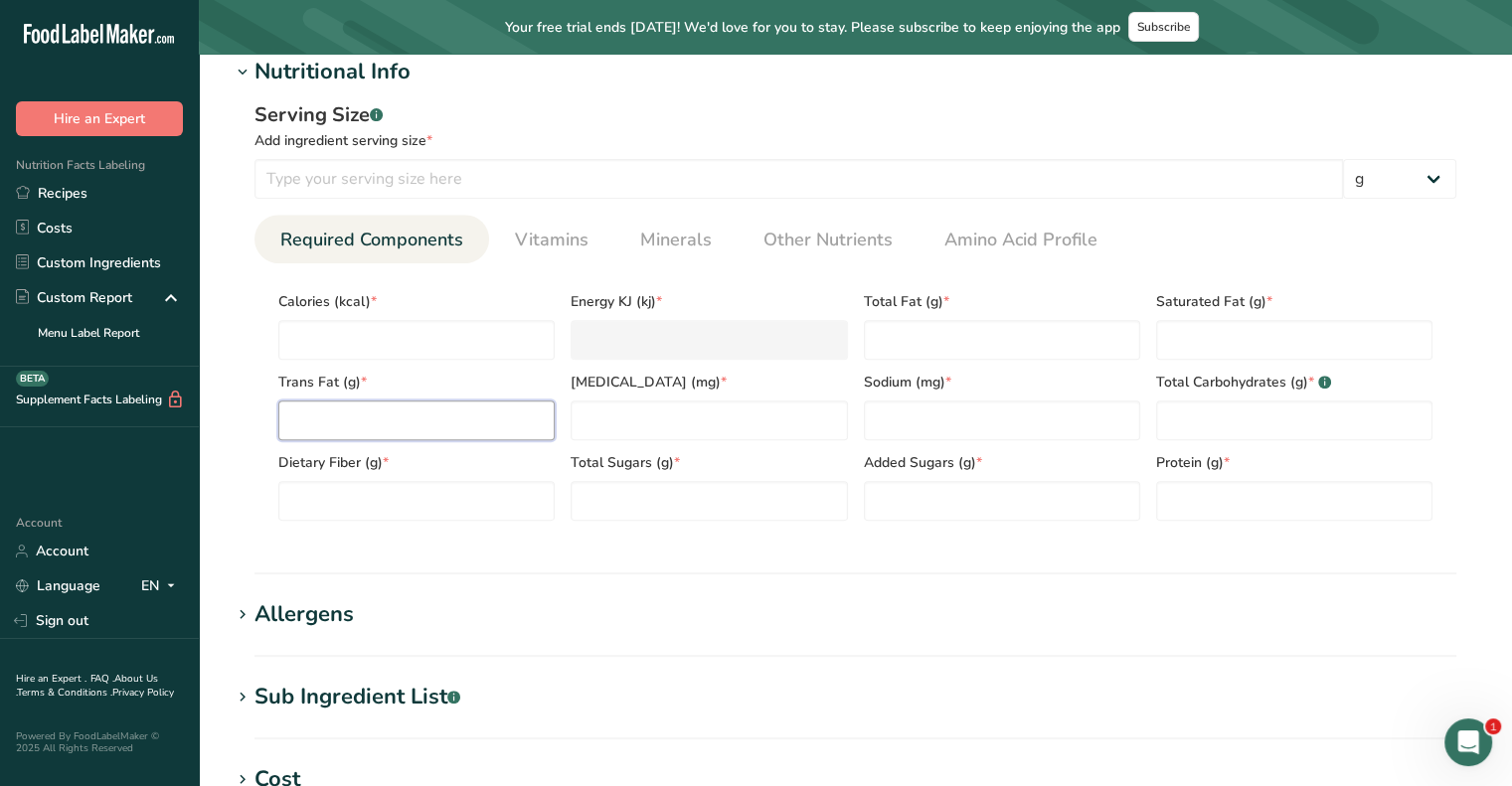 click at bounding box center [417, 420] 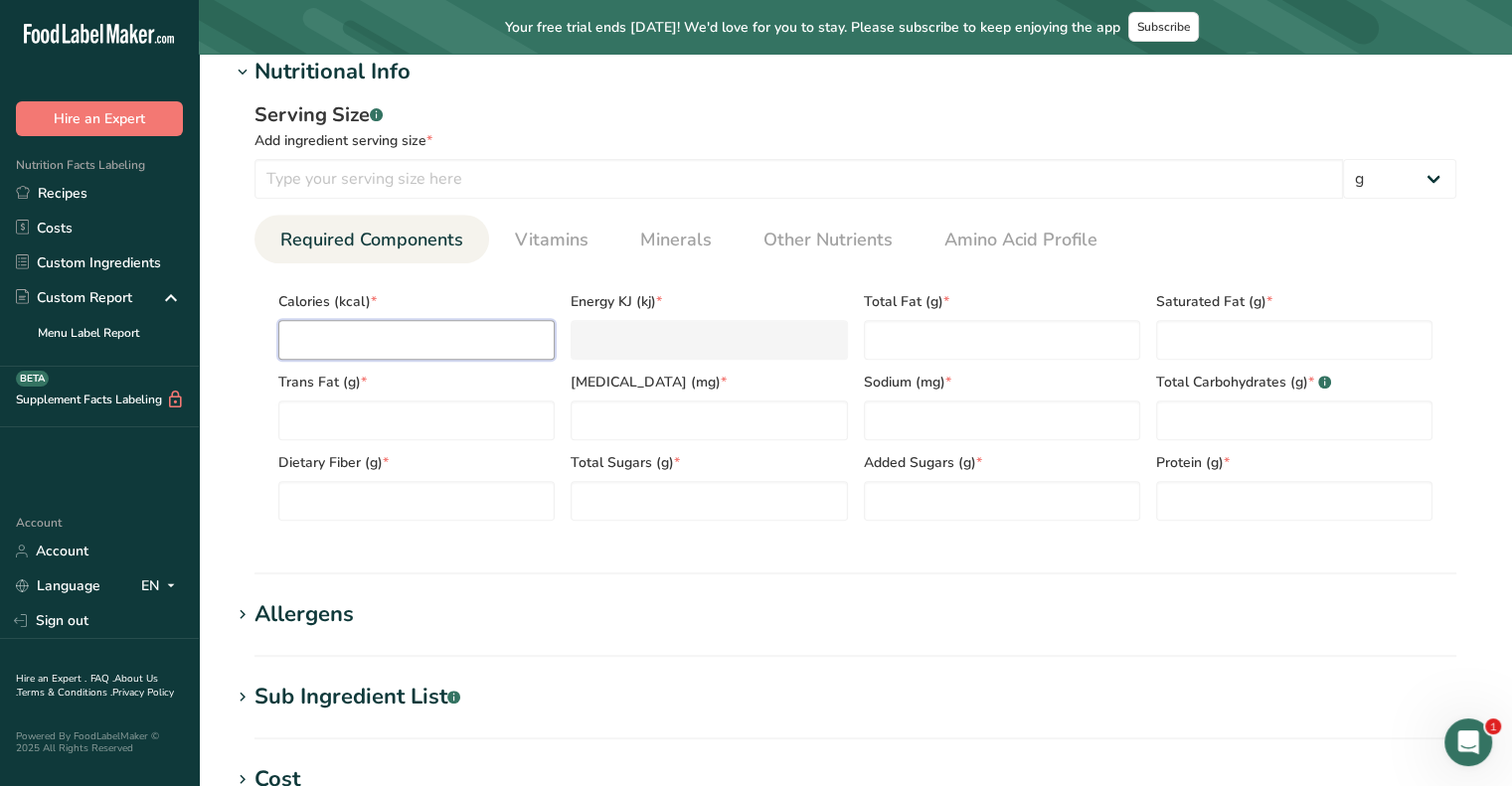 click at bounding box center (417, 340) 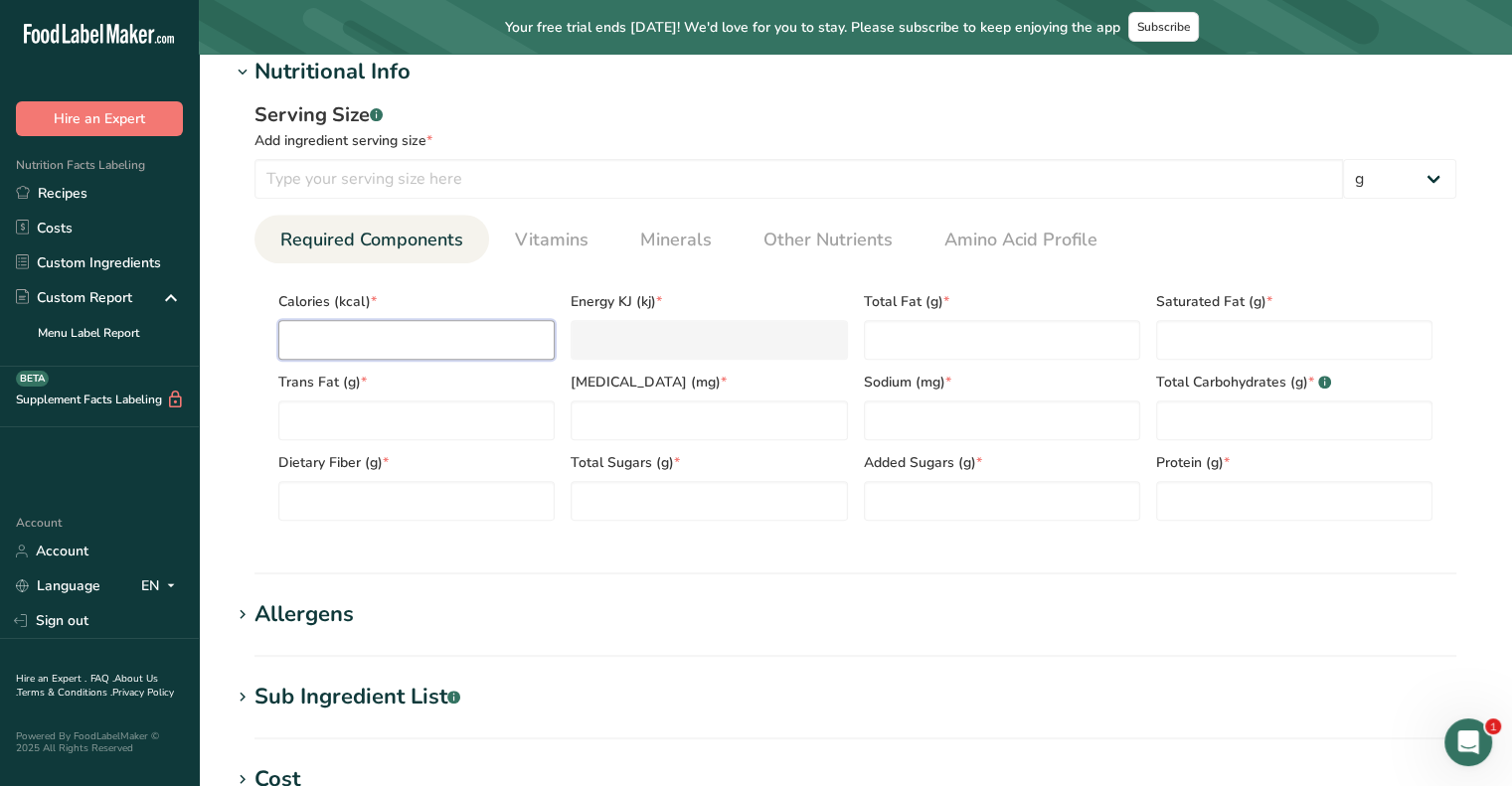 type on "0" 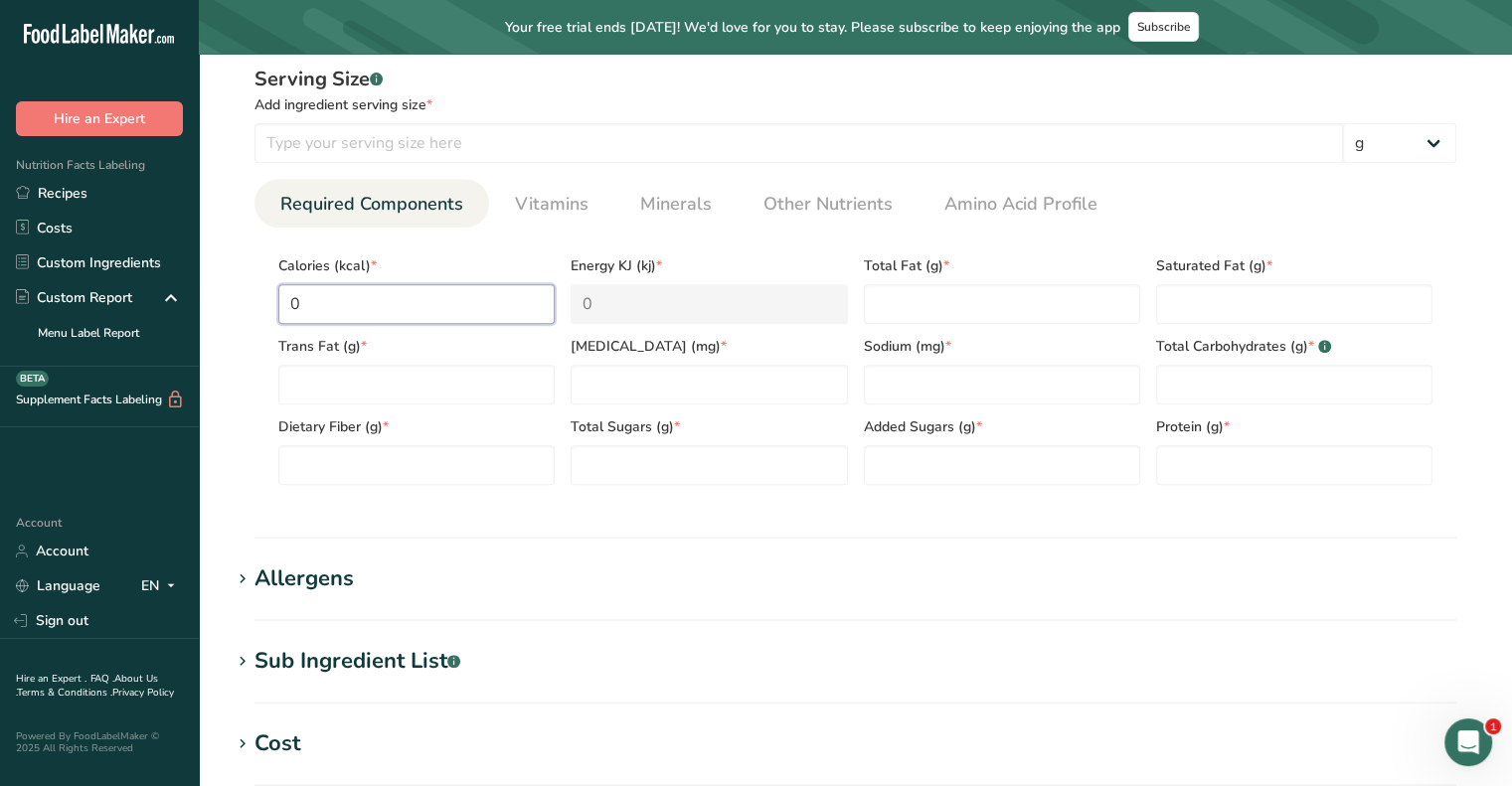 scroll, scrollTop: 687, scrollLeft: 0, axis: vertical 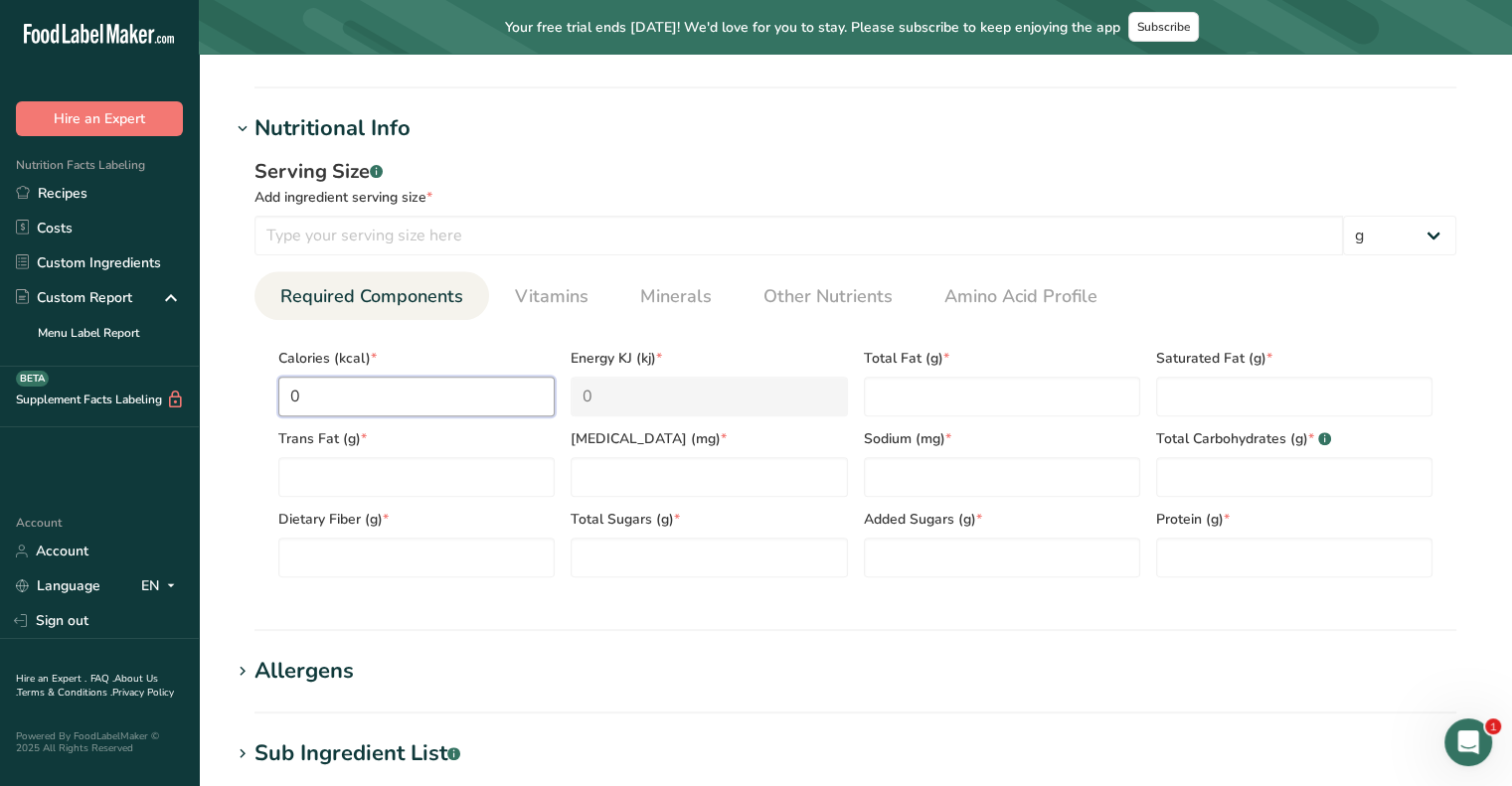 type on "0" 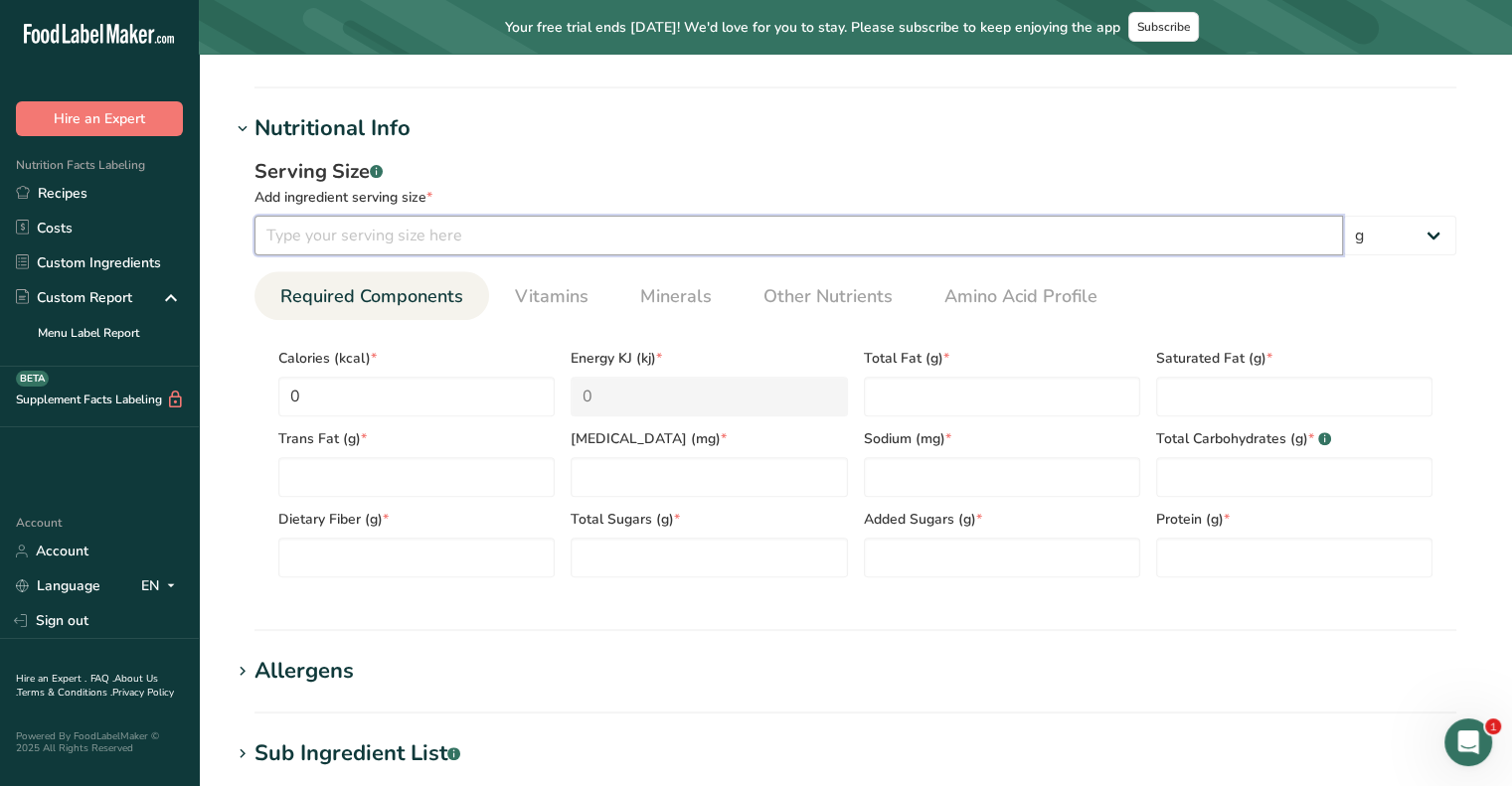 click at bounding box center [798, 236] 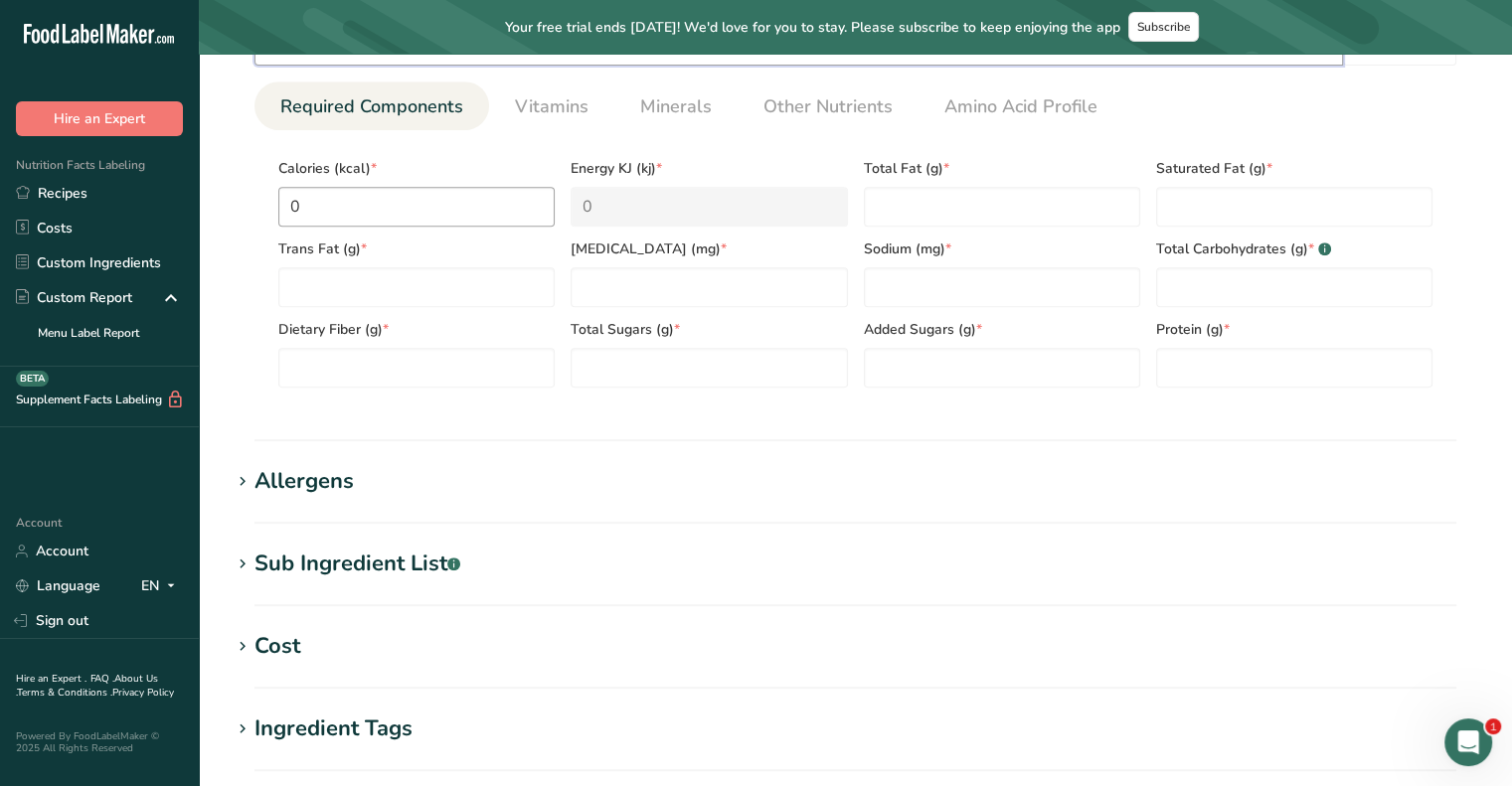 scroll, scrollTop: 724, scrollLeft: 0, axis: vertical 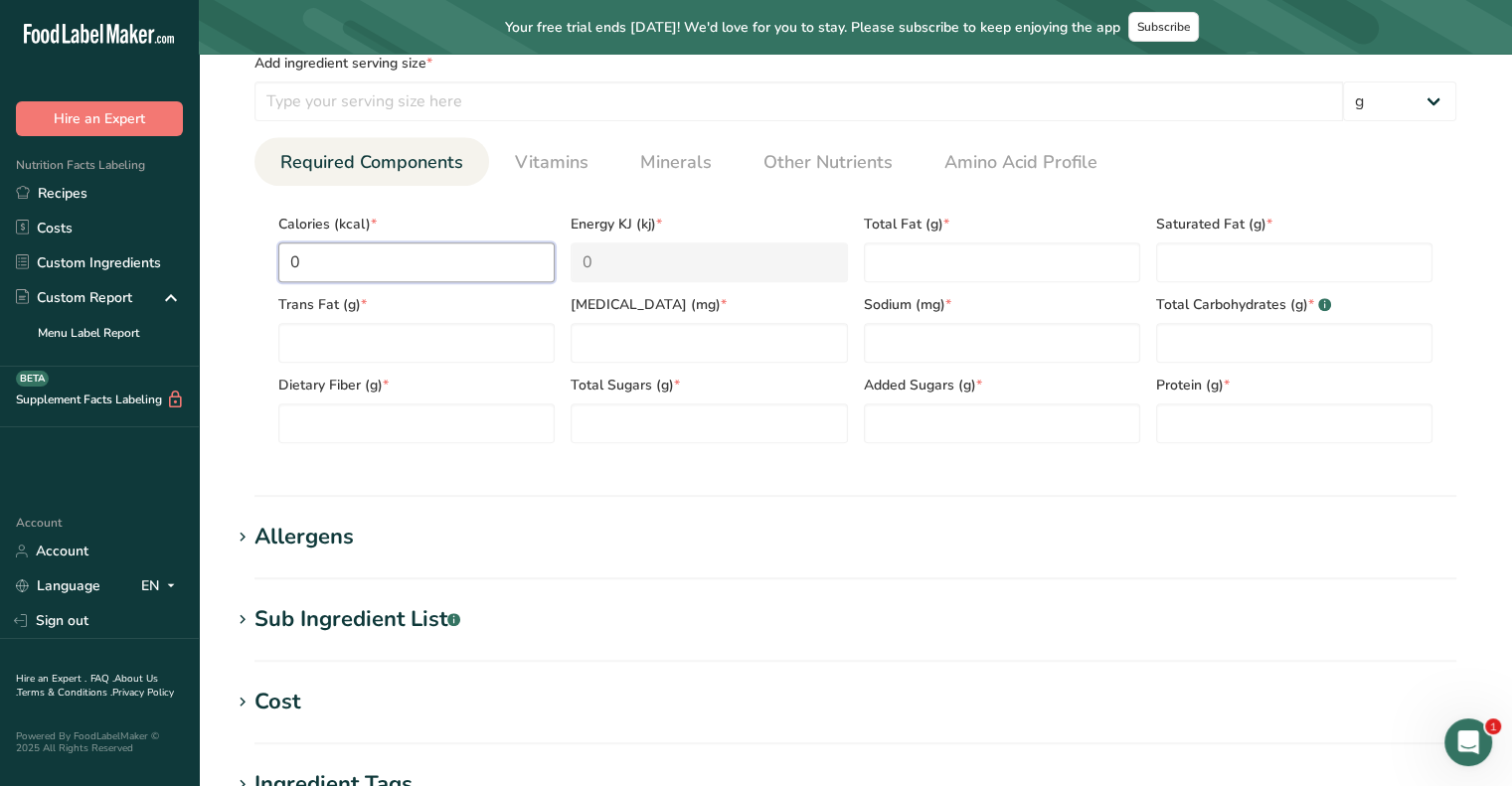 click on "0" at bounding box center (417, 262) 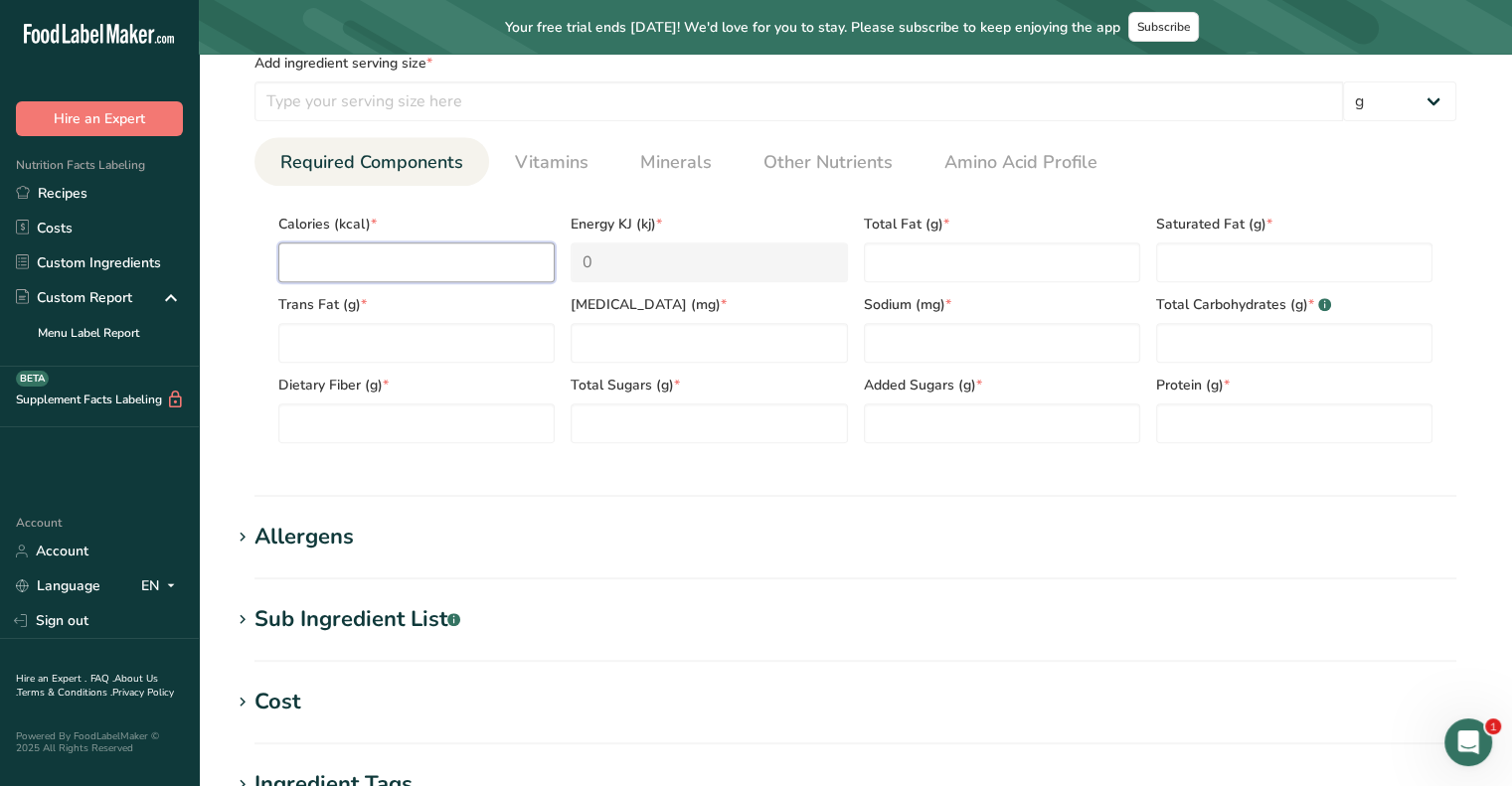 type on "3" 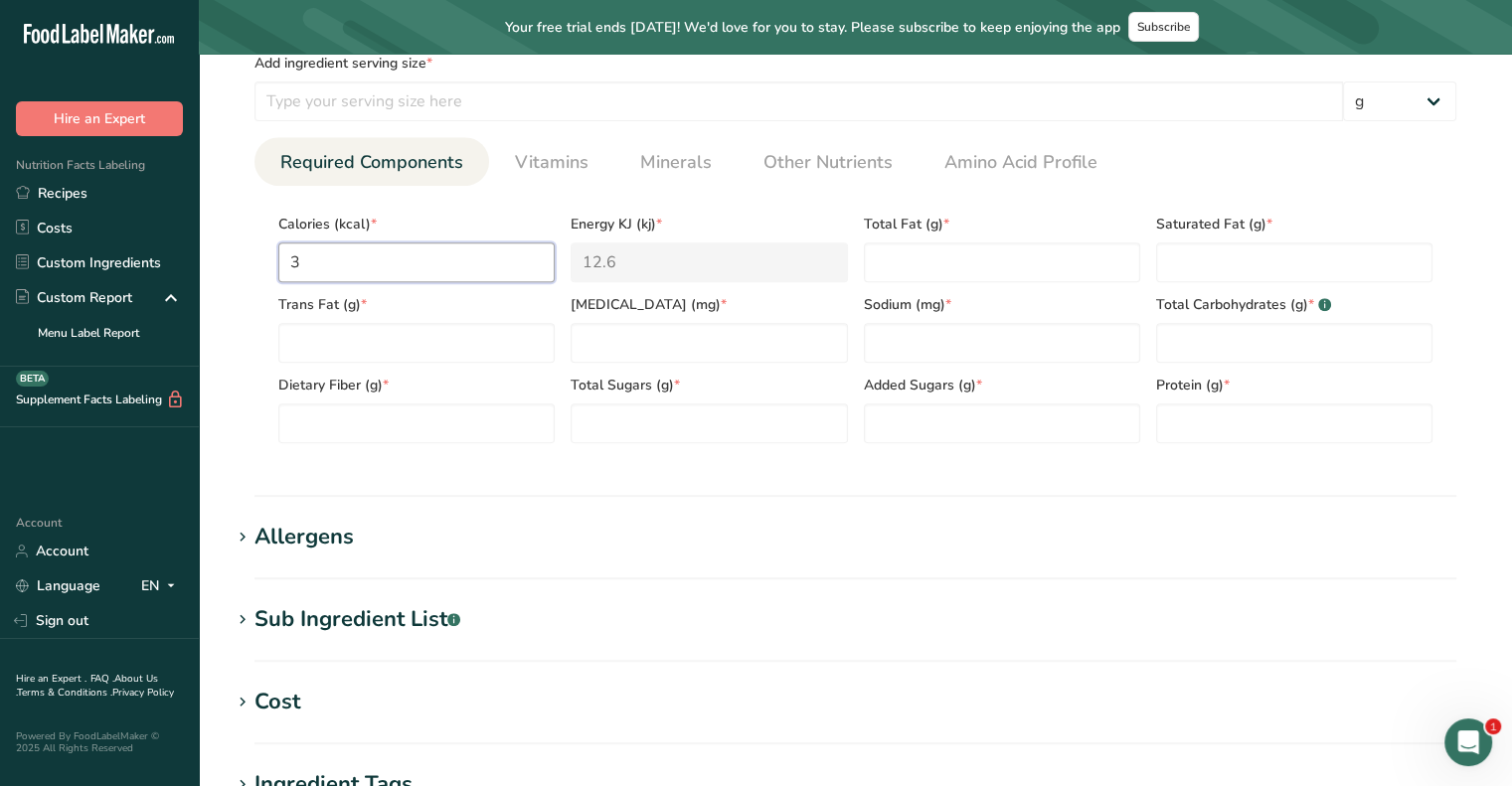 type on "35" 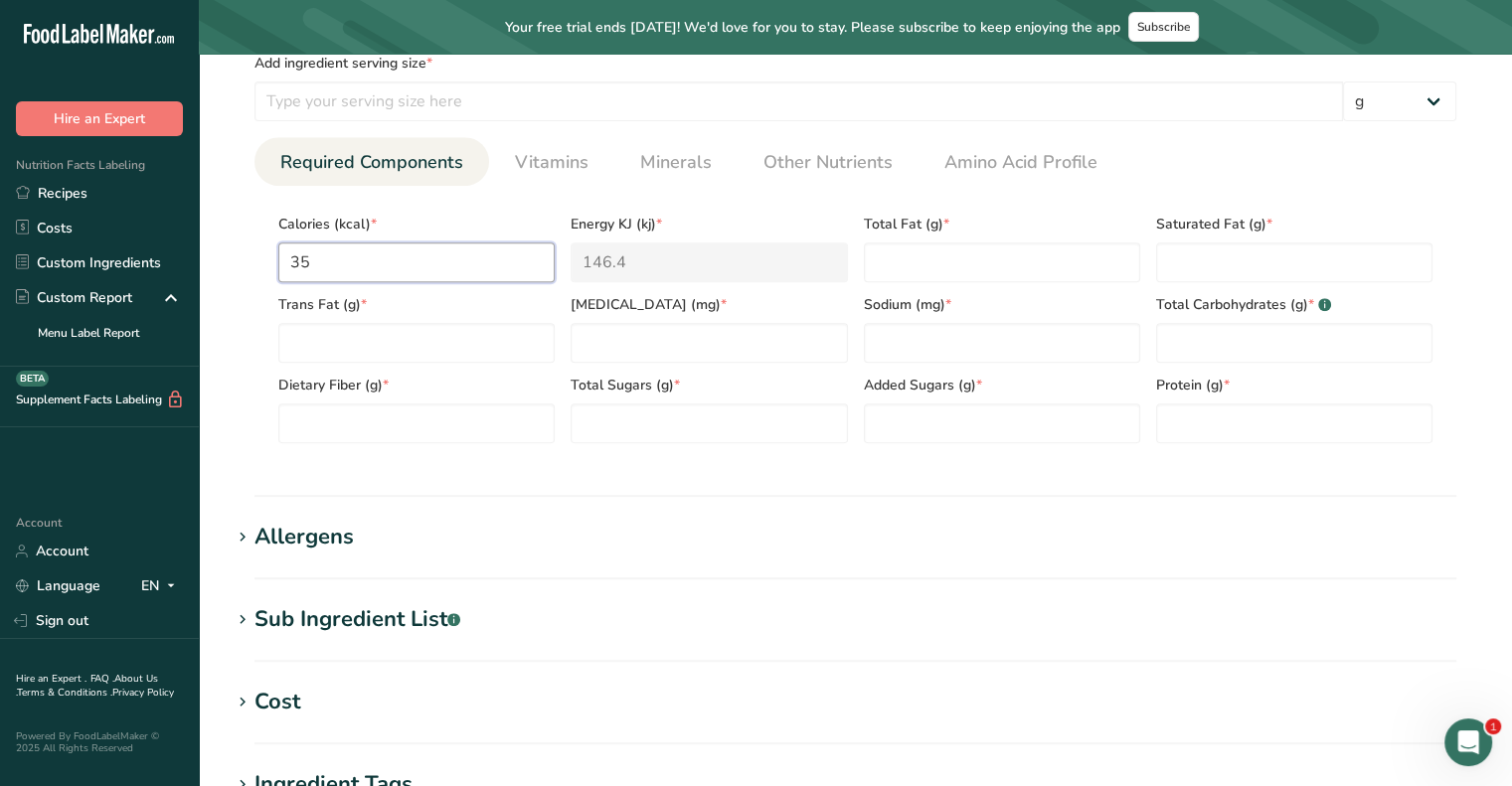 type on "35" 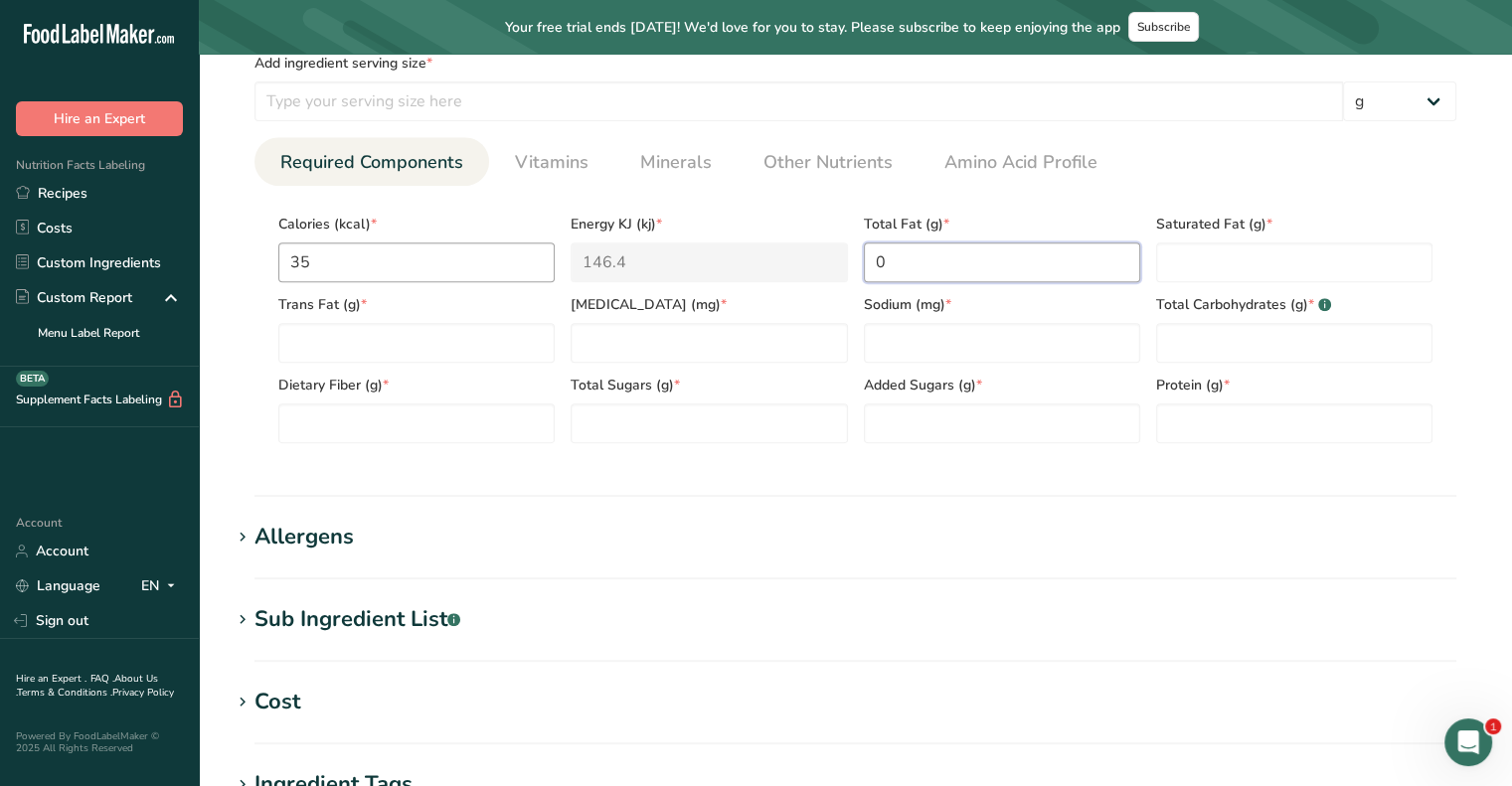 type on "0" 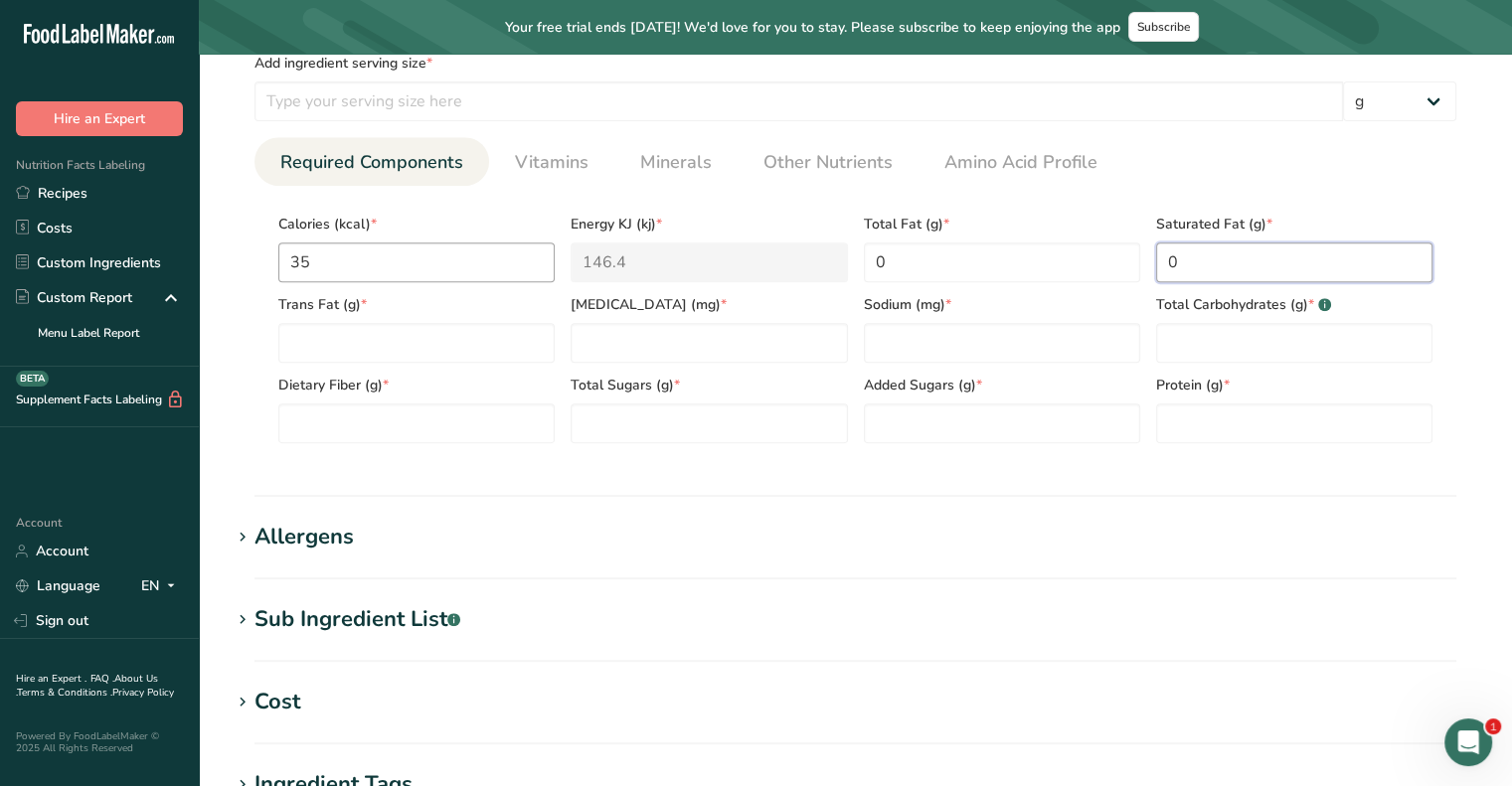 type on "0" 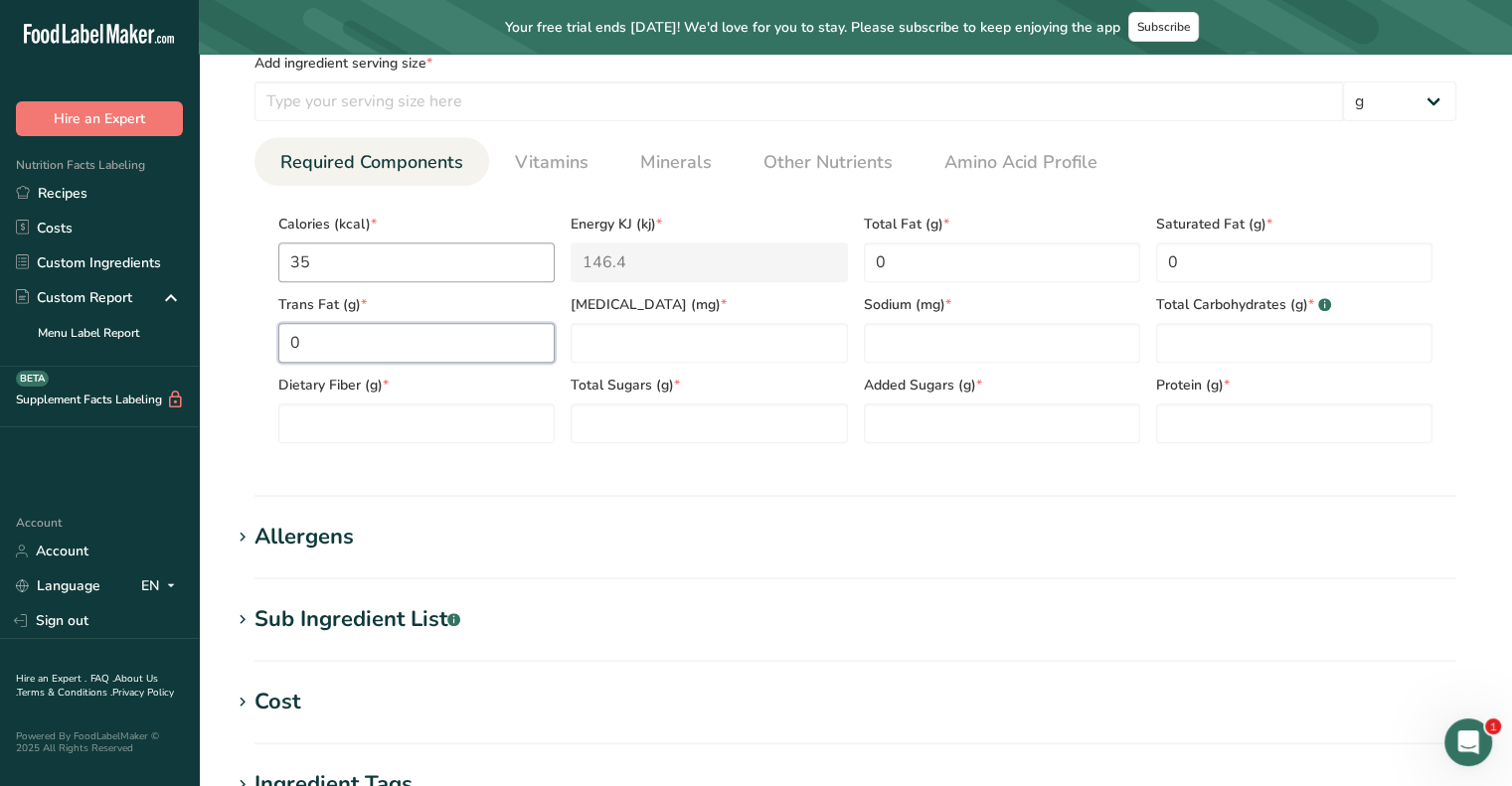 type on "0" 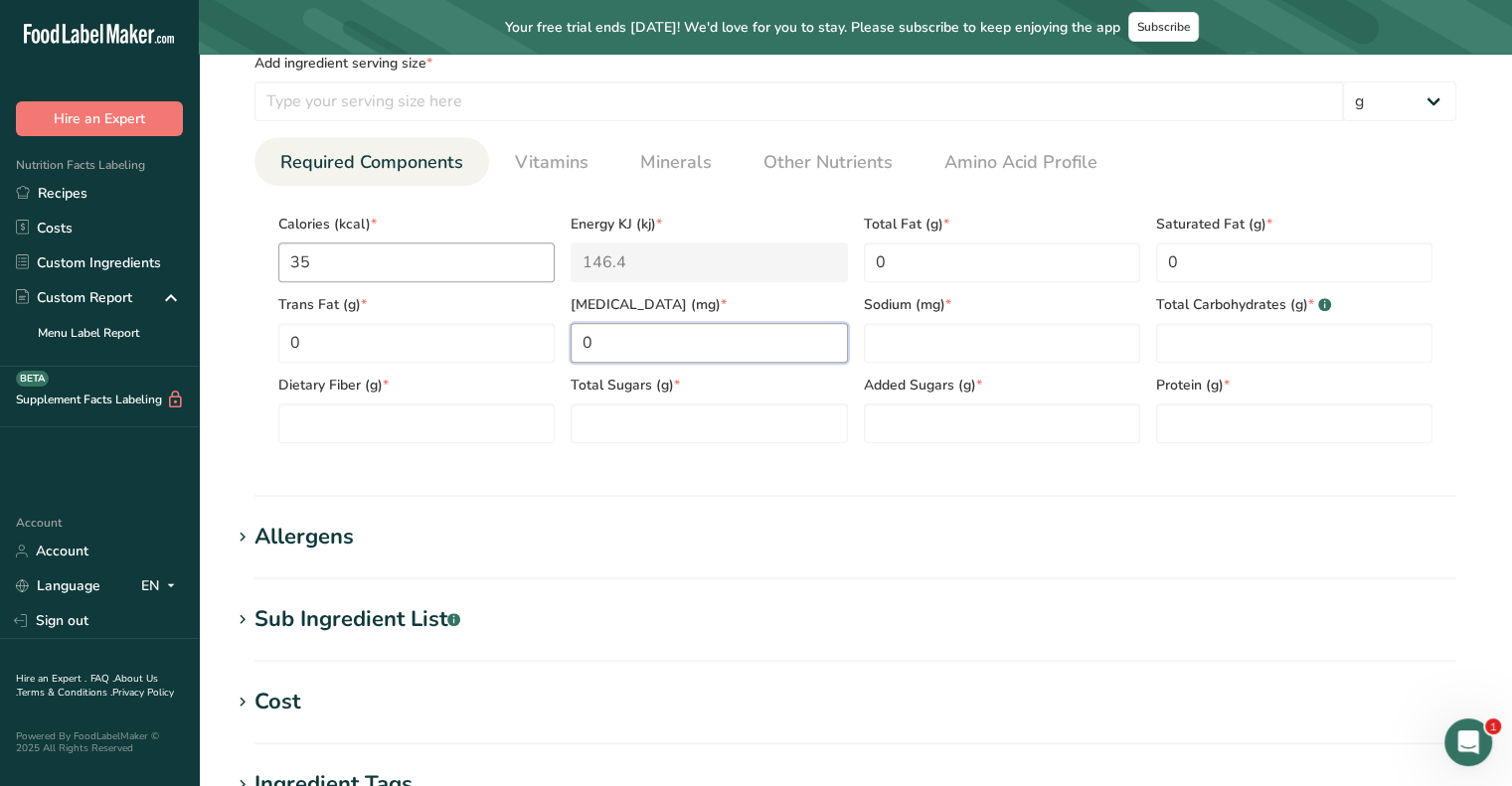 type on "0" 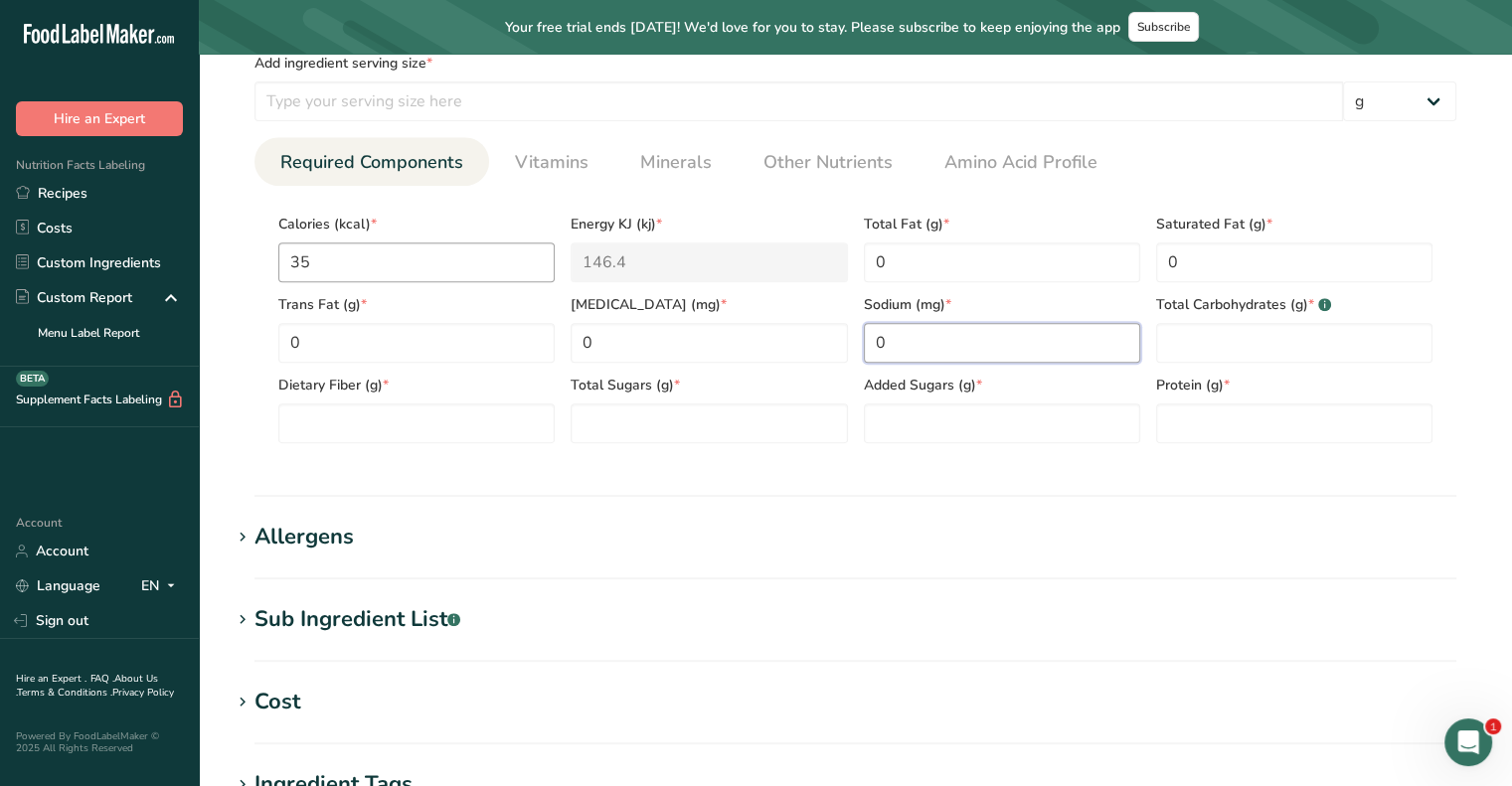 type on "0" 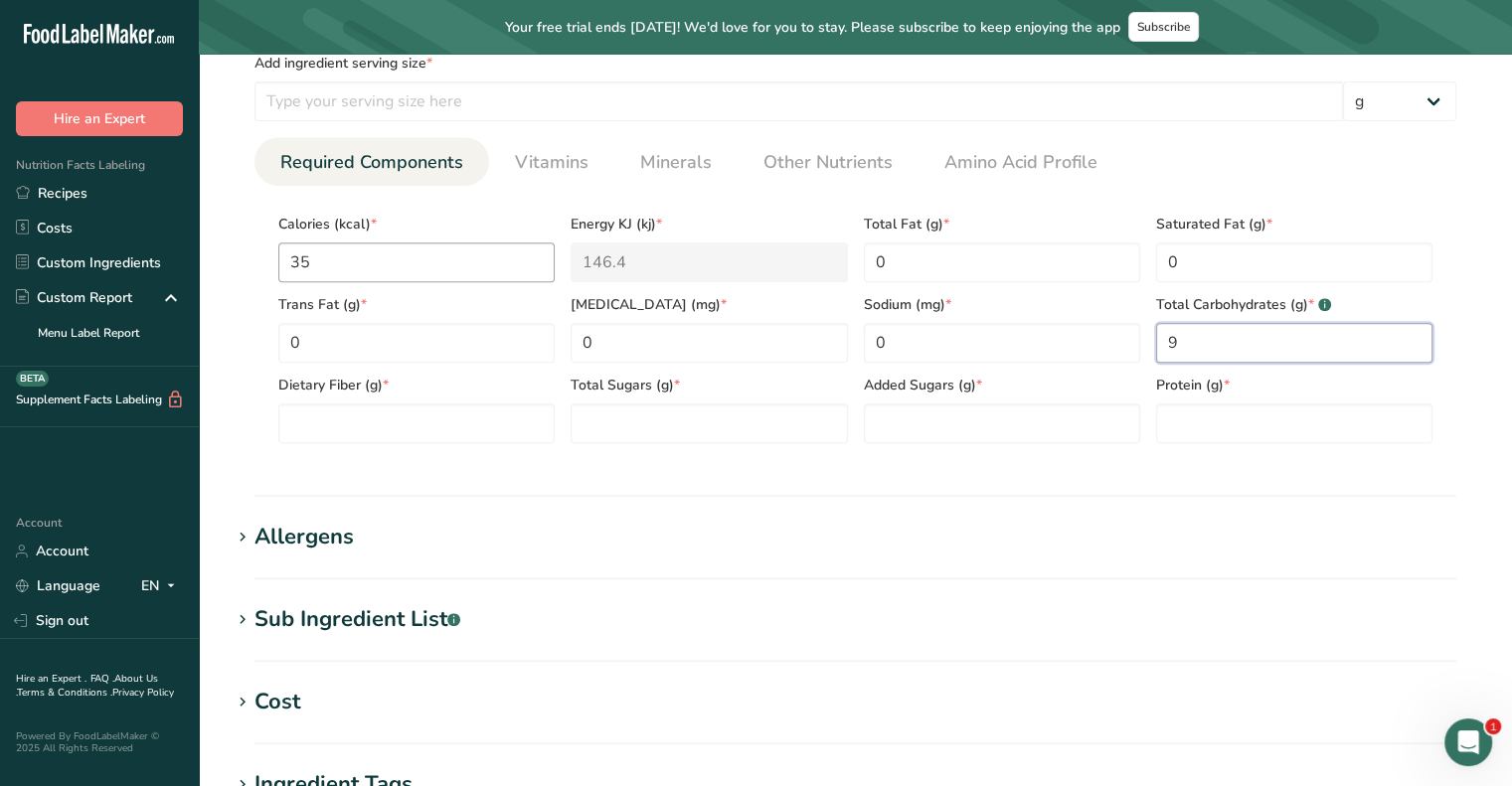 type on "9" 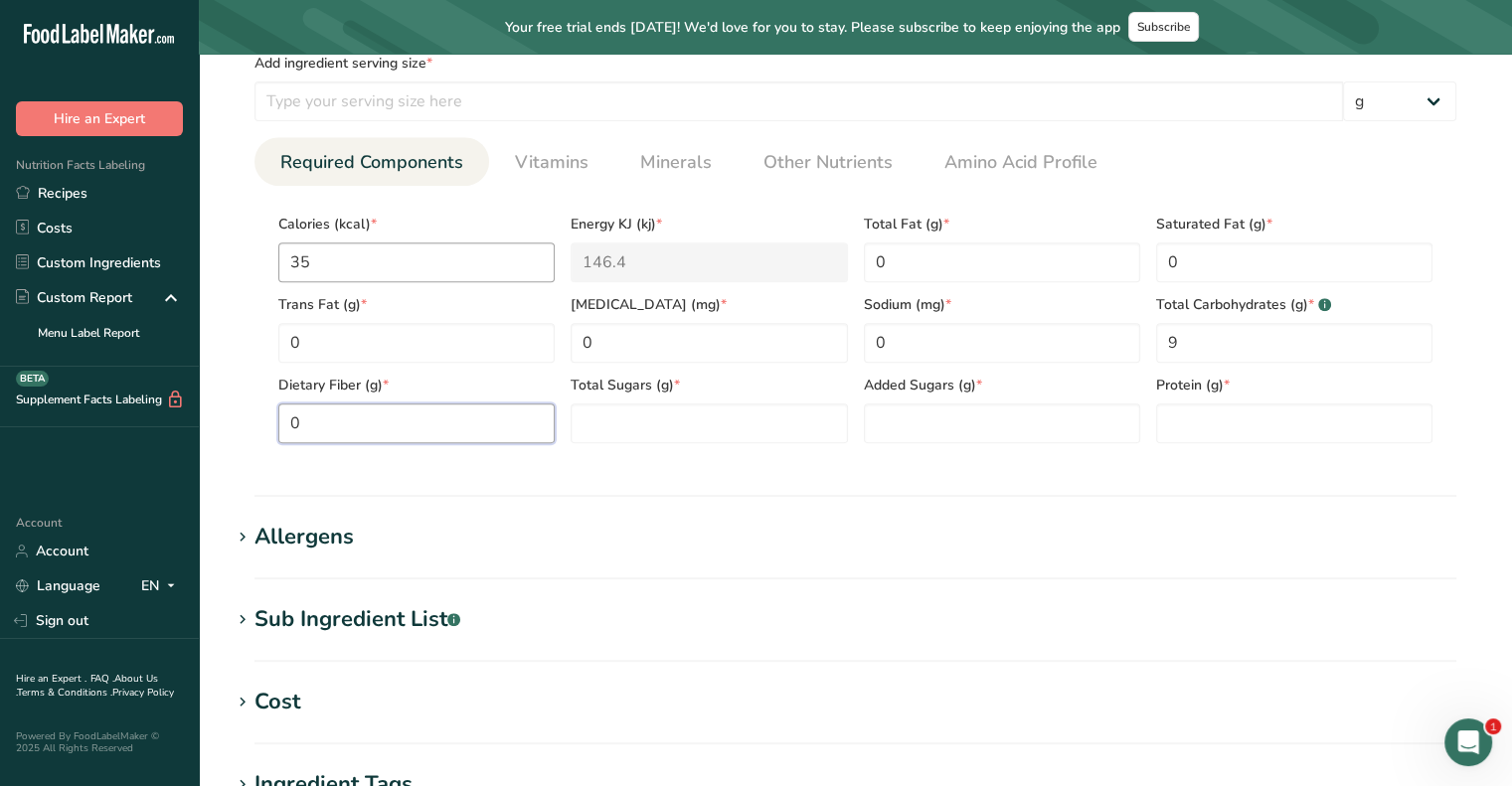 type on "0" 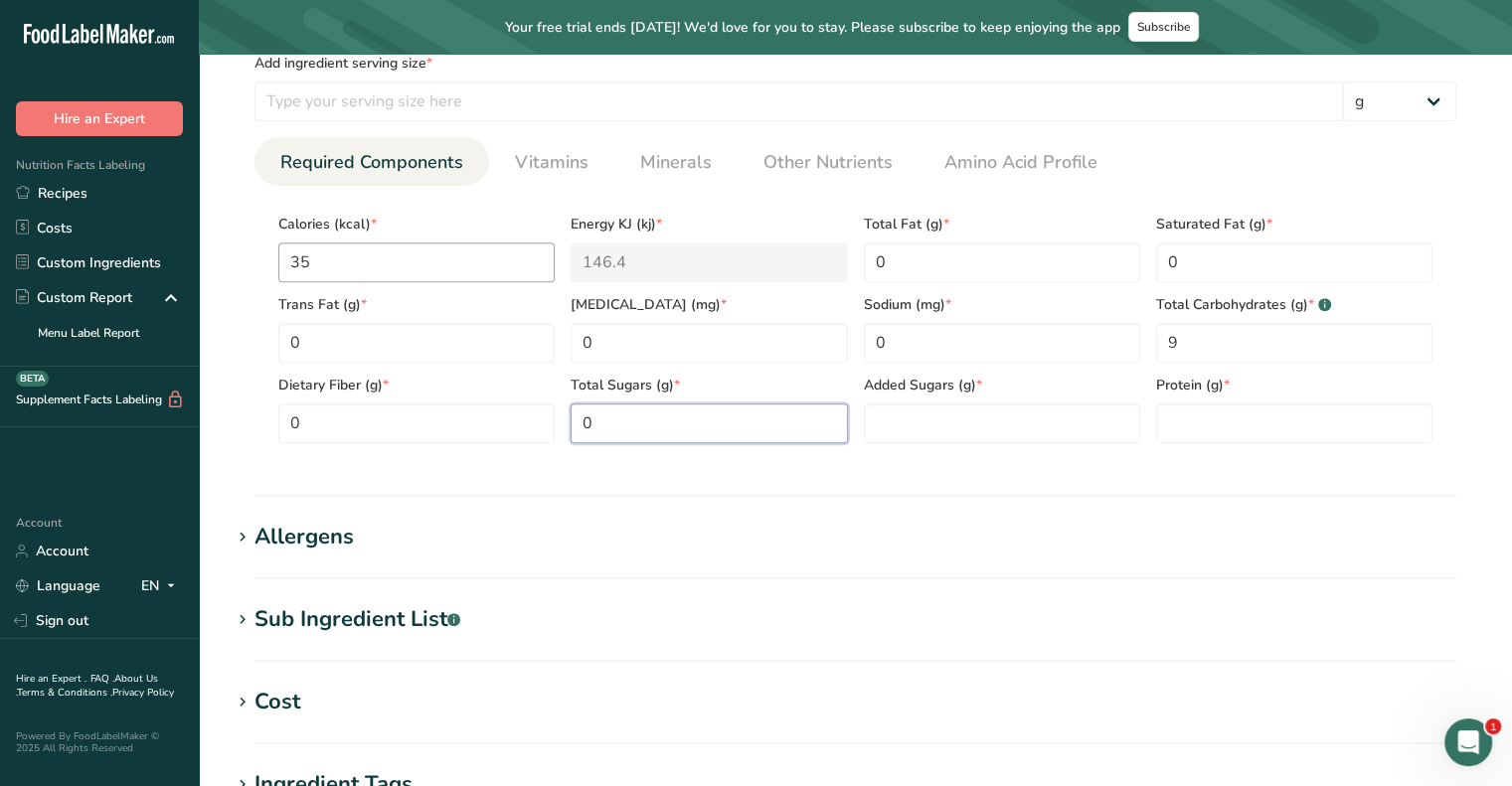 type on "0" 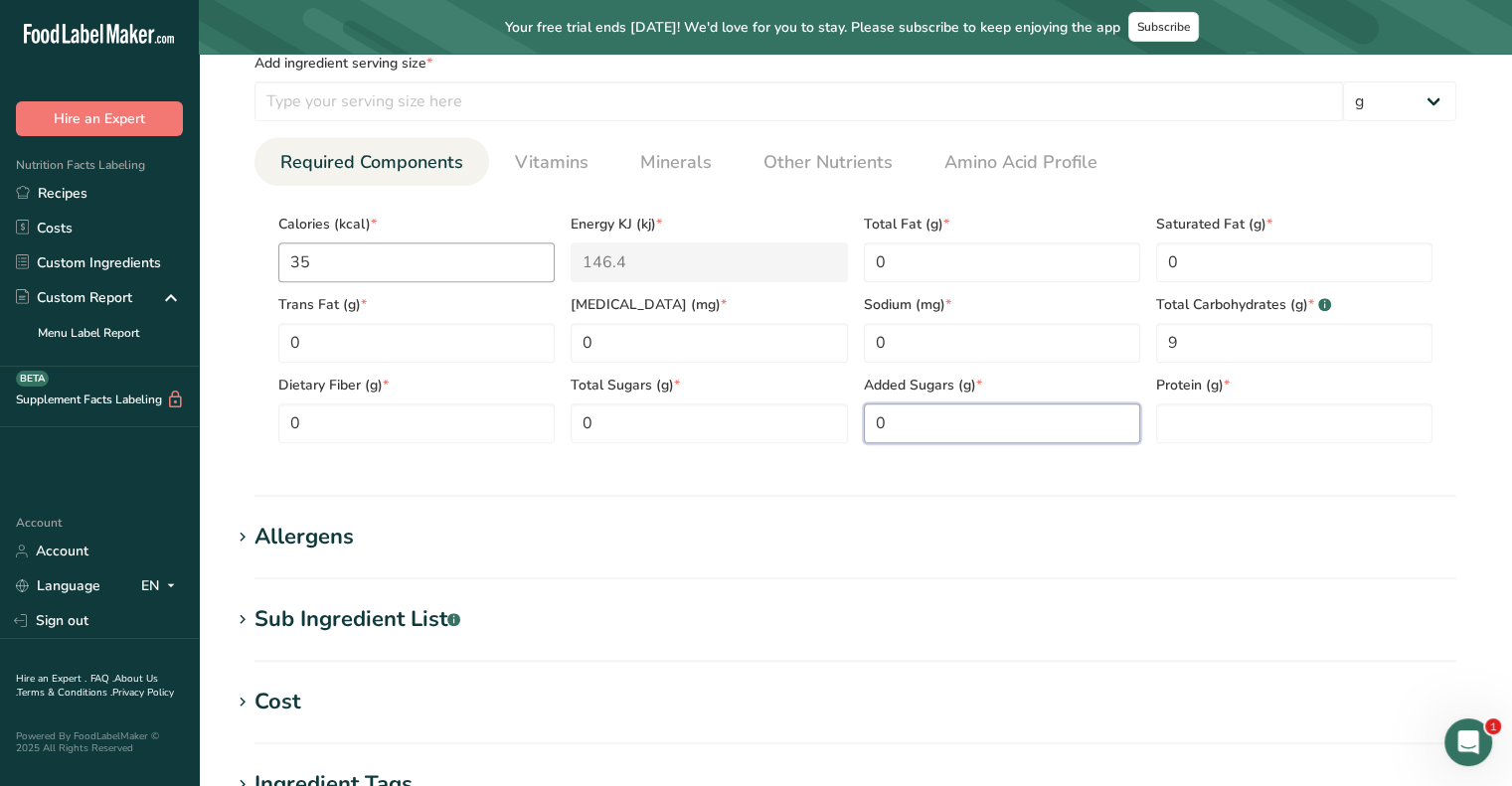 type on "0" 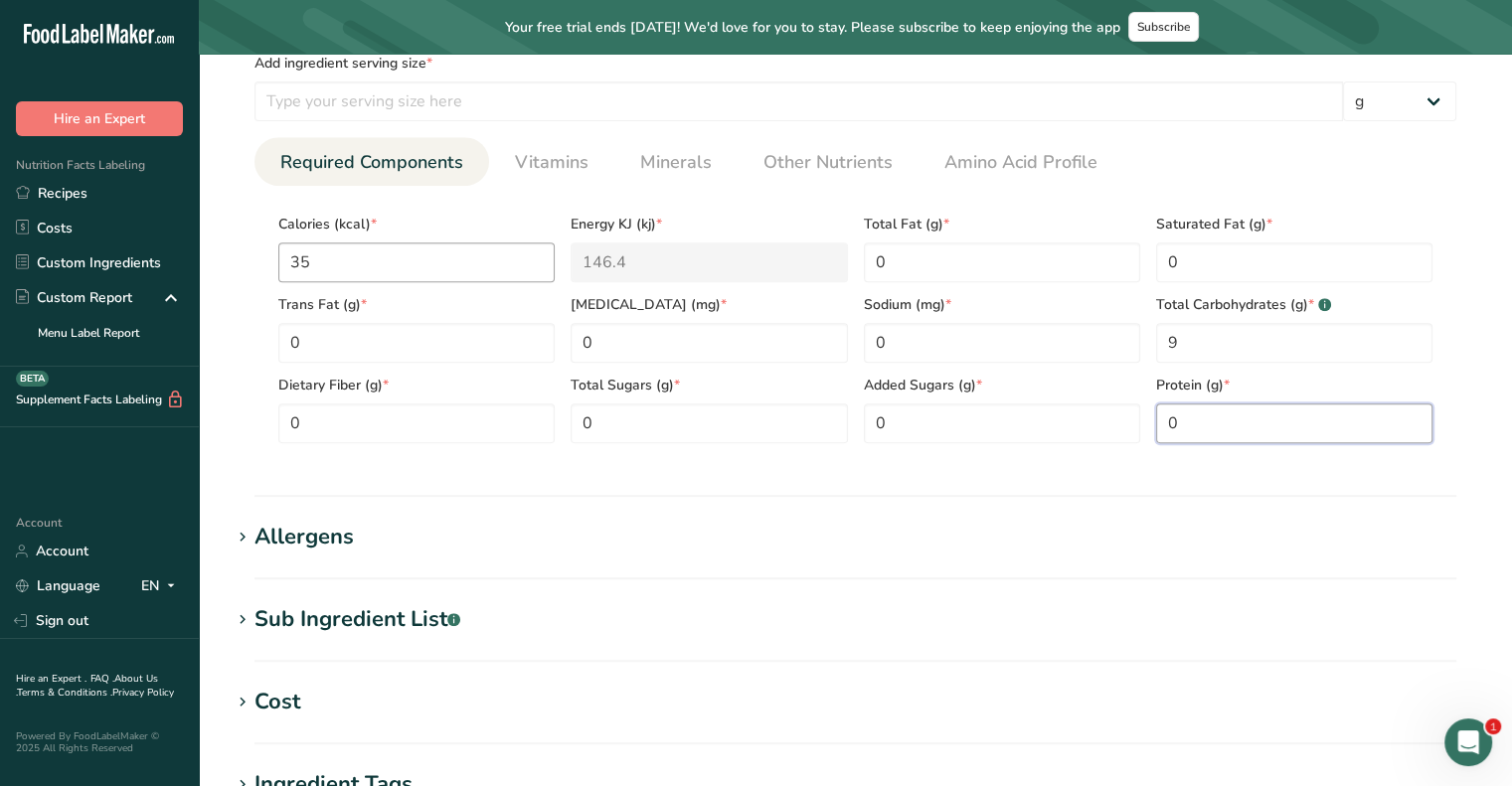 type on "0" 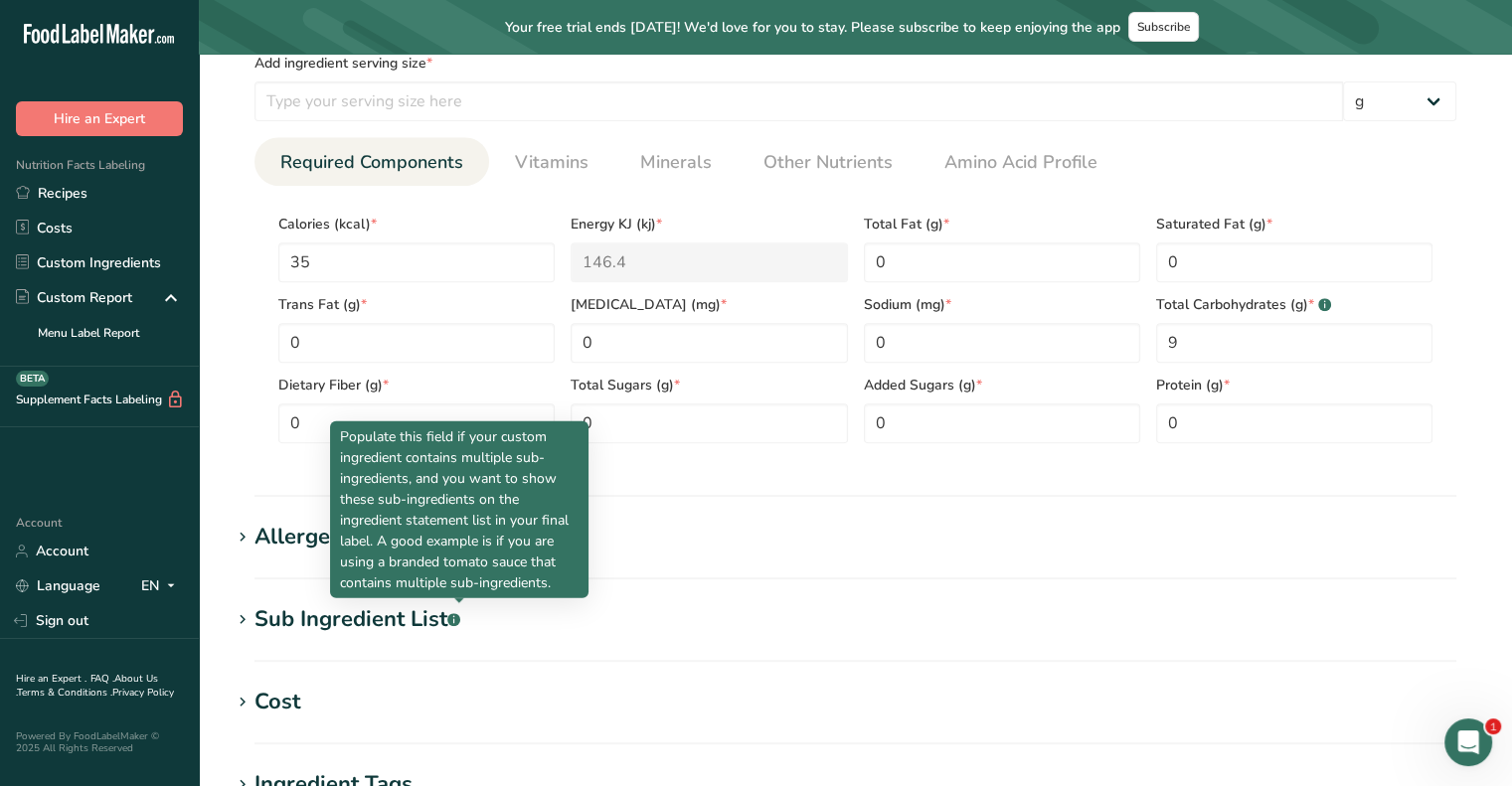 click on "Nutritional Info
Serving Size
.a-a{fill:#347362;}.b-a{fill:#fff;}
Add ingredient serving size *
g
kg
mg
mcg
lb
oz
l
mL
fl oz
tbsp
tsp
cup
qt
gallon
Required Components Vitamins Minerals Other Nutrients Amino Acid Profile
Calories
(kcal) *     35
Energy KJ
(kj) *     146.4
Total Fat
(g) *     0 *     0 *     0 *     0" at bounding box center [855, 237] 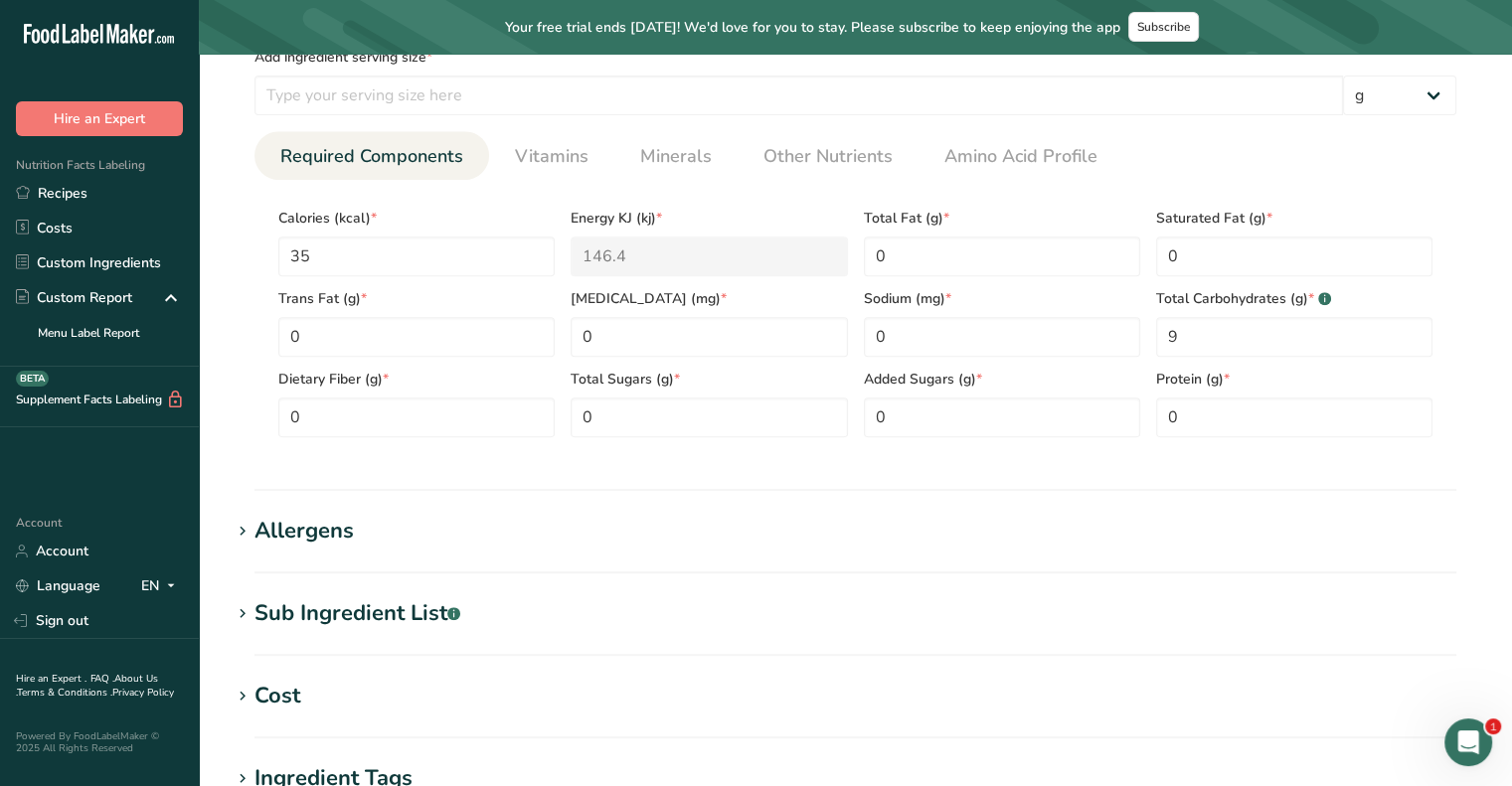 scroll, scrollTop: 851, scrollLeft: 0, axis: vertical 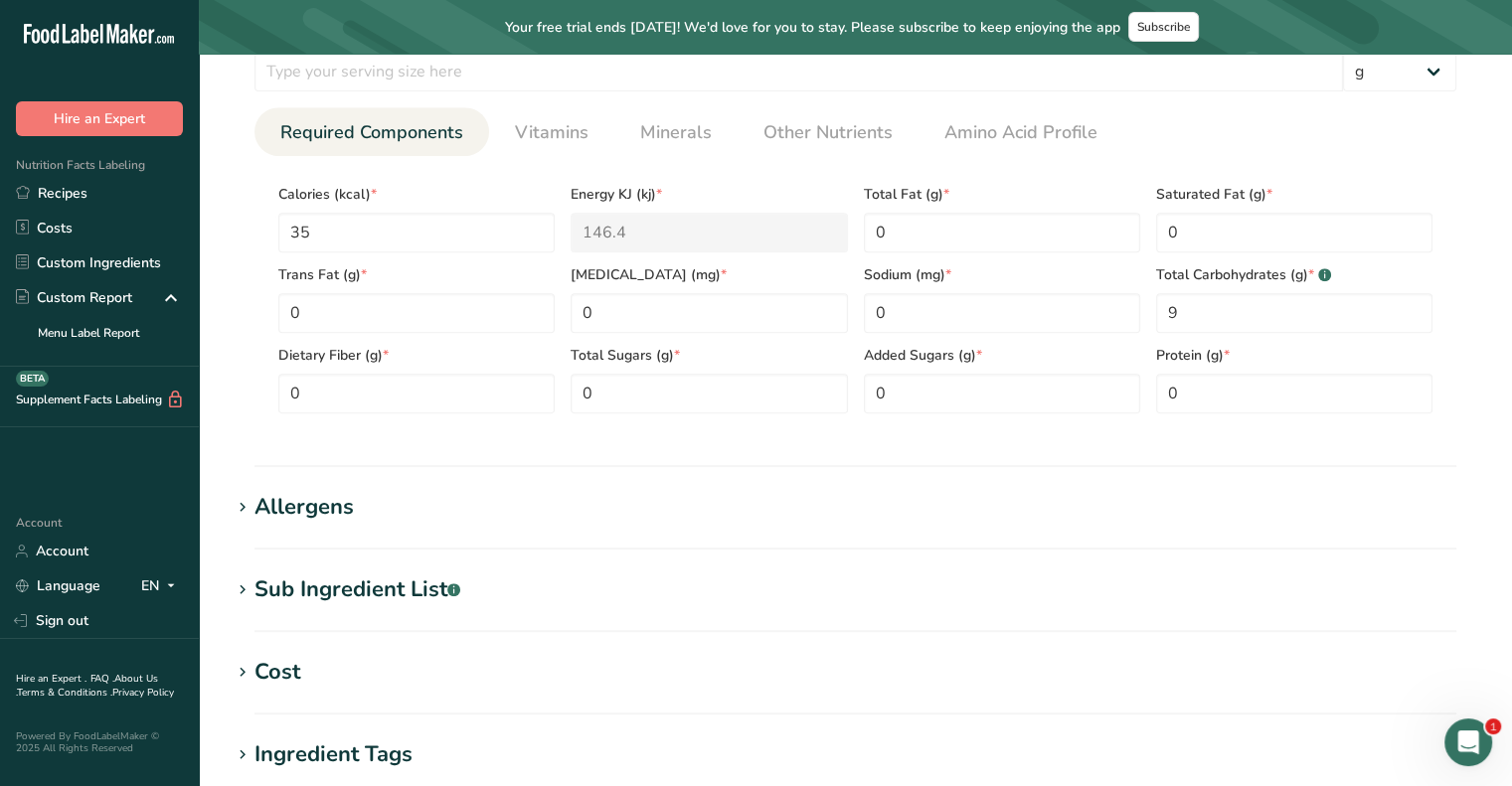 click on "Allergens
Add any known allergens associated with your ingredient
Soy
Tree Nuts
Wheat
Milk
Eggs
Fish
Peanuts
Sesame
Crustaceans
Sulphites
Celery
Mustard
Lupins
[GEOGRAPHIC_DATA]
[GEOGRAPHIC_DATA]
[GEOGRAPHIC_DATA]
Beech nut
Brazil nut
Butternut
Cashew
Chestnut
[GEOGRAPHIC_DATA]
[GEOGRAPHIC_DATA]
Hazelnut
Gingko nut" at bounding box center (855, 520) 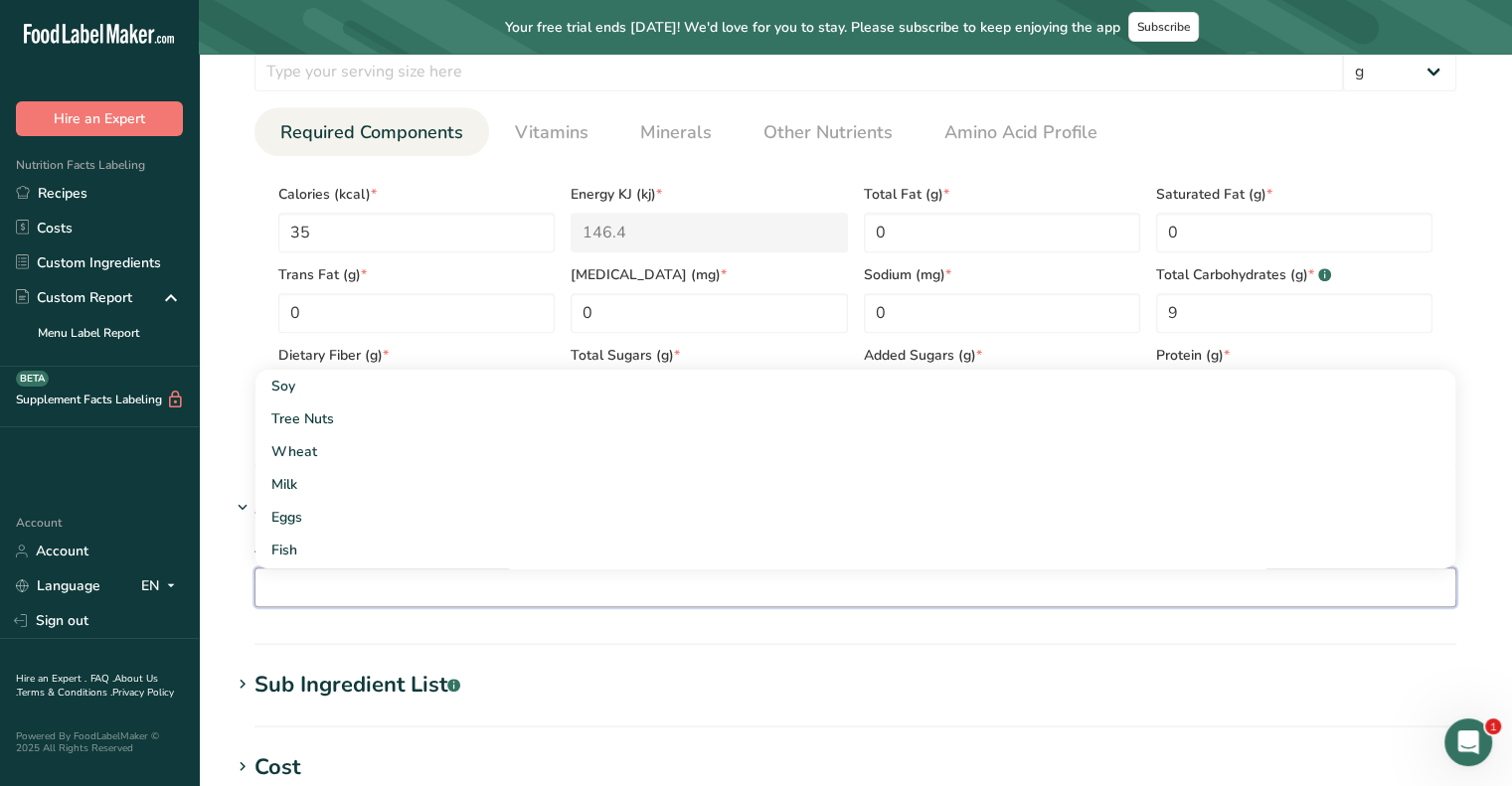 click at bounding box center (855, 586) 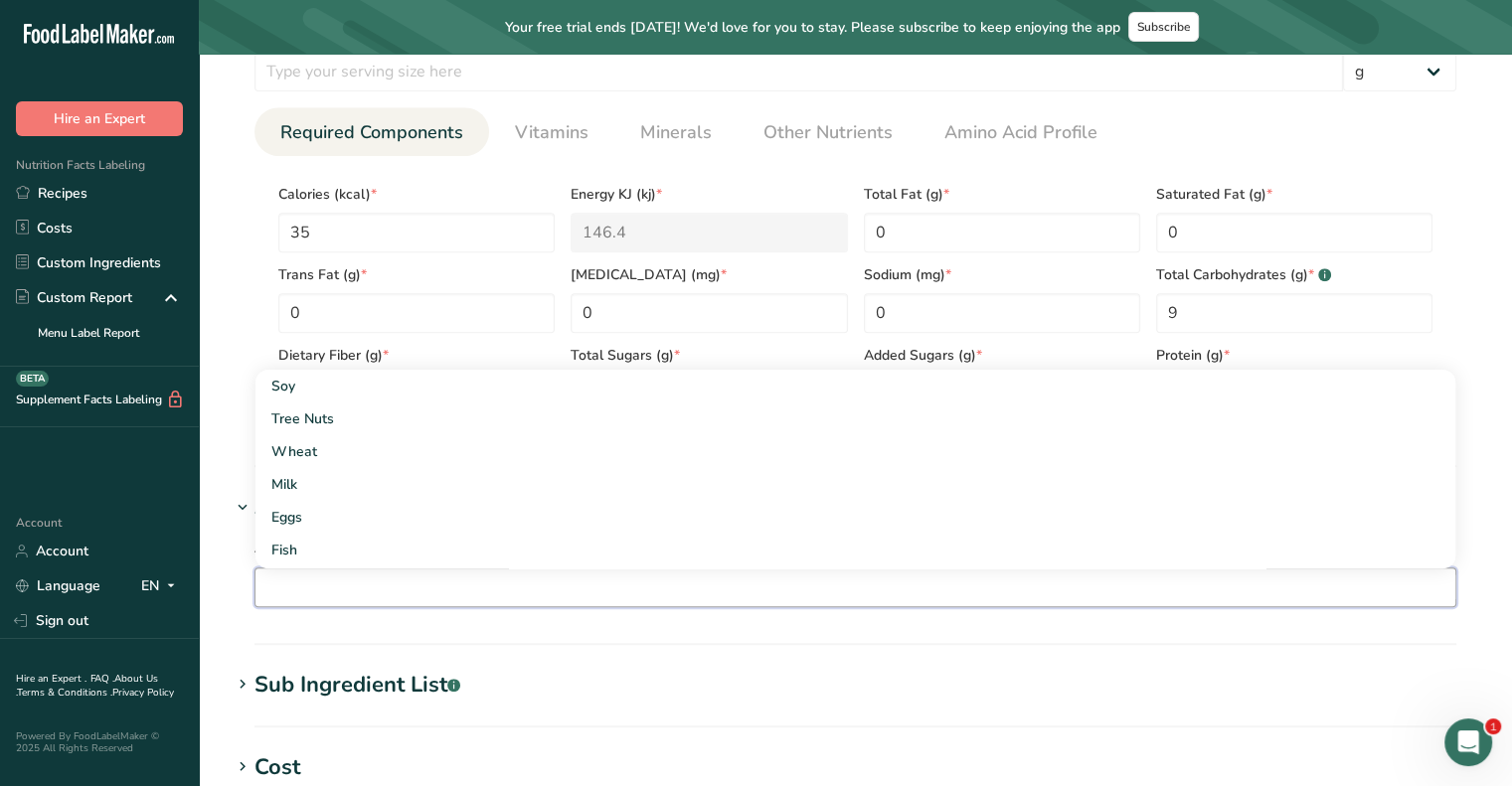 click on "Sub Ingredient List
.a-a{fill:#347362;}.b-a{fill:#fff;}" at bounding box center (855, 685) 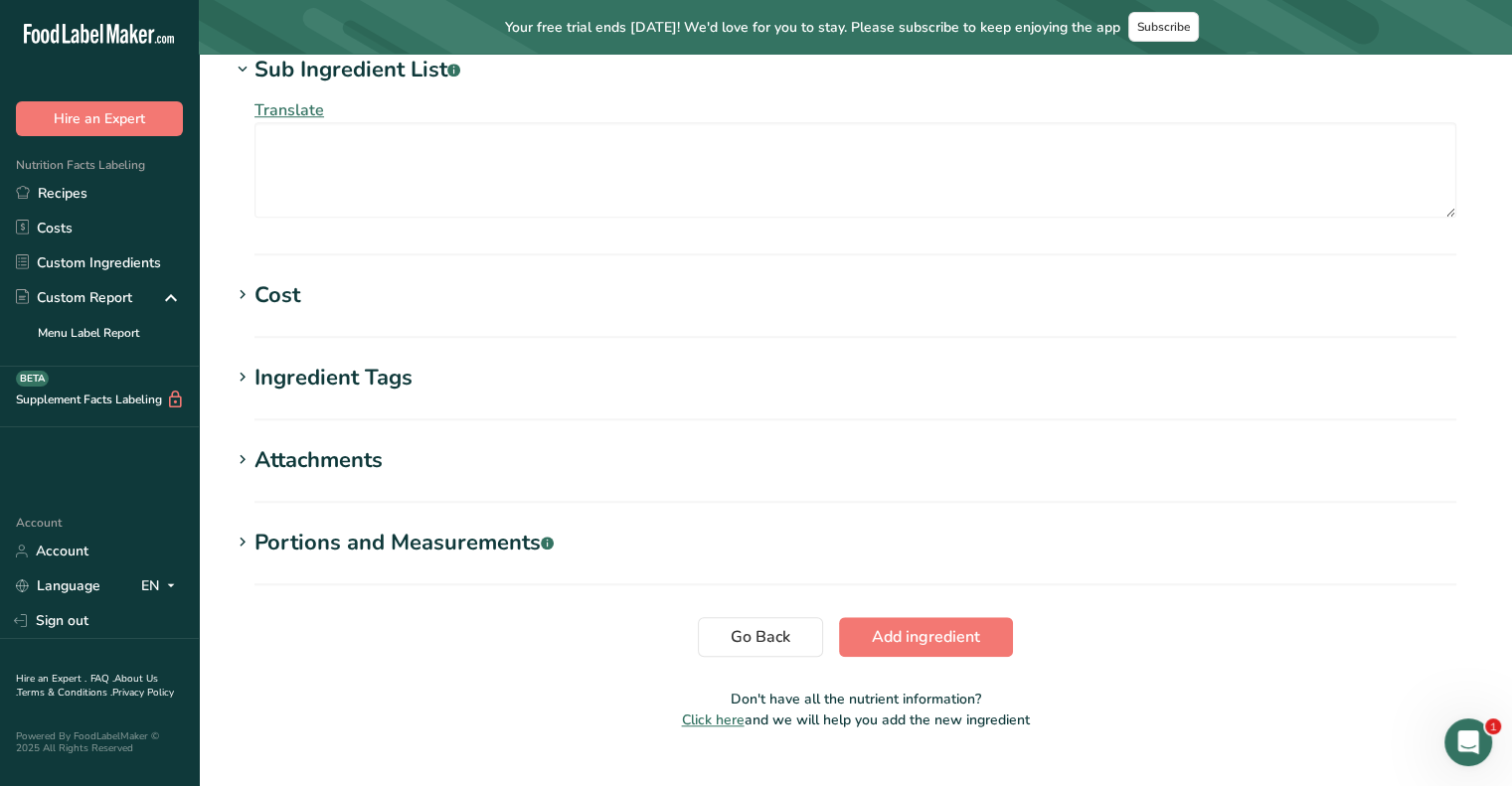 scroll, scrollTop: 1467, scrollLeft: 0, axis: vertical 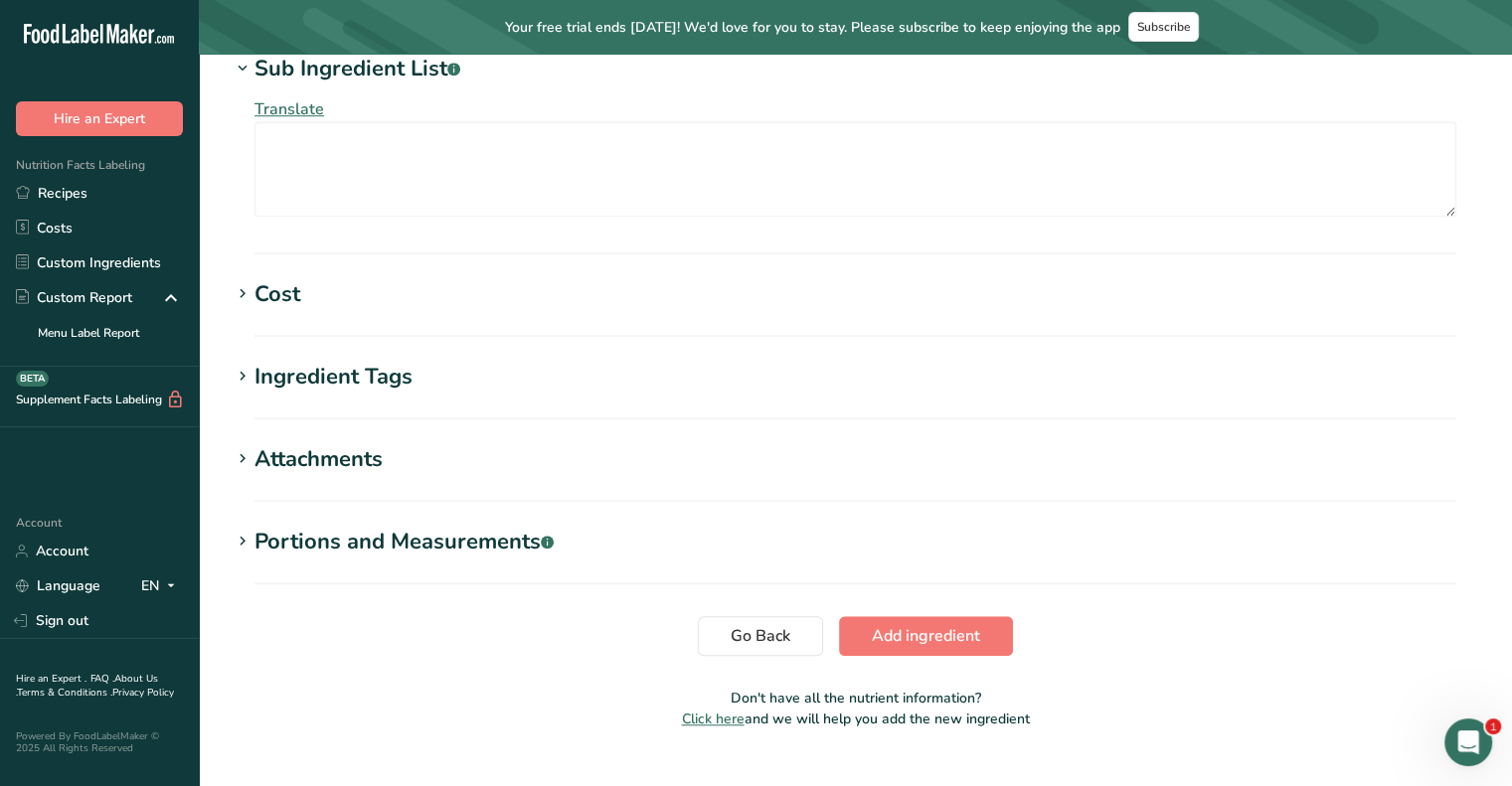 click on "Cost
Price($)
.a-a{fill:#347362;}.b-a{fill:#fff;}             Amount   Unit
Grams
kg
mg
mcg
lb
oz" at bounding box center [855, 307] 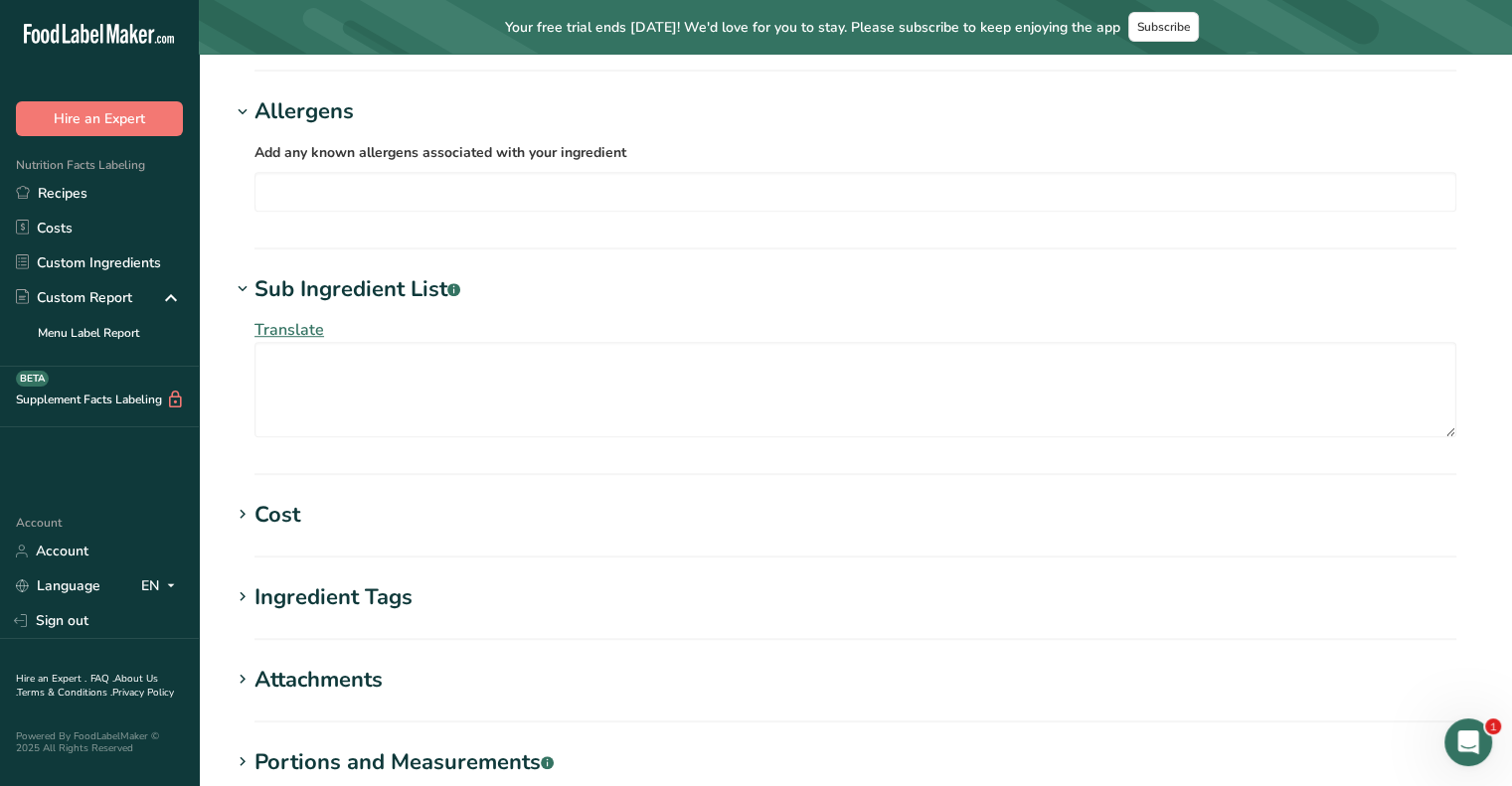 scroll, scrollTop: 1503, scrollLeft: 0, axis: vertical 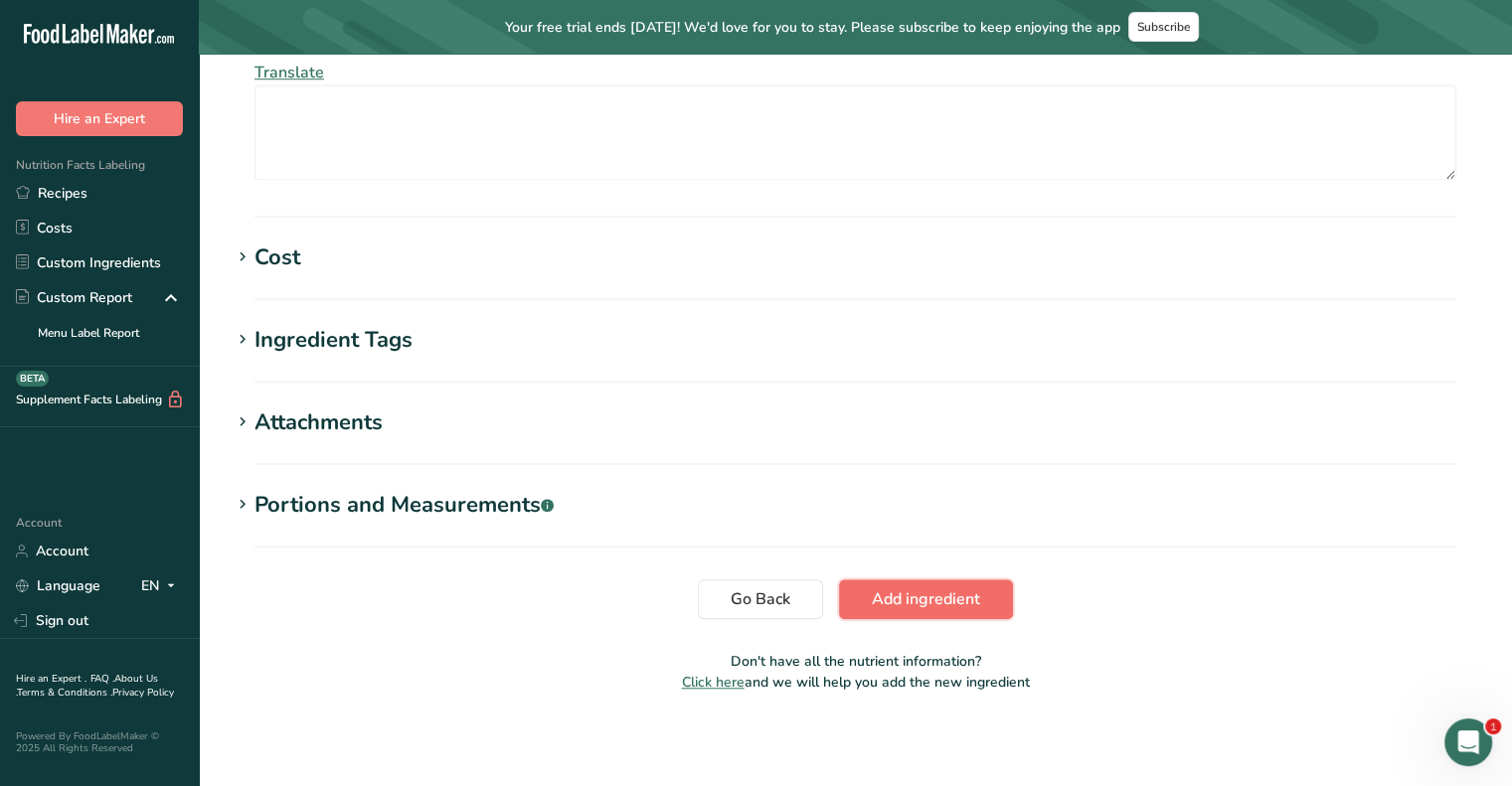 click on "Add ingredient" at bounding box center [925, 599] 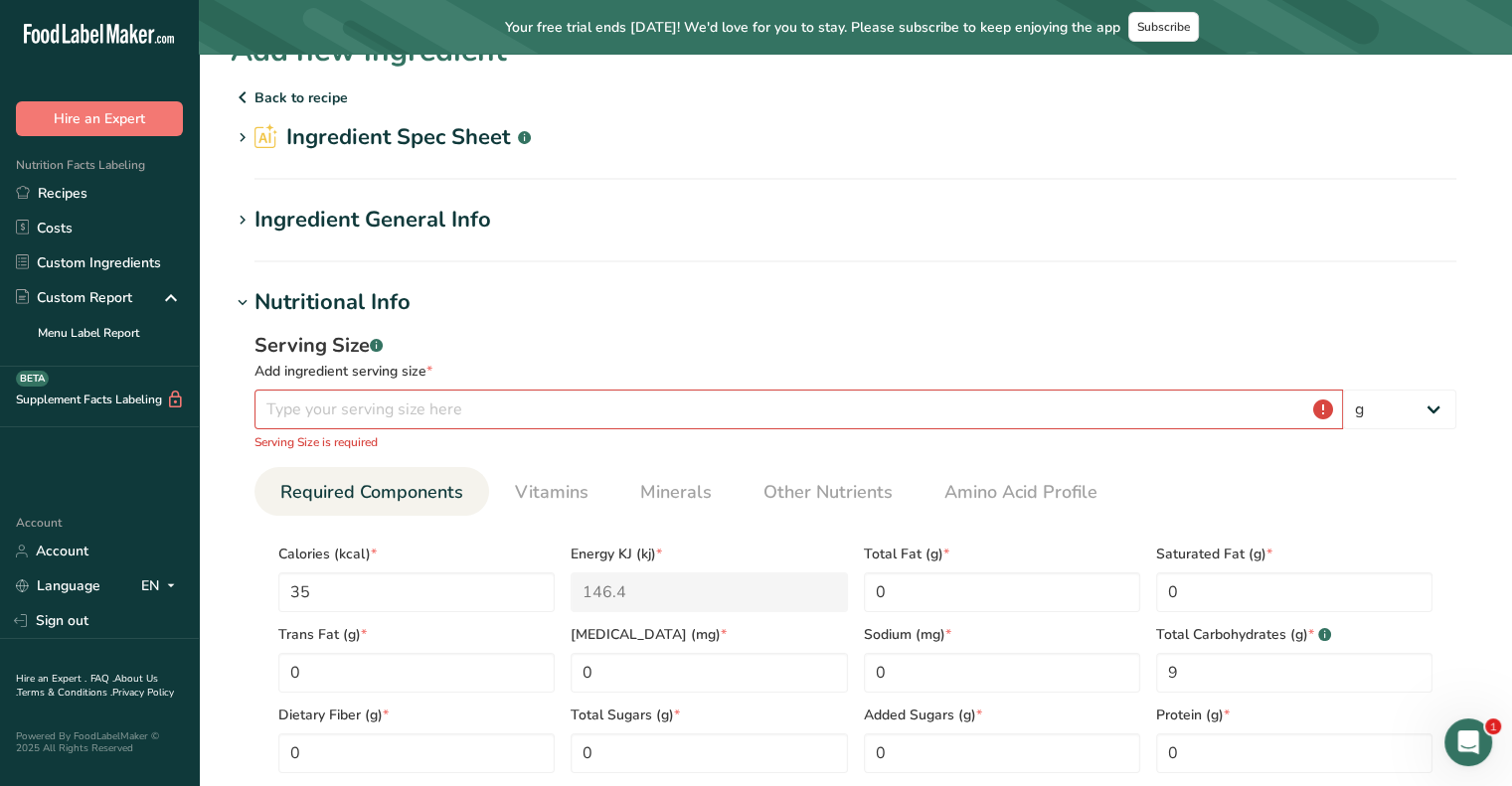scroll, scrollTop: 32, scrollLeft: 0, axis: vertical 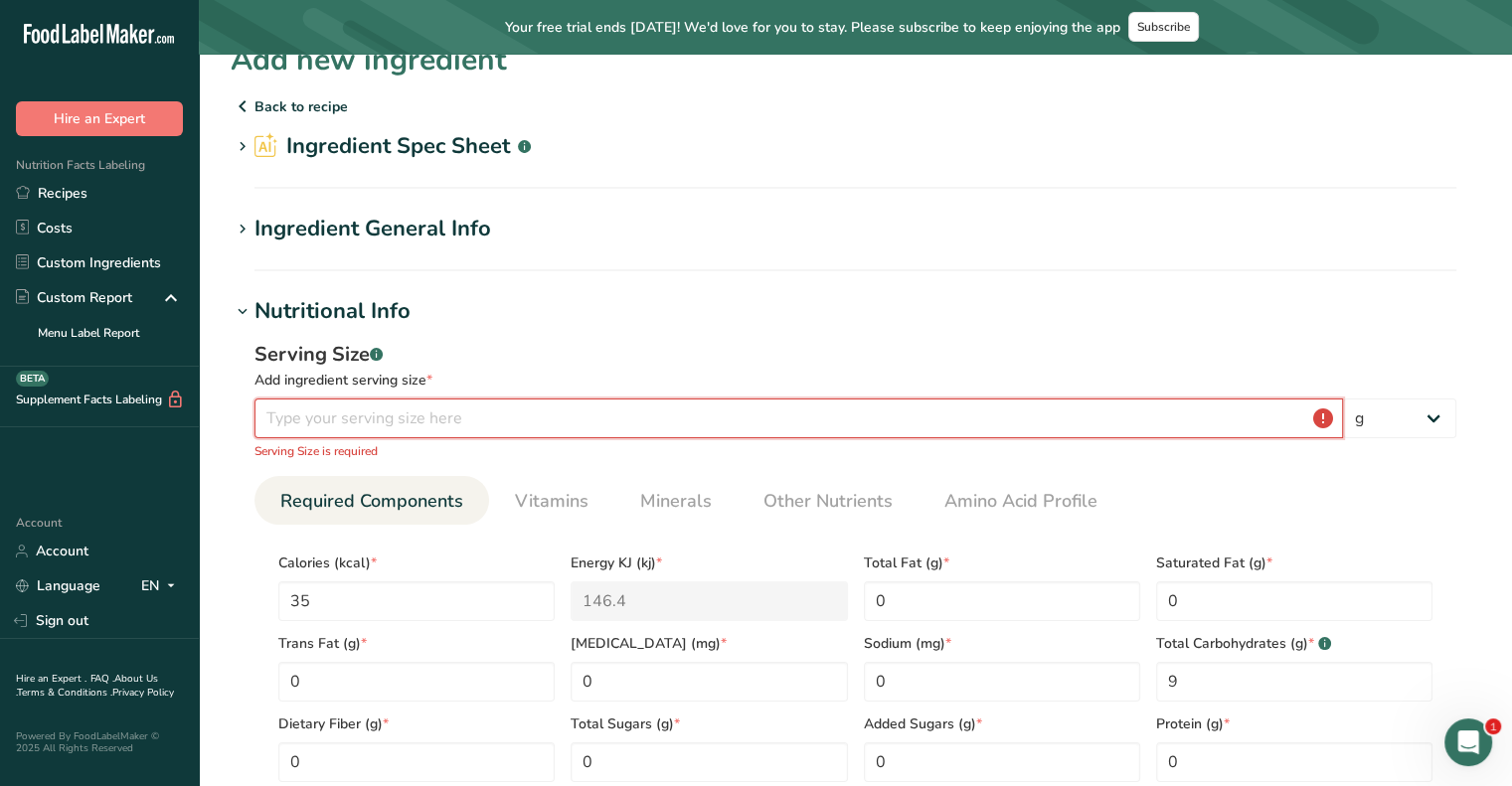 click at bounding box center (798, 418) 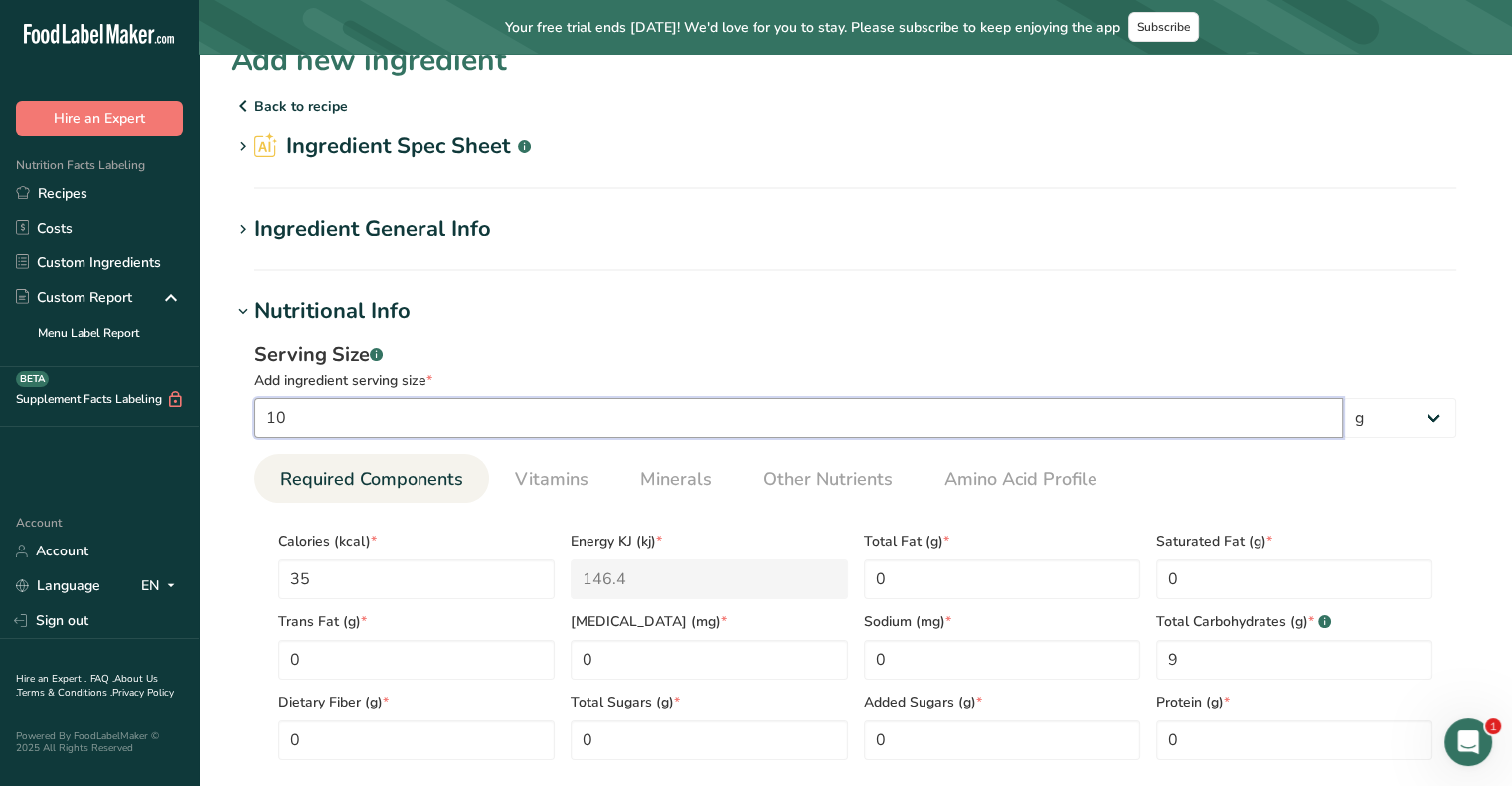 scroll, scrollTop: 795, scrollLeft: 0, axis: vertical 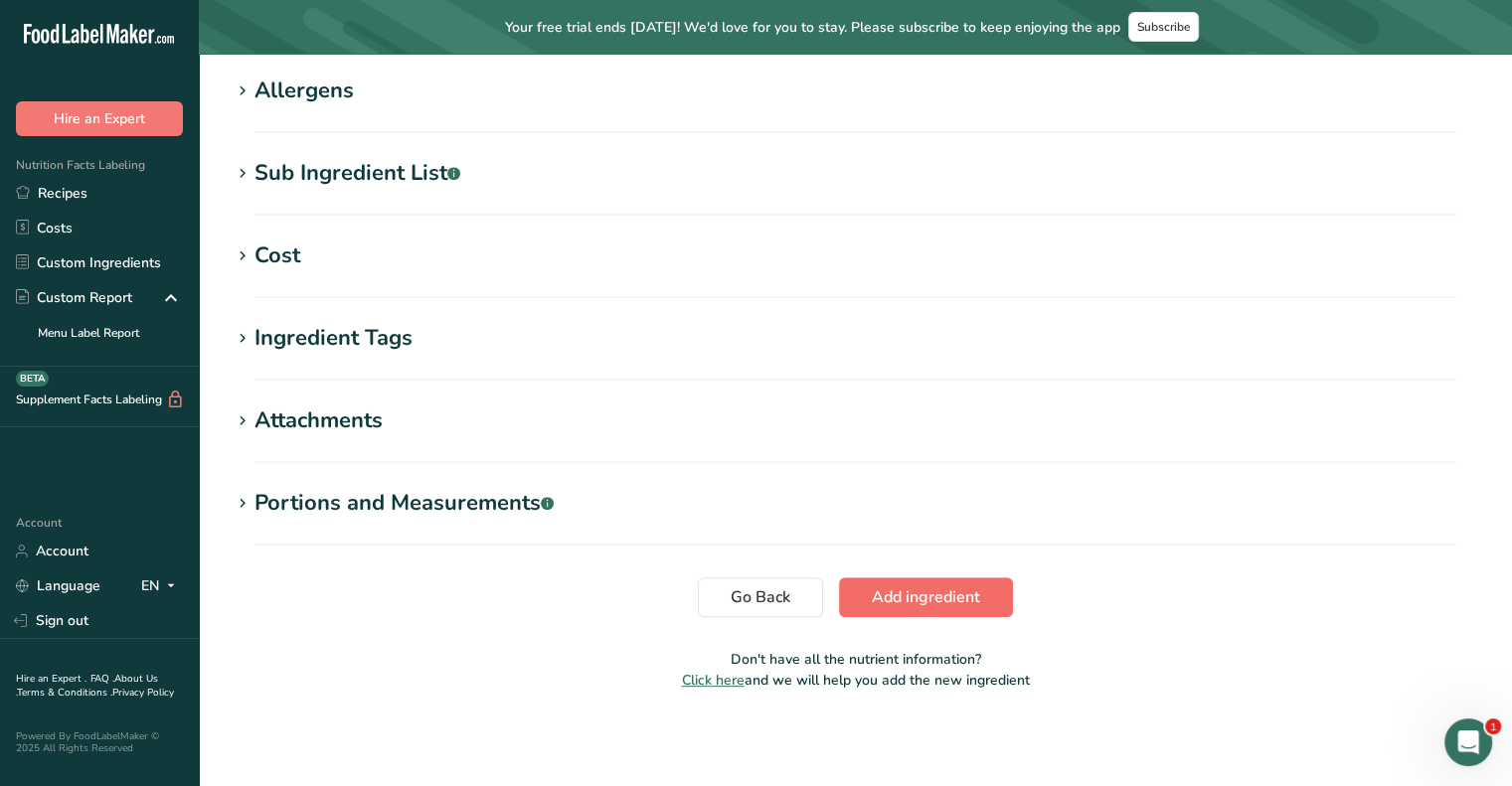 type on "10" 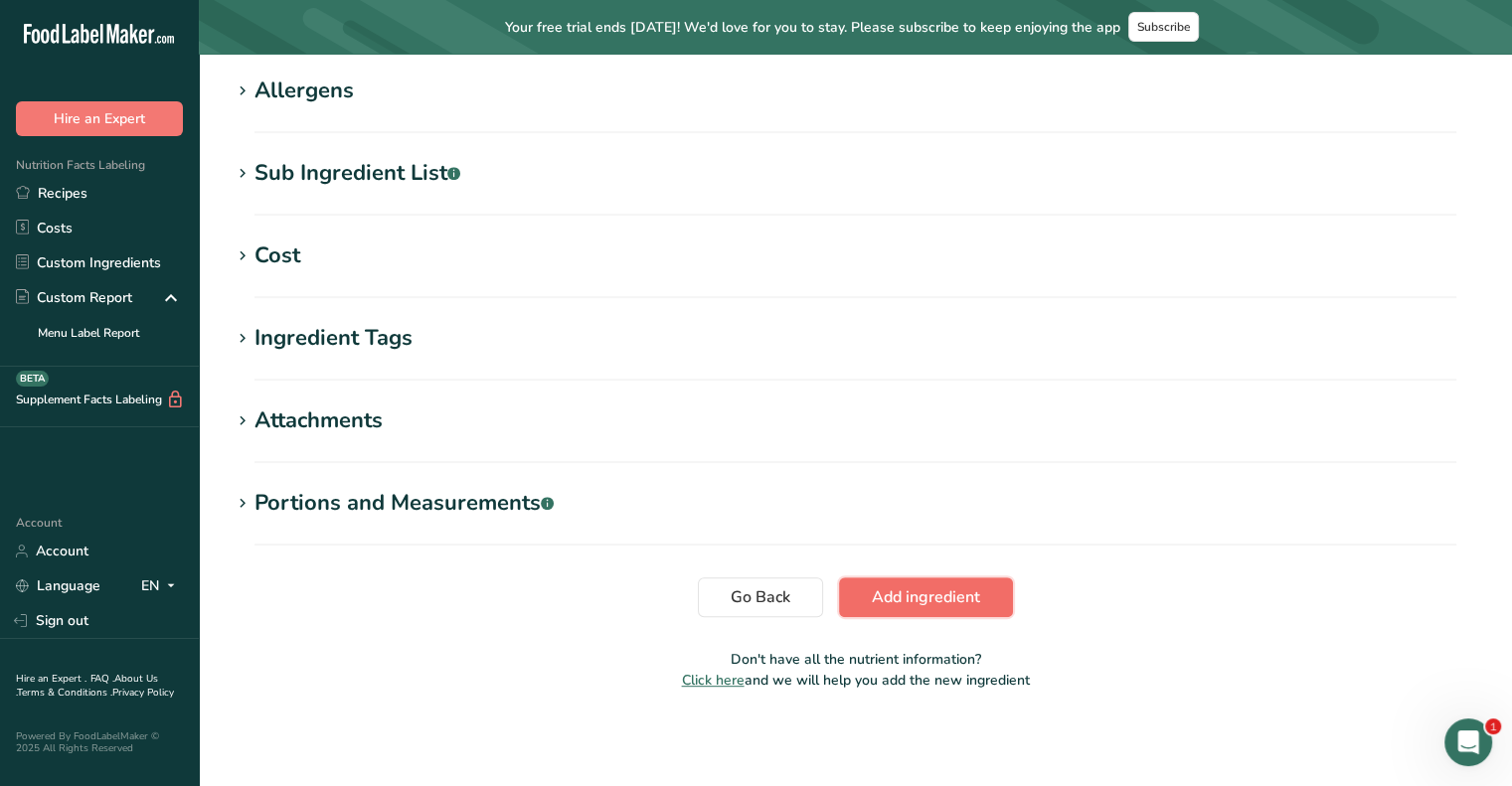 click on "Add ingredient" at bounding box center [925, 597] 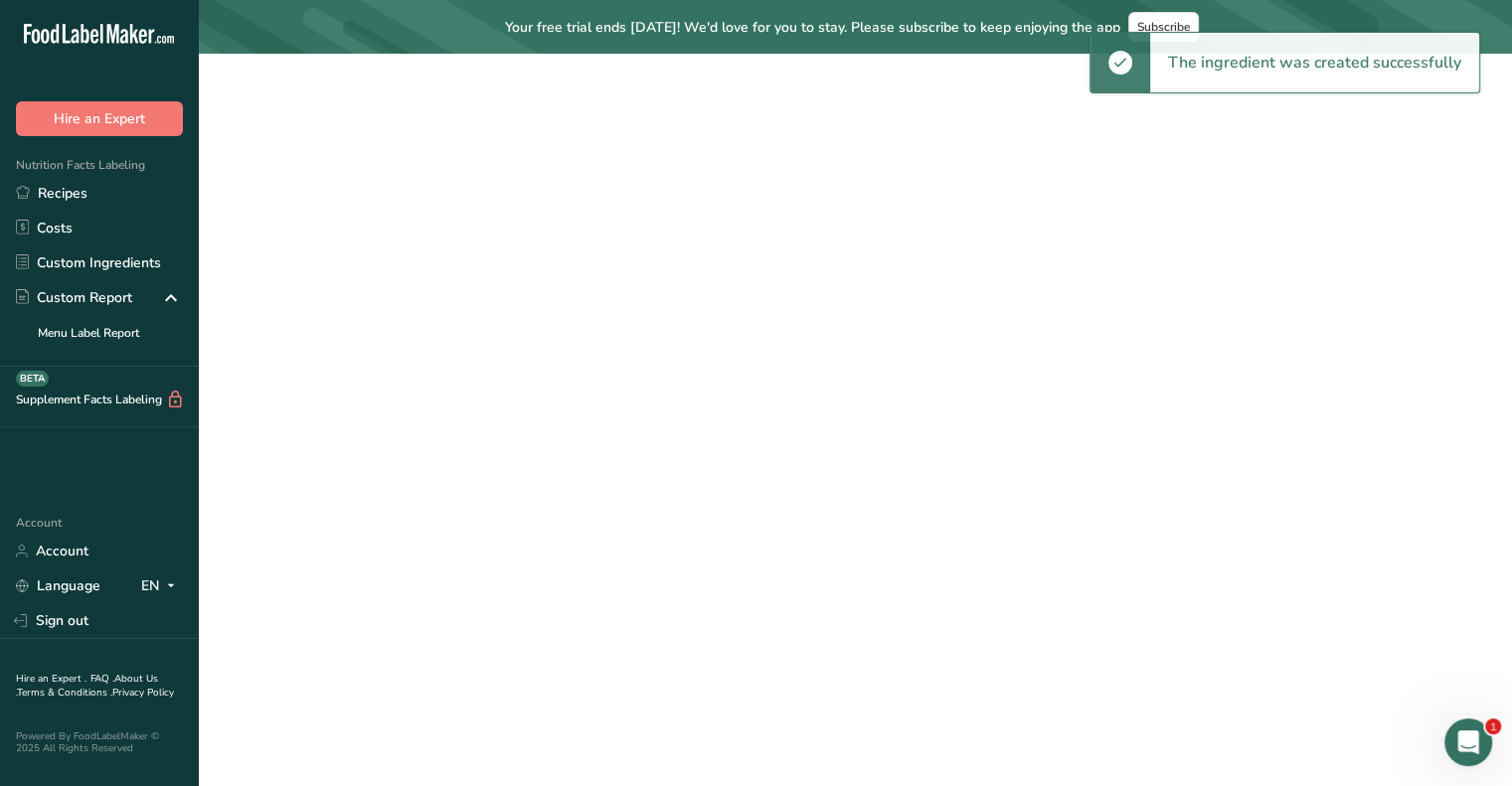 scroll, scrollTop: 0, scrollLeft: 0, axis: both 